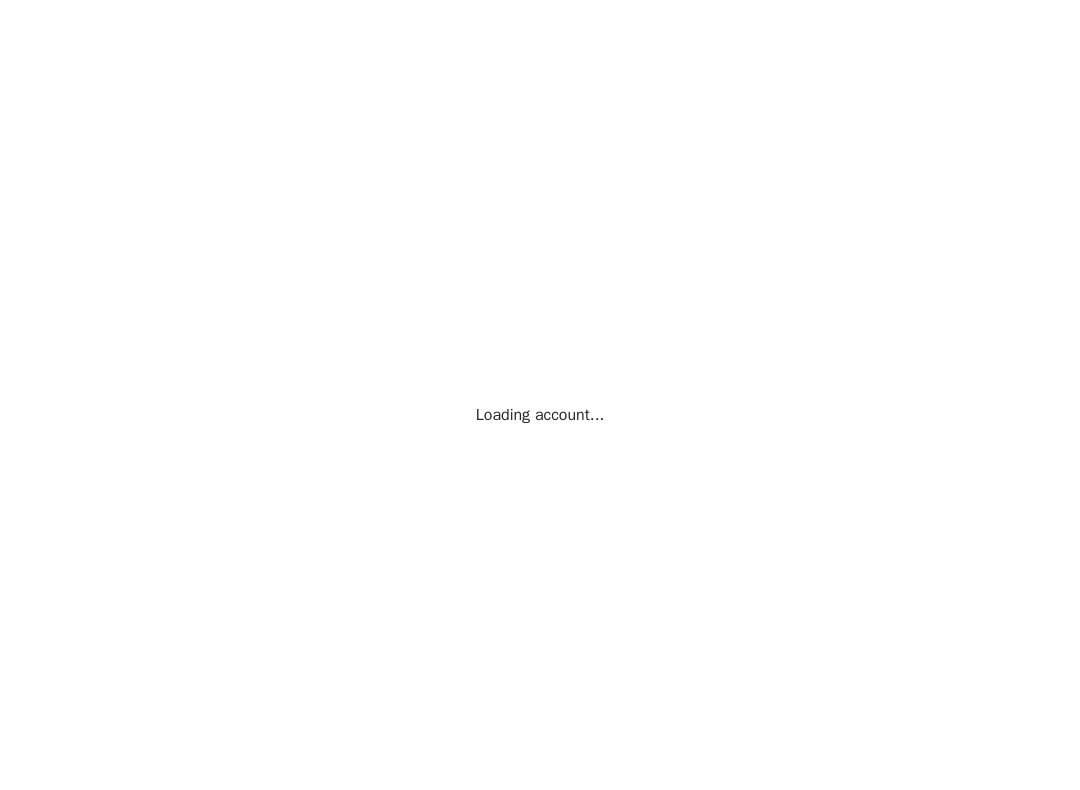 scroll, scrollTop: 0, scrollLeft: 0, axis: both 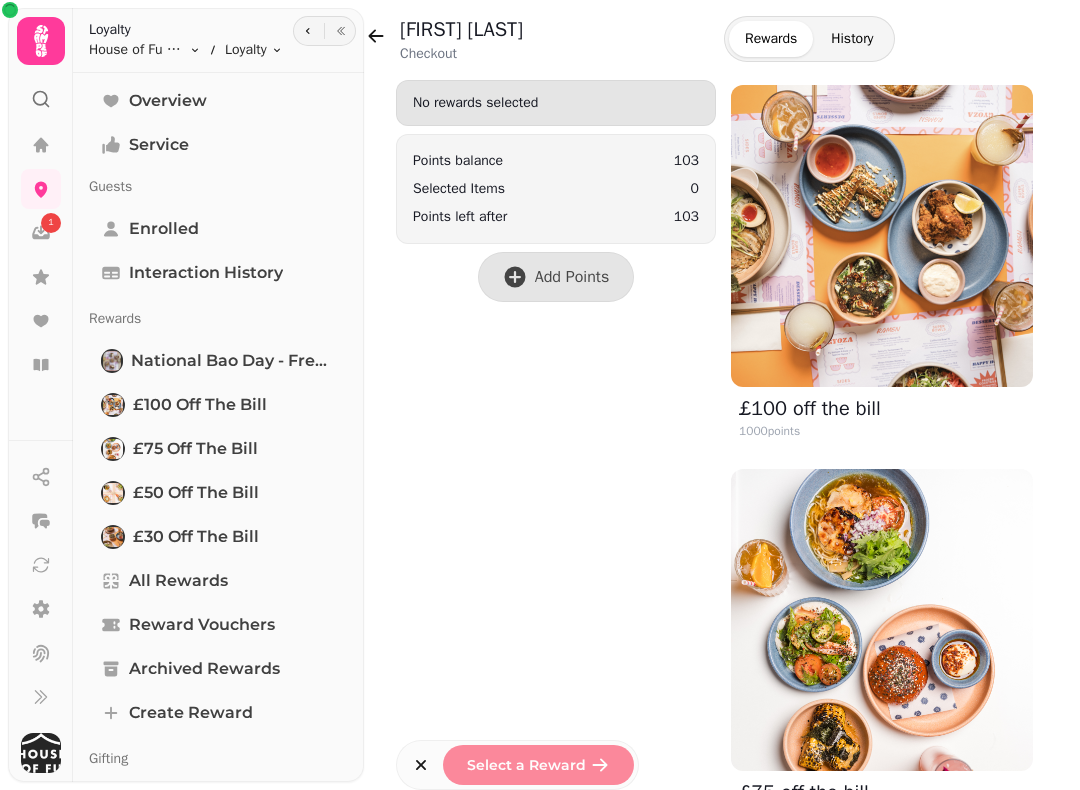 click at bounding box center [41, 145] 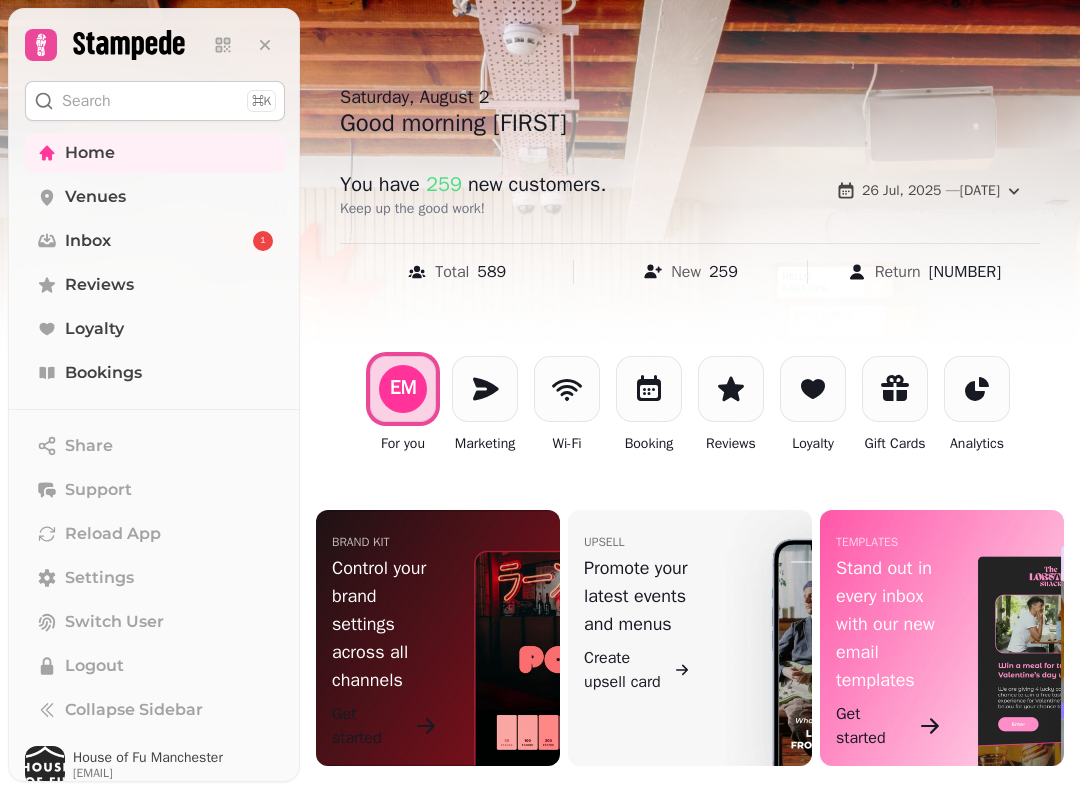 scroll, scrollTop: 53, scrollLeft: 0, axis: vertical 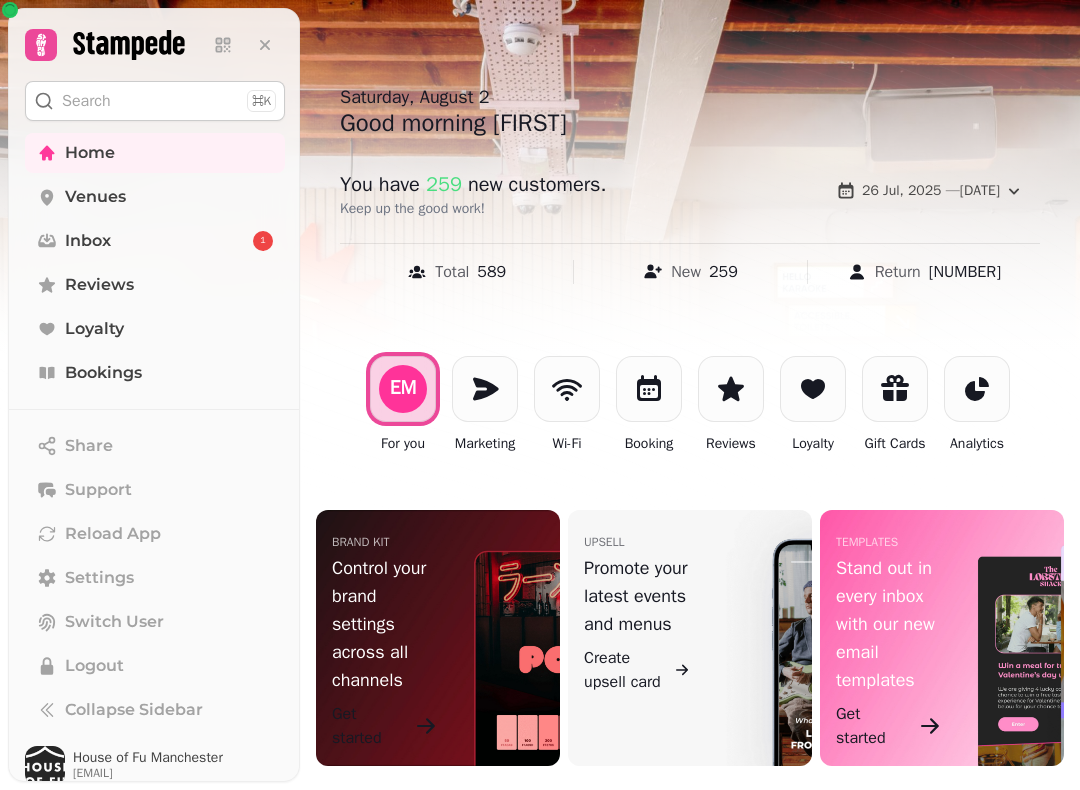 click at bounding box center (649, 389) 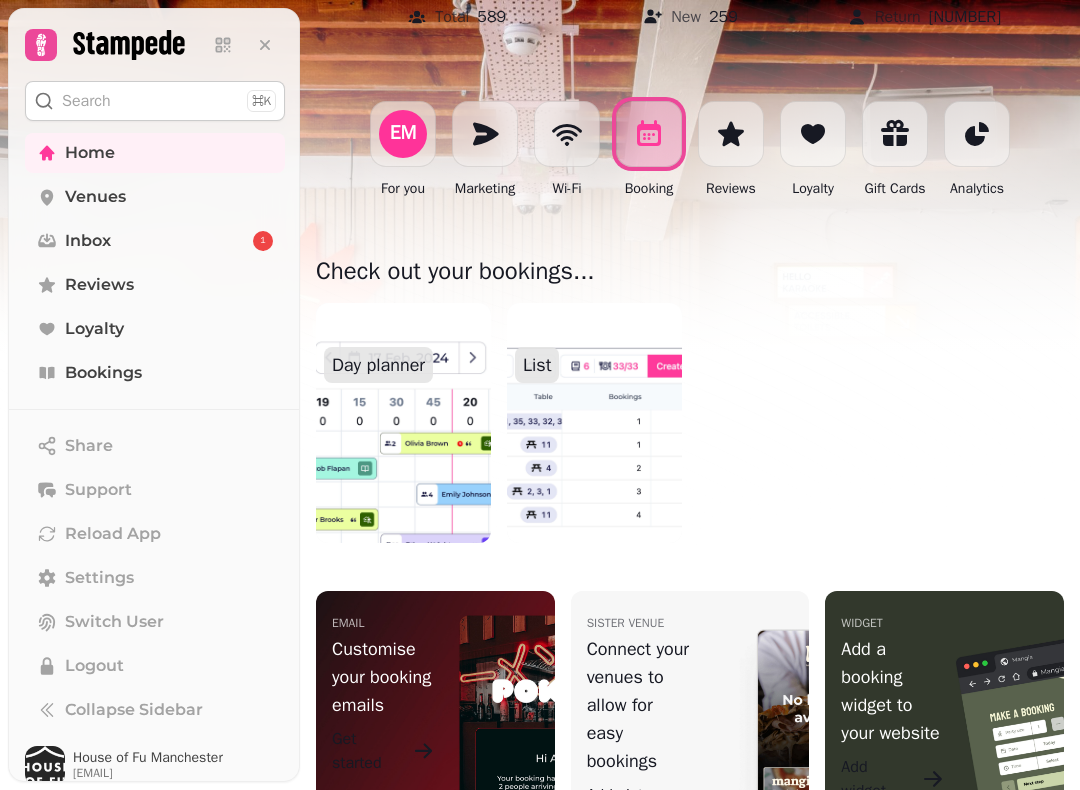 scroll, scrollTop: 315, scrollLeft: 0, axis: vertical 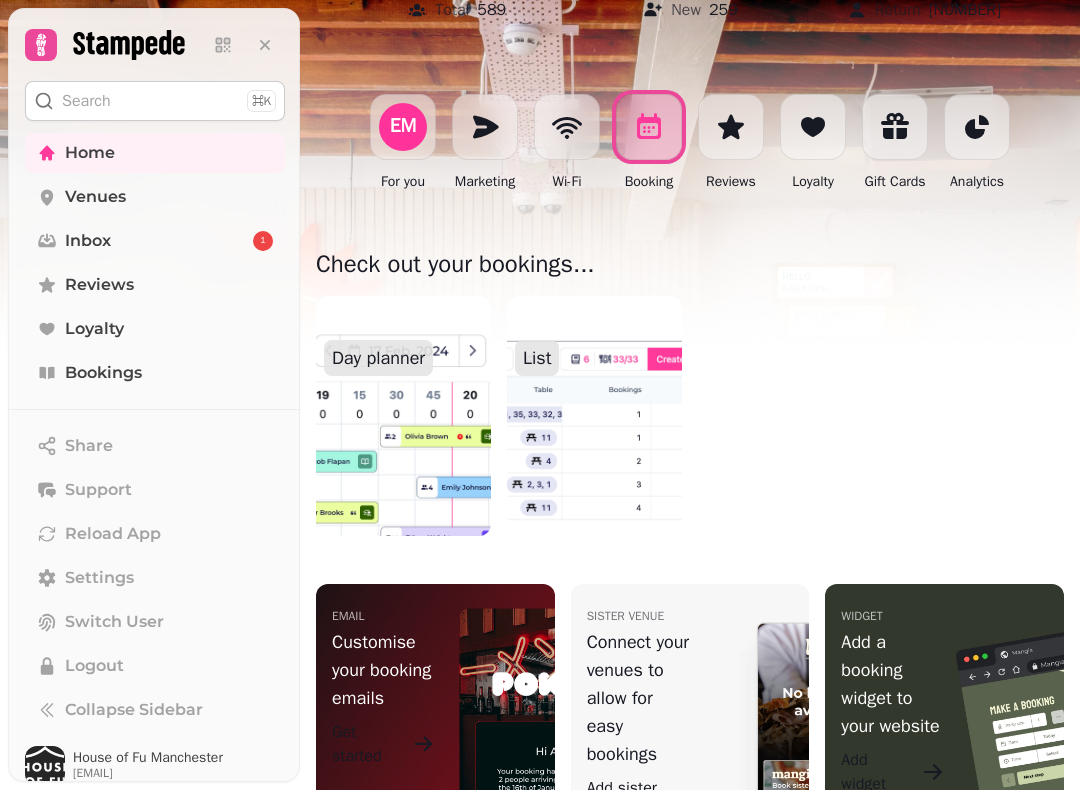 click at bounding box center [403, 416] 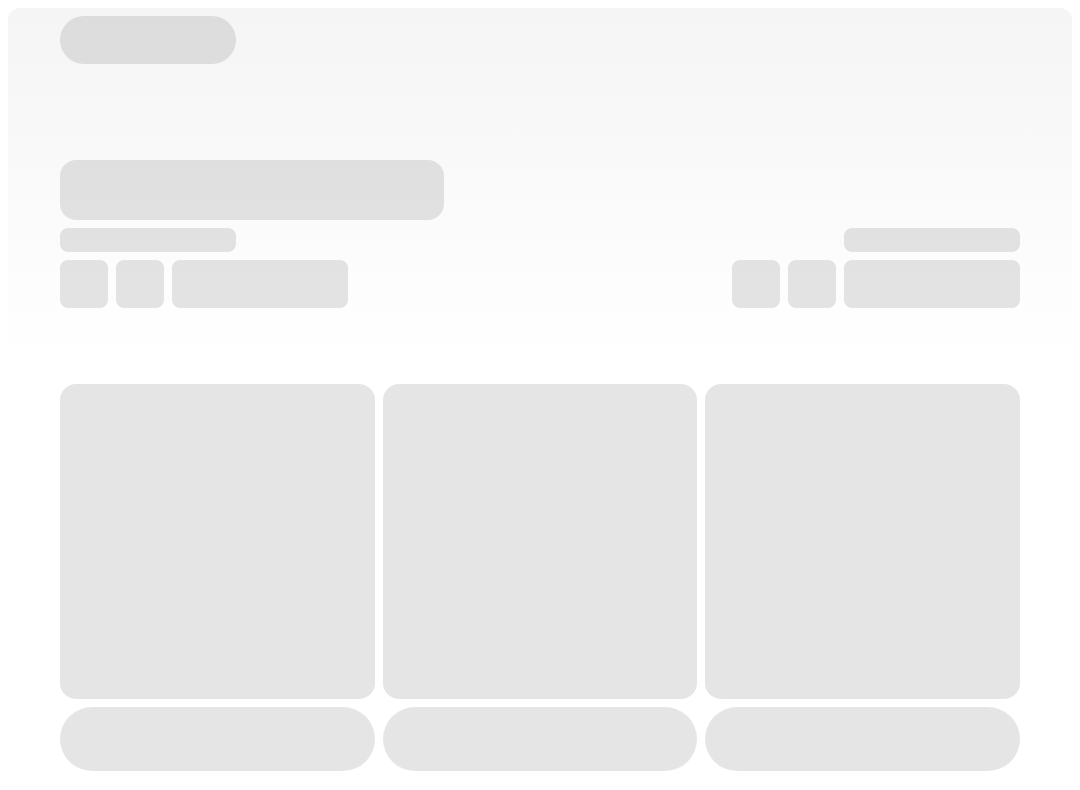 scroll, scrollTop: 0, scrollLeft: 0, axis: both 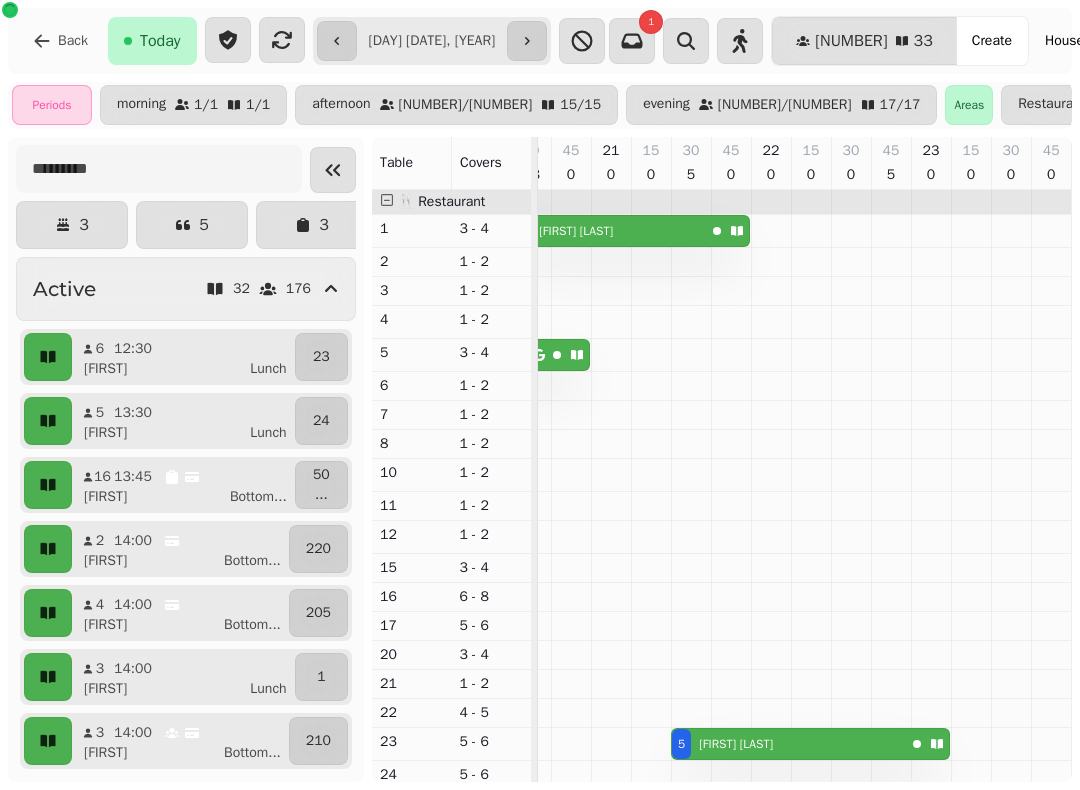 click on "Back" at bounding box center [60, 41] 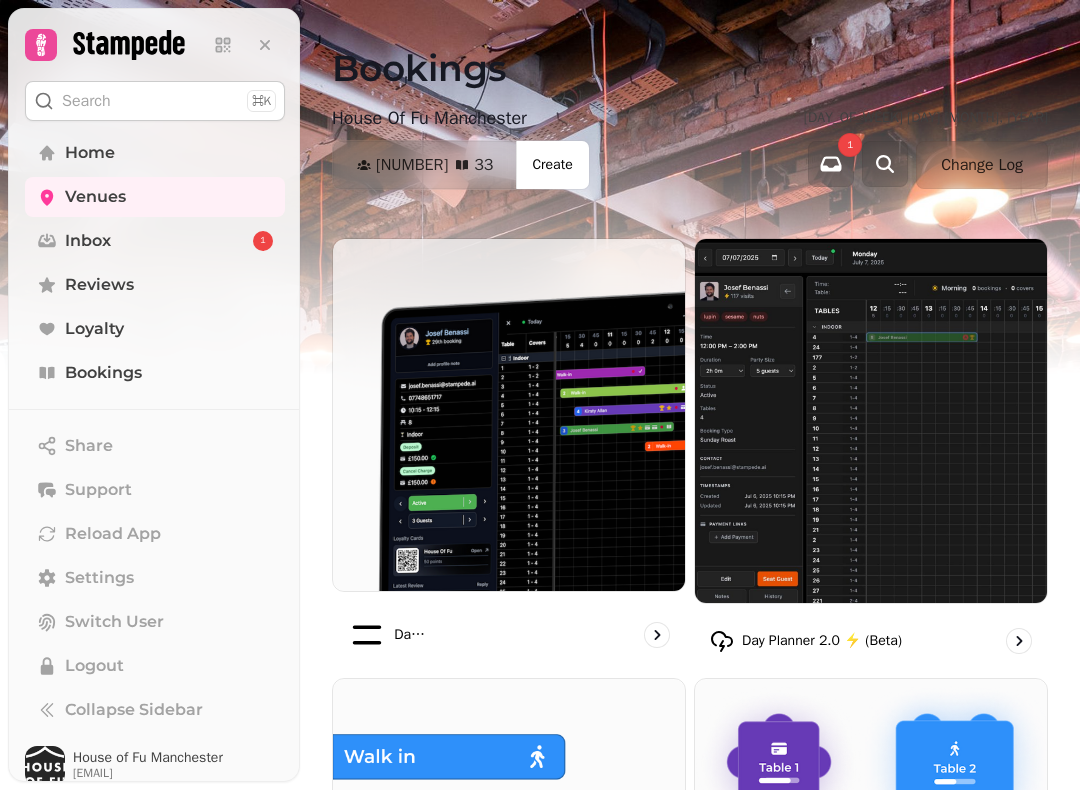 click on "Venues" at bounding box center (155, 197) 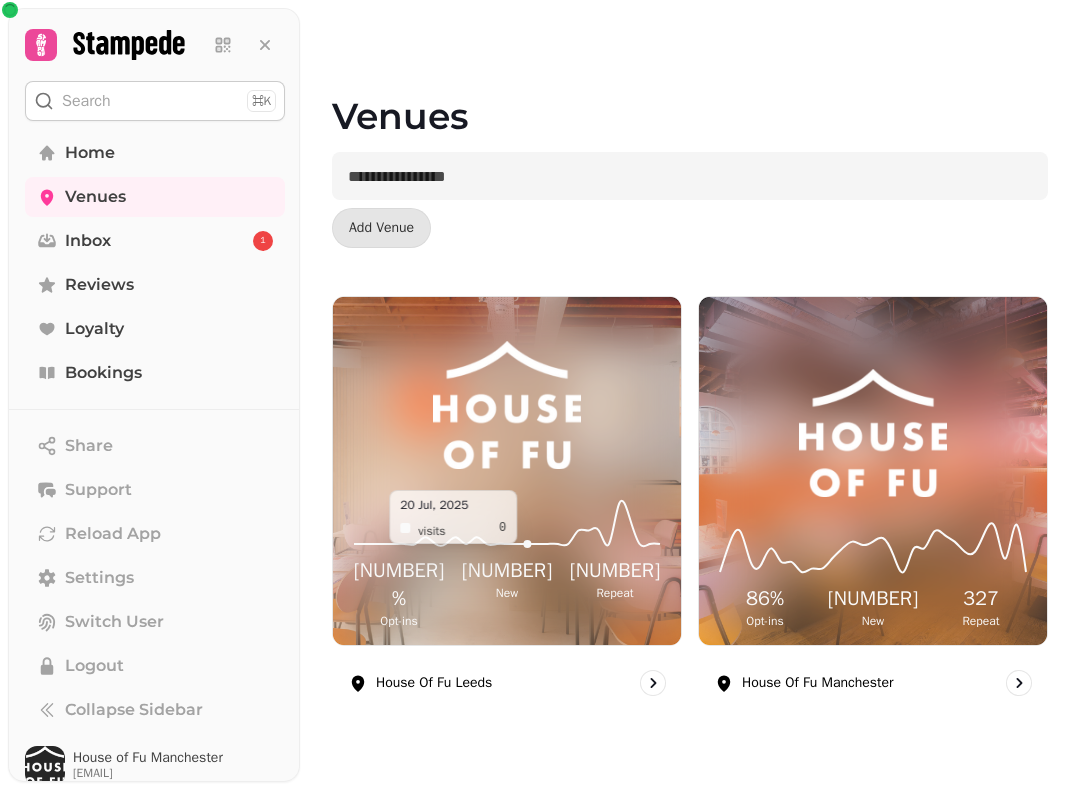 click 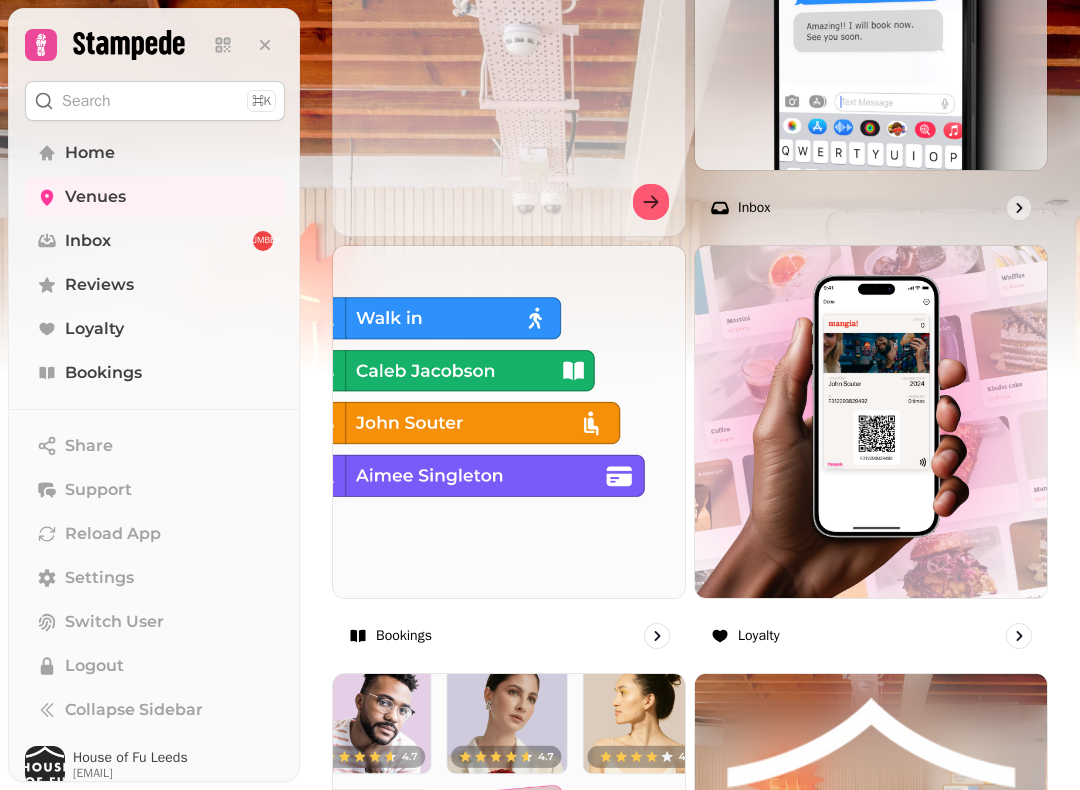 click at bounding box center [509, 422] 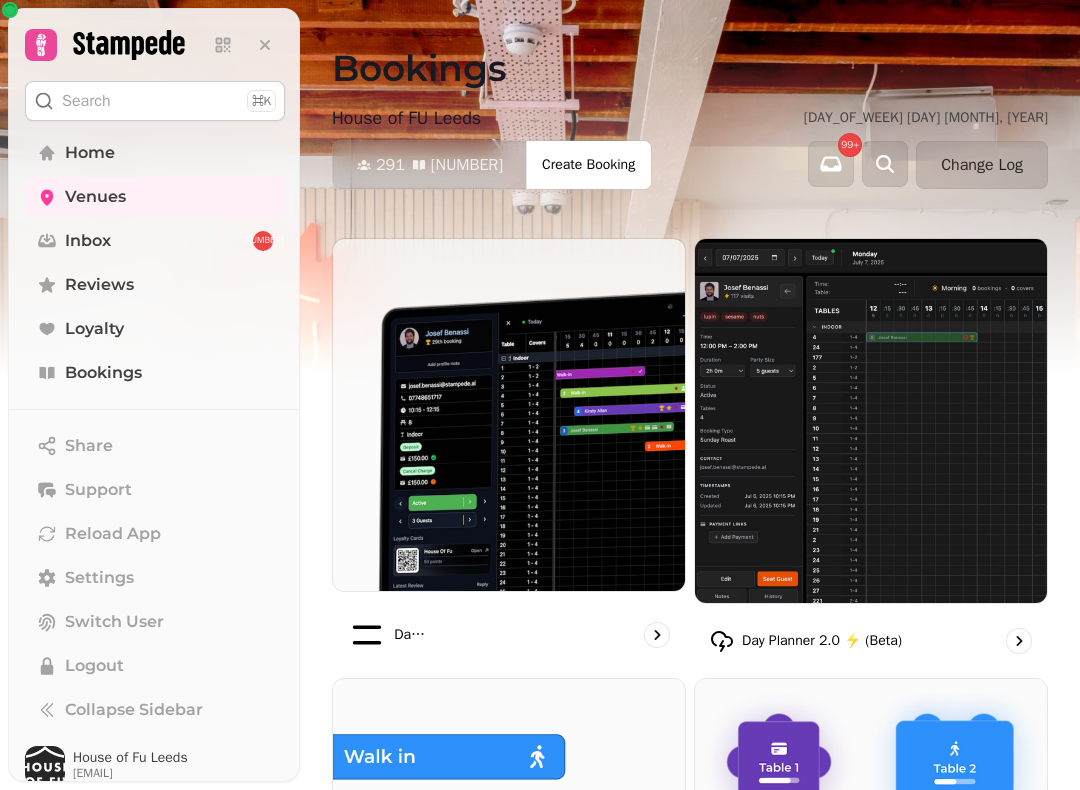 click at bounding box center (509, 415) 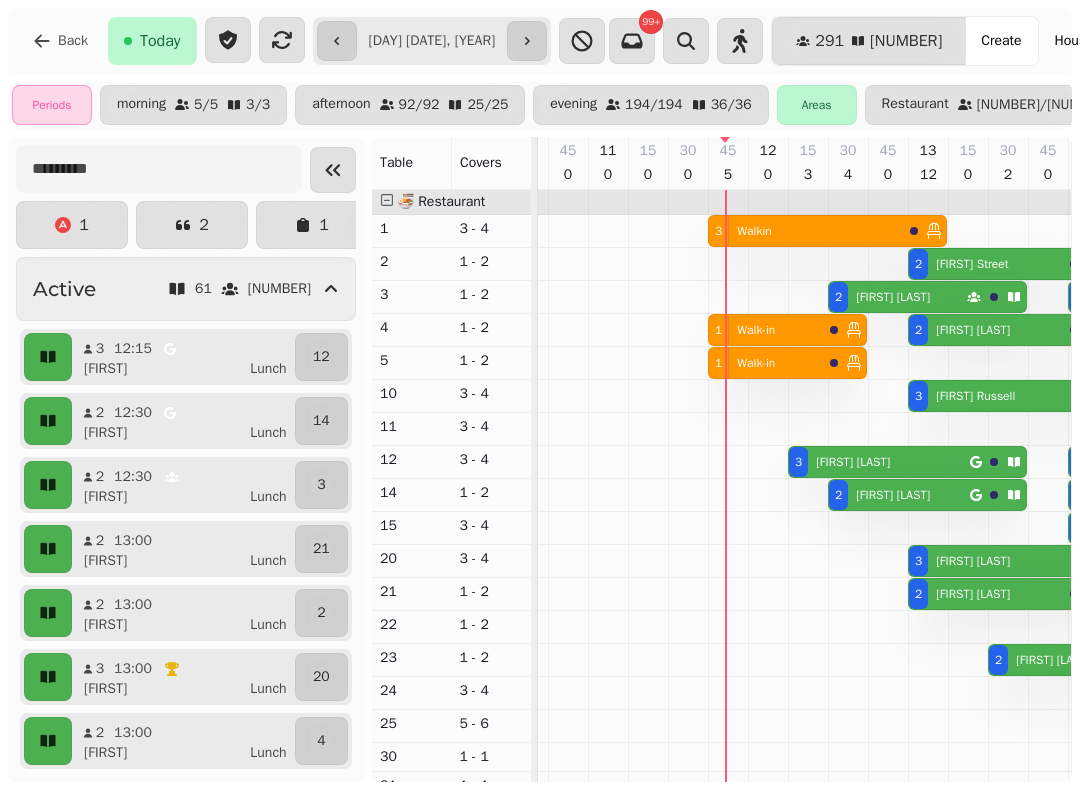 scroll, scrollTop: 0, scrollLeft: 1673, axis: horizontal 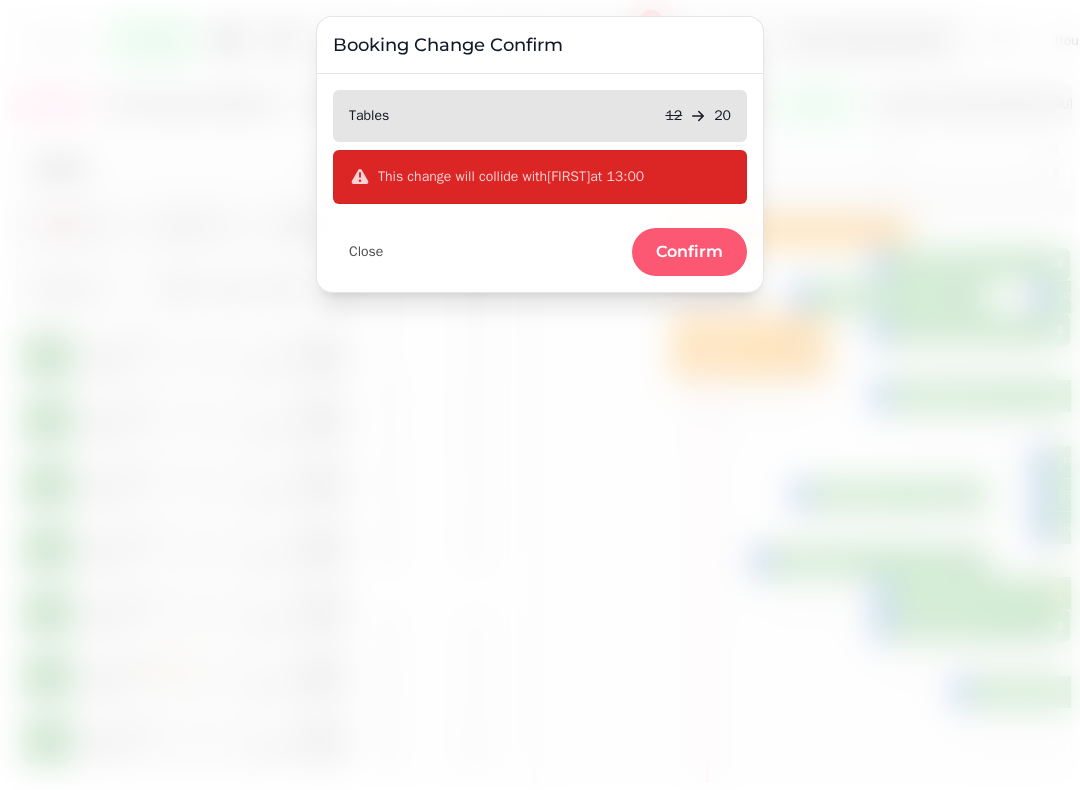 click on "Confirm" at bounding box center [689, 252] 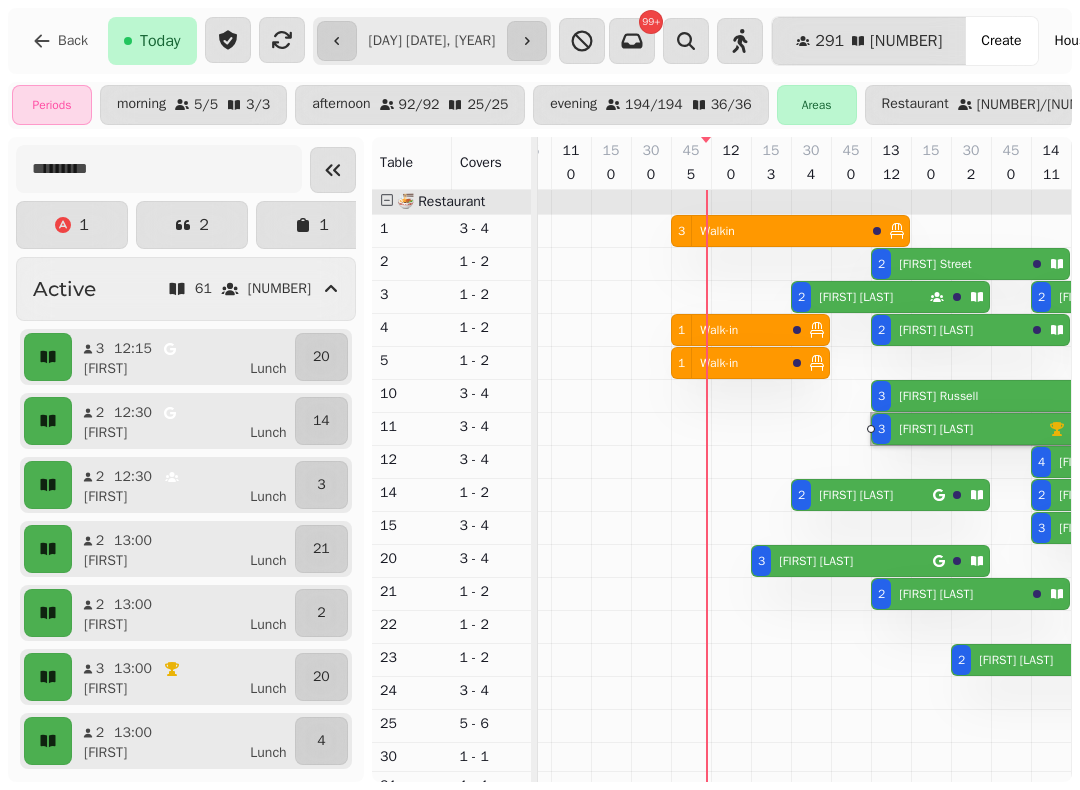 click on "[FIRST] [LAST]" at bounding box center [816, 561] 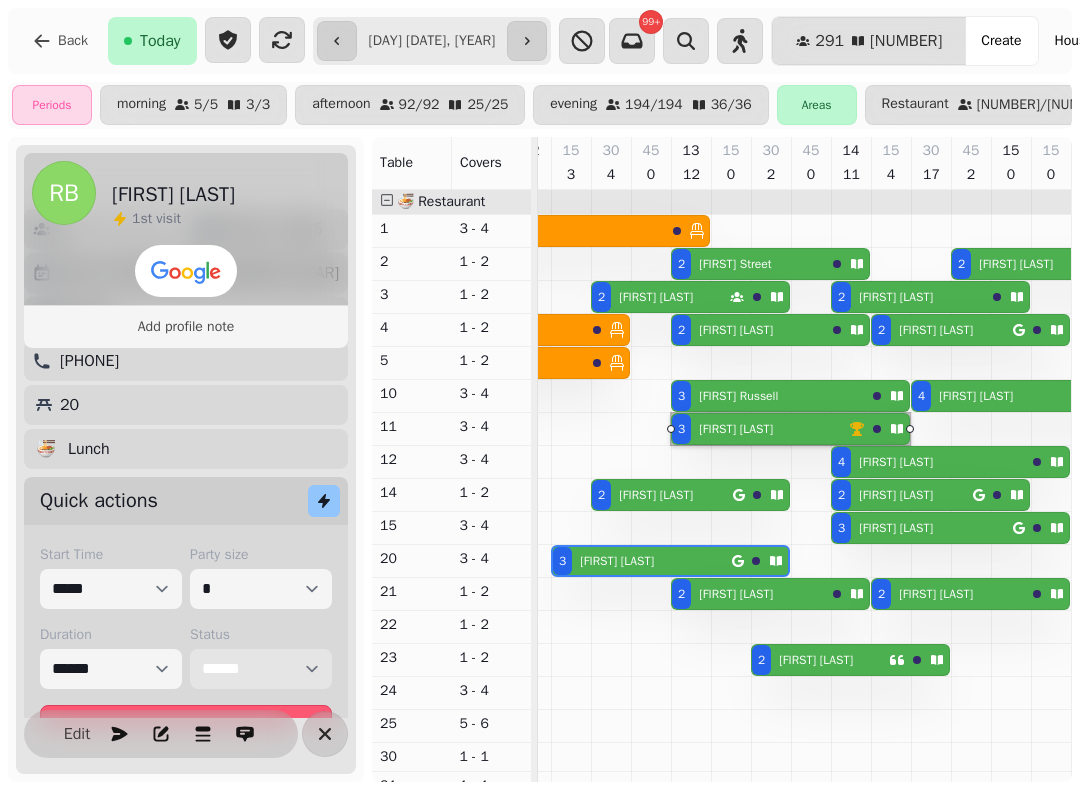 click on "**********" at bounding box center [261, 669] 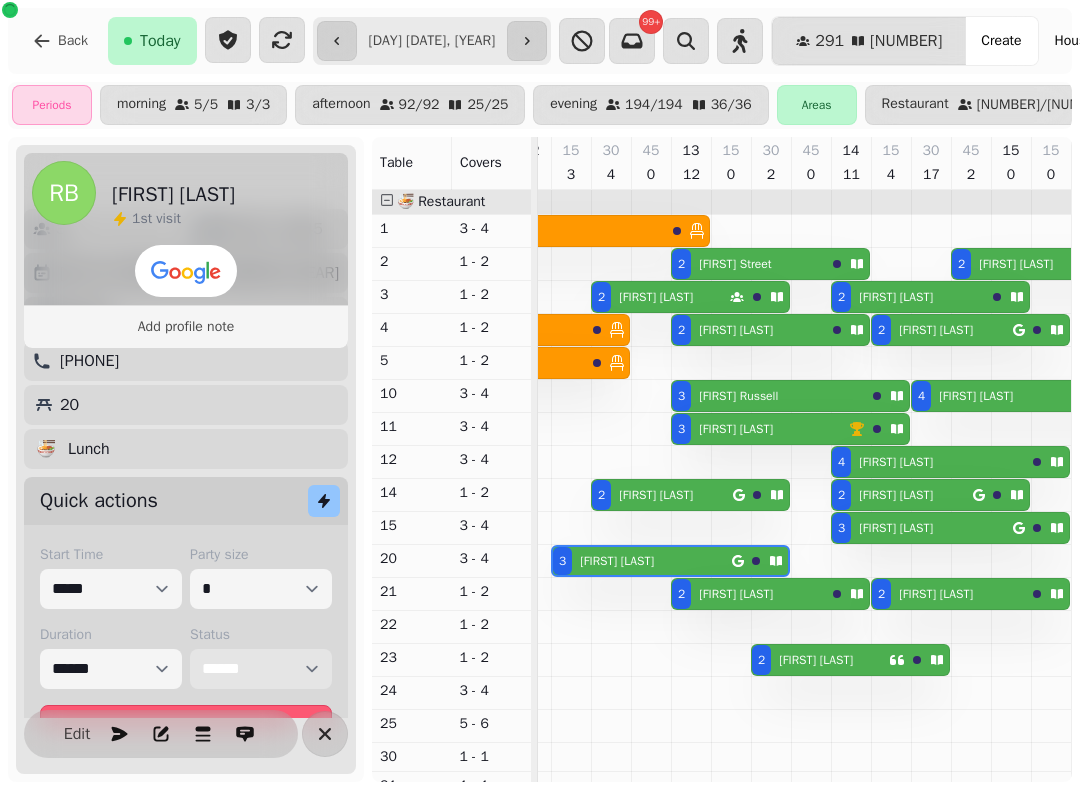 select on "******" 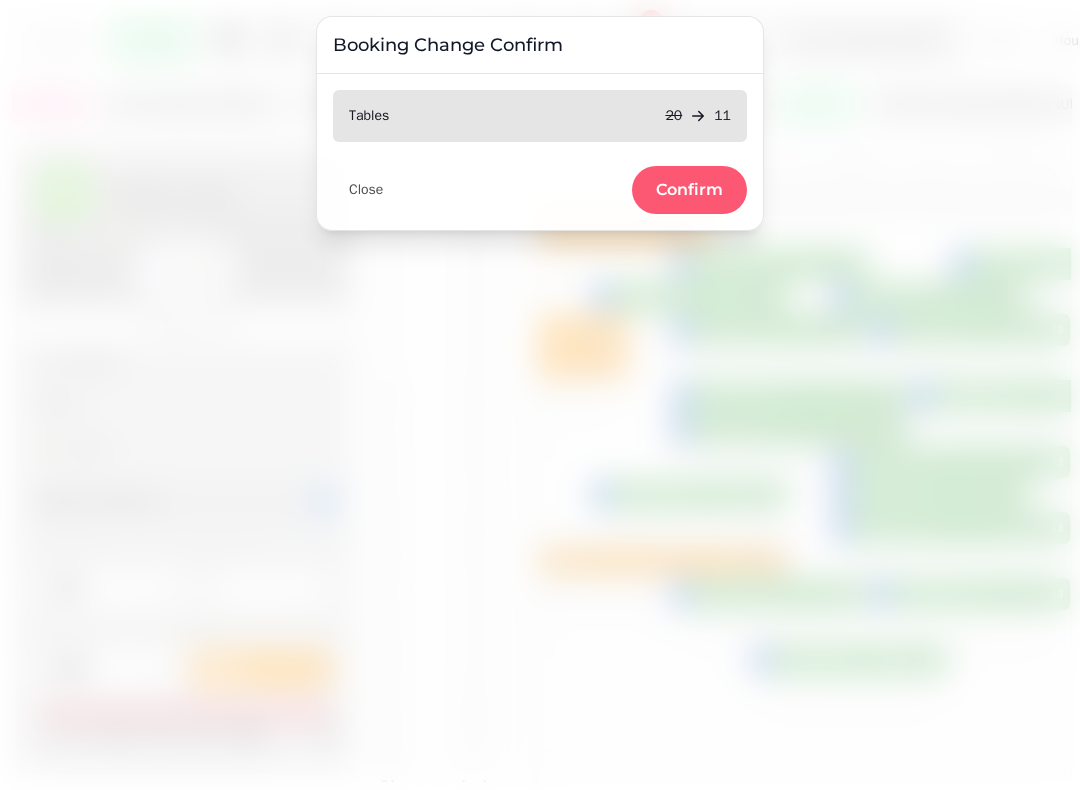 click on "Confirm" at bounding box center [689, 190] 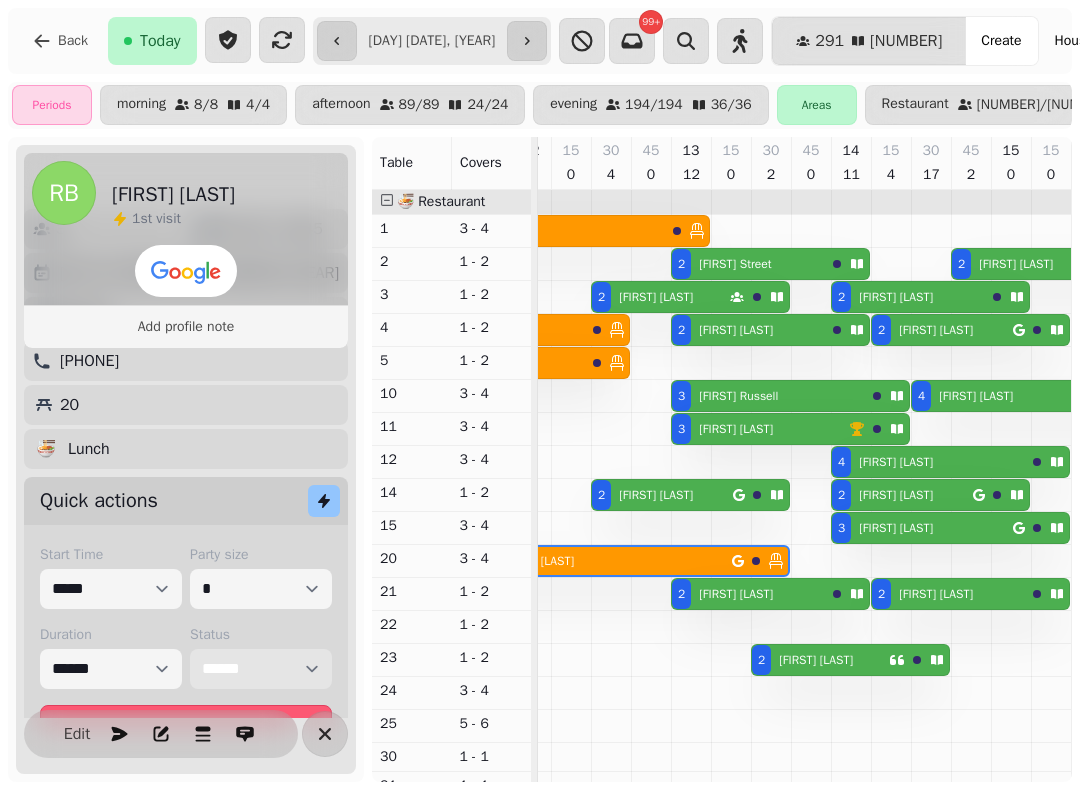 scroll, scrollTop: 34, scrollLeft: 1834, axis: both 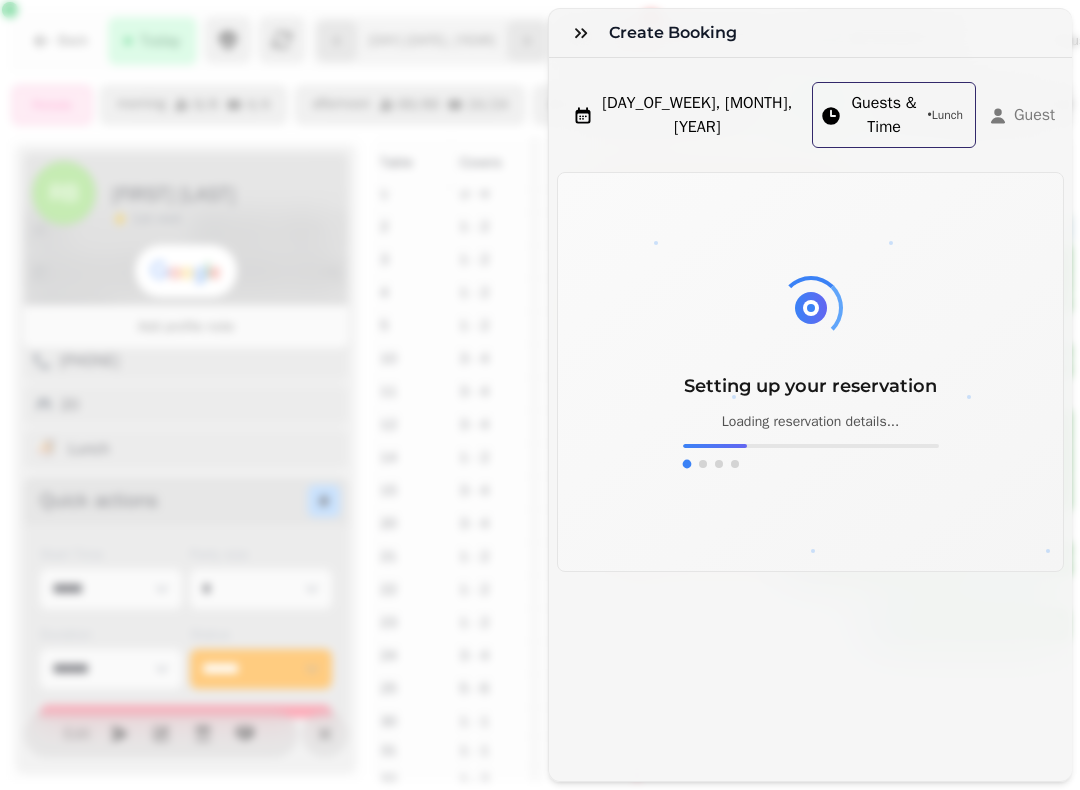 click at bounding box center (581, 33) 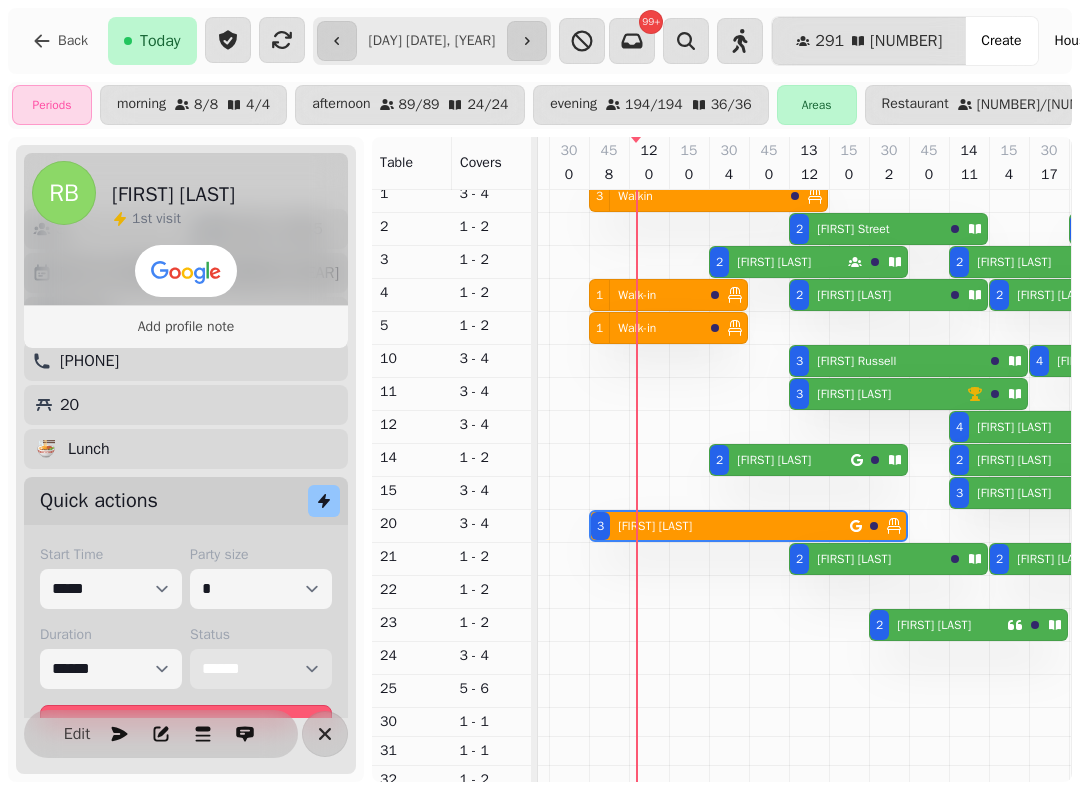 scroll, scrollTop: 0, scrollLeft: 1883, axis: horizontal 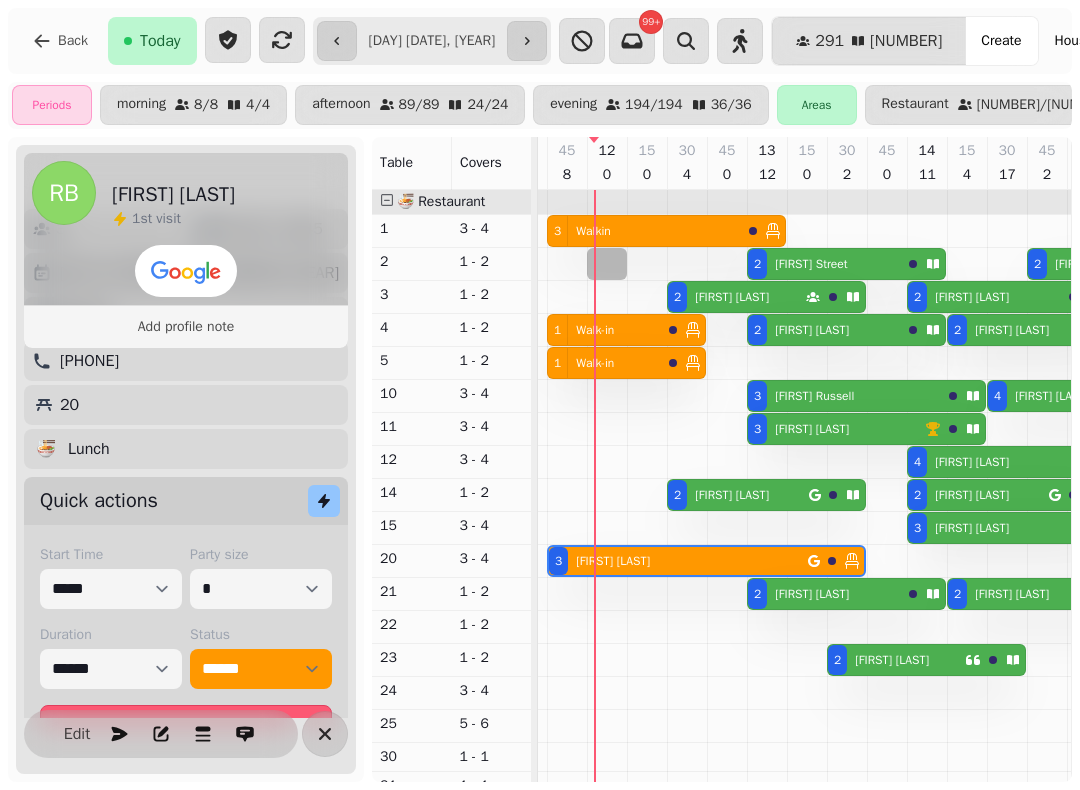 select on "*" 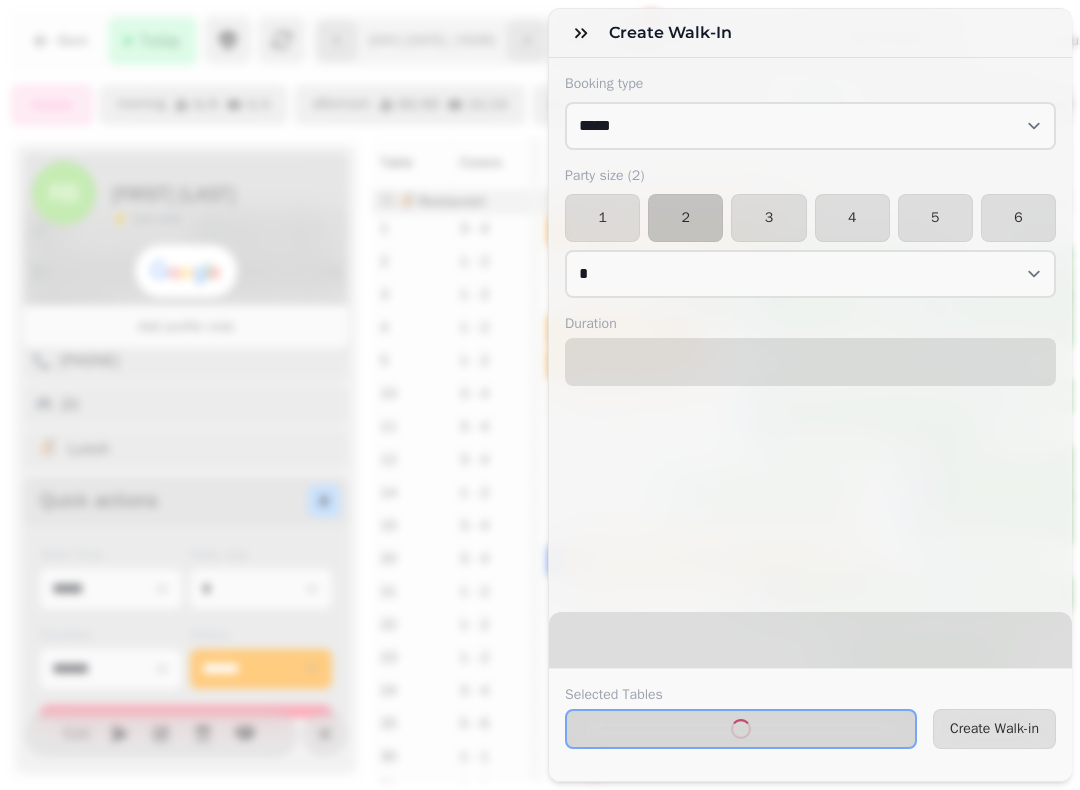 select on "****" 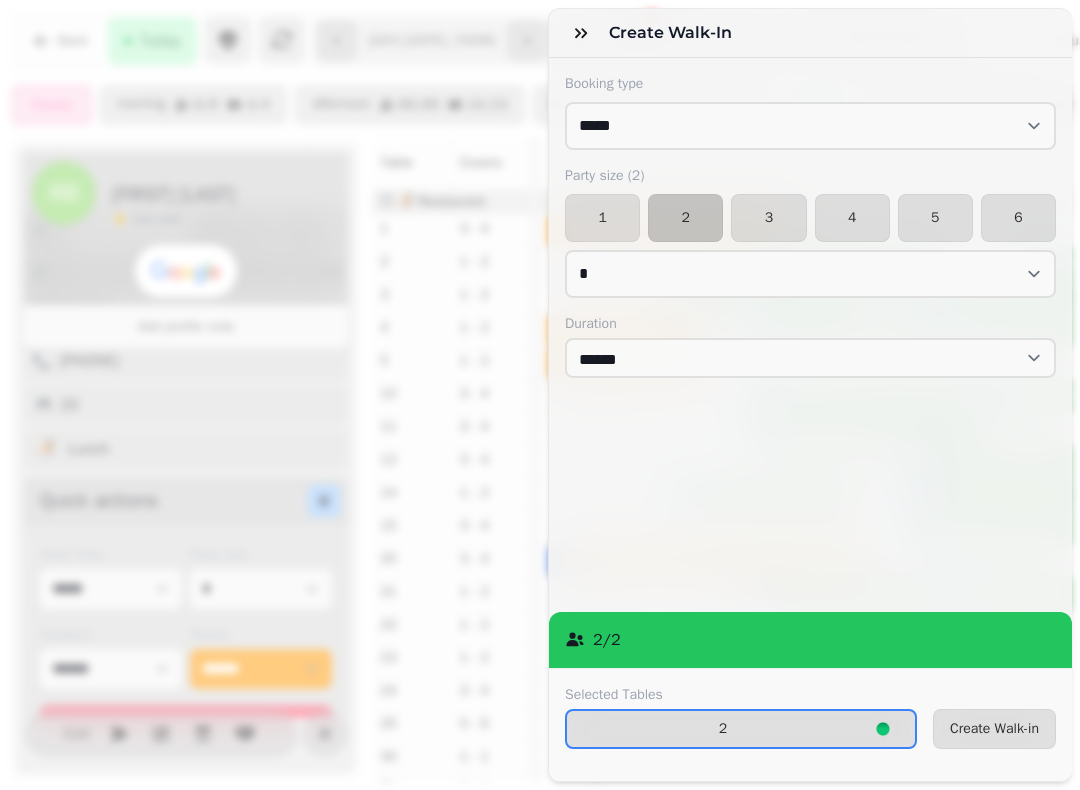 click on "Create Walk-in" at bounding box center (994, 729) 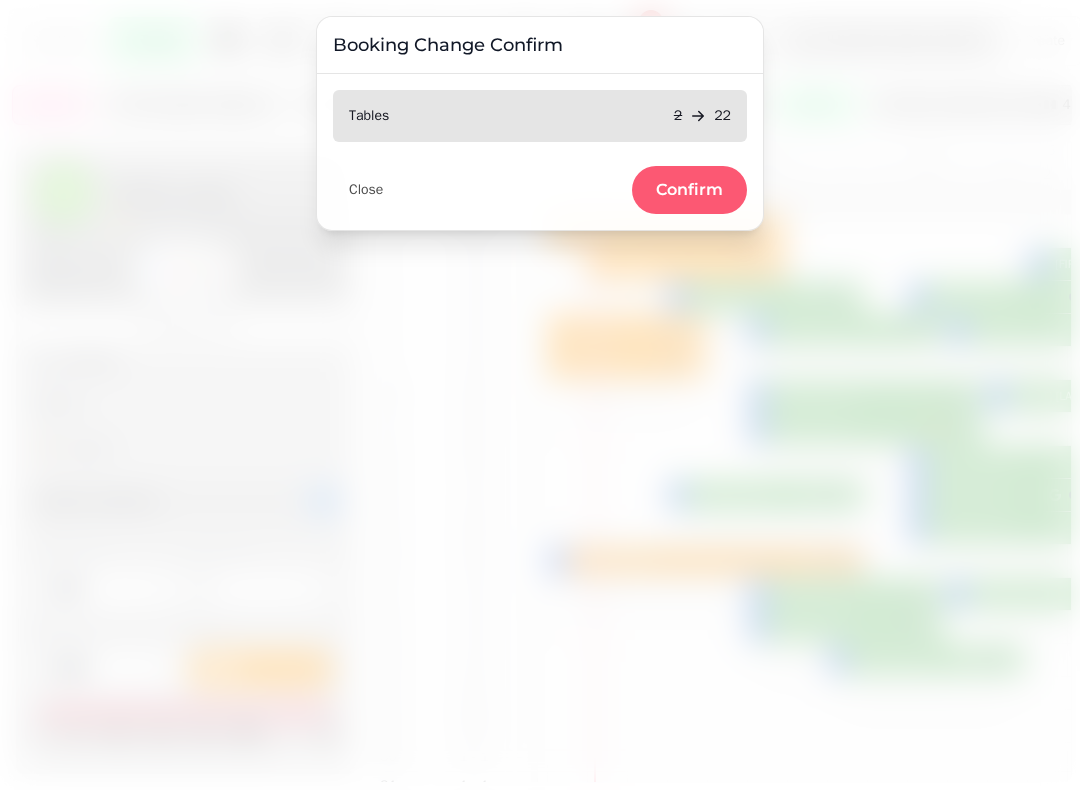 click on "Confirm" at bounding box center (689, 190) 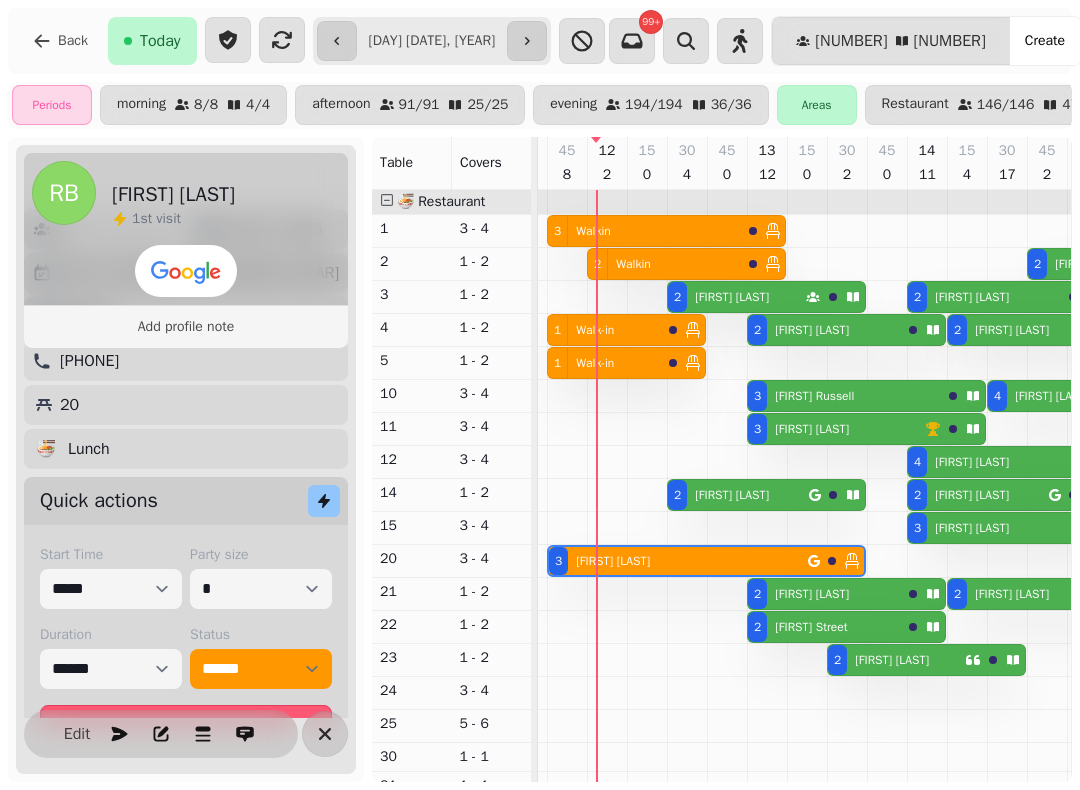 click on "[FIRST] [LAST]" at bounding box center [732, 297] 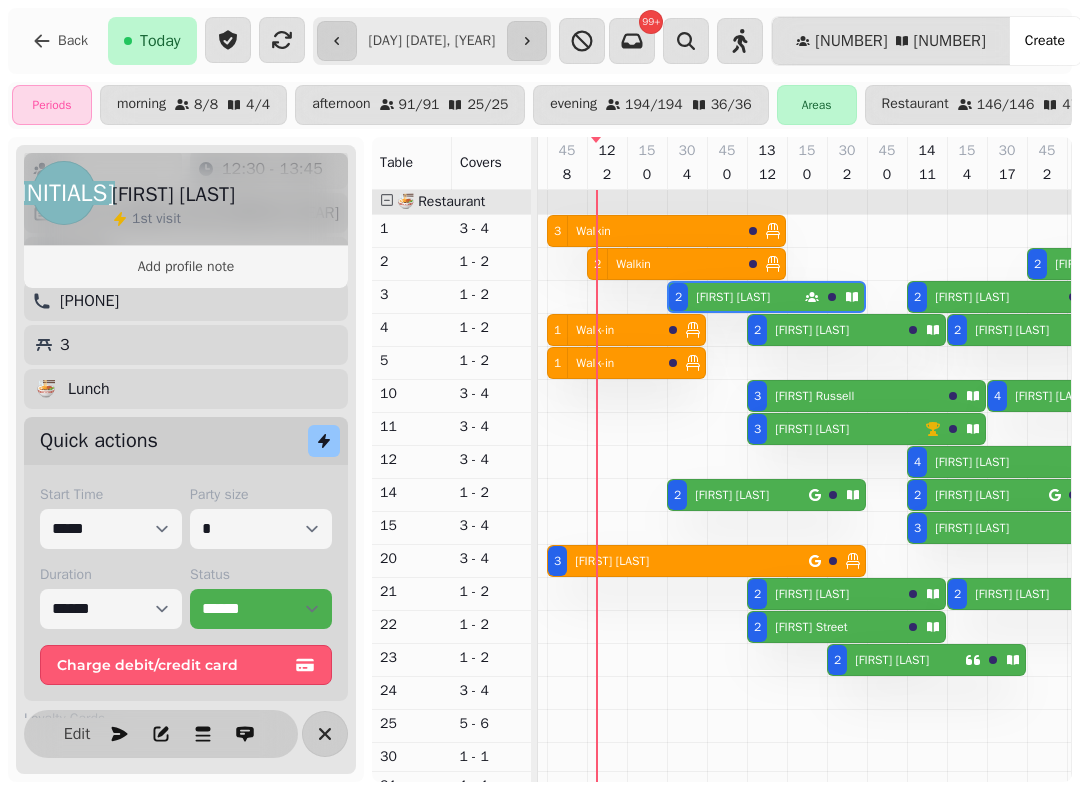 scroll, scrollTop: 0, scrollLeft: 1987, axis: horizontal 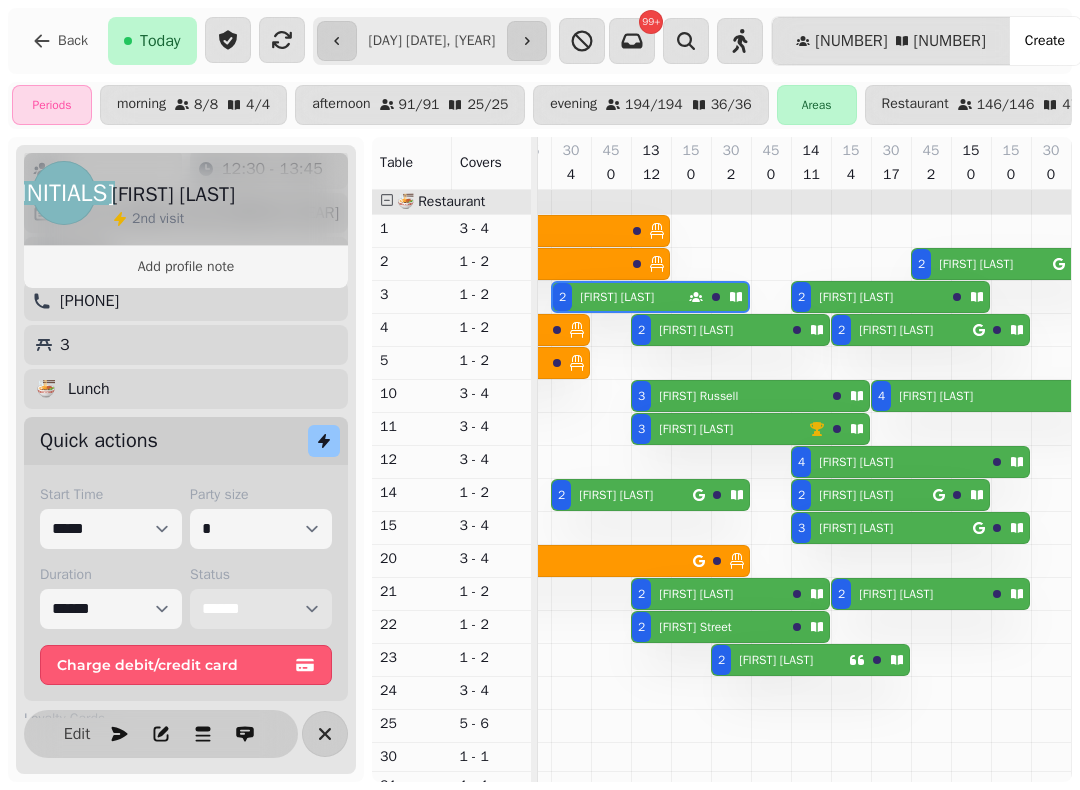 click on "**********" at bounding box center [261, 609] 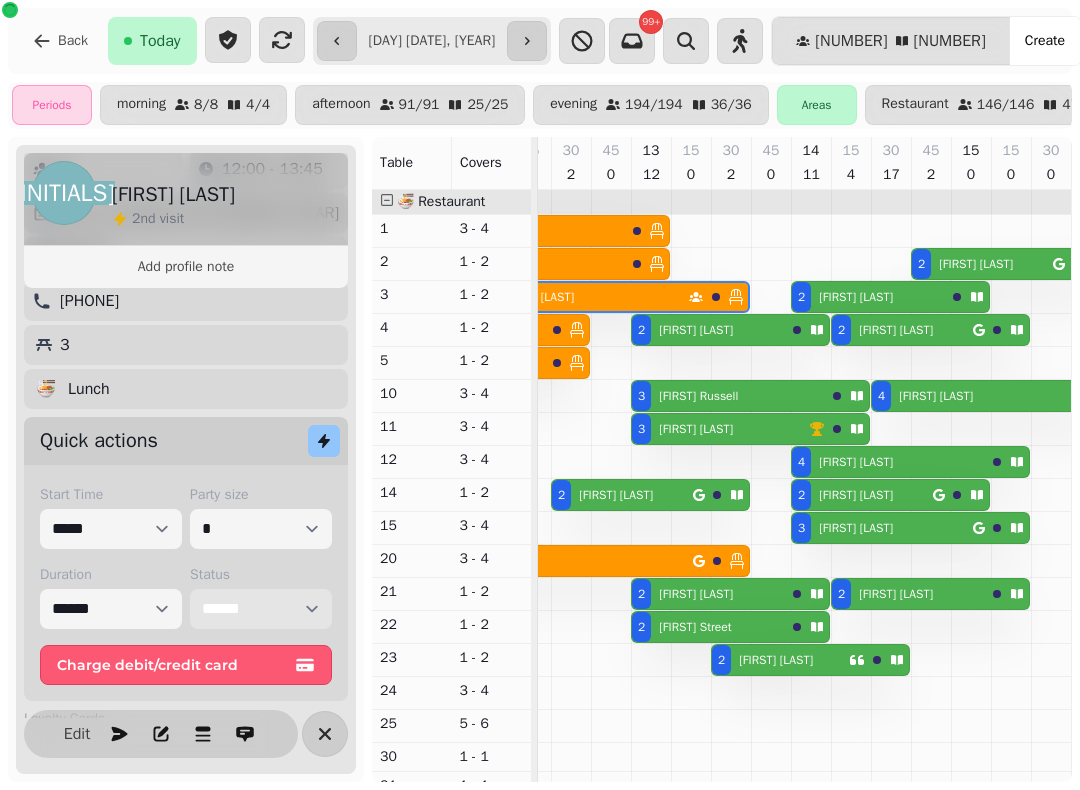 scroll, scrollTop: 16, scrollLeft: 1772, axis: both 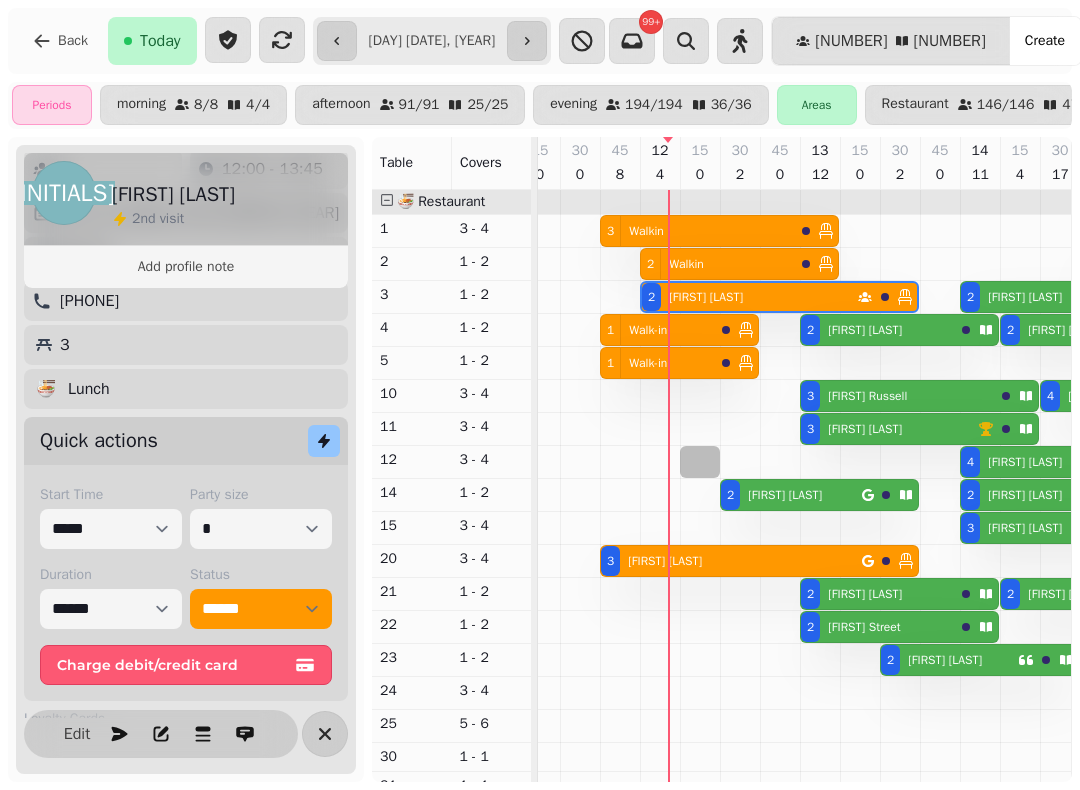 select on "*" 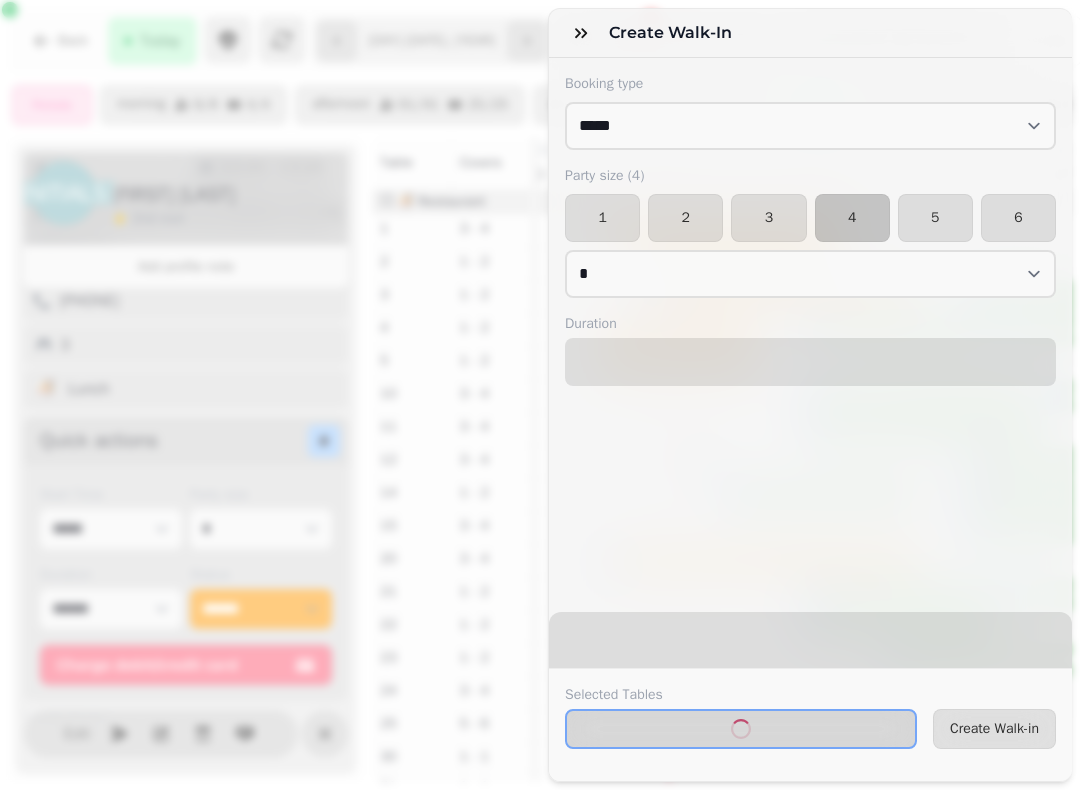 click on "3" at bounding box center [768, 218] 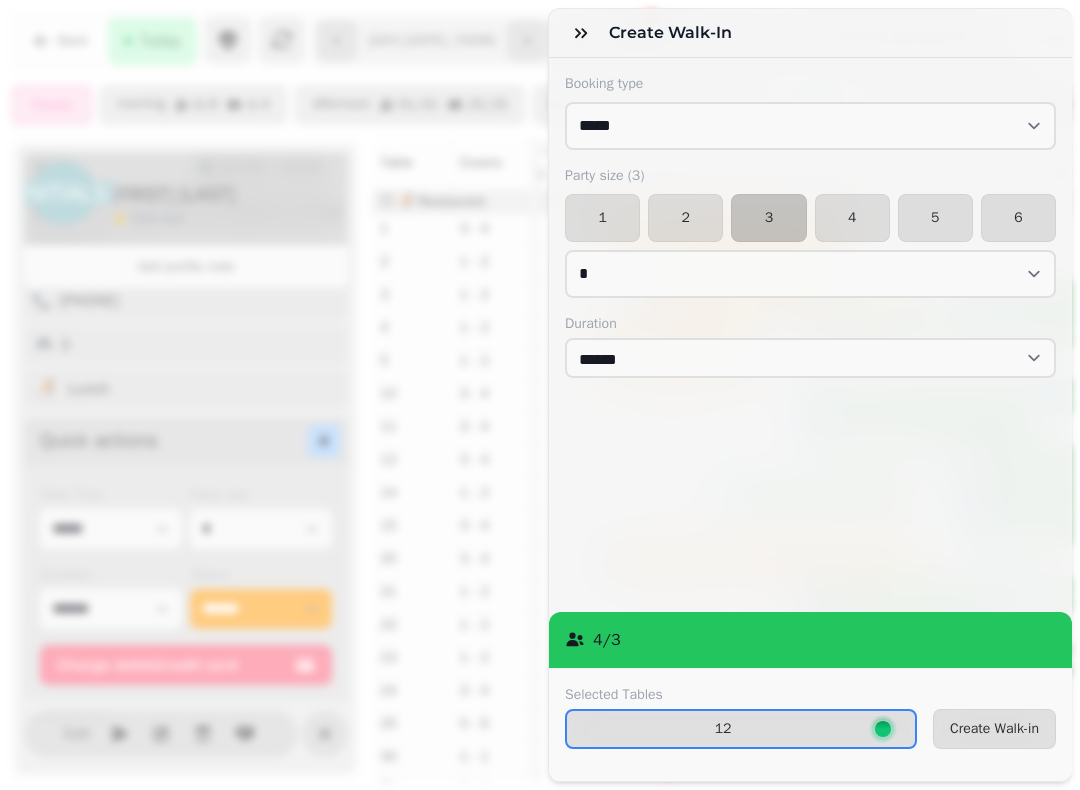 click on "Create Walk-in" at bounding box center [994, 729] 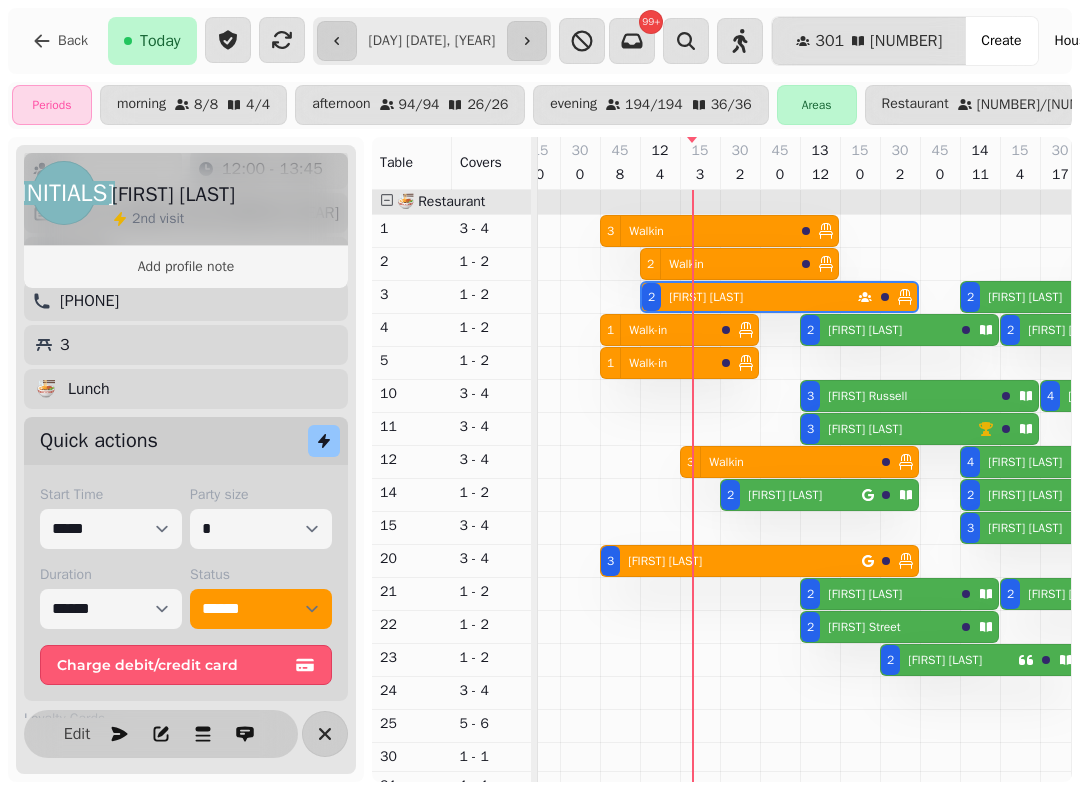 click on "[FIRST] [LAST]" at bounding box center (785, 495) 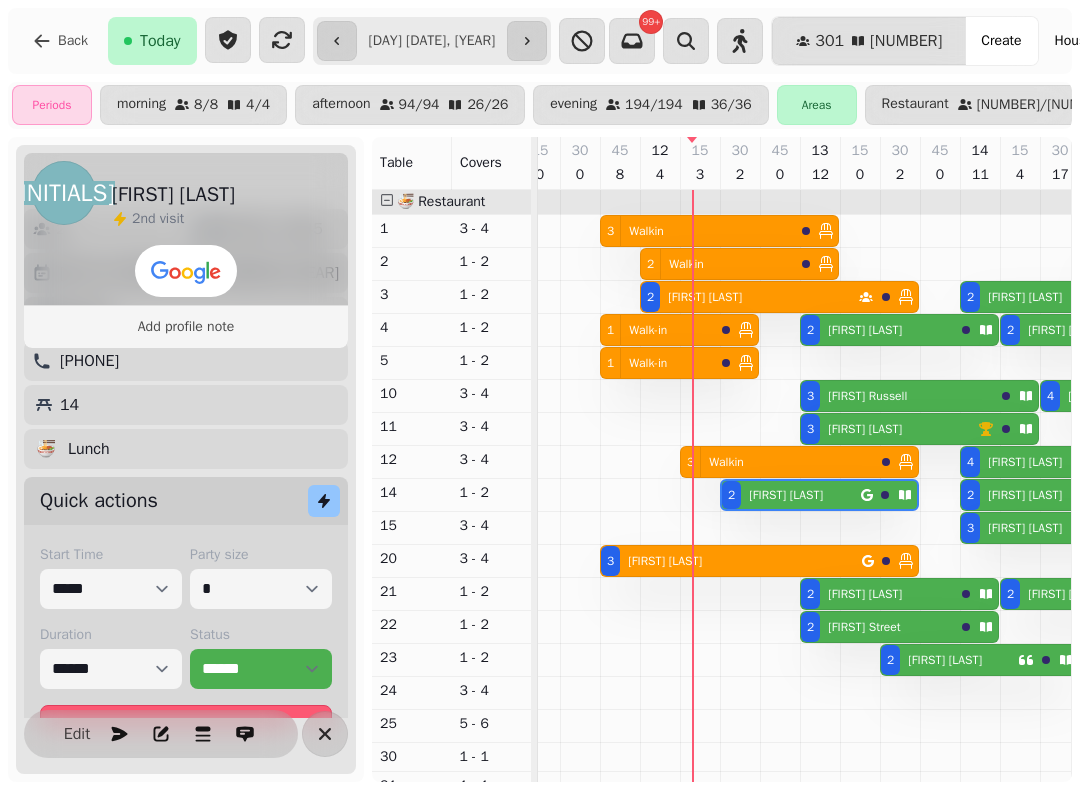 scroll, scrollTop: 0, scrollLeft: 1987, axis: horizontal 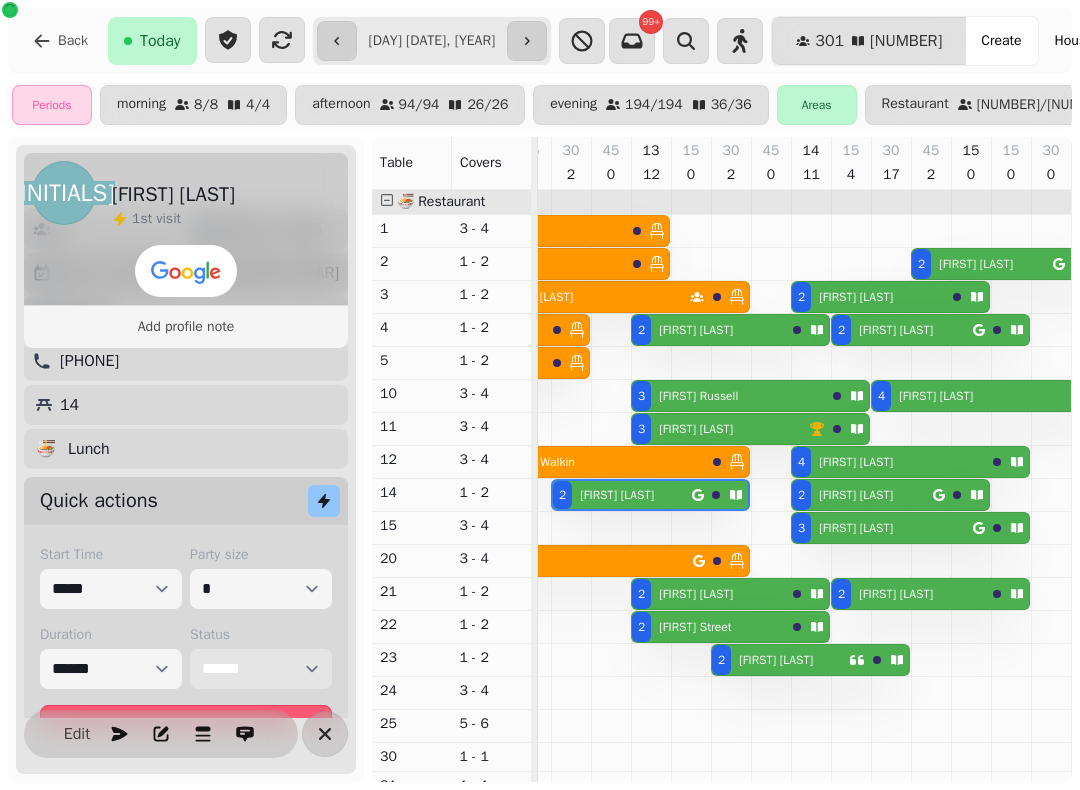 click on "**********" at bounding box center [261, 669] 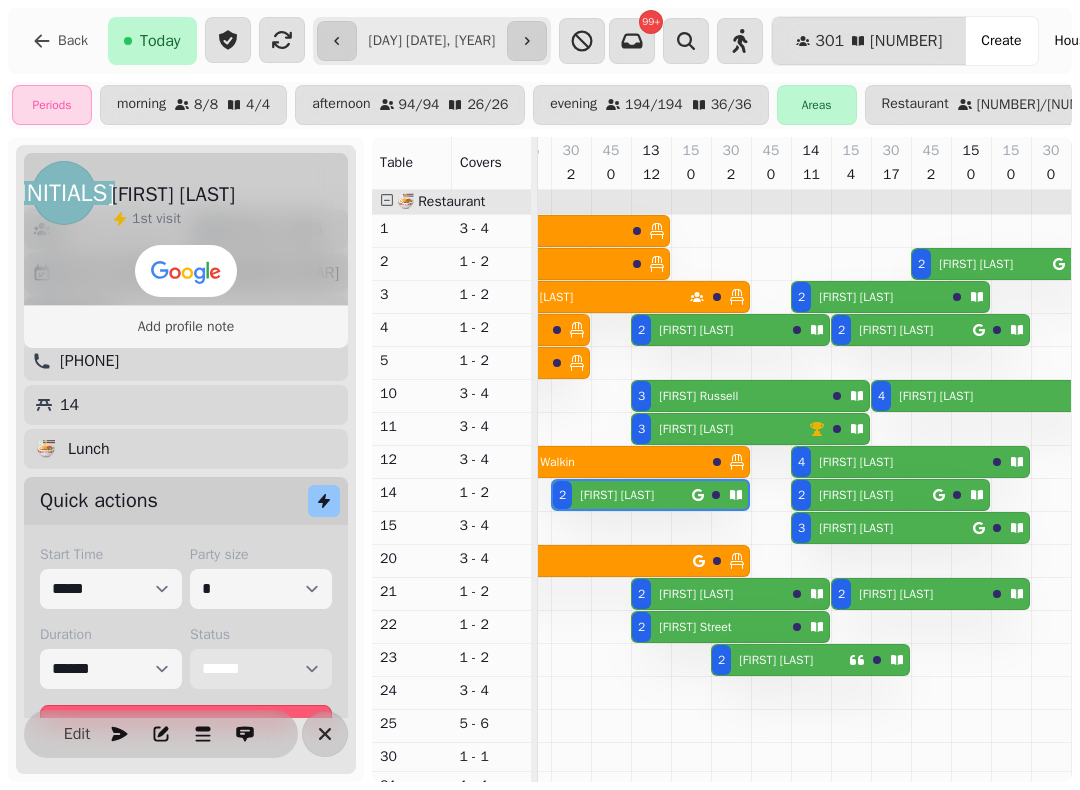 click on "**********" at bounding box center [261, 669] 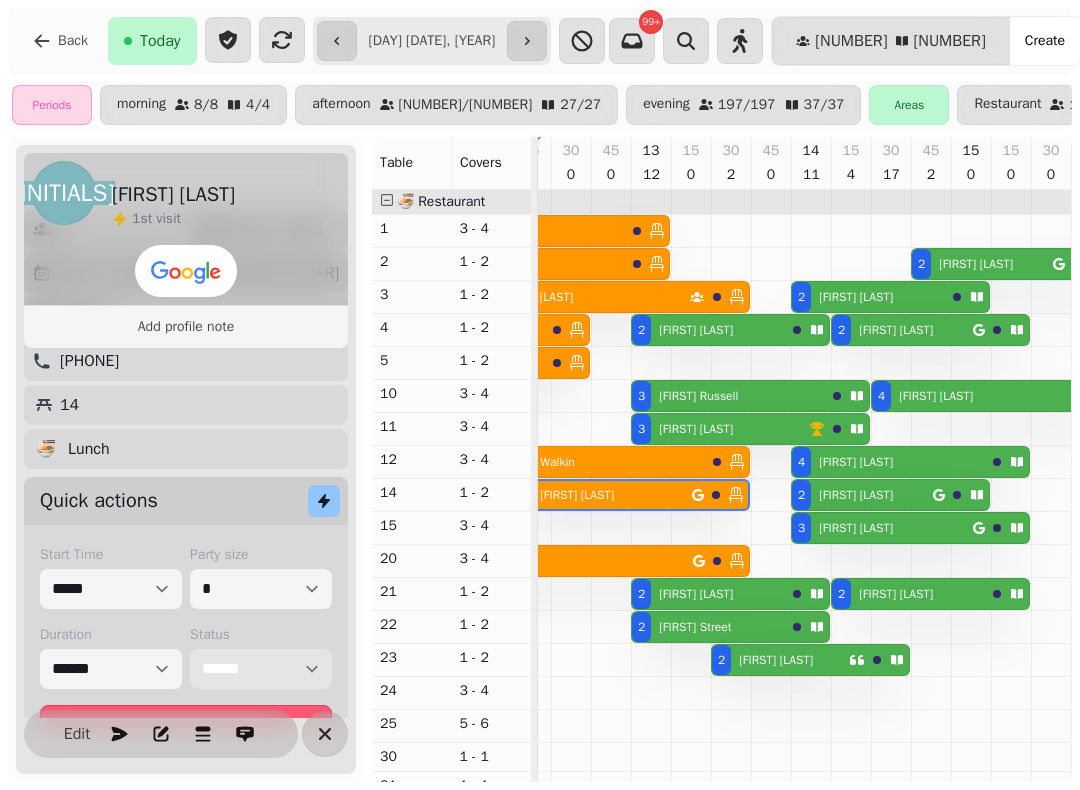 scroll, scrollTop: 111, scrollLeft: 1930, axis: both 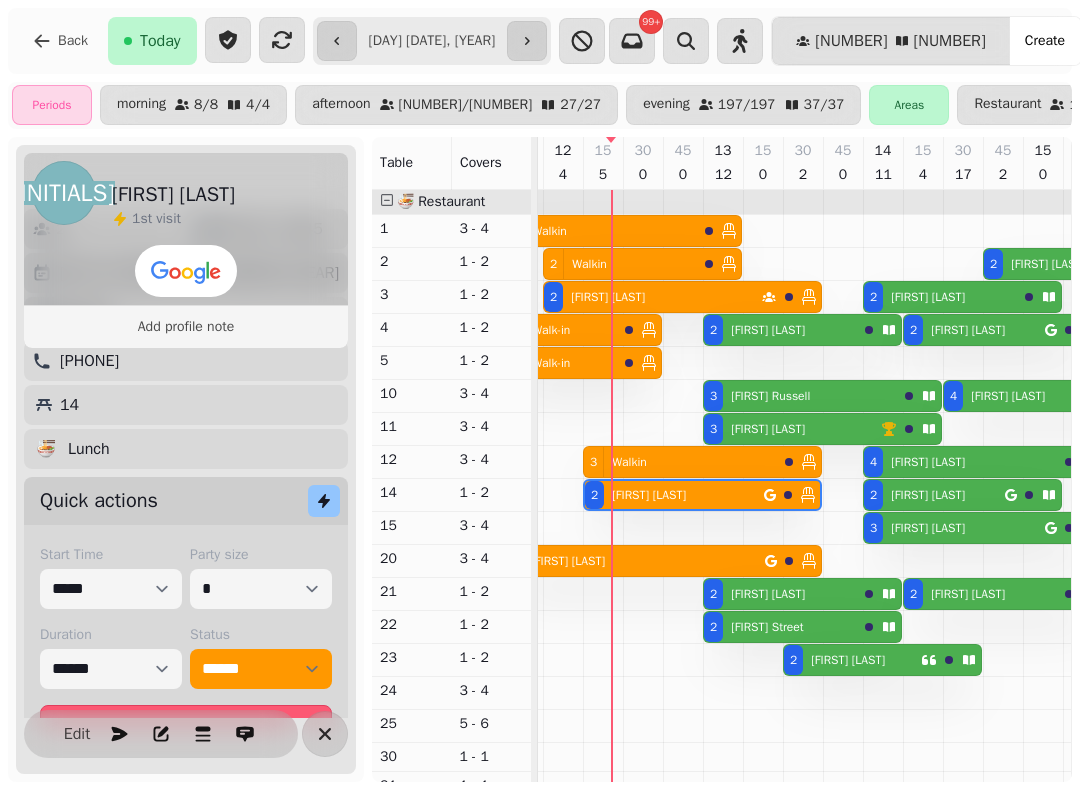 click on "1 Walk-in" at bounding box center [560, 330] 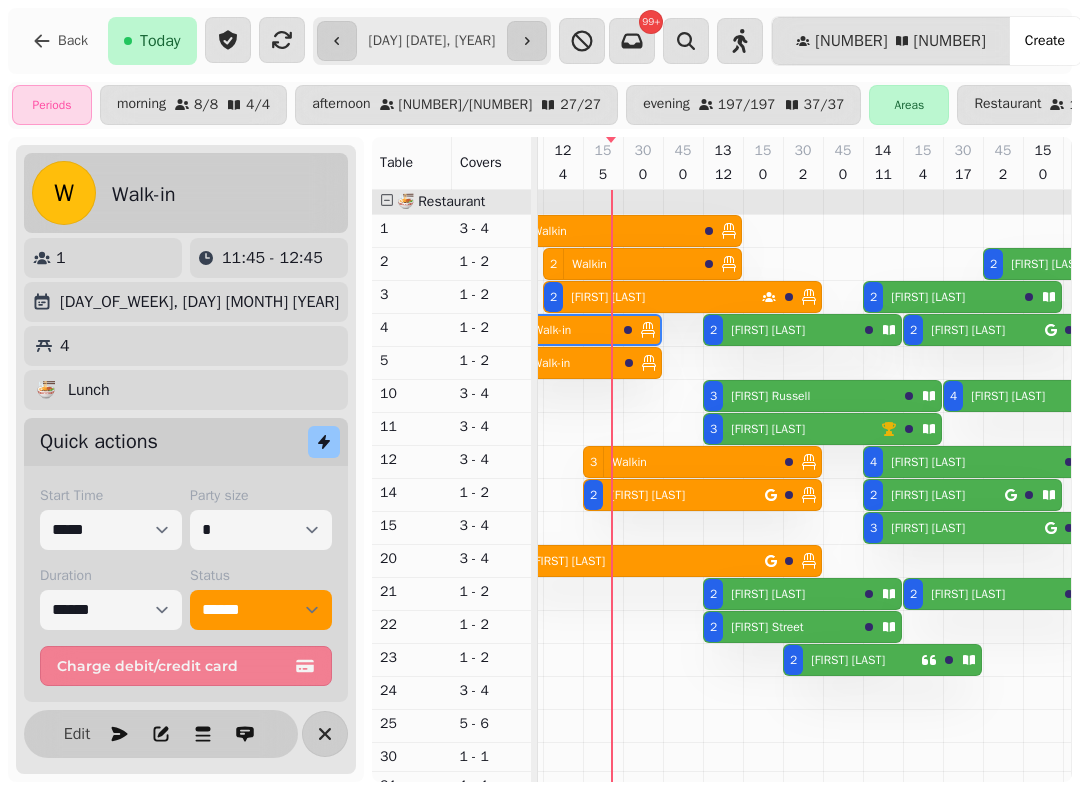 scroll, scrollTop: 3, scrollLeft: 0, axis: vertical 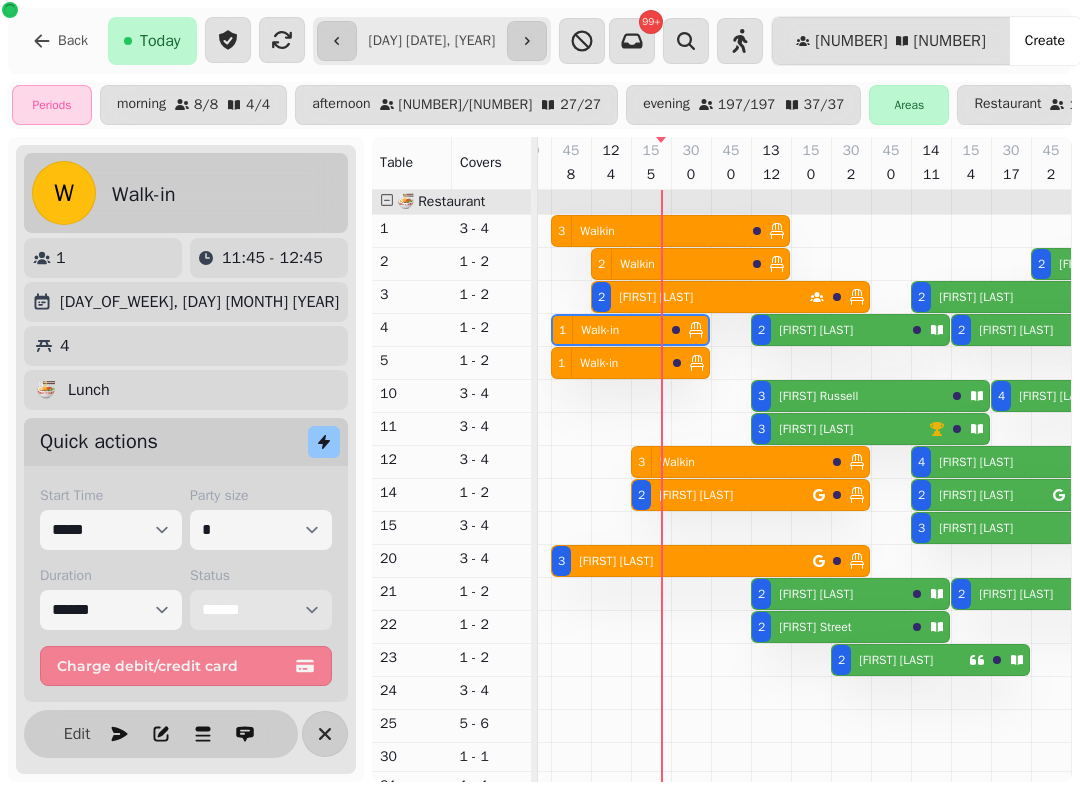 click on "**********" at bounding box center [261, 610] 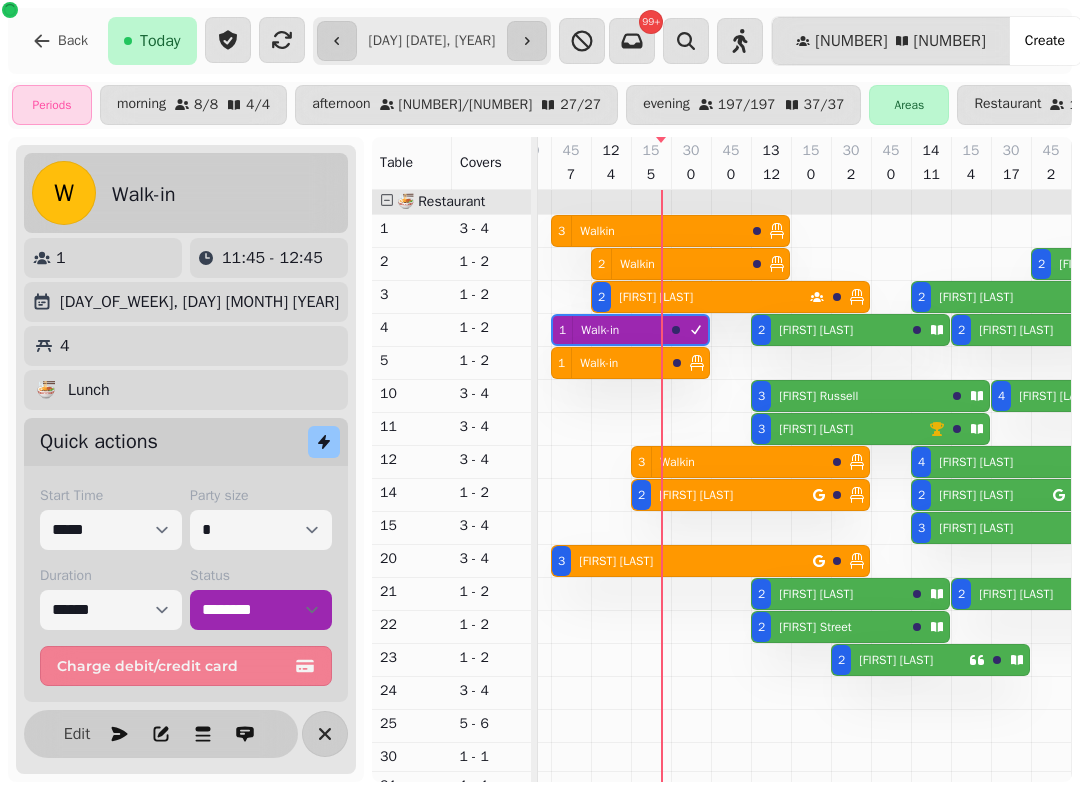 click on "Walk-in" at bounding box center (599, 363) 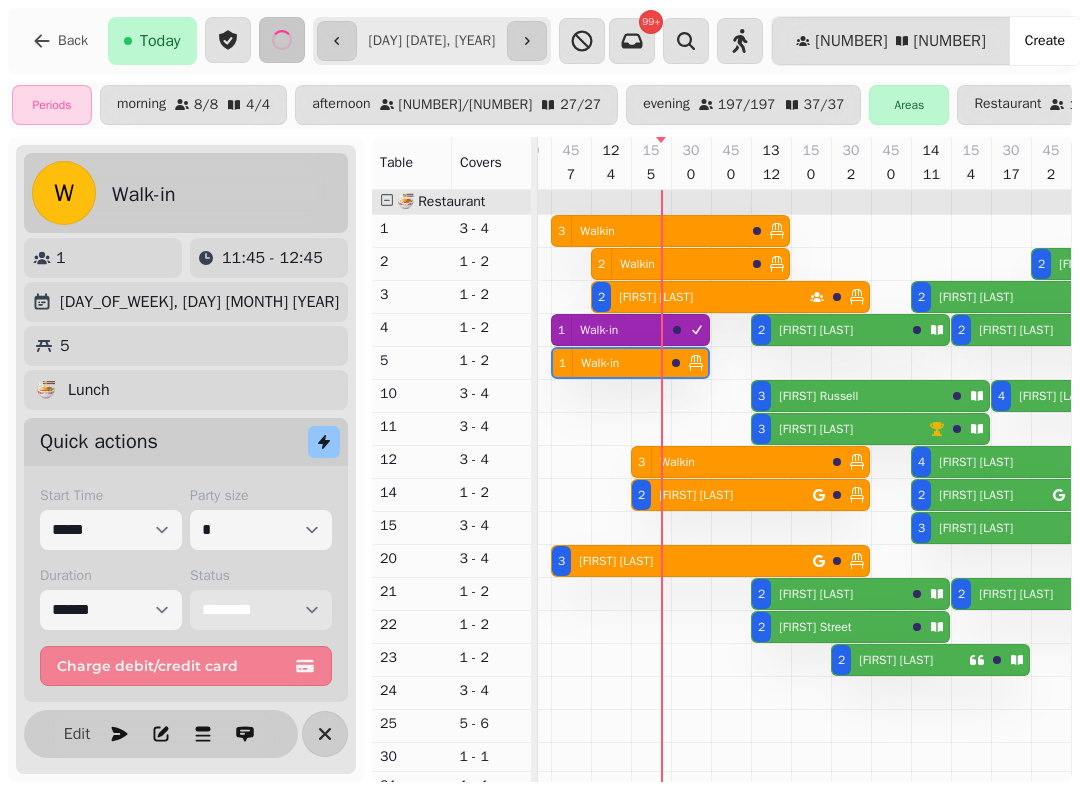 click on "**********" at bounding box center (261, 610) 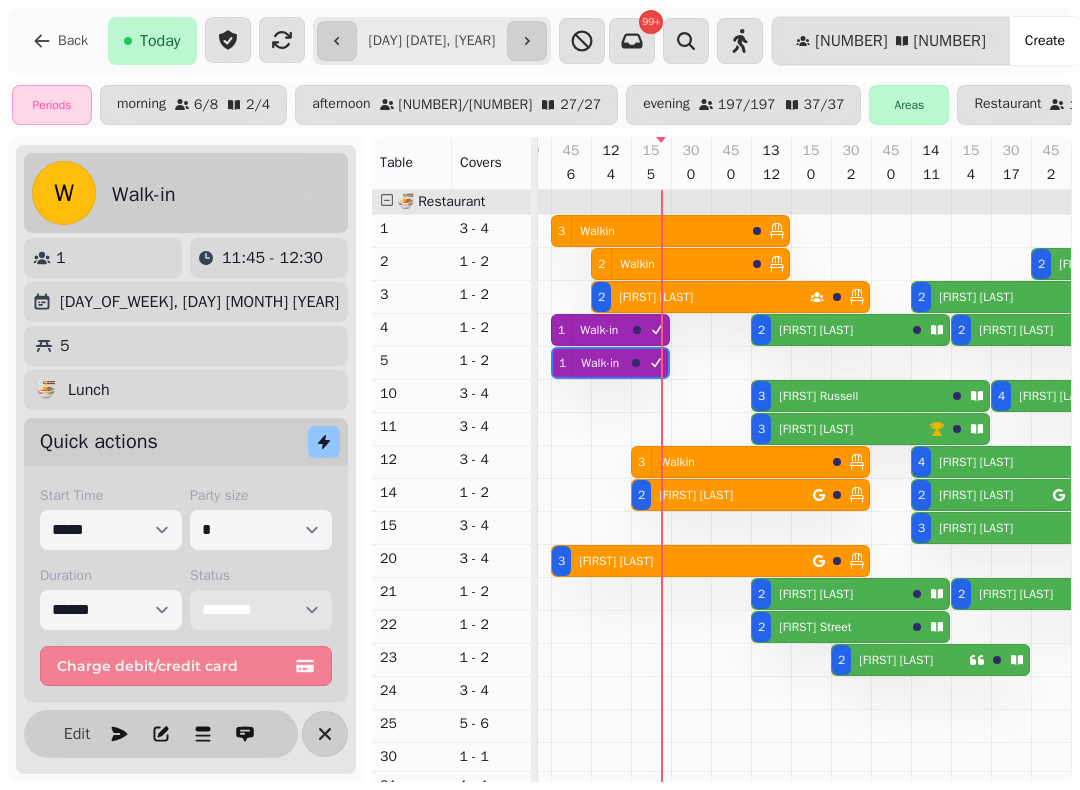 scroll, scrollTop: 23, scrollLeft: 1859, axis: both 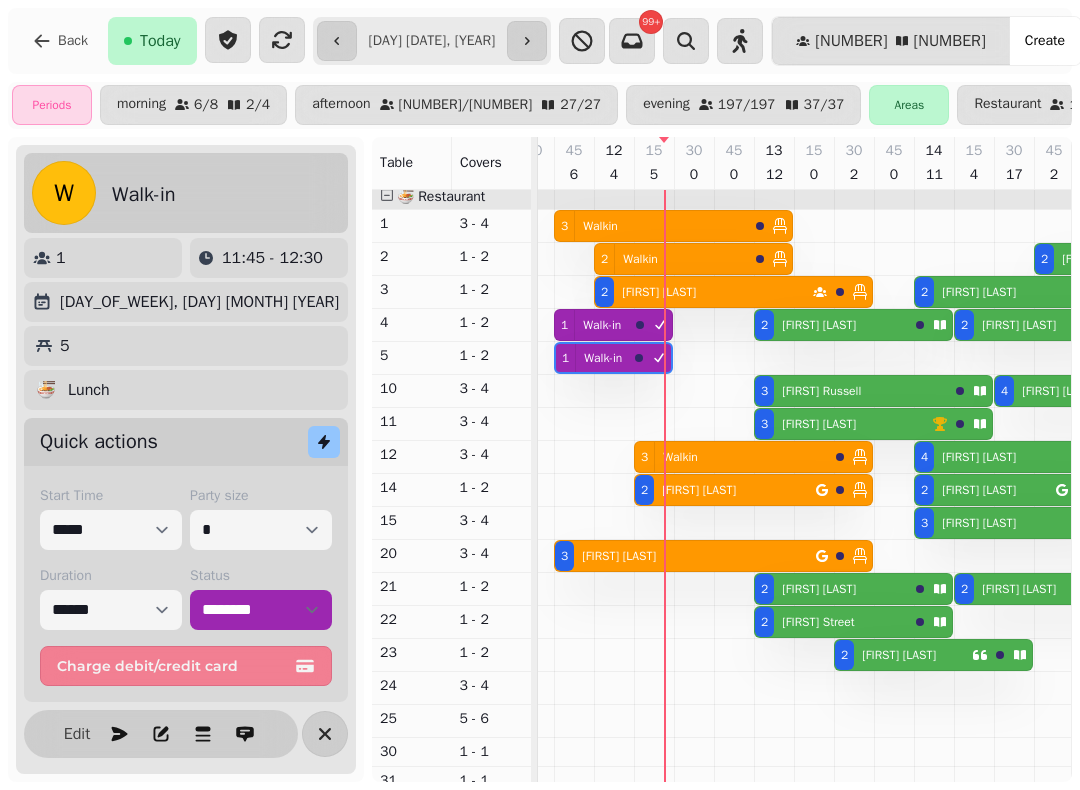 click on "3 Walkin" at bounding box center (651, 226) 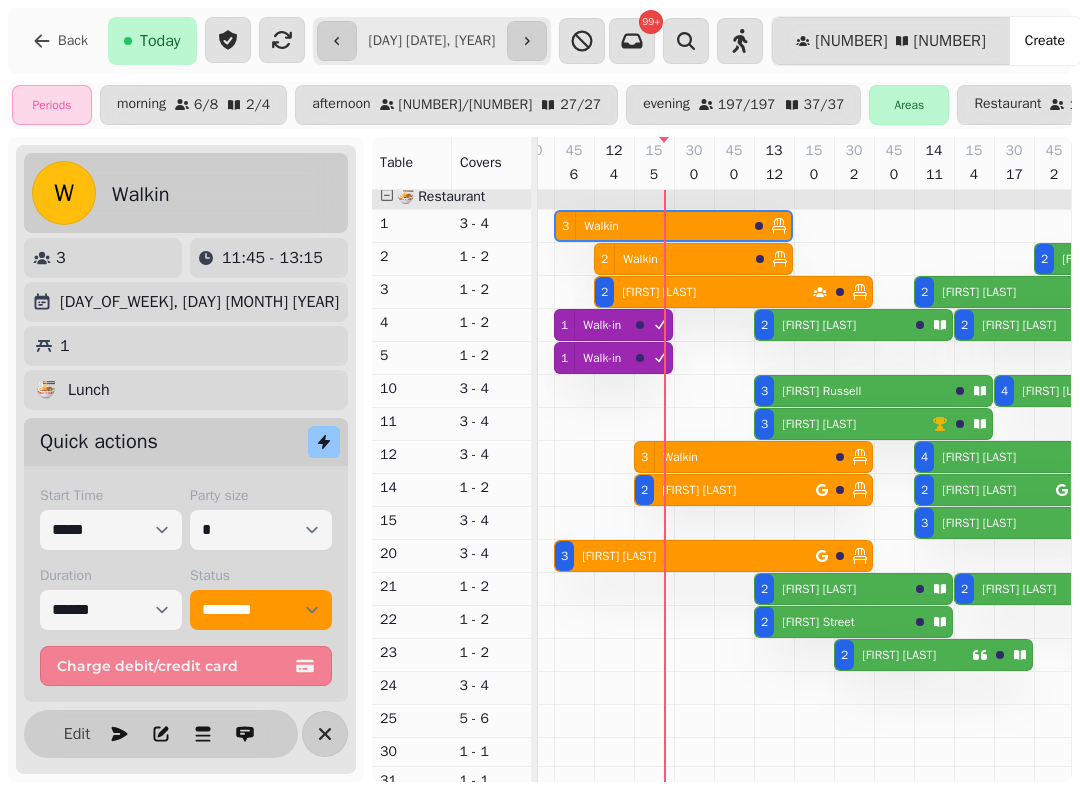 scroll, scrollTop: 0, scrollLeft: 1867, axis: horizontal 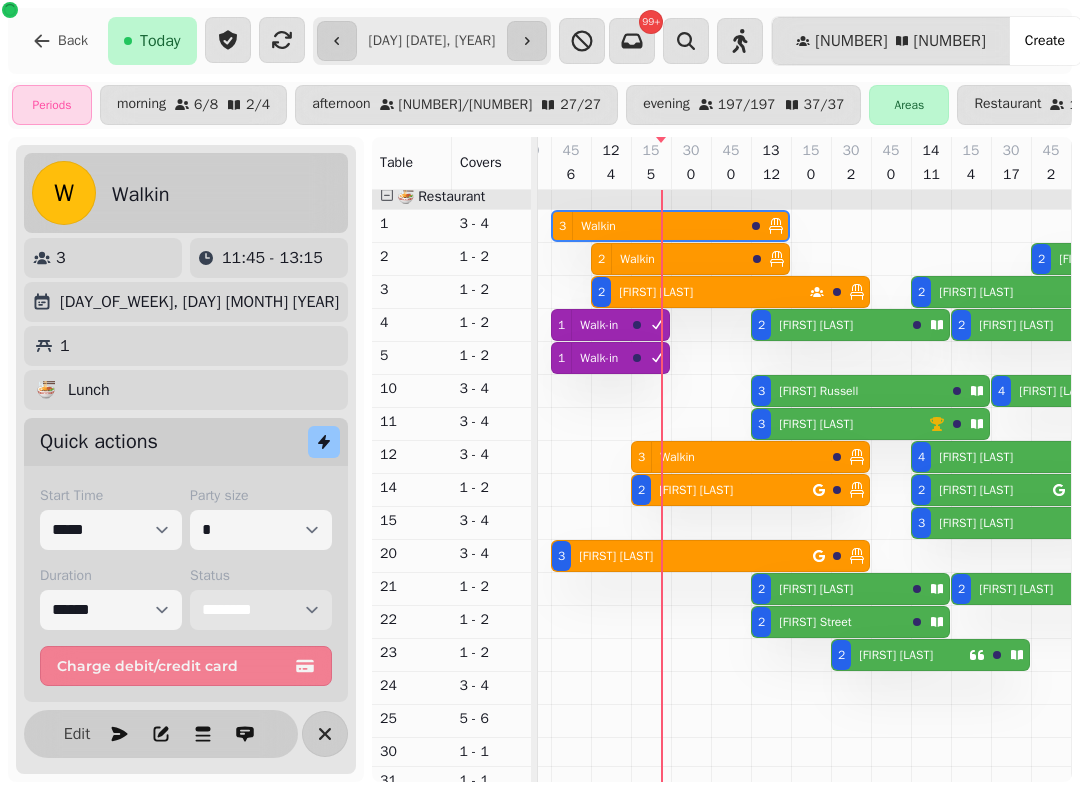 click on "**********" at bounding box center (261, 610) 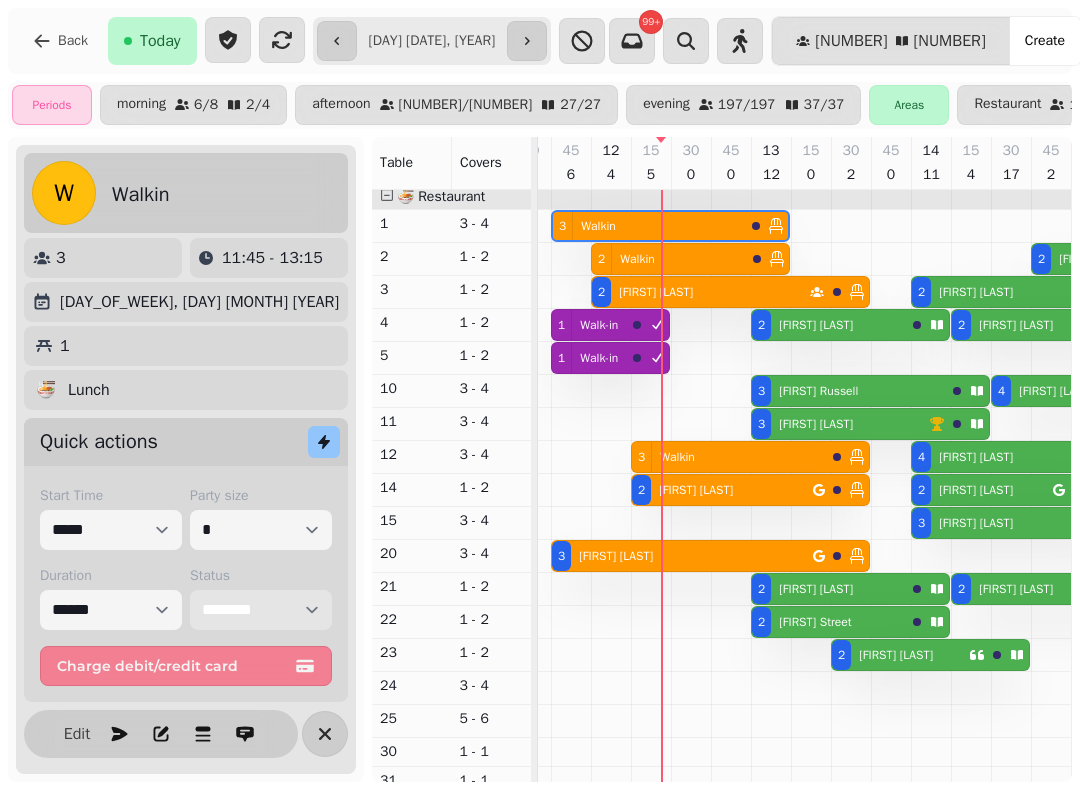 select on "********" 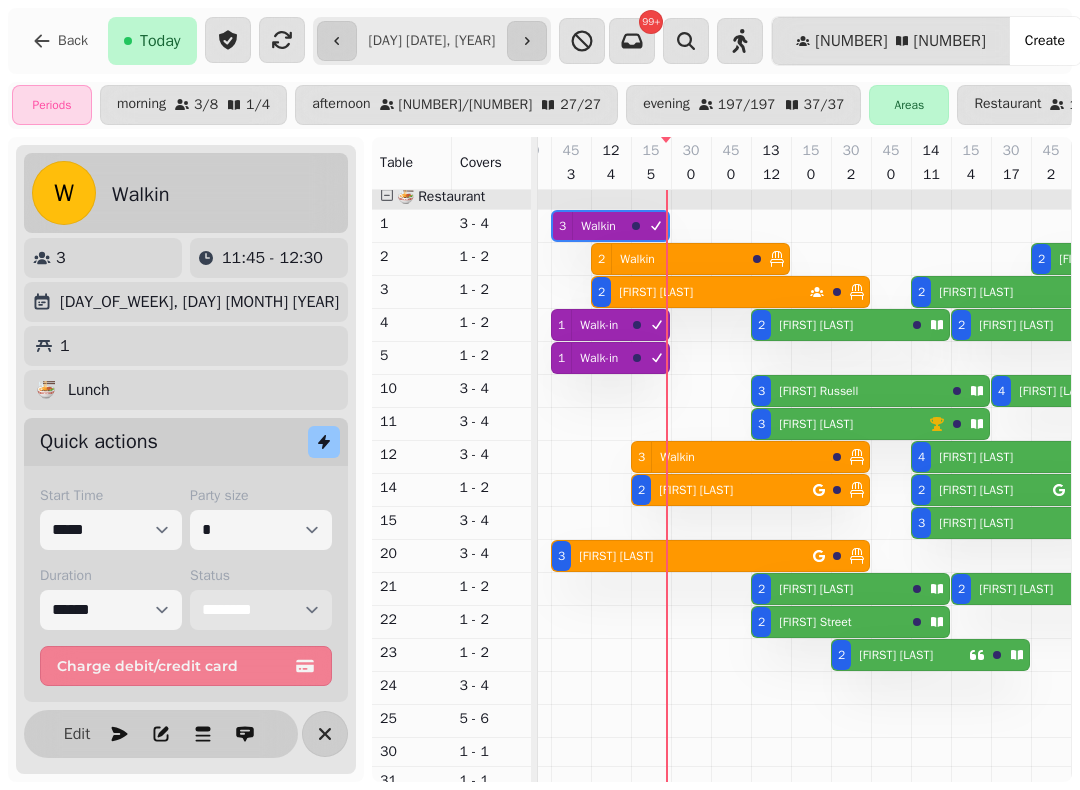 scroll, scrollTop: 3, scrollLeft: 1867, axis: both 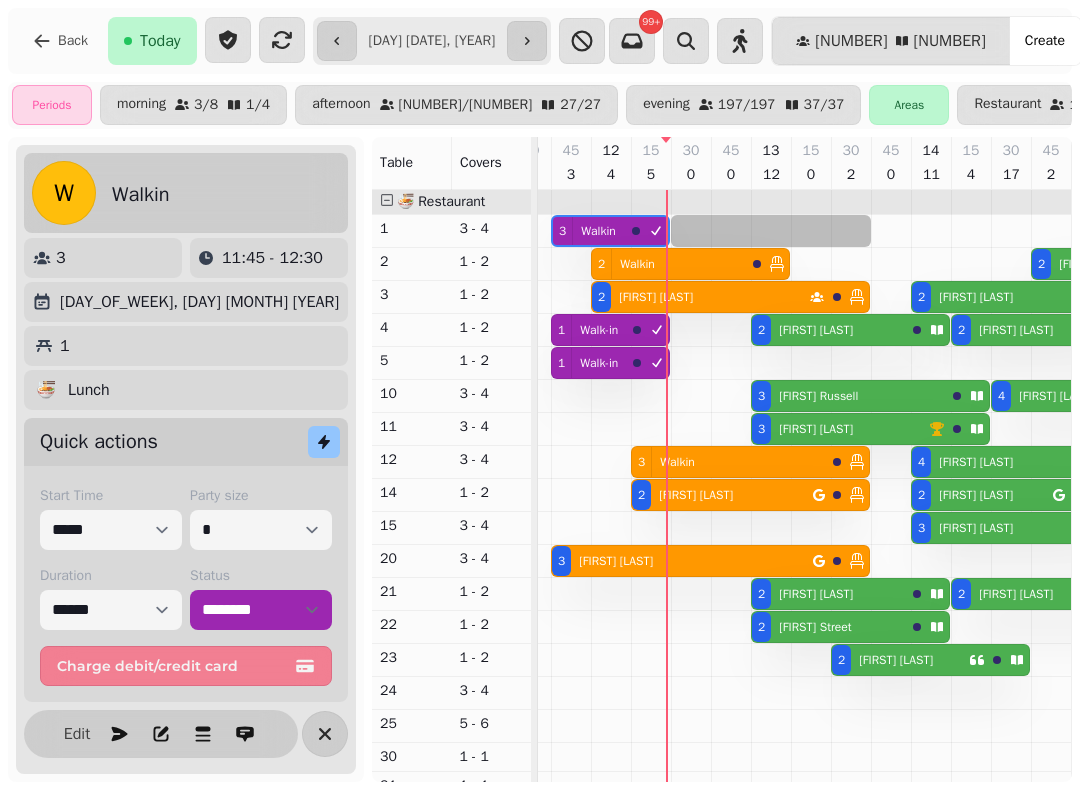 select on "*" 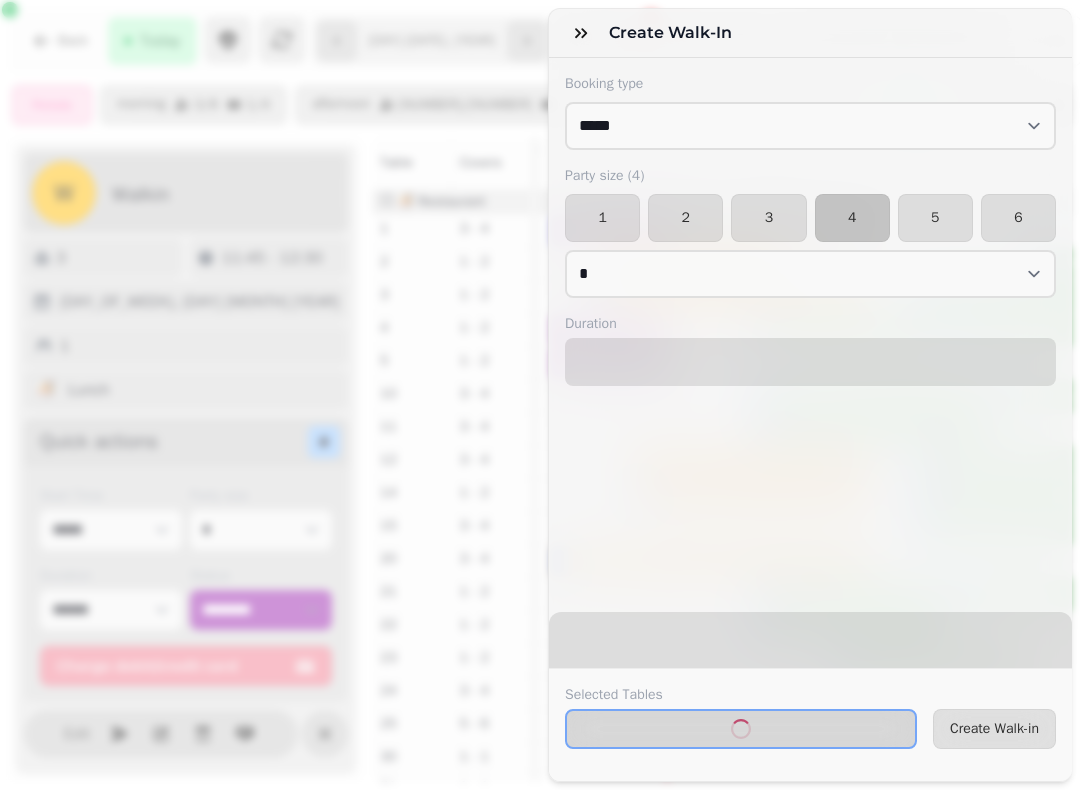 select on "****" 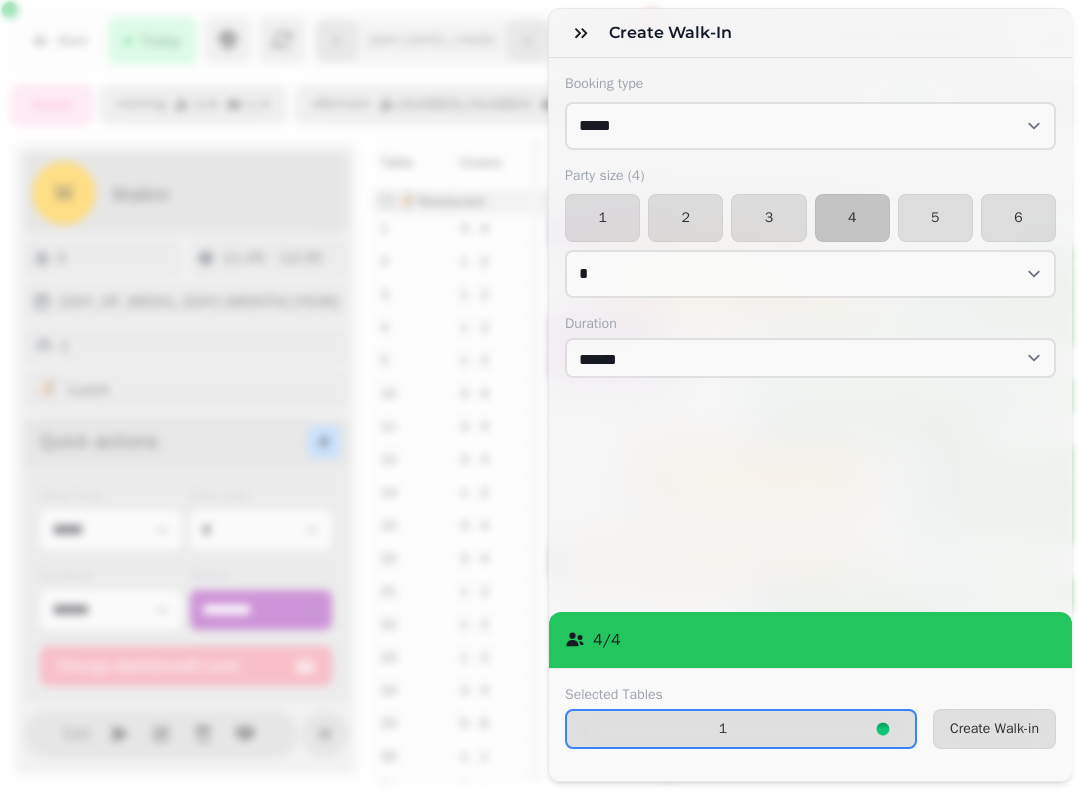 click on "Create Walk-in" at bounding box center (994, 729) 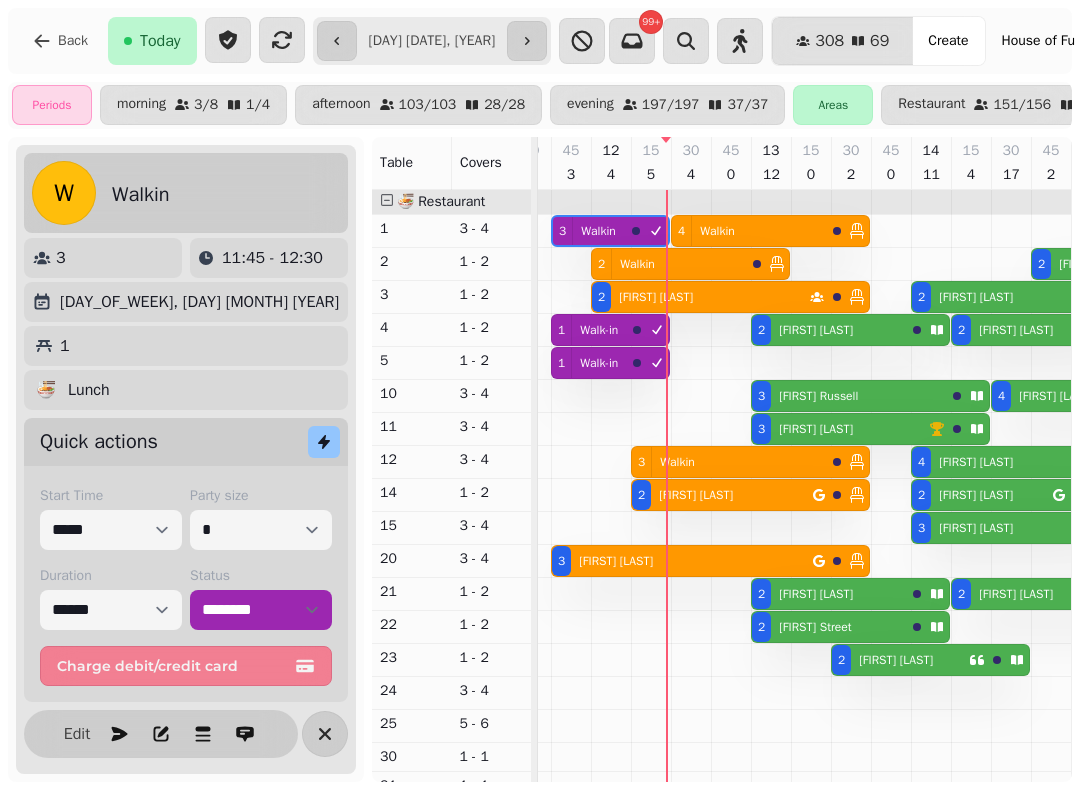 click on "[NUMBER] [FIRST] [LAST]" at bounding box center [848, 396] 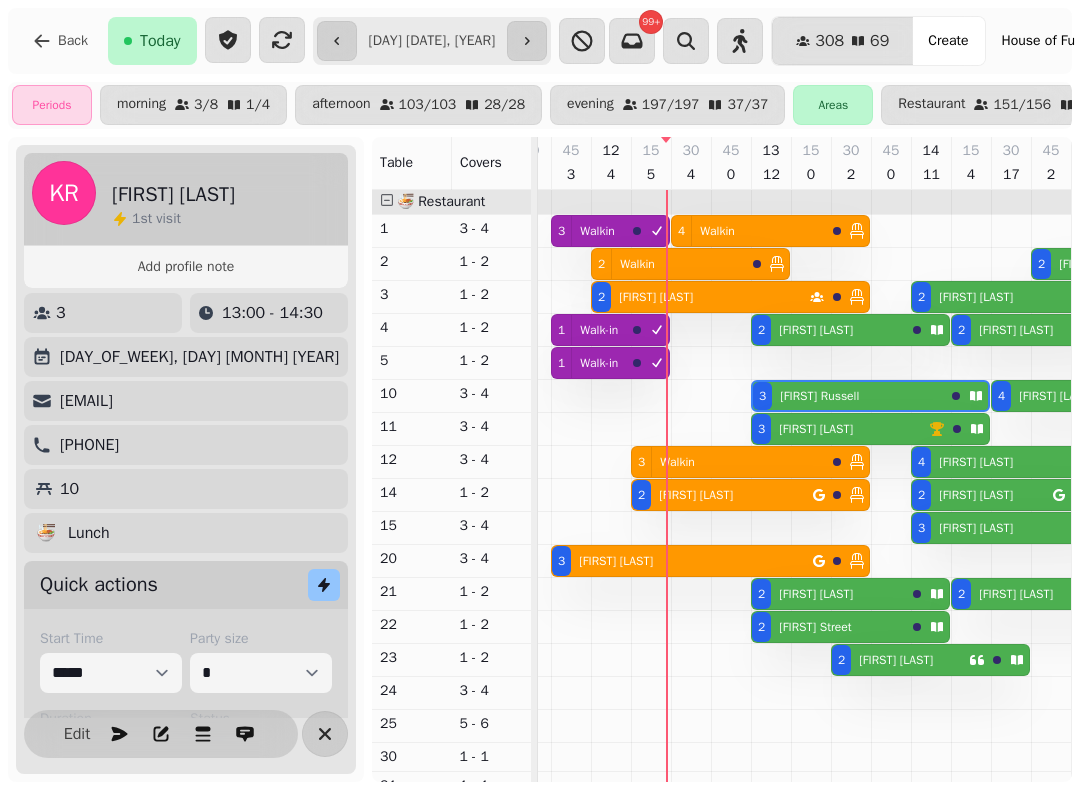 scroll, scrollTop: 0, scrollLeft: 2067, axis: horizontal 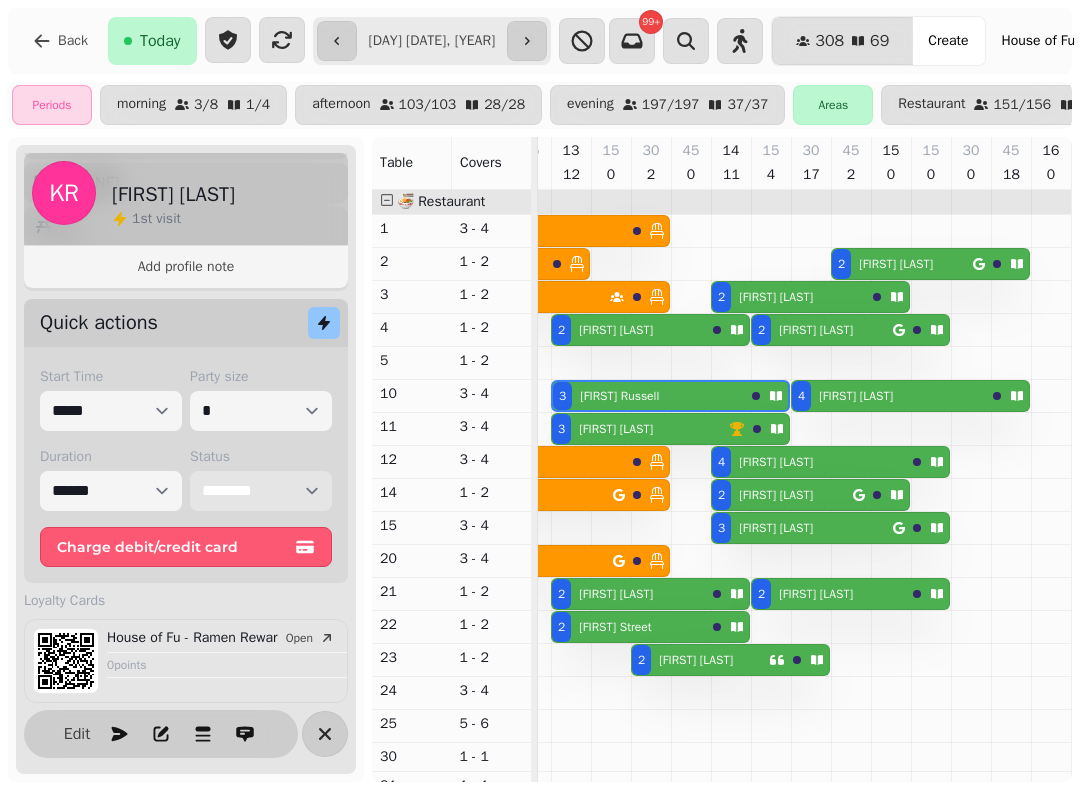 click on "**********" at bounding box center [261, 491] 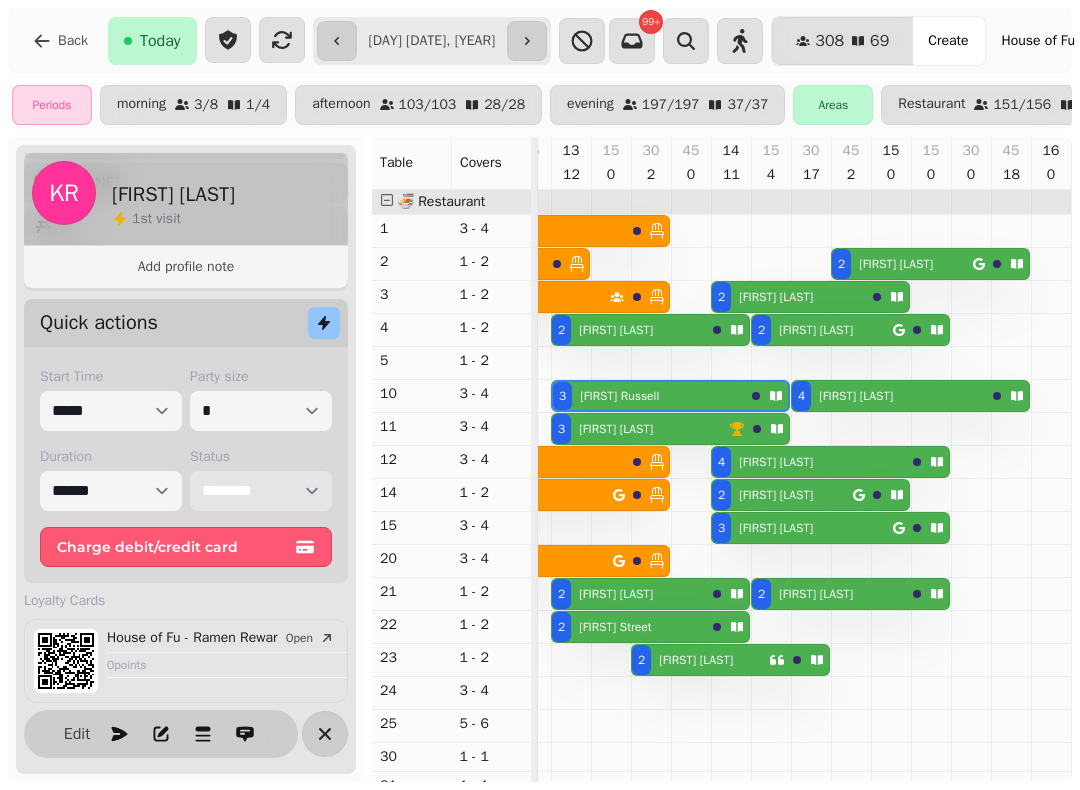 select on "******" 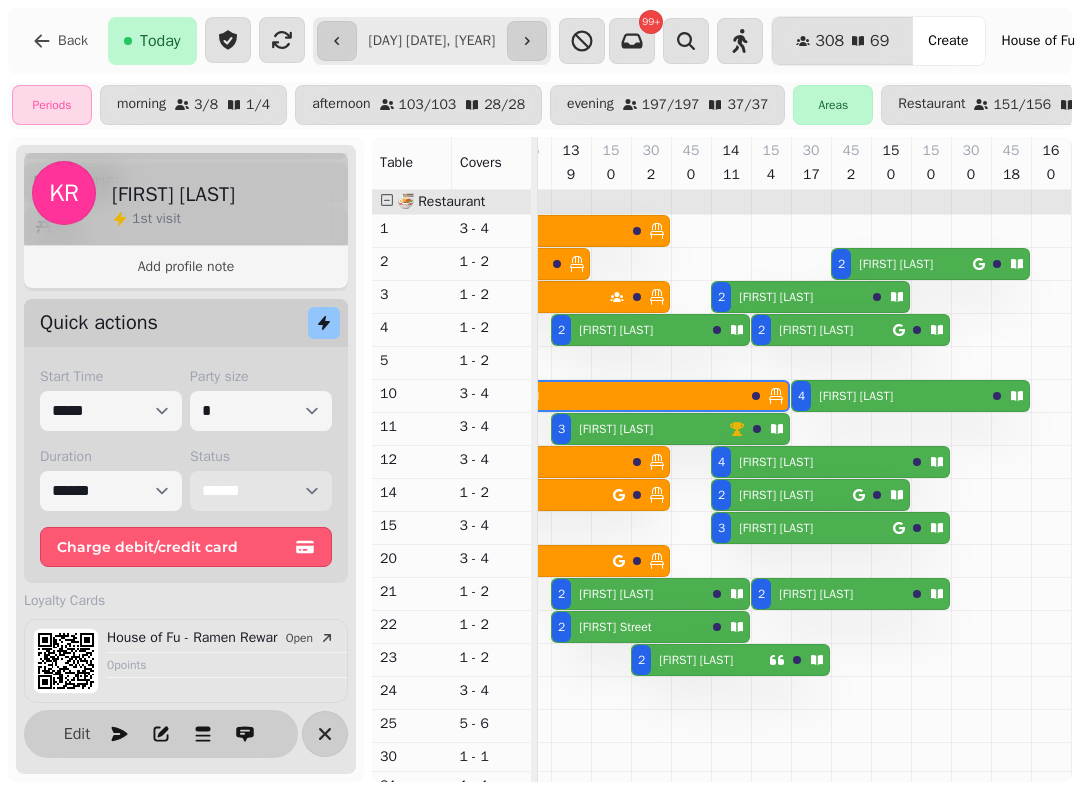 scroll, scrollTop: 4, scrollLeft: 2001, axis: both 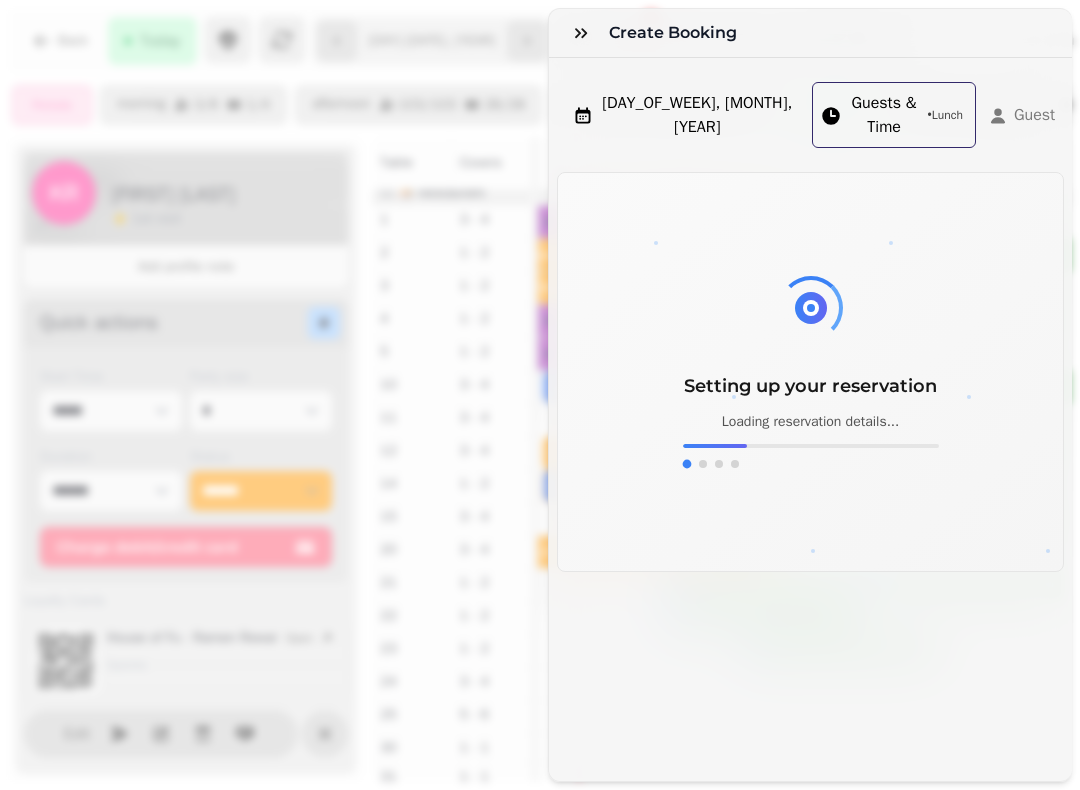 click at bounding box center (581, 33) 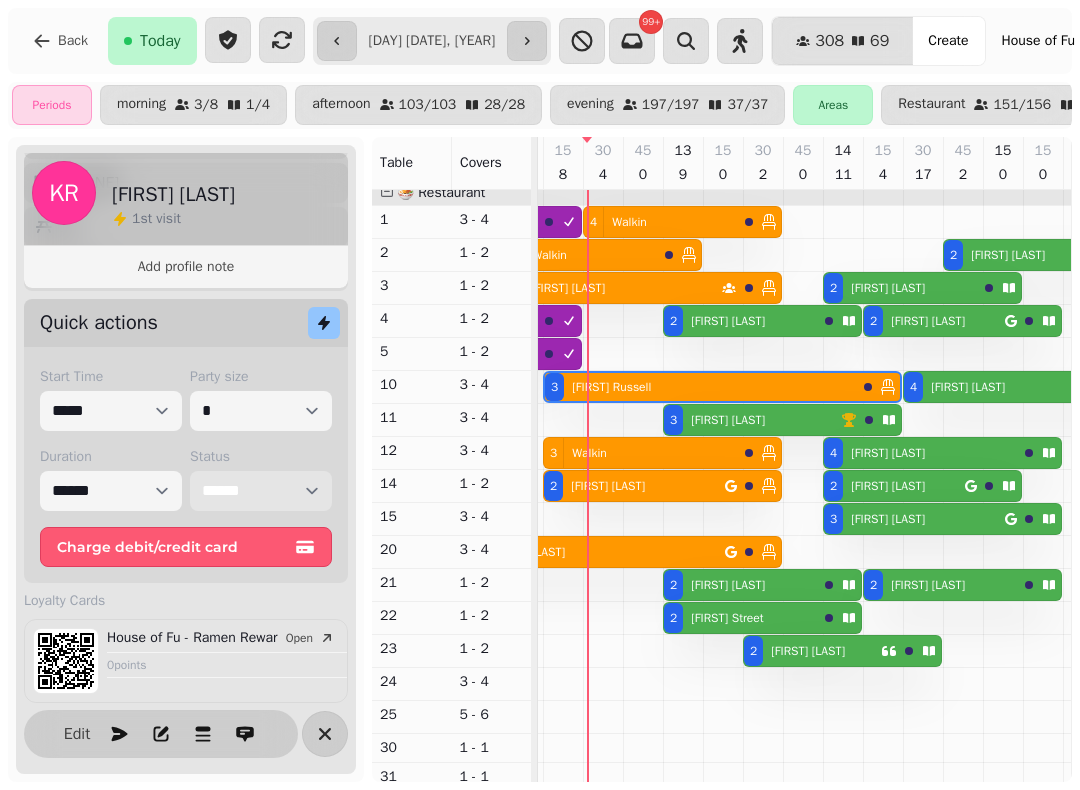 scroll, scrollTop: 118, scrollLeft: 1897, axis: both 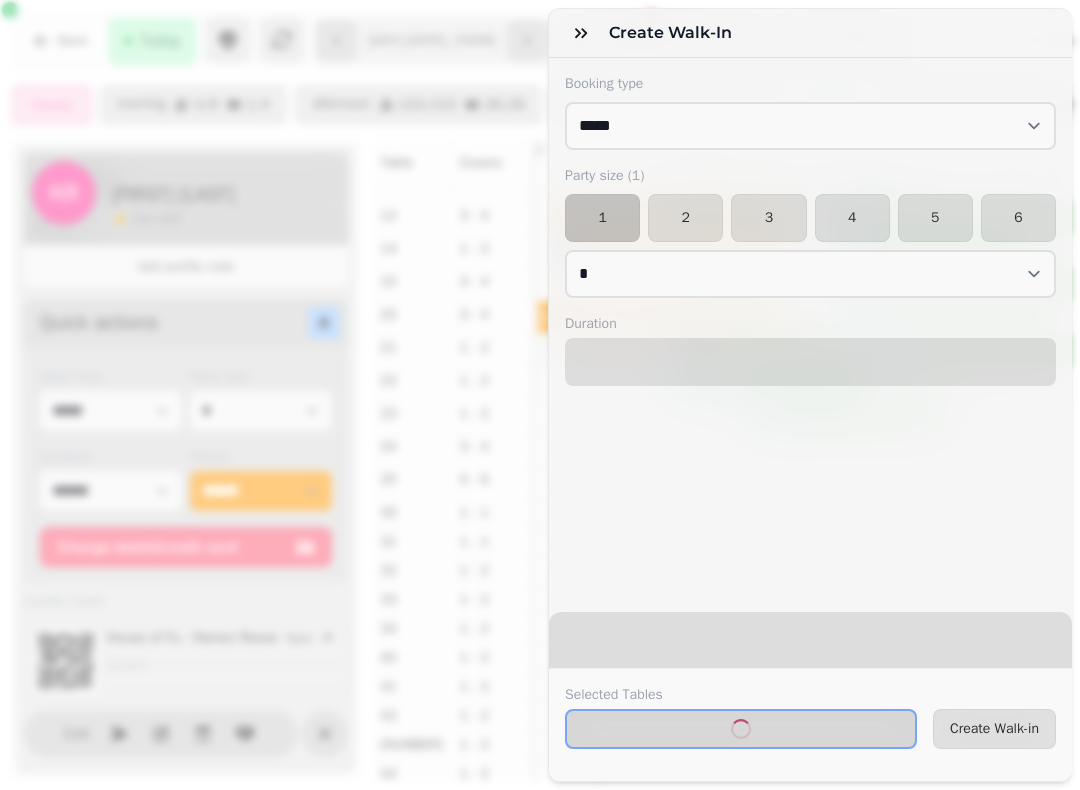 click on "1" at bounding box center [602, 218] 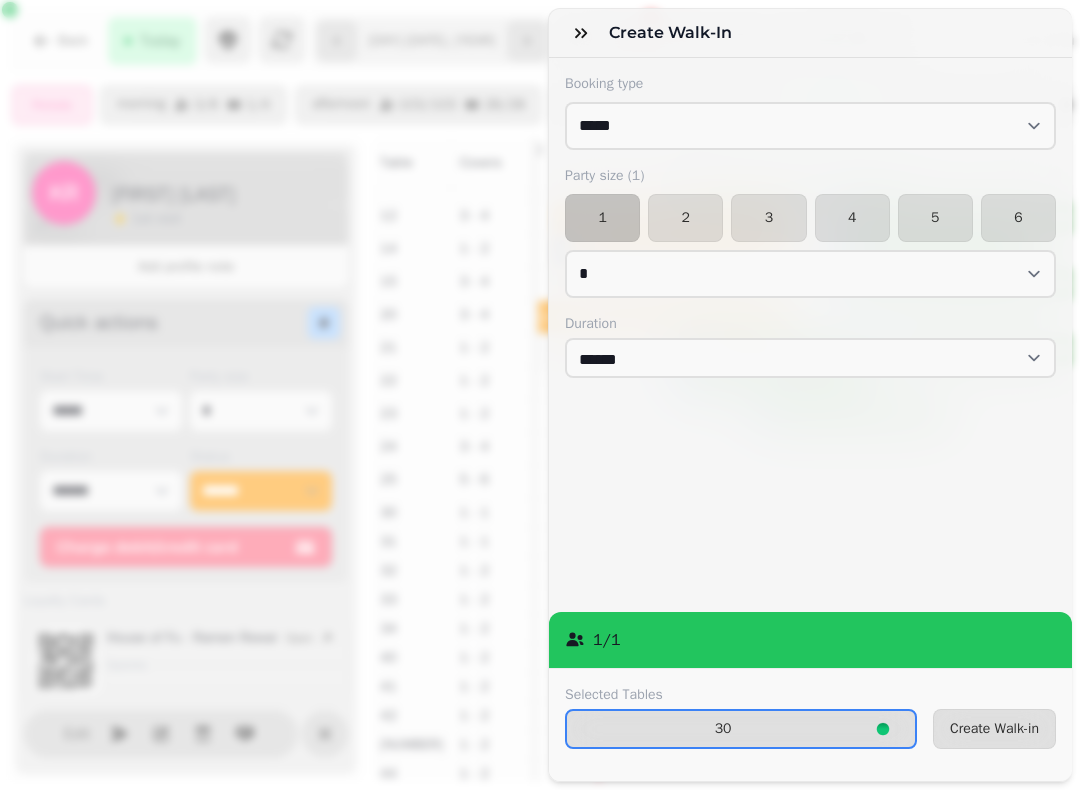 click on "Create Walk-in" at bounding box center [994, 729] 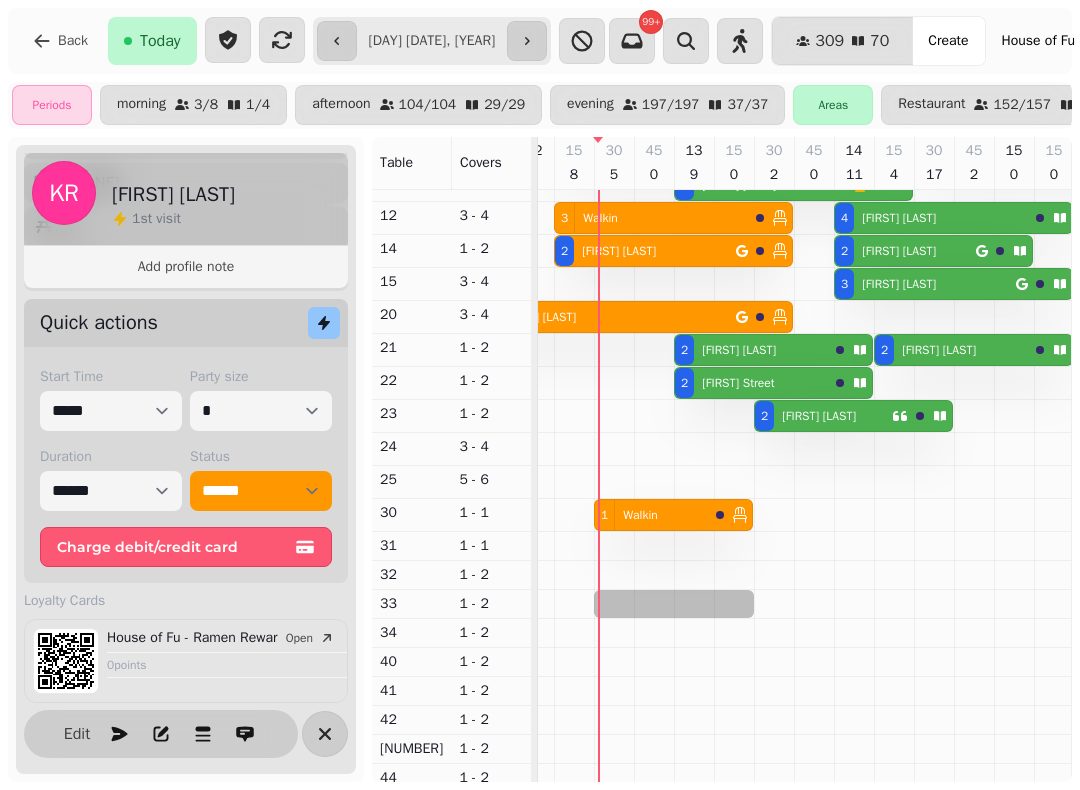 select on "*" 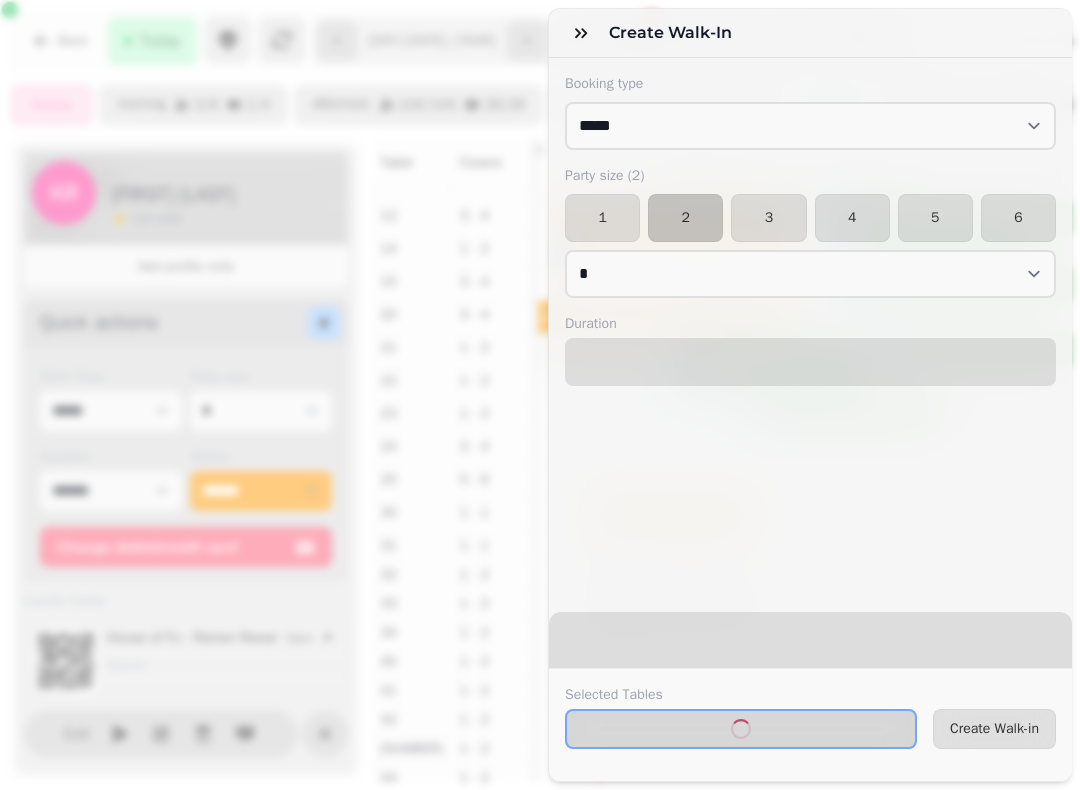 select on "****" 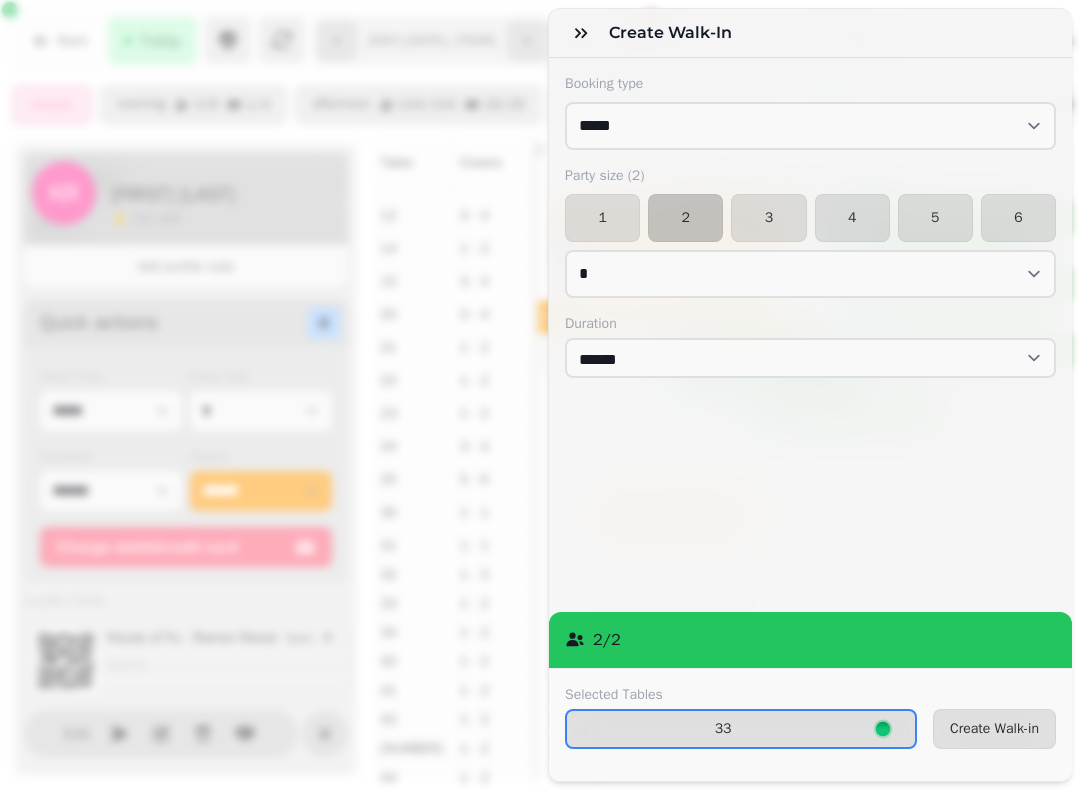 click on "1" at bounding box center (602, 218) 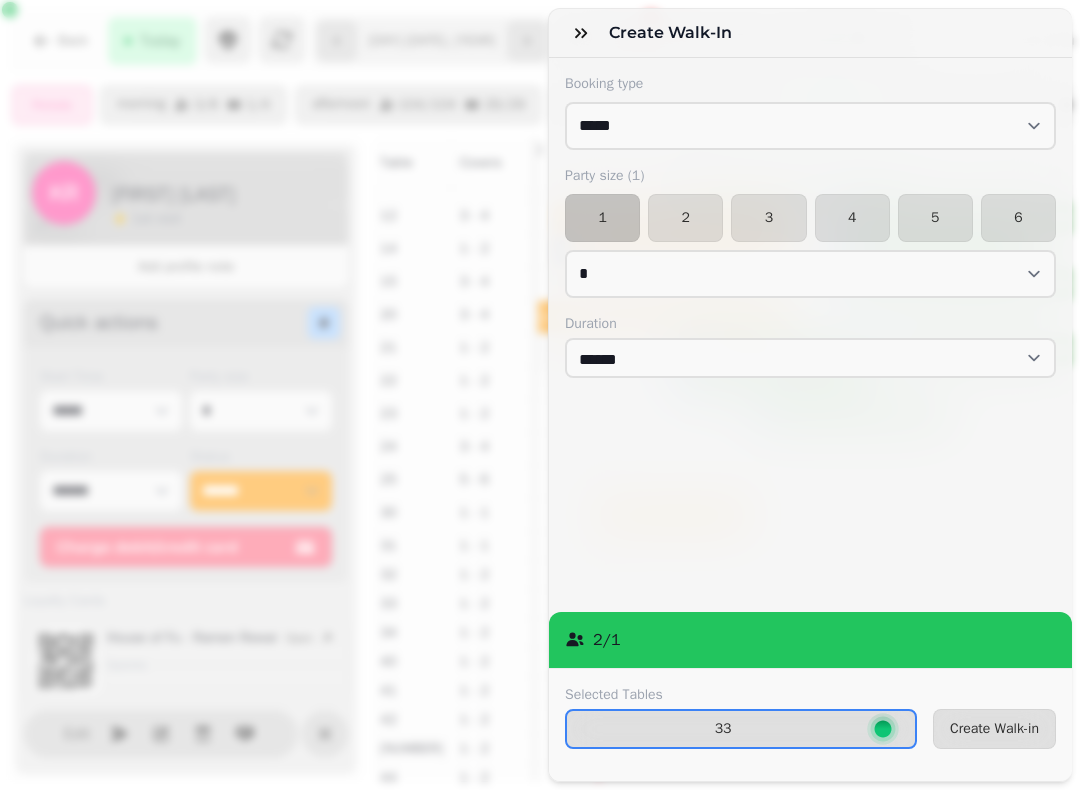 click on "Create Walk-in" at bounding box center [994, 729] 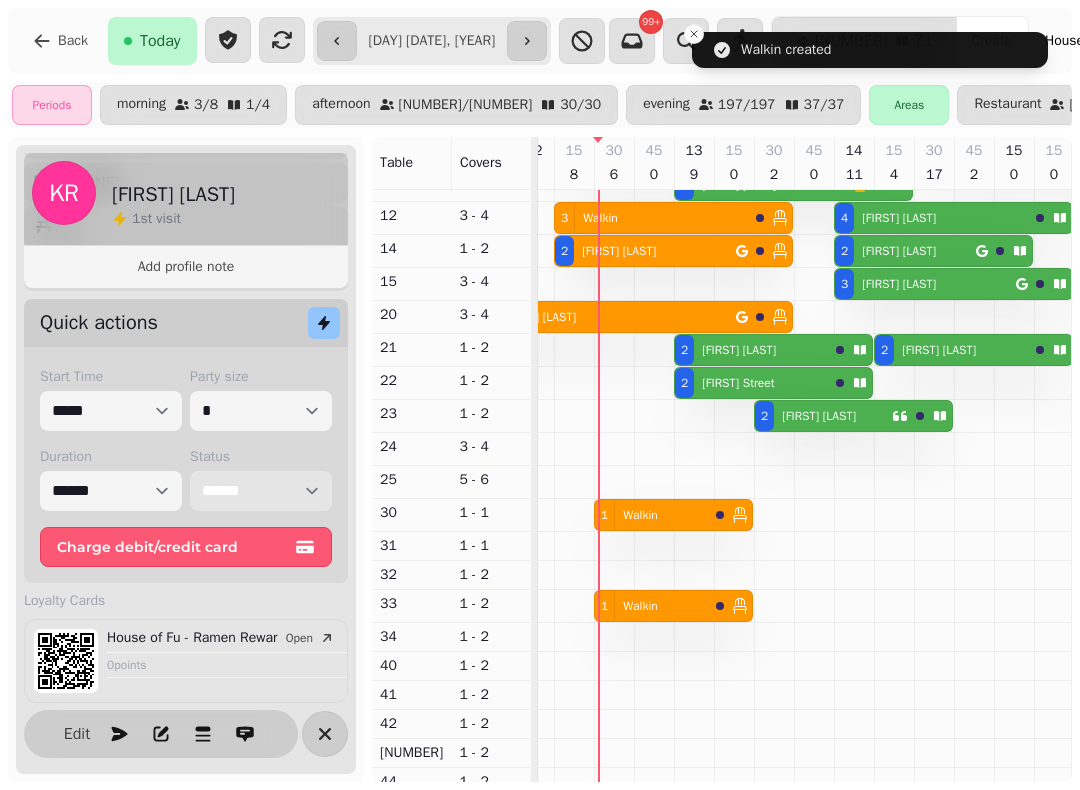 scroll, scrollTop: 304, scrollLeft: 1951, axis: both 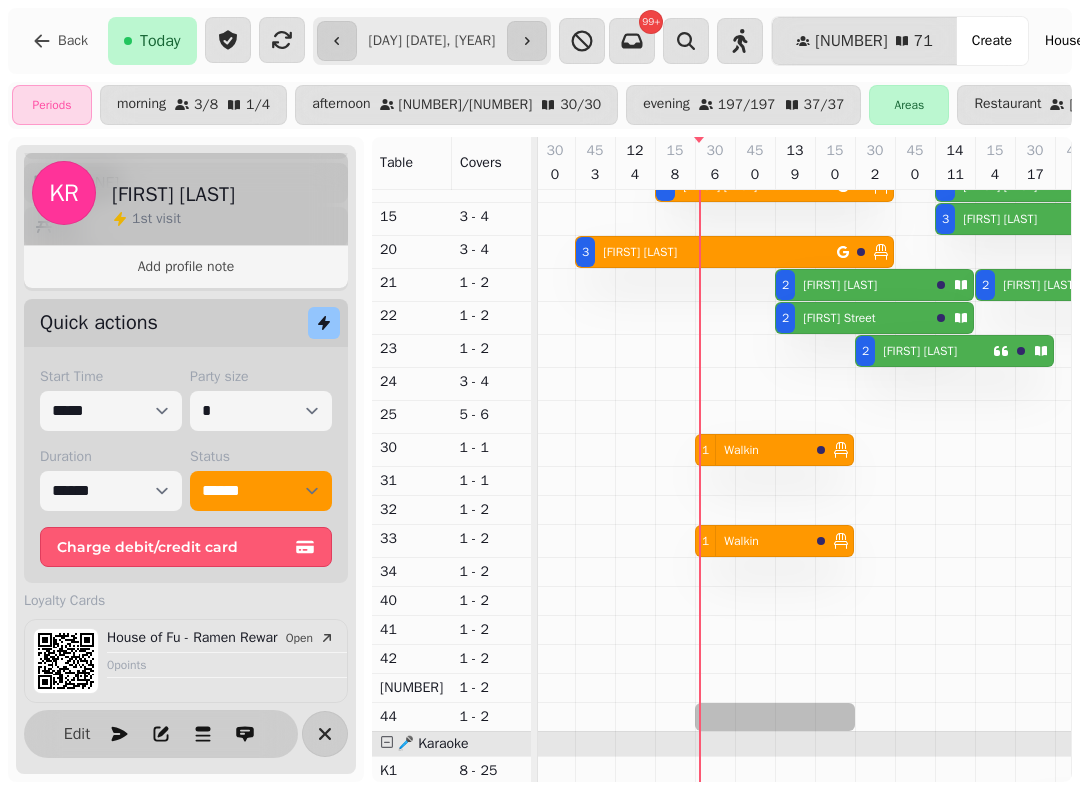 select on "*" 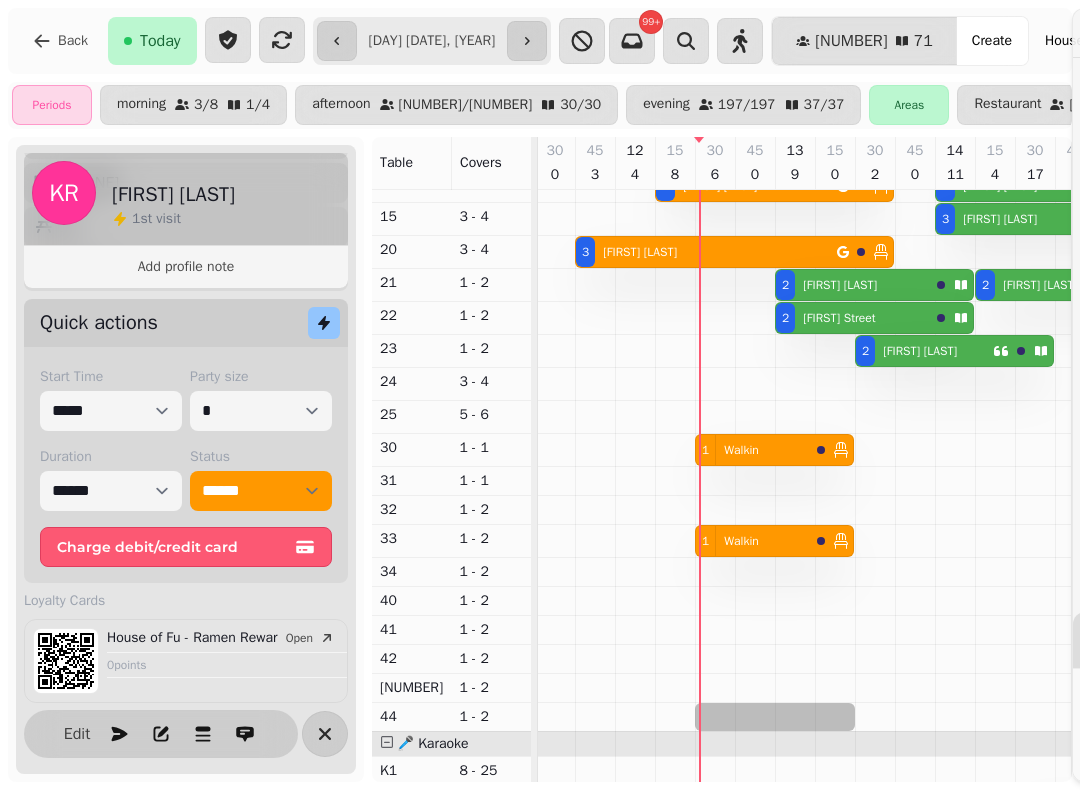 select on "****" 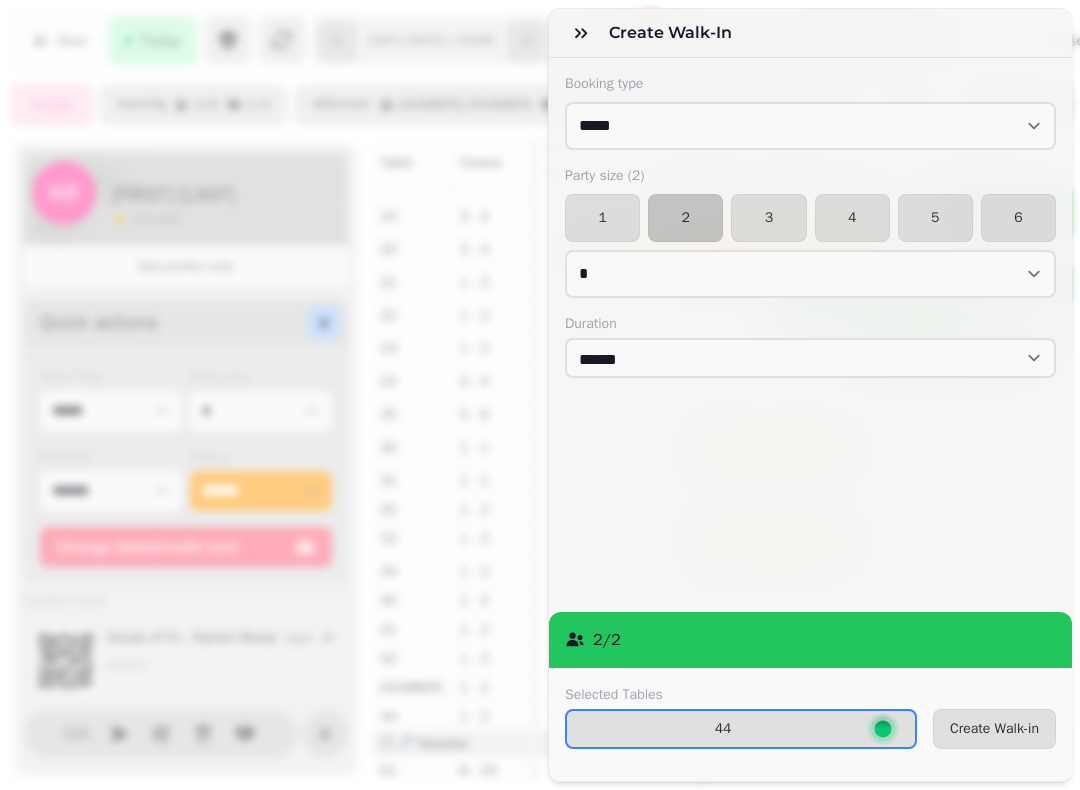 click on "1" at bounding box center [602, 218] 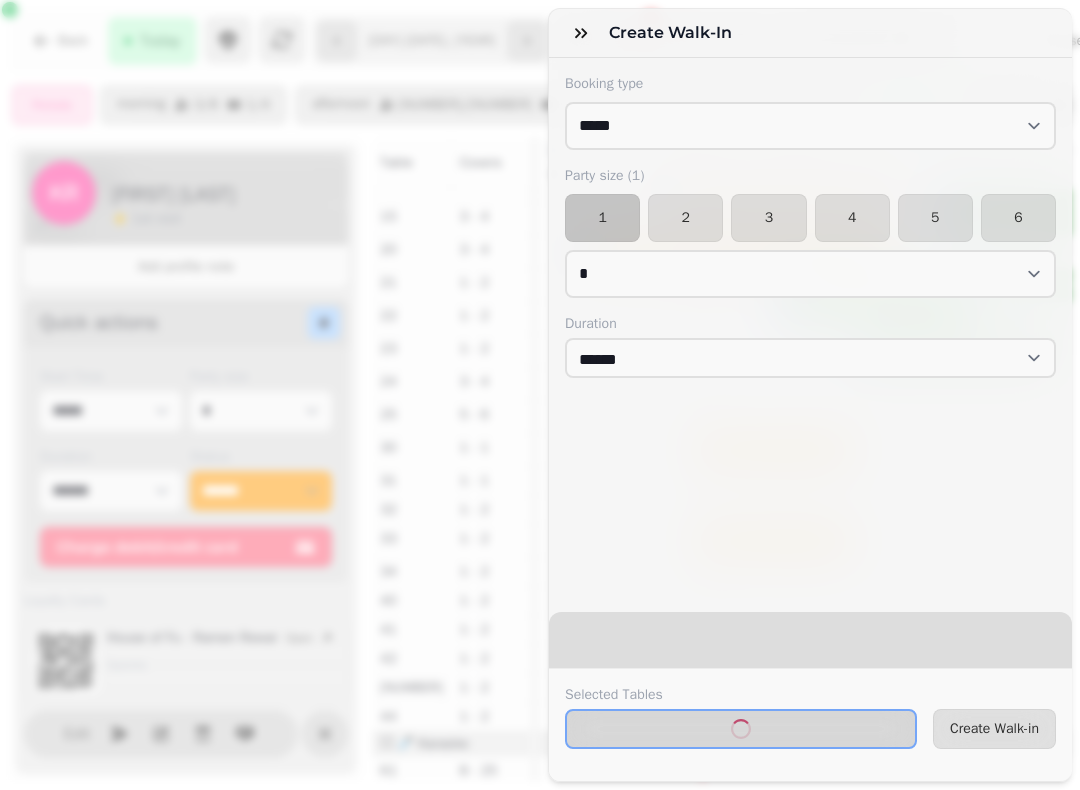 click on "Create Walk-in" at bounding box center (994, 729) 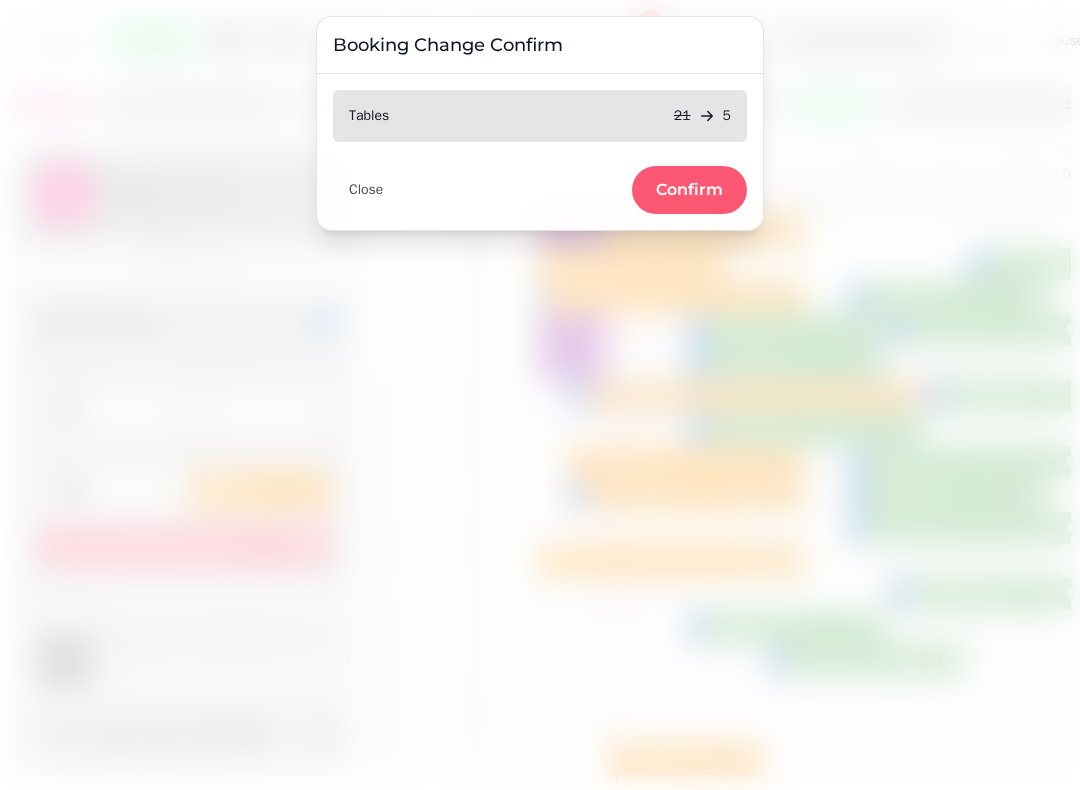 click on "Confirm" at bounding box center (689, 190) 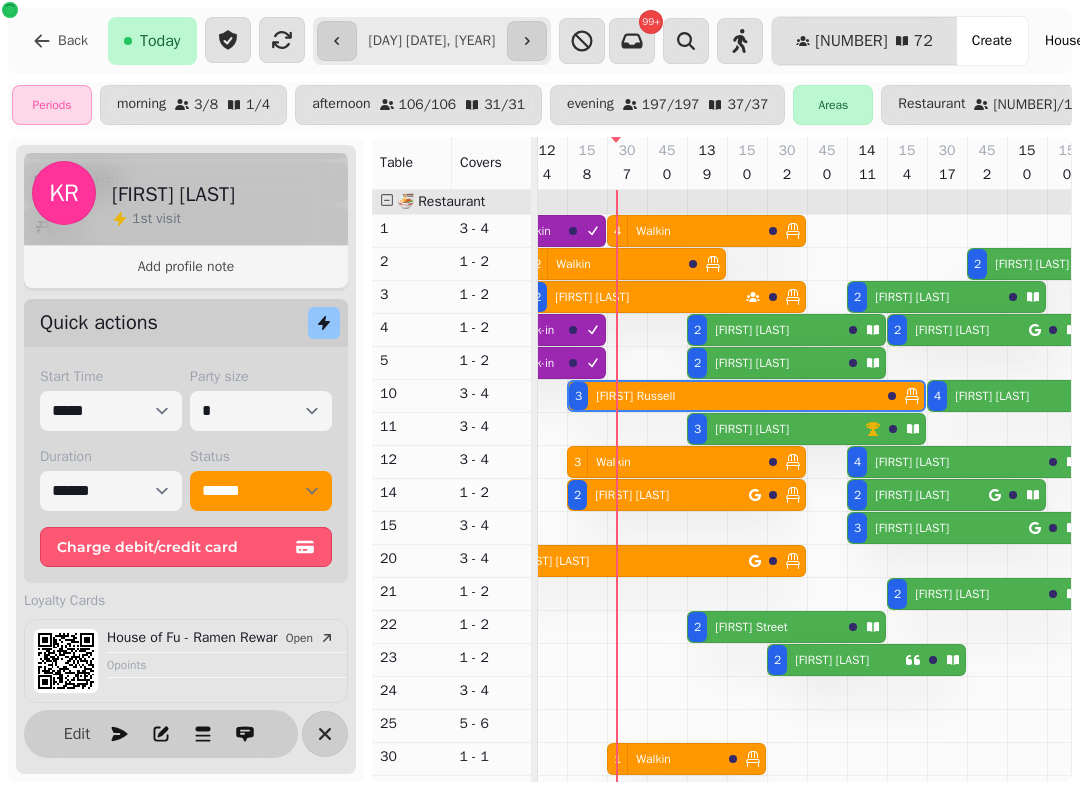 click at bounding box center (707, 753) 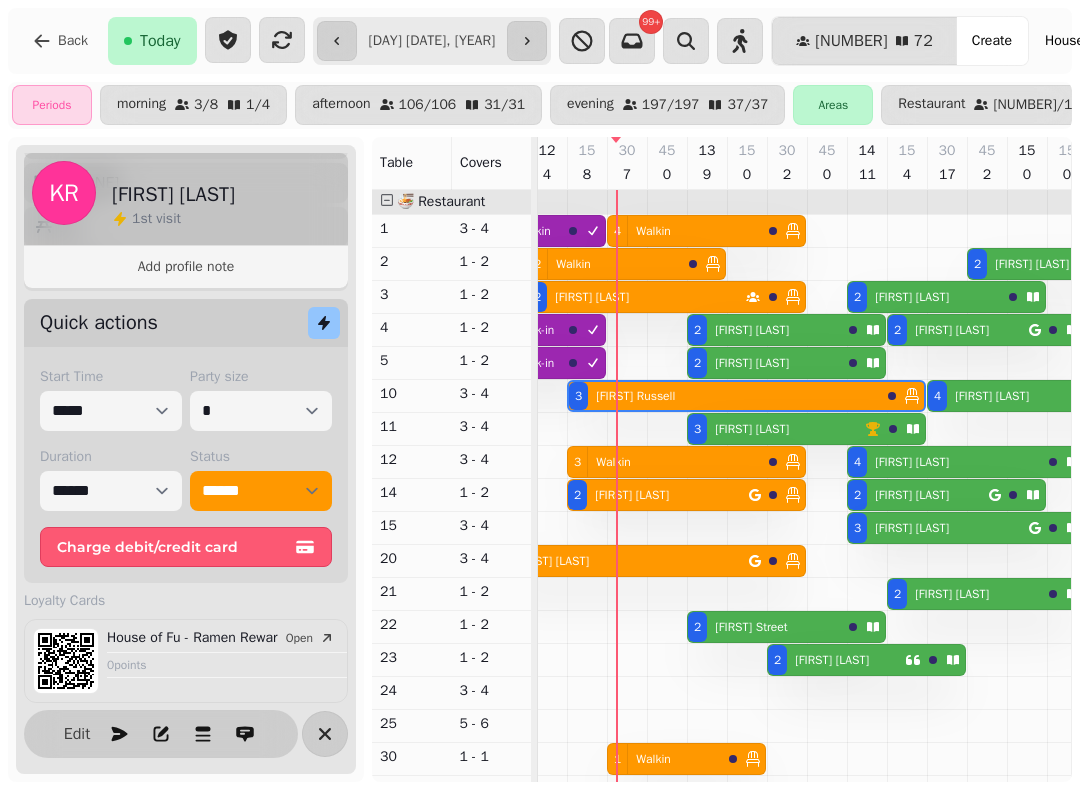 click on "[FIRST] [LAST]" at bounding box center [952, 594] 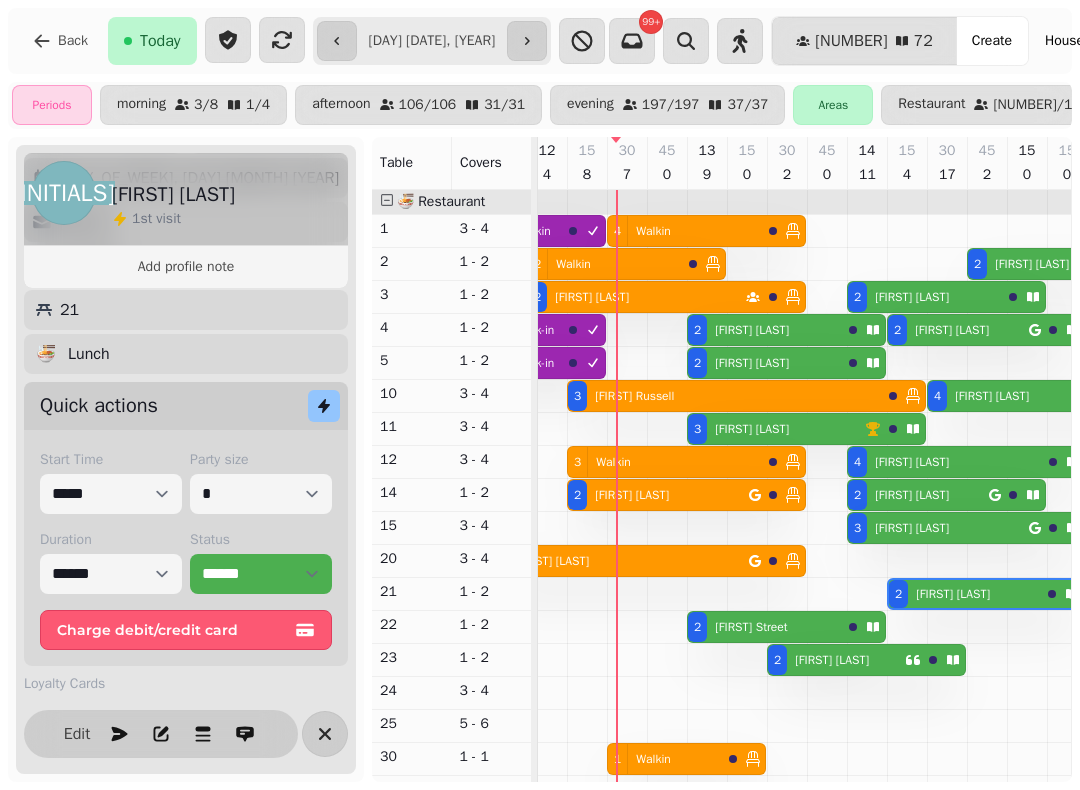scroll, scrollTop: 181, scrollLeft: 0, axis: vertical 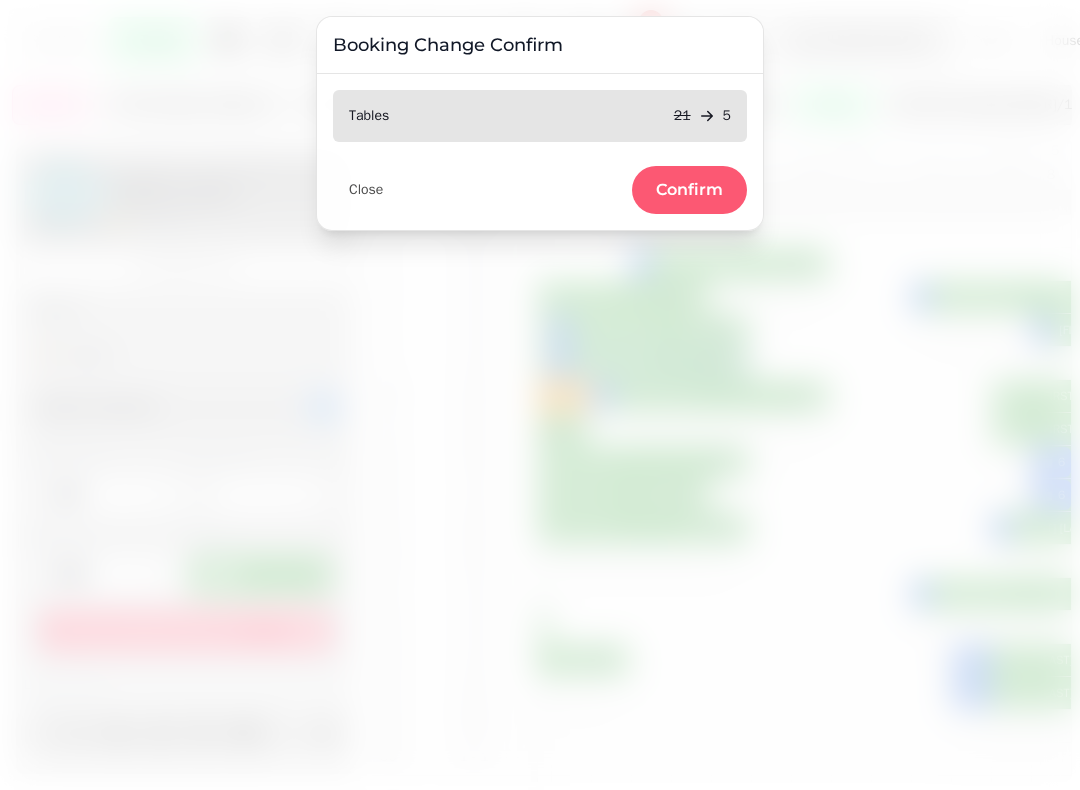 click on "Confirm" at bounding box center (689, 190) 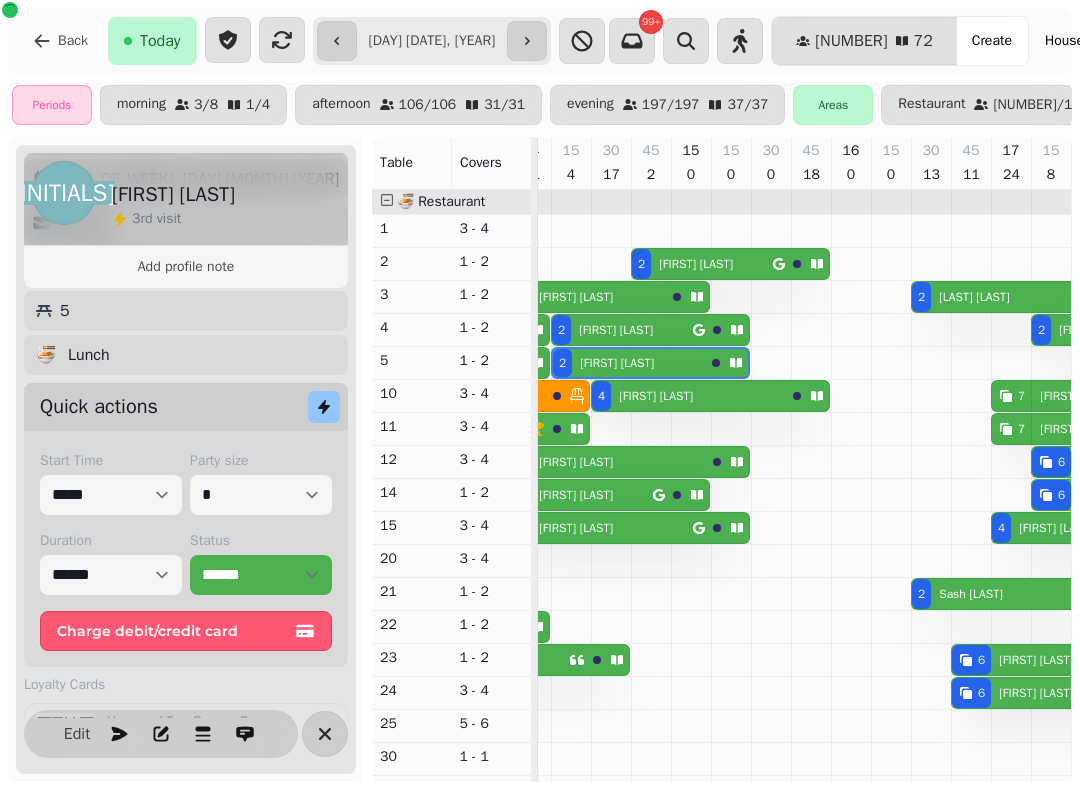 scroll, scrollTop: 1, scrollLeft: 2067, axis: both 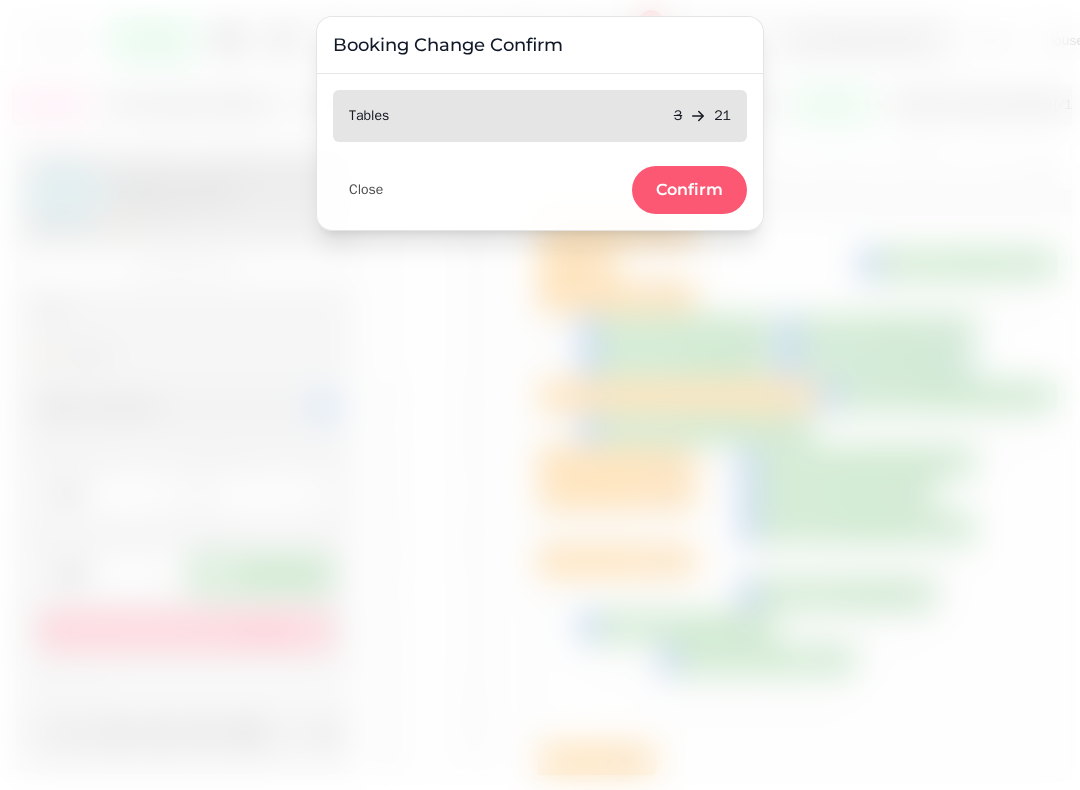 click on "Confirm" at bounding box center (689, 190) 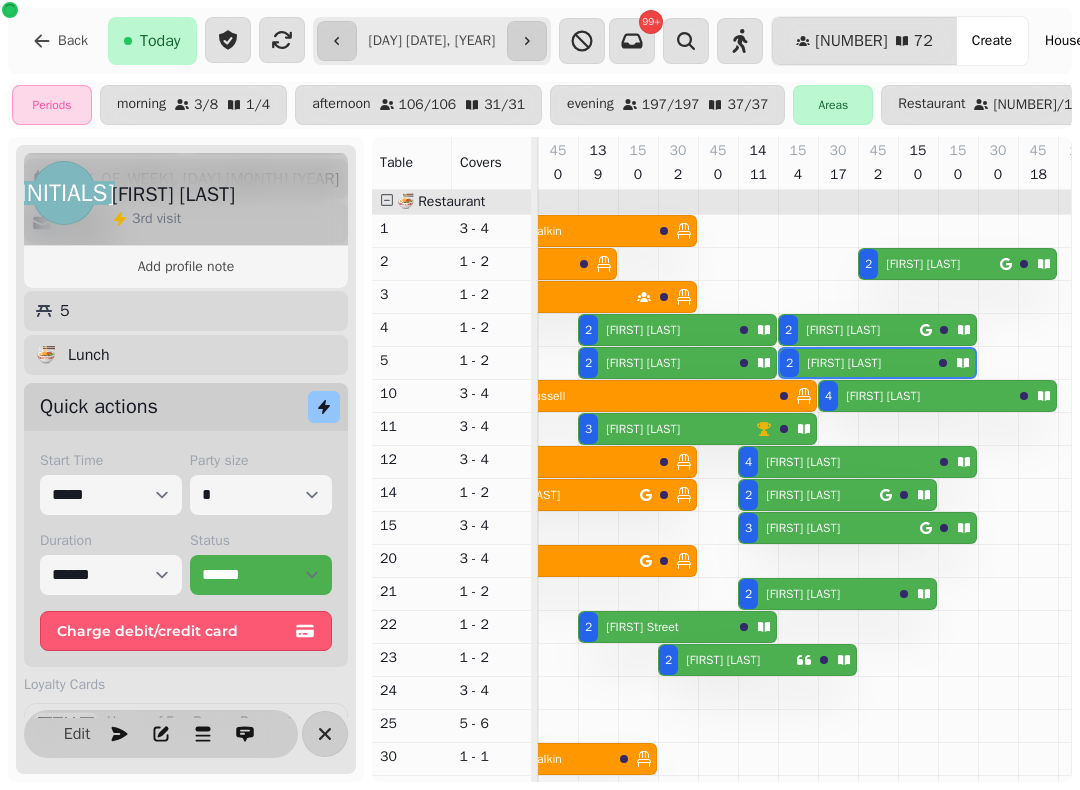 click at bounding box center (678, 753) 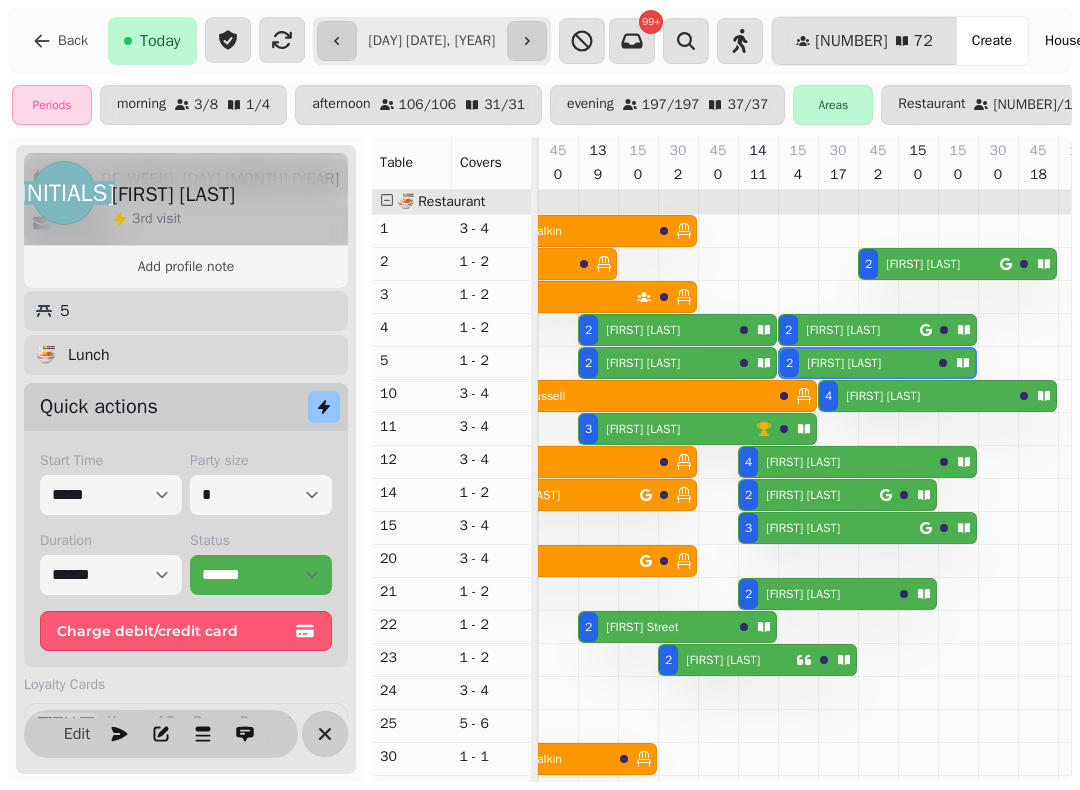 scroll, scrollTop: 15, scrollLeft: 1986, axis: both 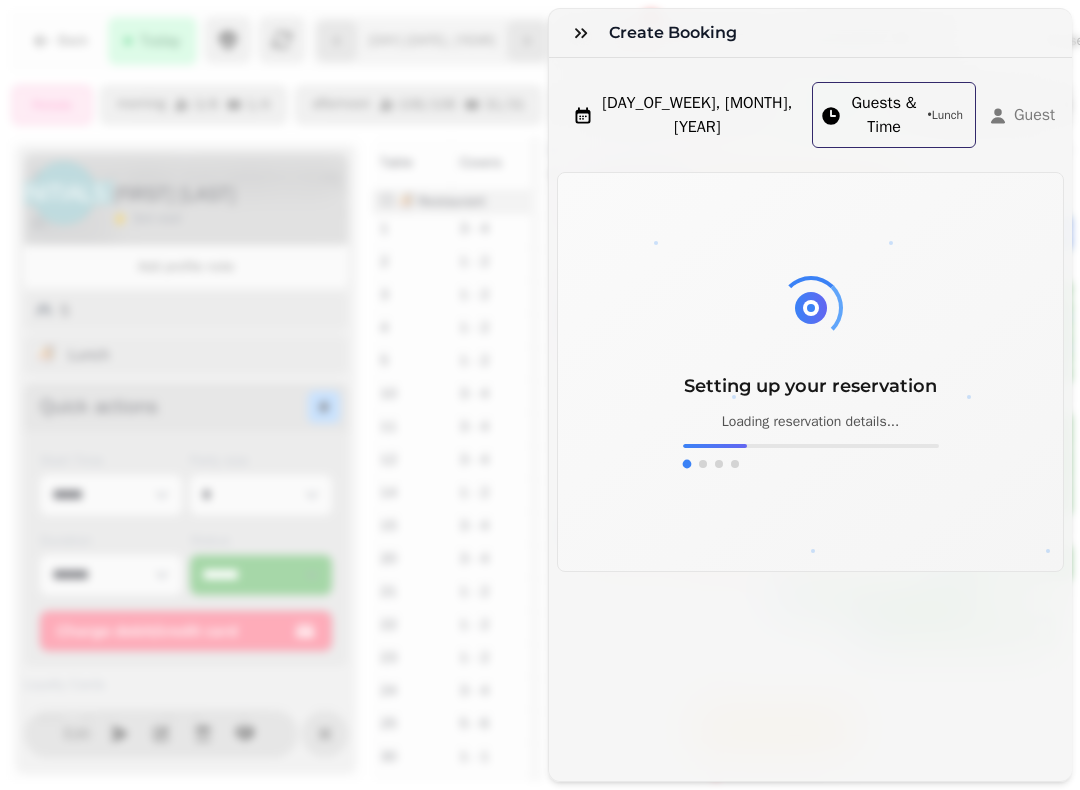 click 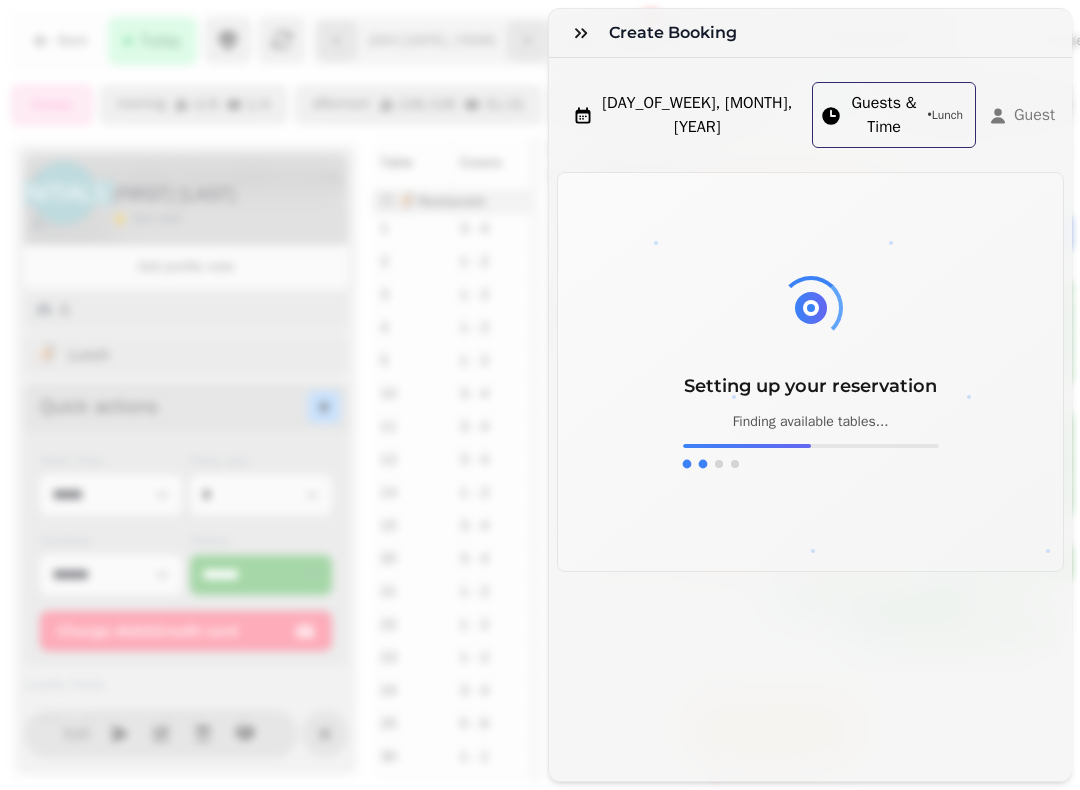 click at bounding box center [581, 33] 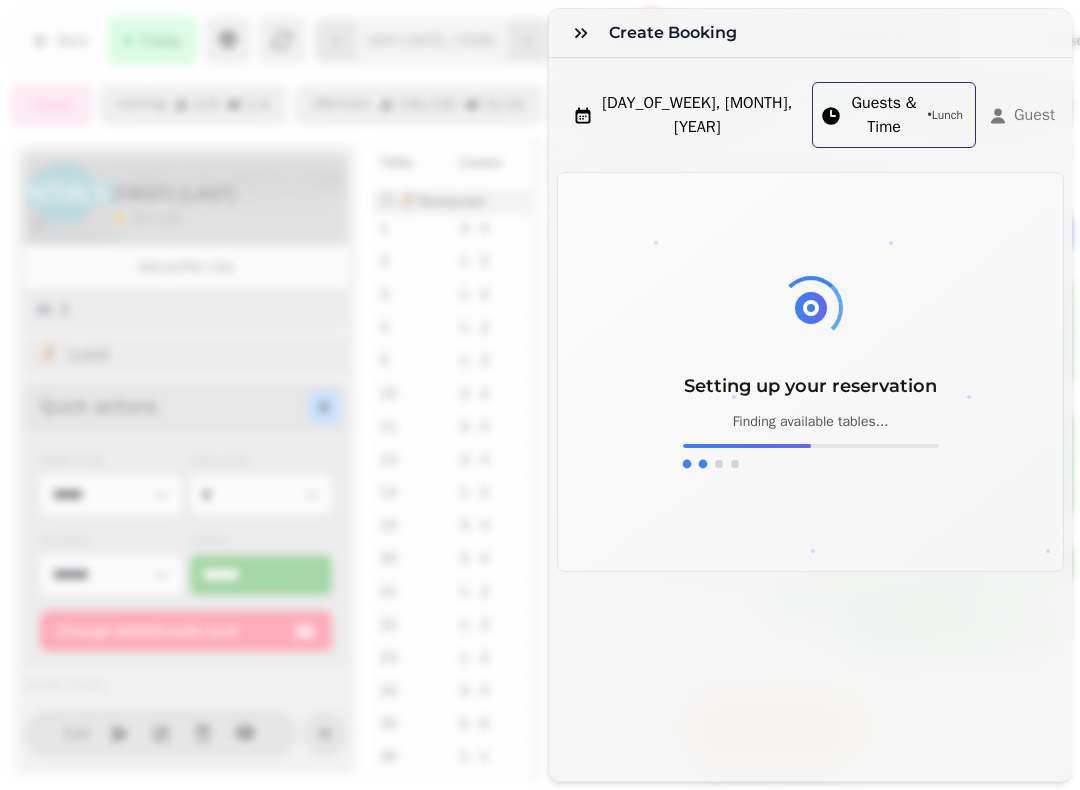 scroll, scrollTop: 31, scrollLeft: 0, axis: vertical 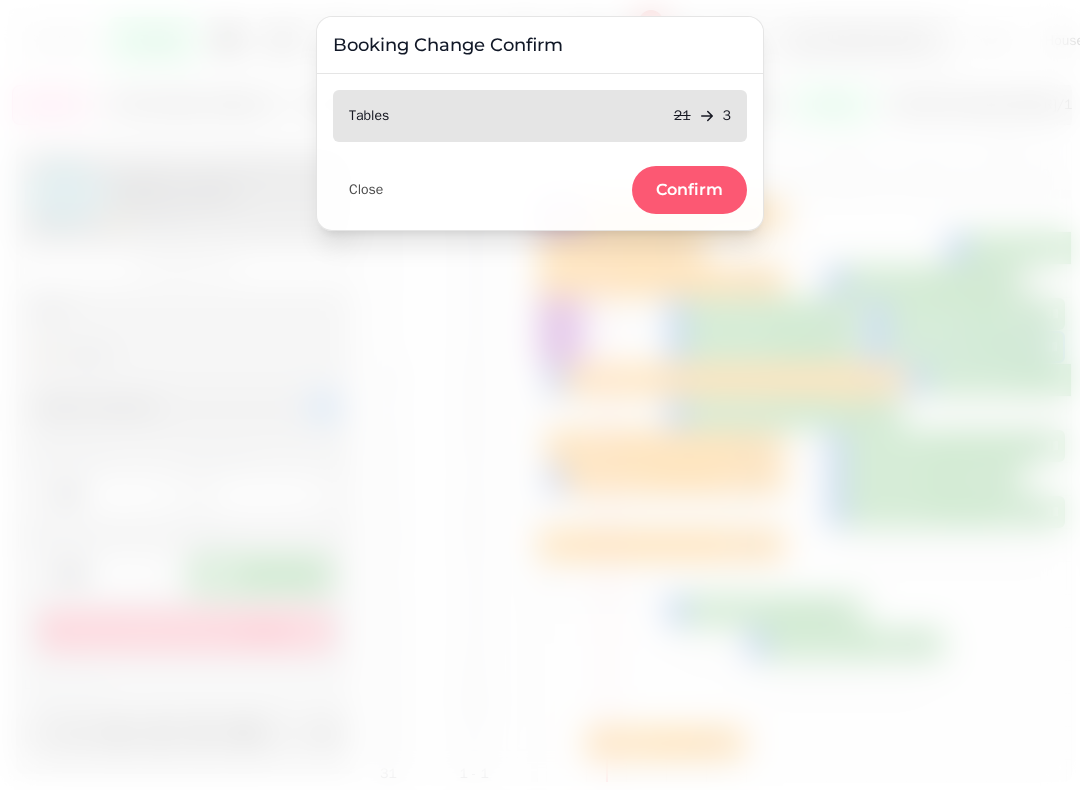 click on "Confirm" at bounding box center [689, 190] 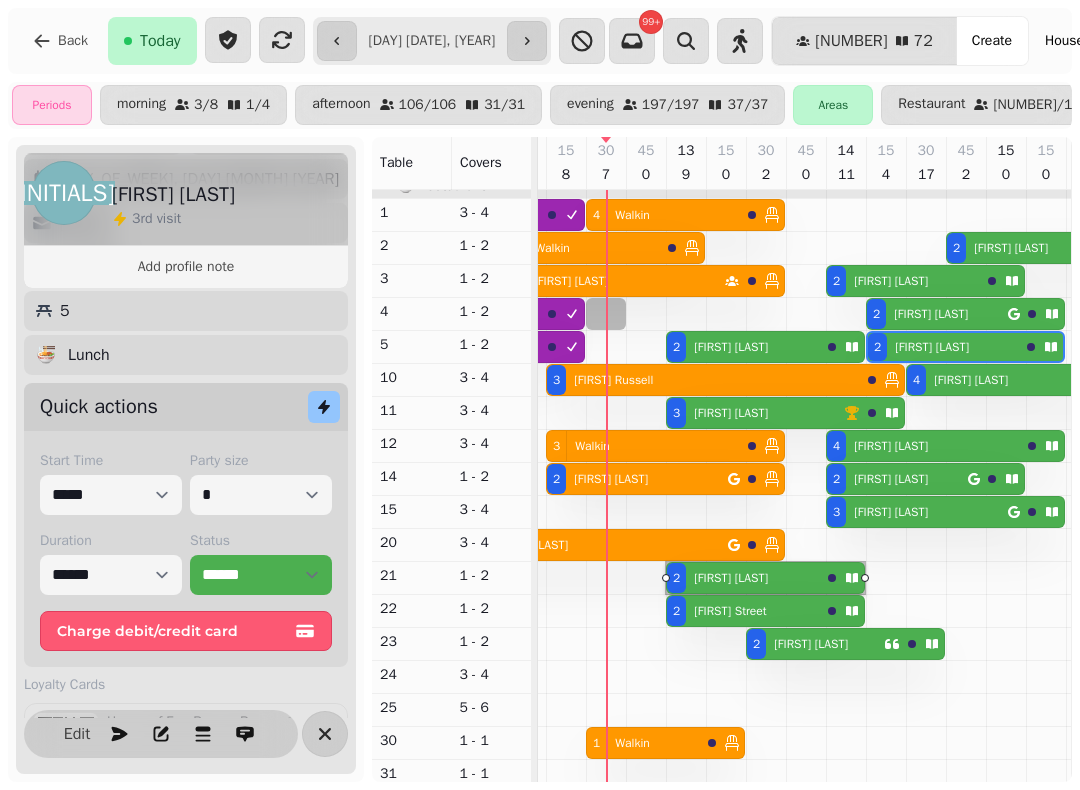 select on "*" 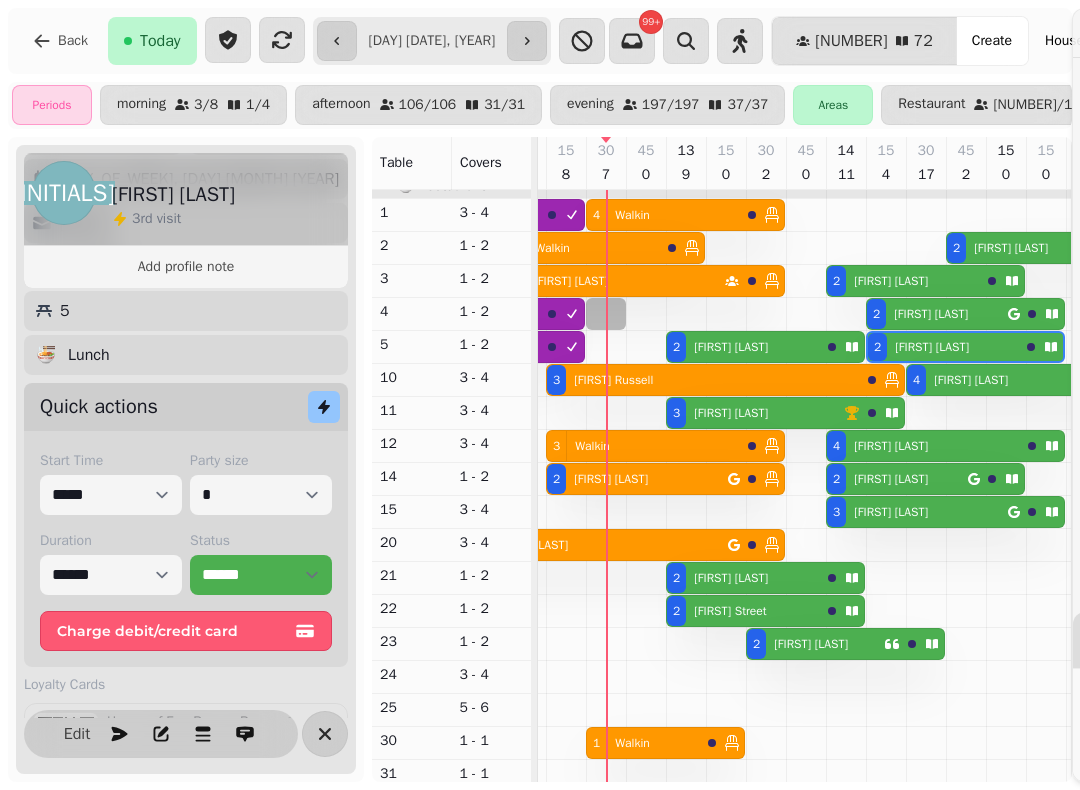 select on "****" 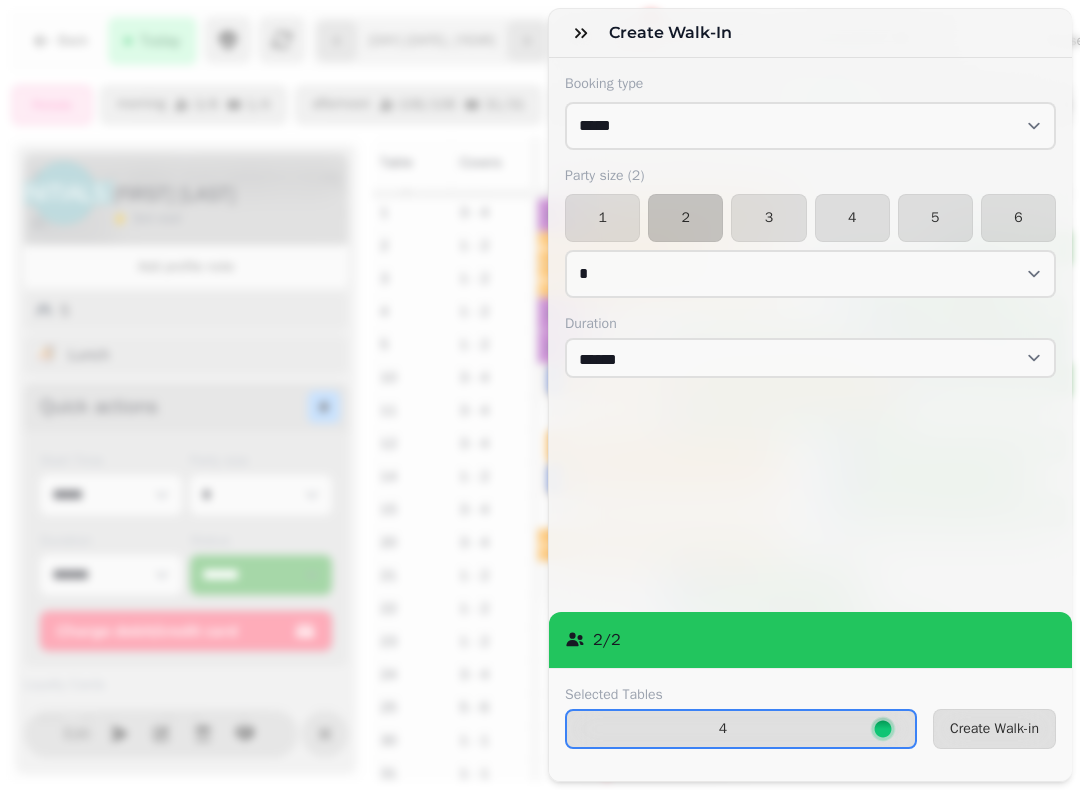 click on "Create Walk-in" at bounding box center (994, 729) 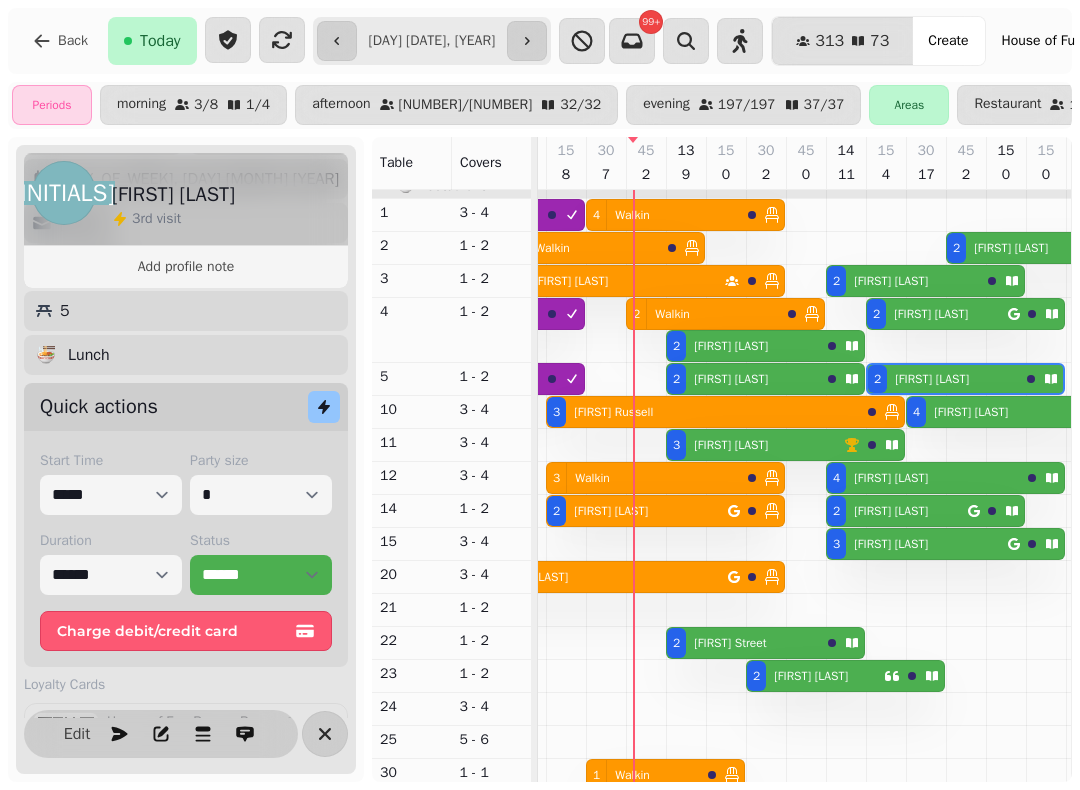 scroll, scrollTop: 0, scrollLeft: 1900, axis: horizontal 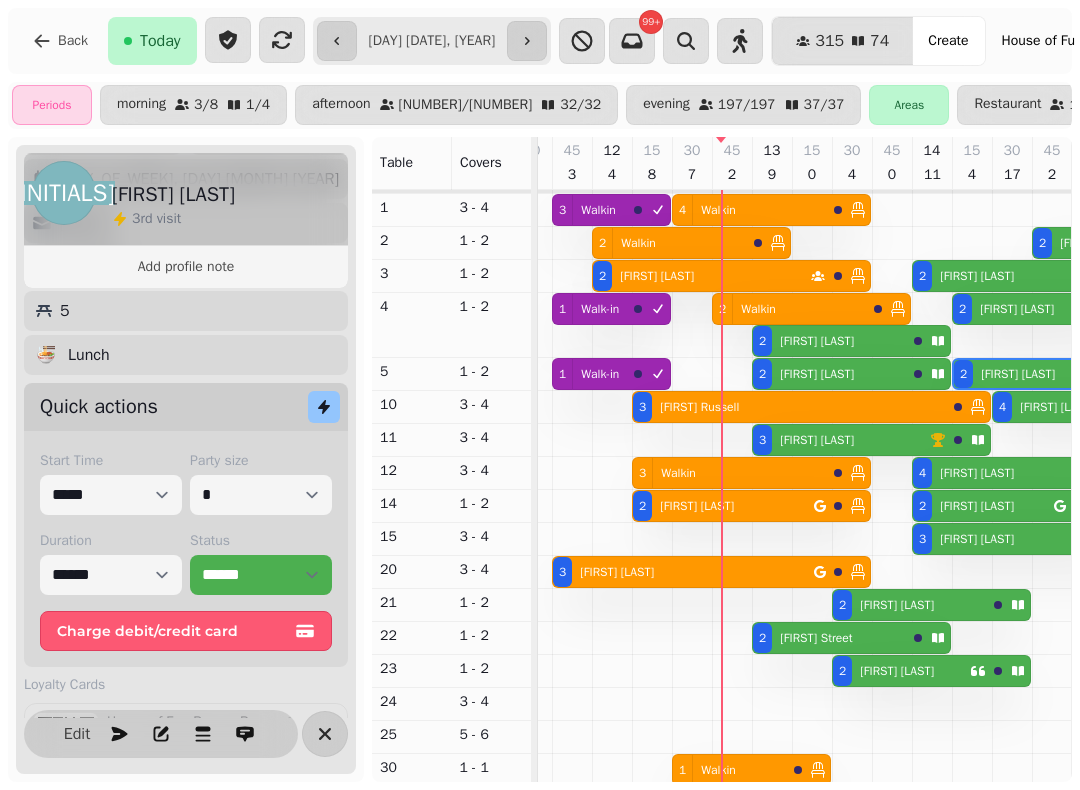select on "*" 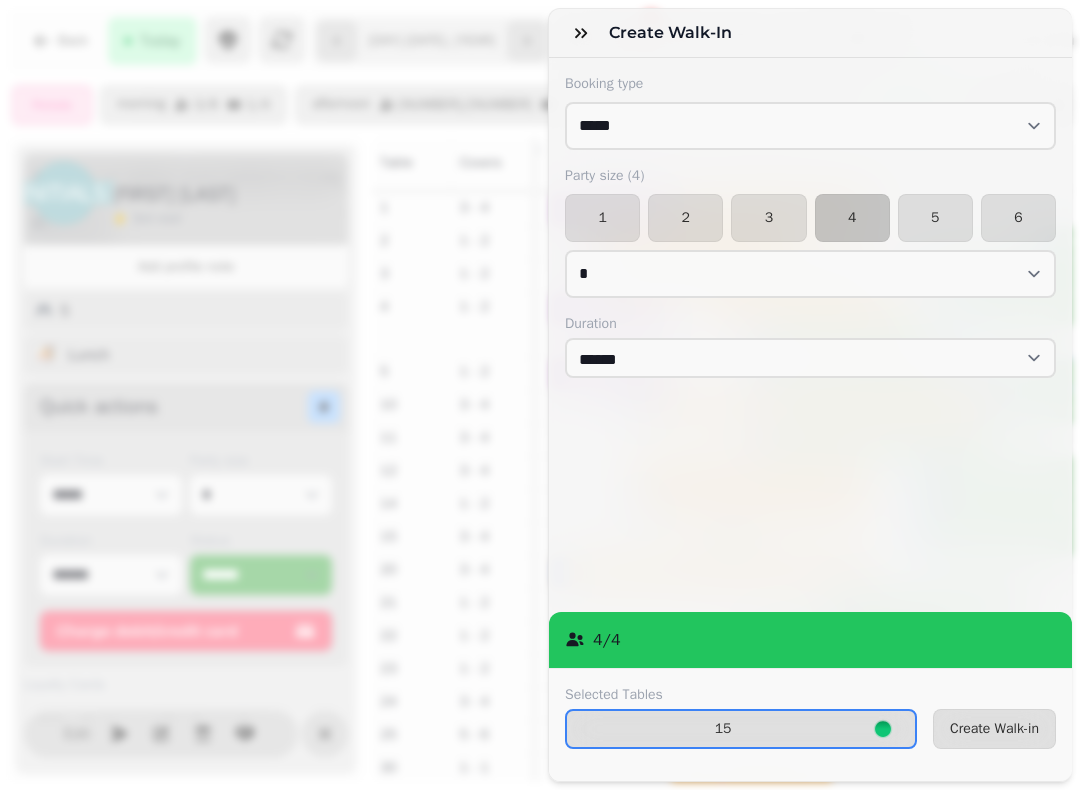 click on "3" at bounding box center (768, 218) 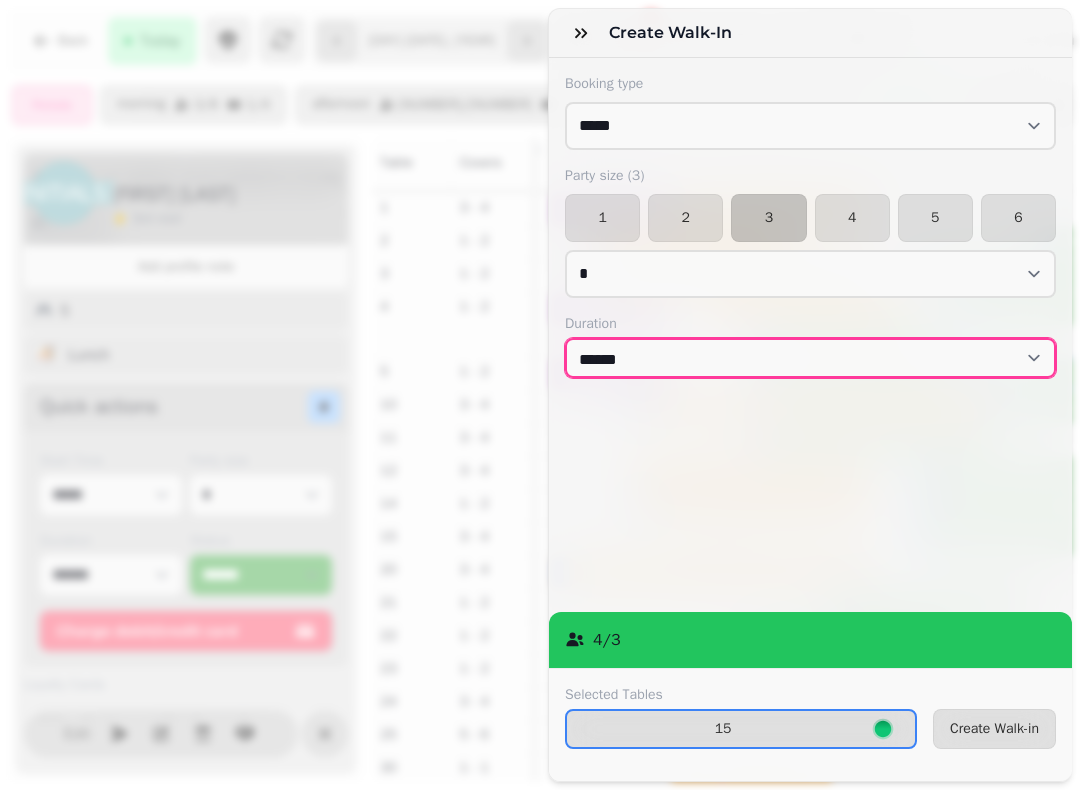 click on "****** ****** ****** ****** ****** ****** ****** ****** ****** ****** ****** ****** ****** ****** ****** ****** ****** ****** ****** ****** ****** ****** ****** ****** ****** ****** ****** ****** ****** ****** ****** ****** ****** ****** ****** ****** ****** ****** ****** ******* ******* ******* ******* ******* ******* ******* ******* ******* ******* ******* ******* ******* ******* ******* ******* ******* ******* ******* ******* ******* ******* ******* ******* ******* ******* ******* ******* ******* ******* ******* ******* ******* ******* ******* ******* ******* ******* ******* ******* ******* ******* ******* ******* ******* ******* ******* ******* *******" at bounding box center (810, 358) 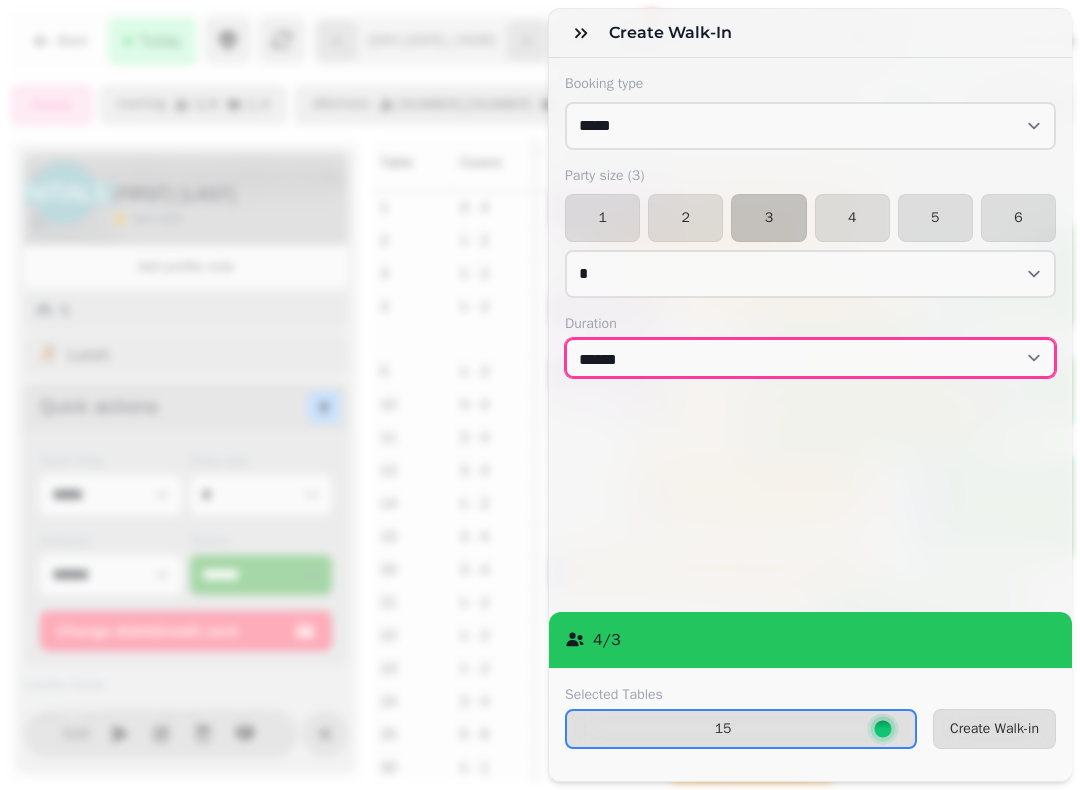select on "****" 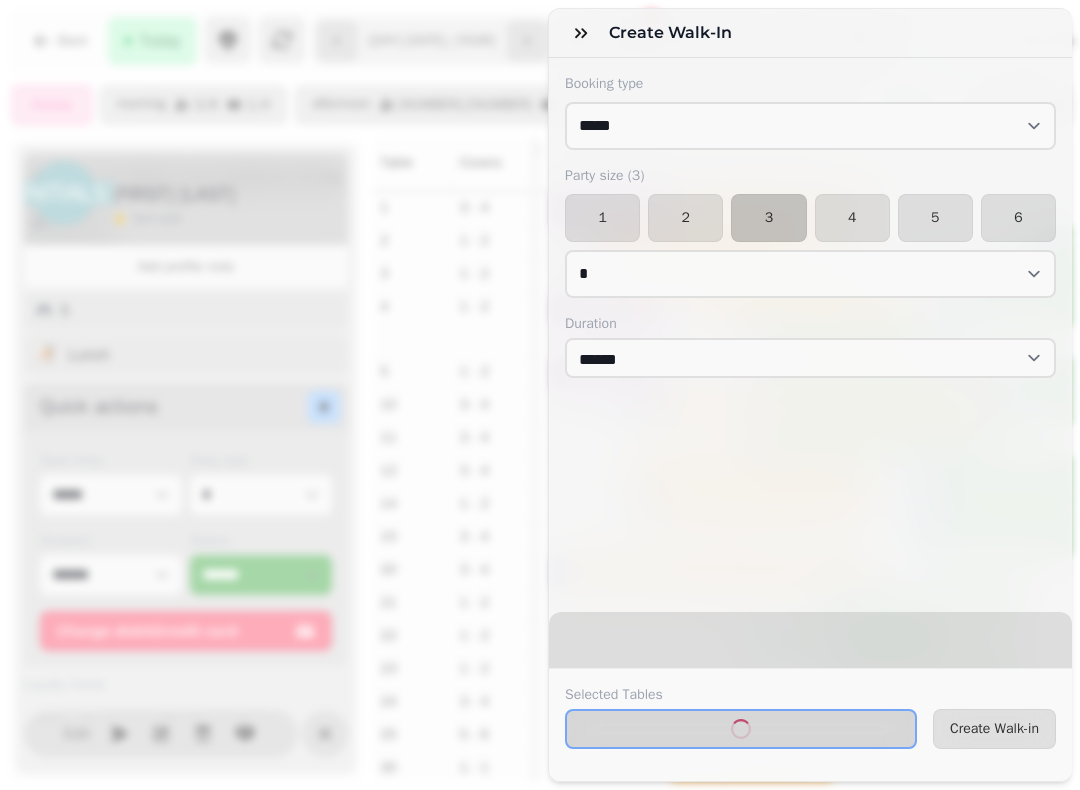 click on "Create Walk-in" at bounding box center (994, 729) 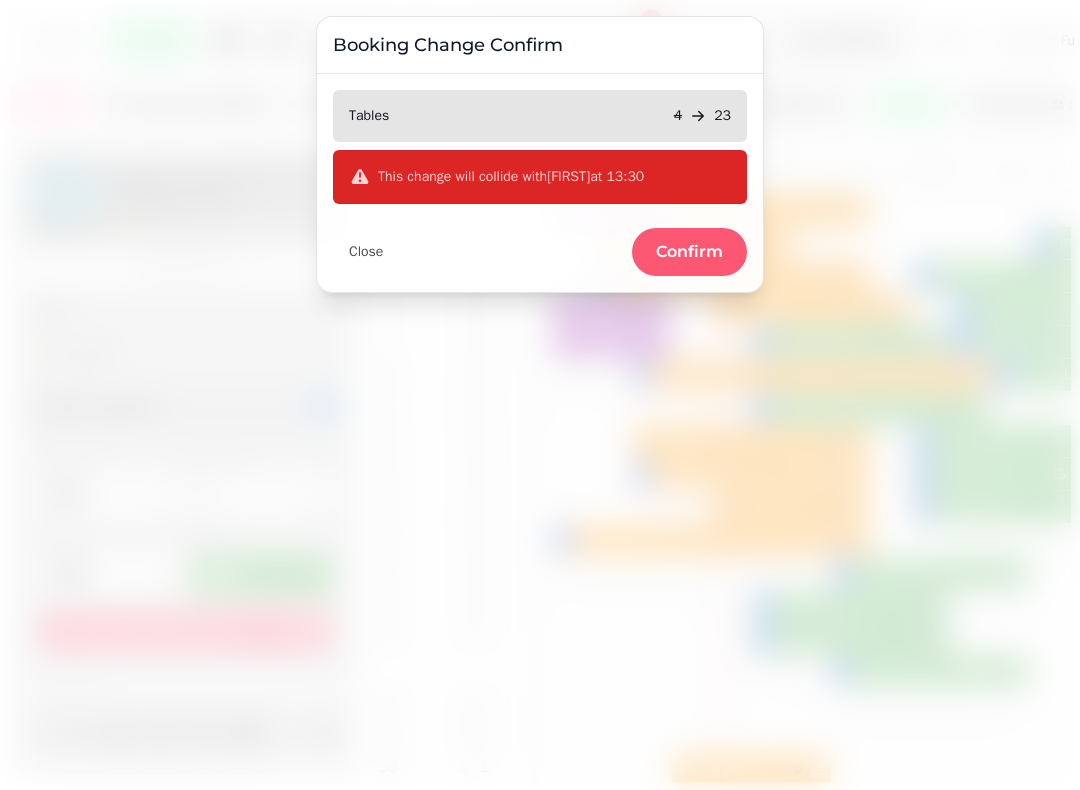 click on "Confirm" at bounding box center [689, 252] 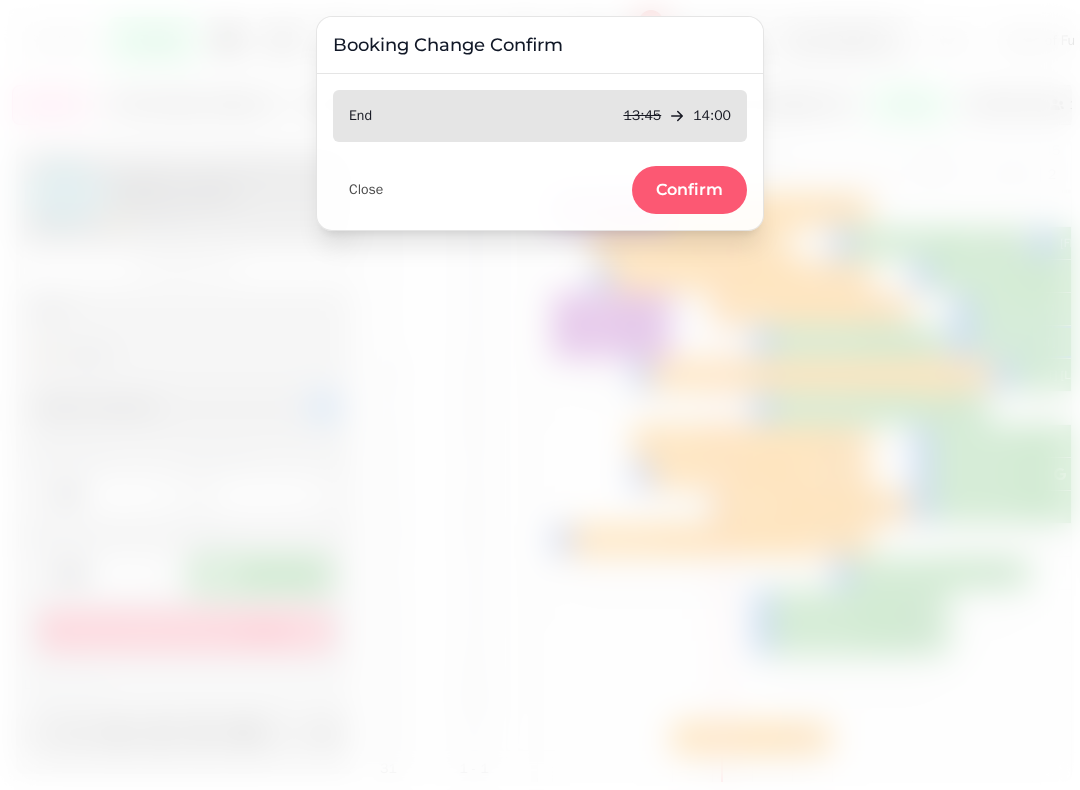 click on "Confirm" at bounding box center [689, 190] 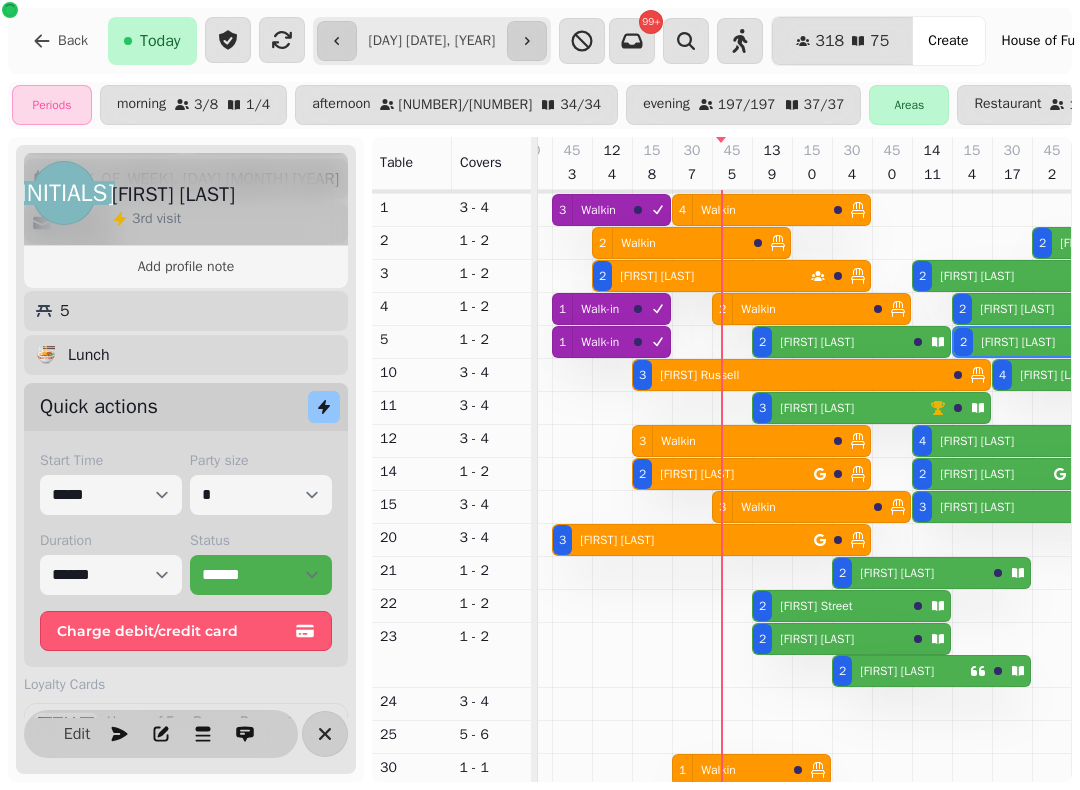 scroll, scrollTop: 29, scrollLeft: 1875, axis: both 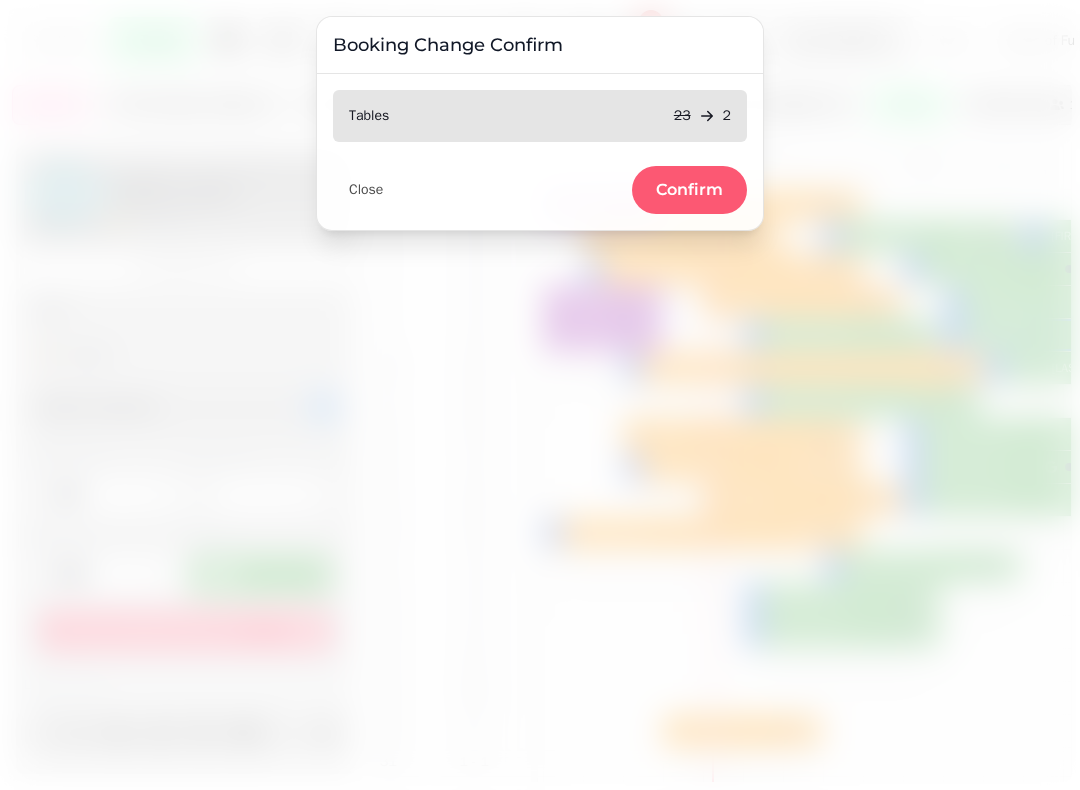 click on "Confirm" at bounding box center (689, 190) 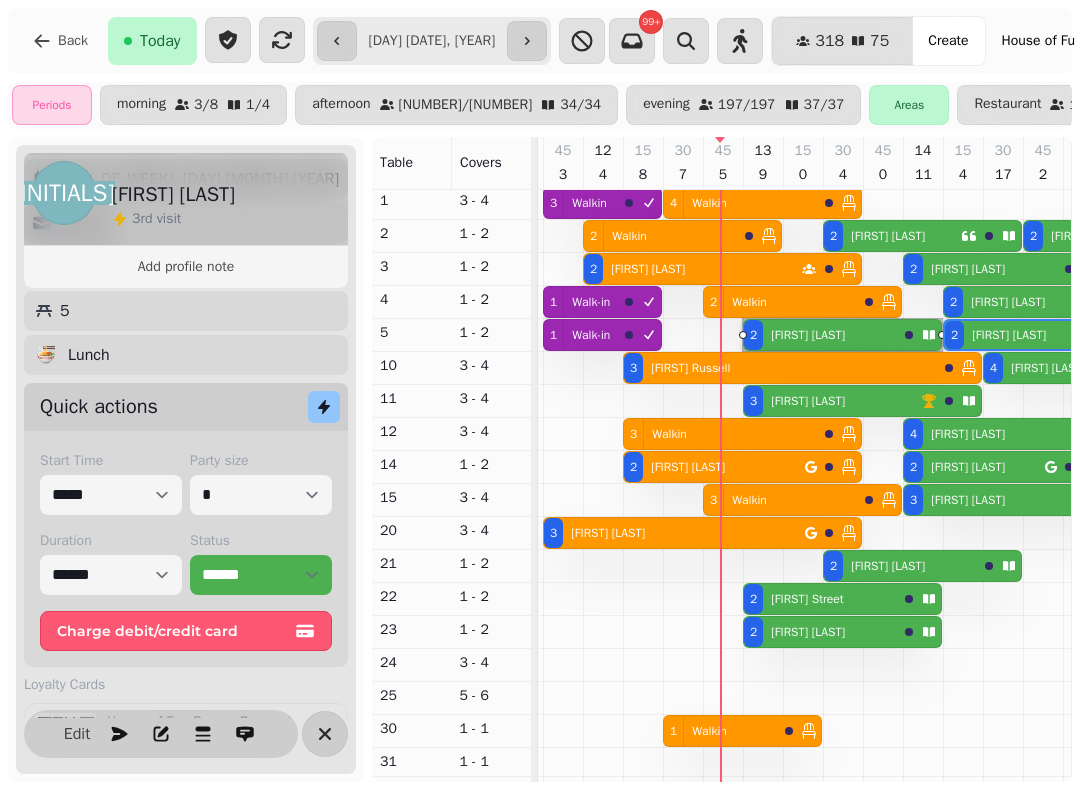 click on "[FIRST] [LAST]" at bounding box center [808, 401] 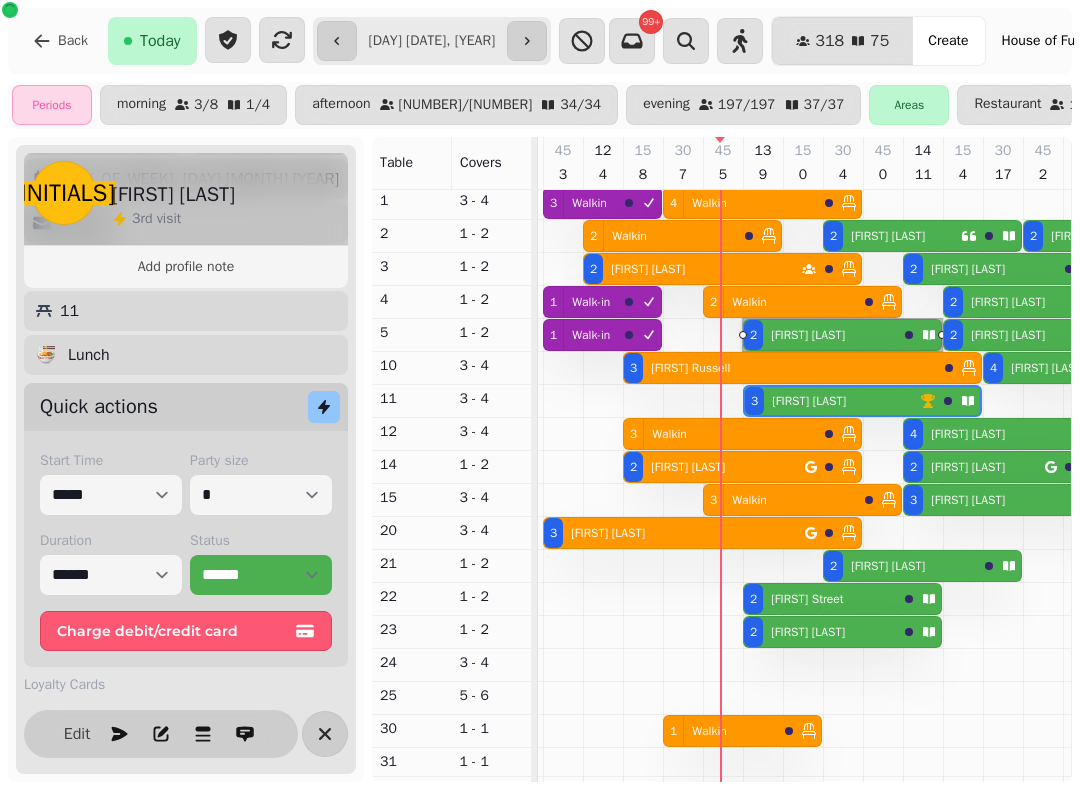 scroll, scrollTop: 0, scrollLeft: 2067, axis: horizontal 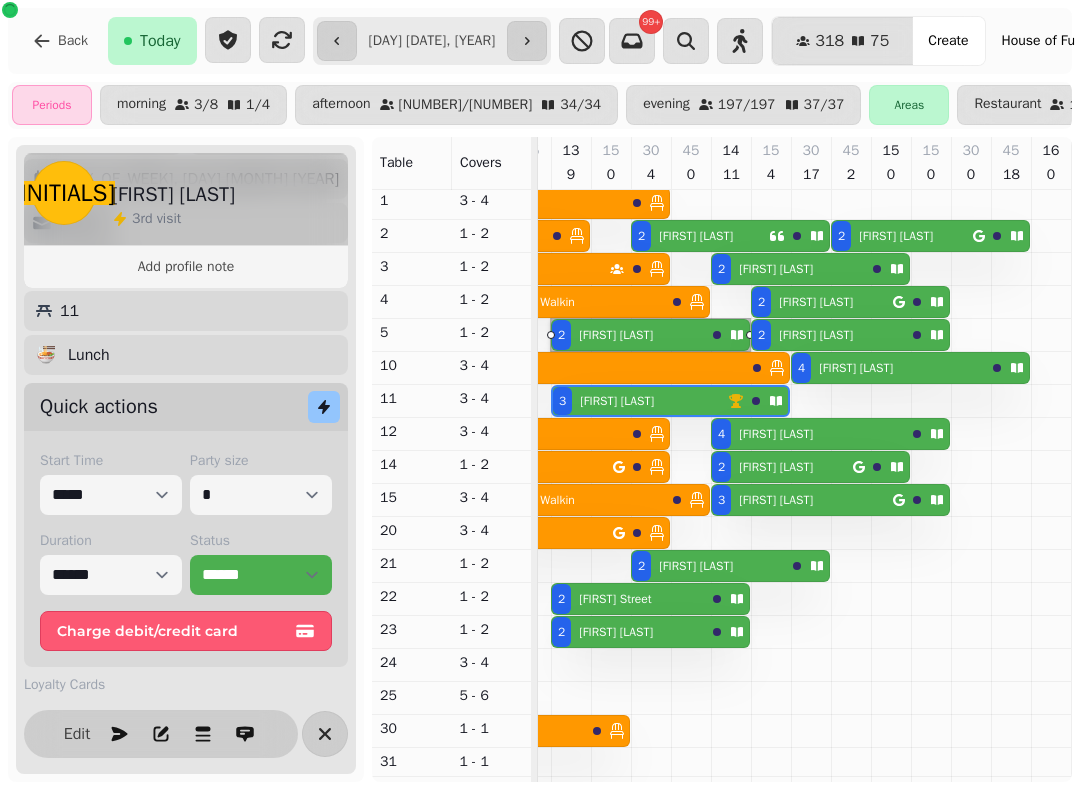 click on "[FIRST] [LAST]" at bounding box center (816, 335) 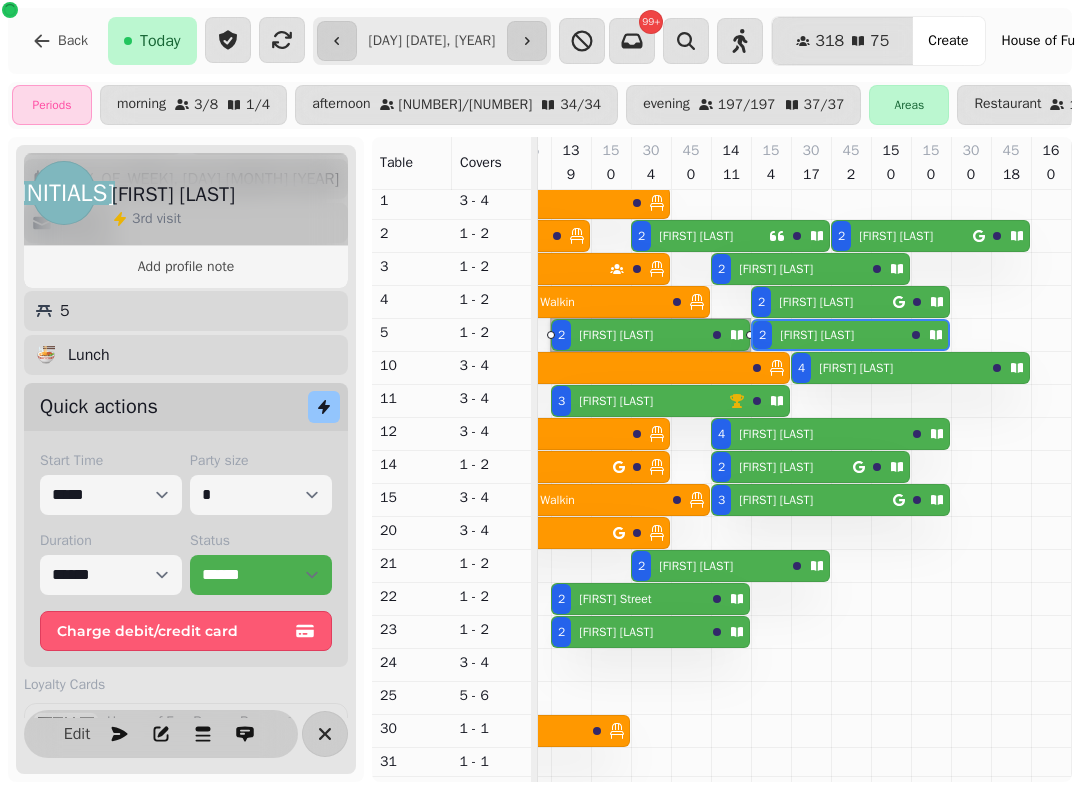 scroll, scrollTop: 0, scrollLeft: 2267, axis: horizontal 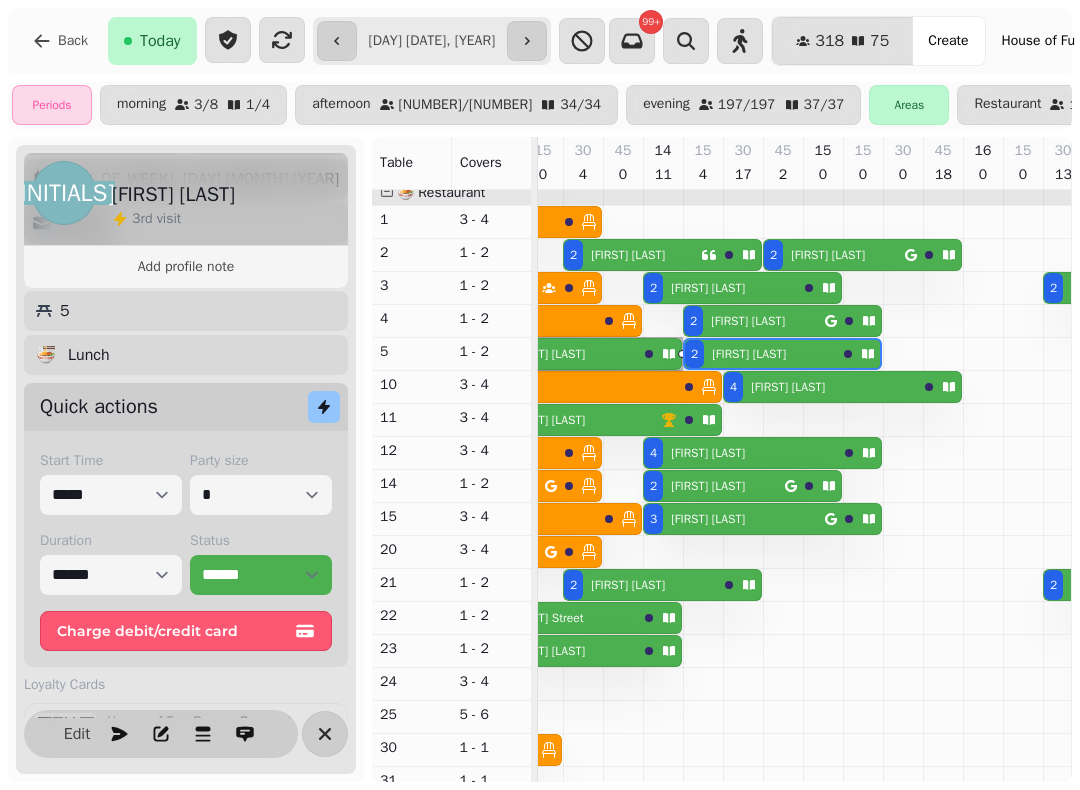 click on "[NUMBER] [FIRST] [LAST]" at bounding box center (740, 453) 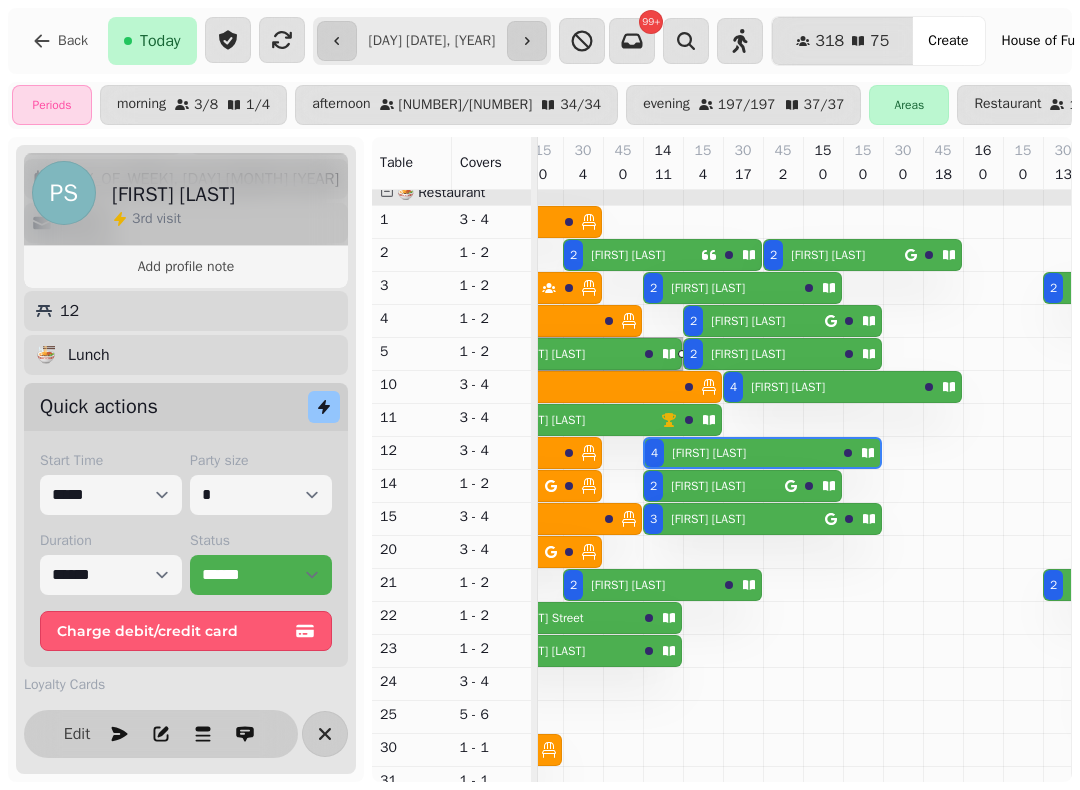 scroll, scrollTop: 0, scrollLeft: 2227, axis: horizontal 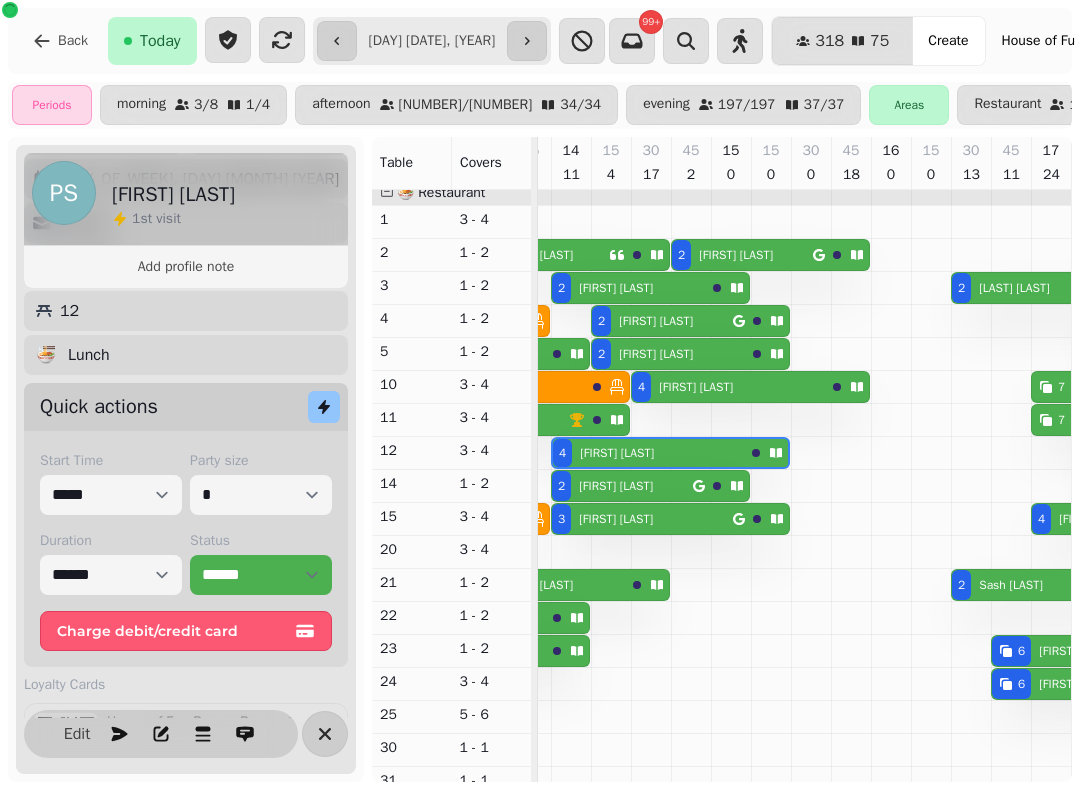 click at bounding box center [549, 354] 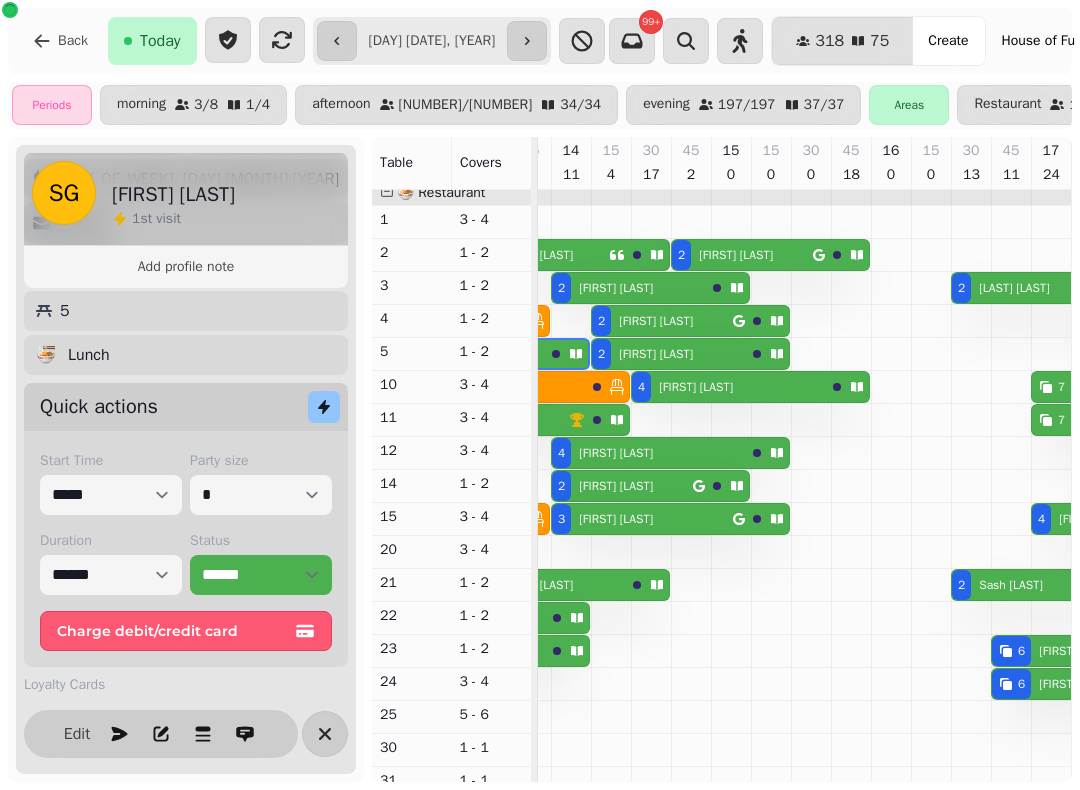 scroll, scrollTop: 0, scrollLeft: 2067, axis: horizontal 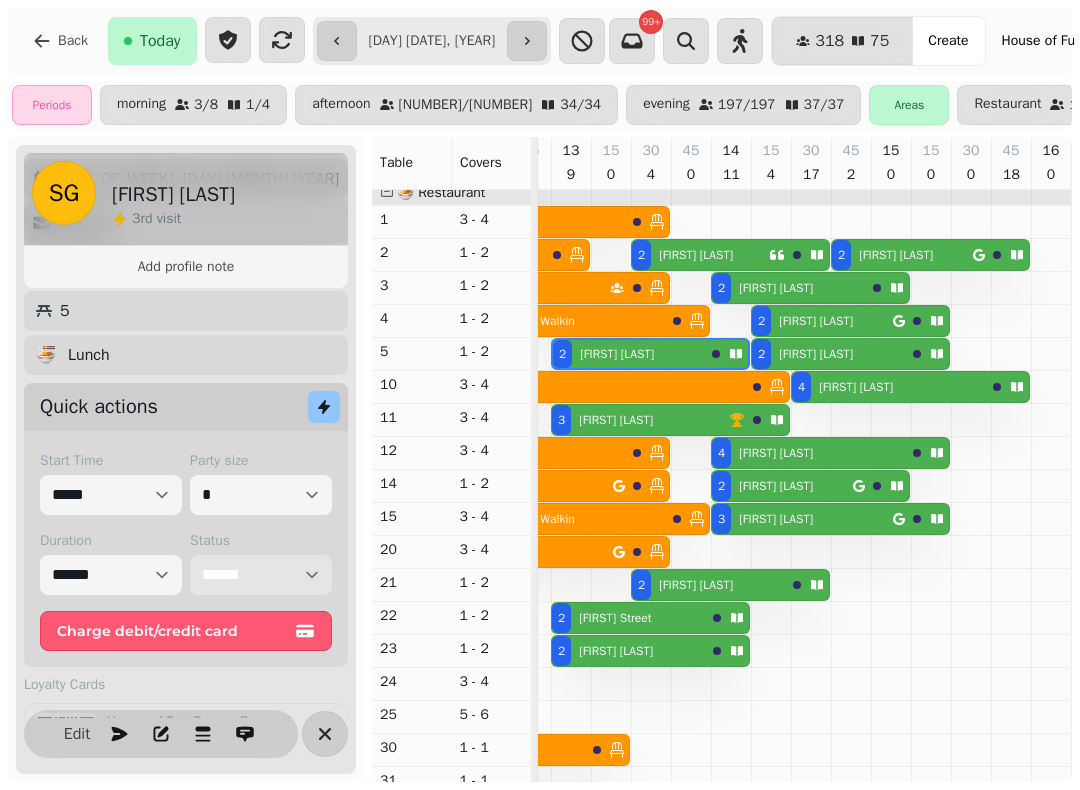click on "**********" at bounding box center [261, 575] 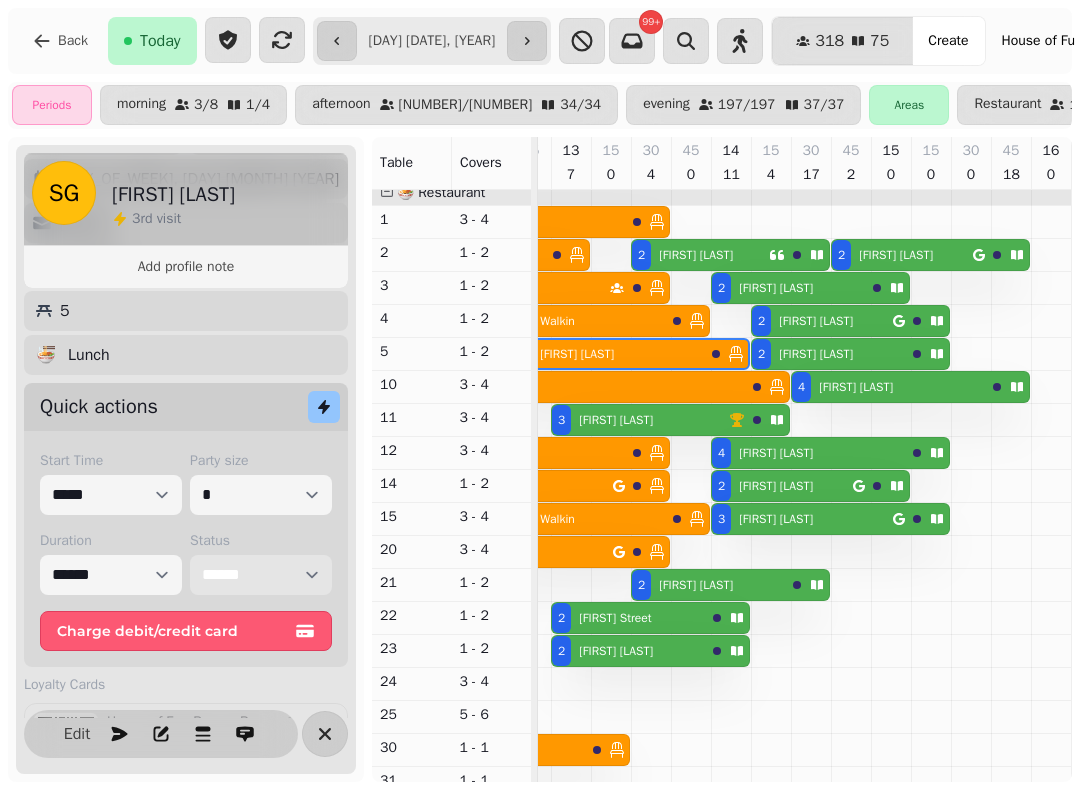 scroll, scrollTop: 26, scrollLeft: 1984, axis: both 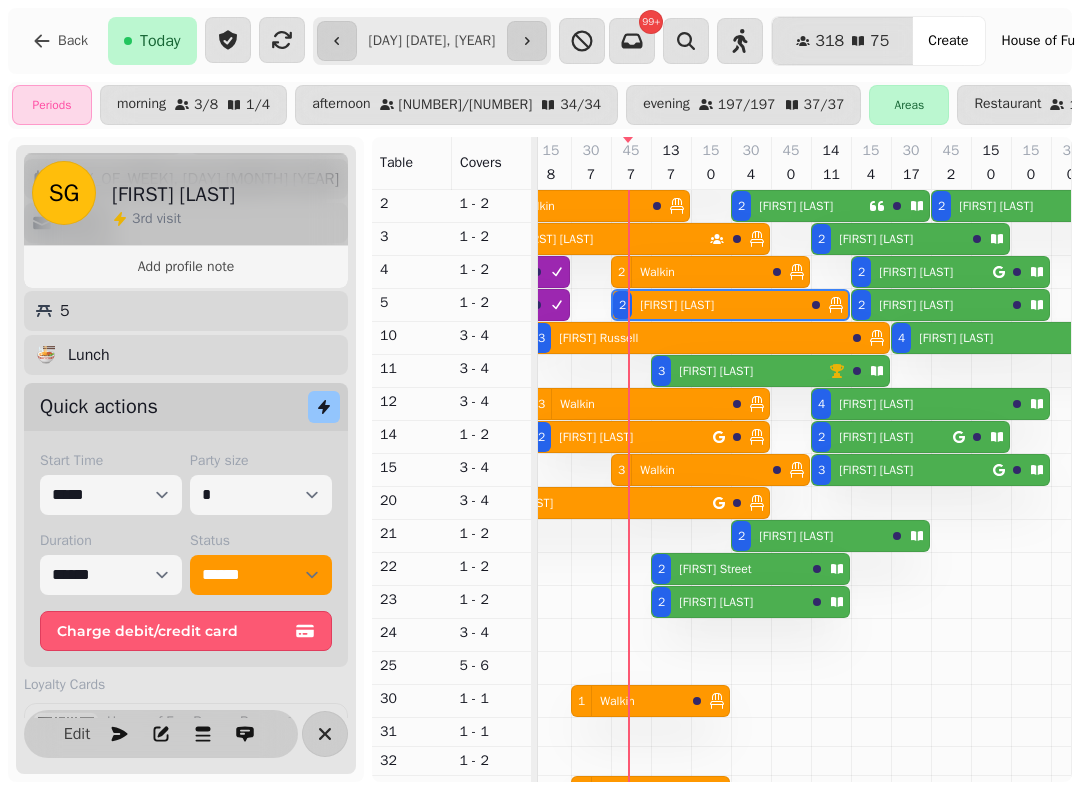 click on "[FIRST] [LAST]" at bounding box center (716, 602) 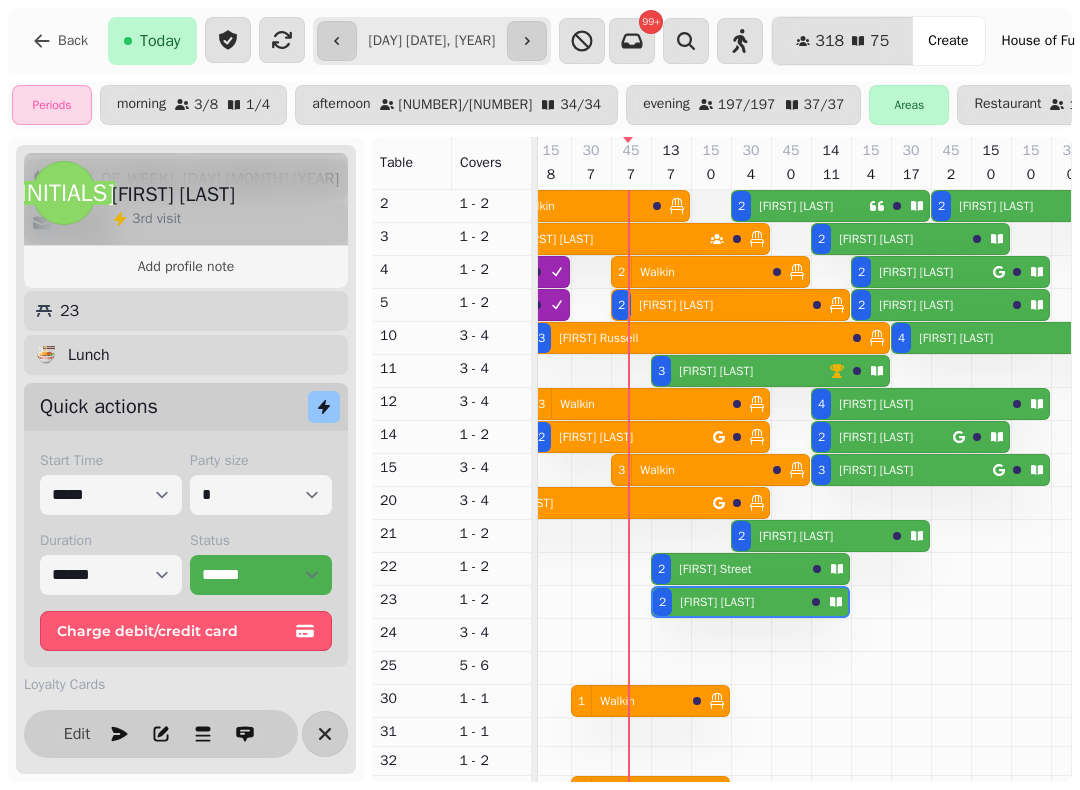 scroll, scrollTop: 0, scrollLeft: 2067, axis: horizontal 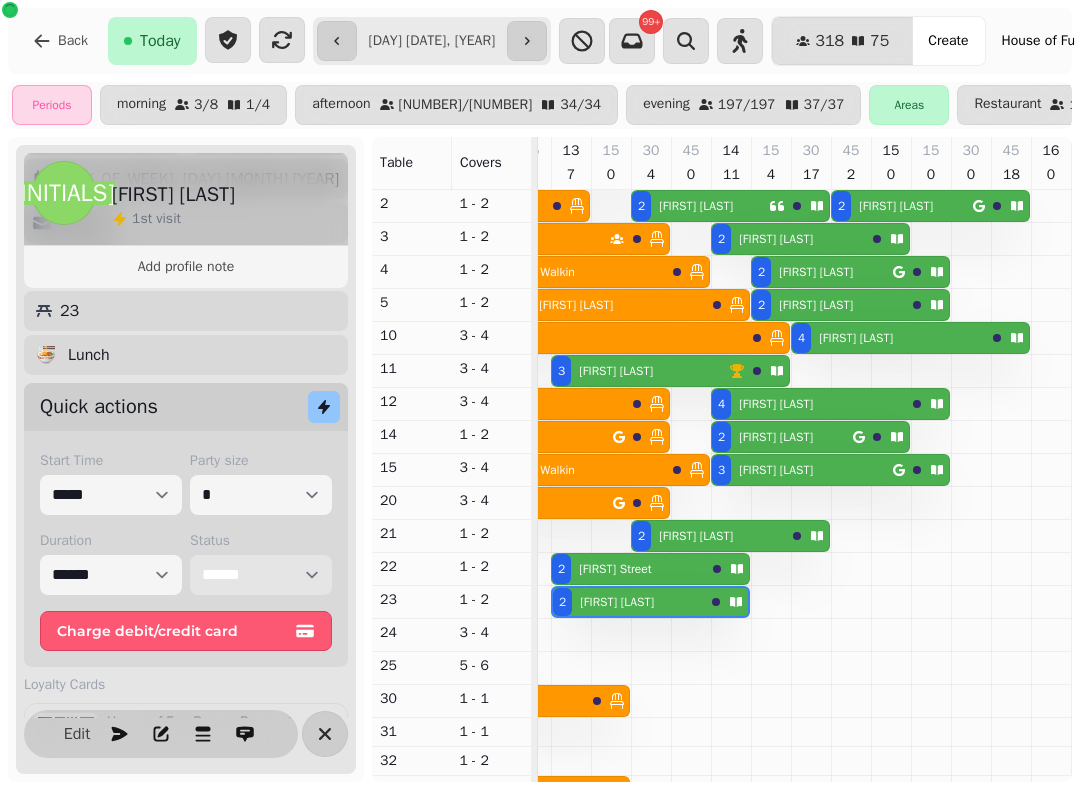 click on "**********" at bounding box center (261, 575) 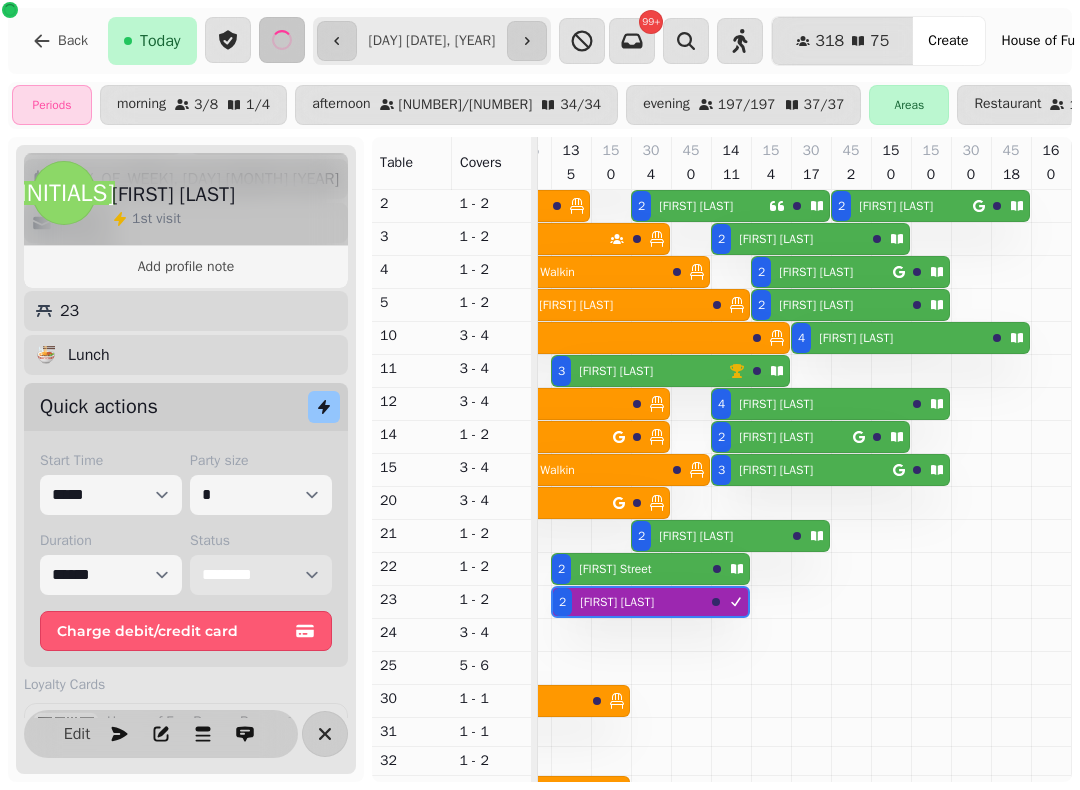 click on "**********" at bounding box center (261, 575) 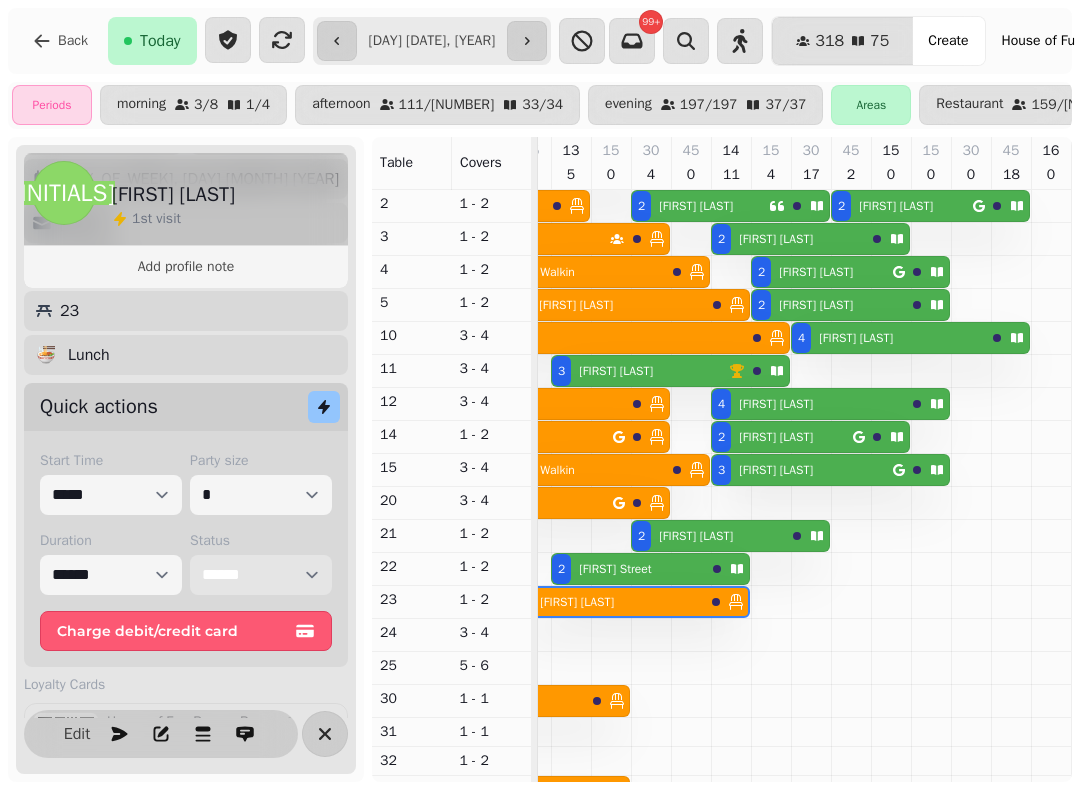scroll, scrollTop: 44, scrollLeft: 1942, axis: both 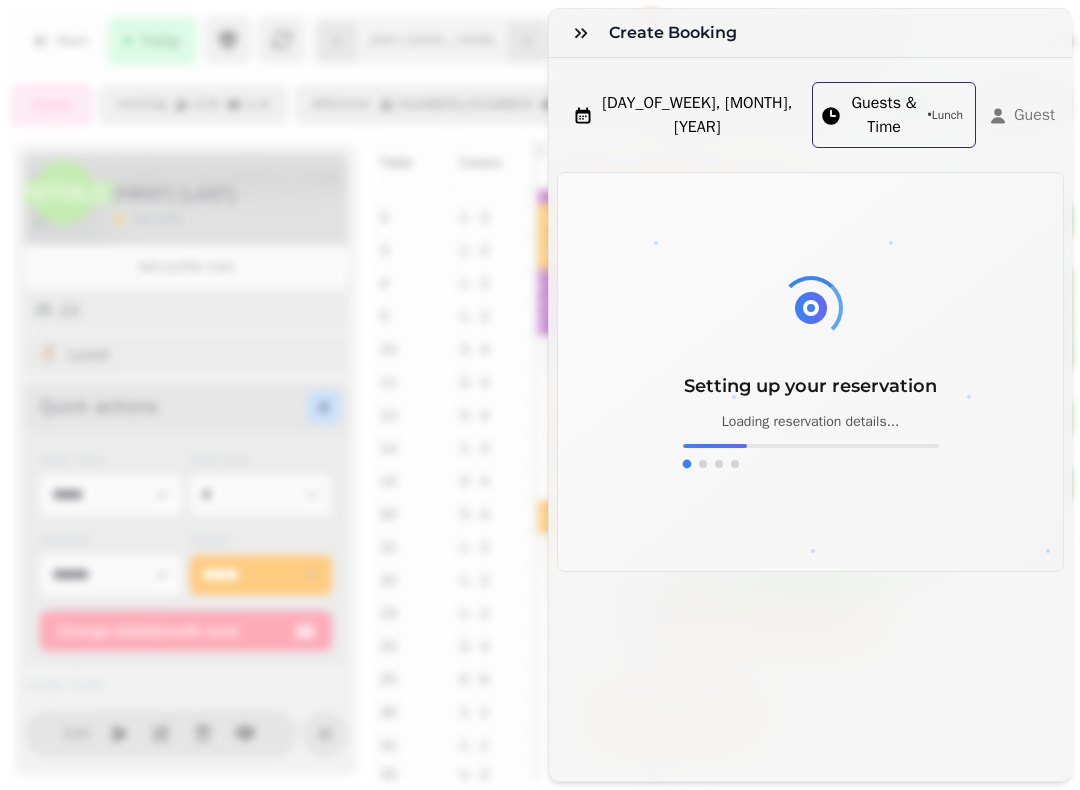 click 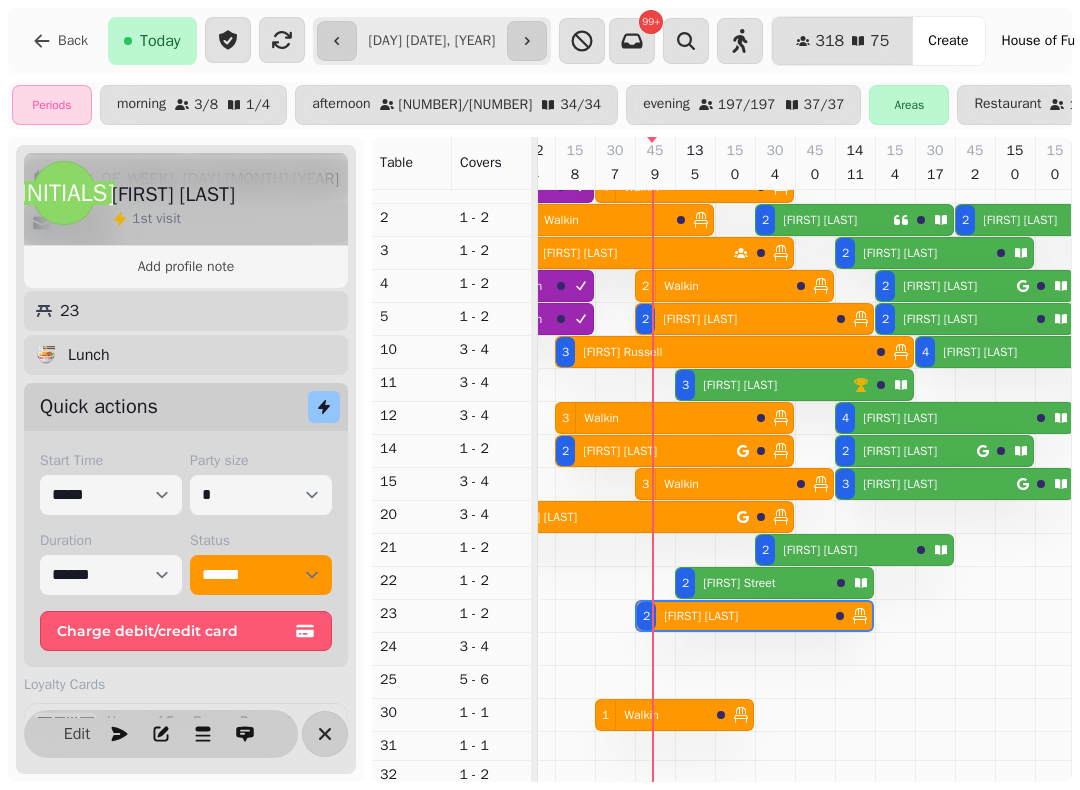 click at bounding box center [582, 41] 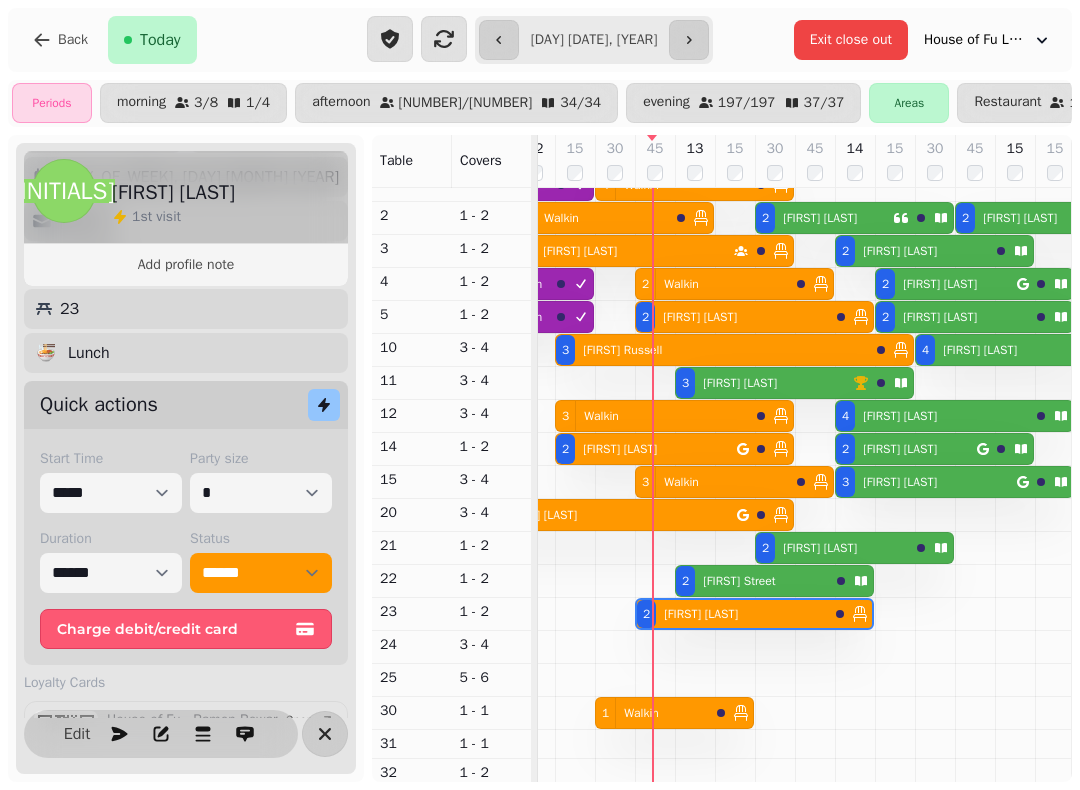 click on "Close out more tables" at bounding box center (651, 228) 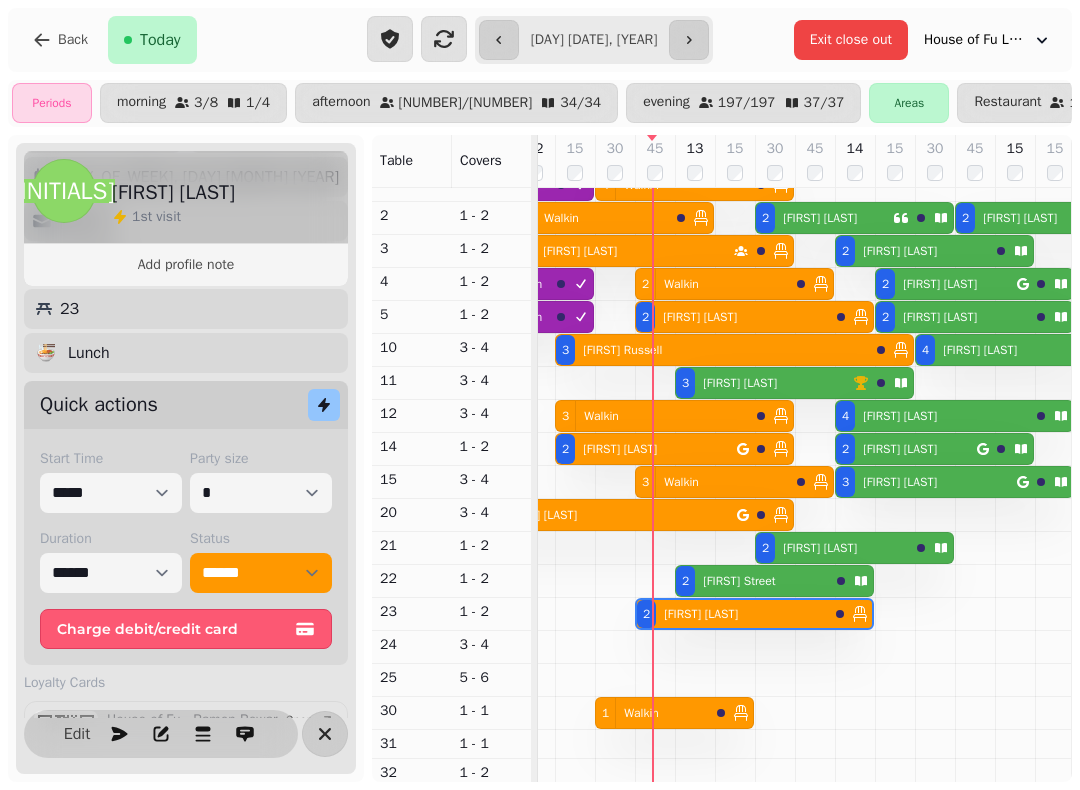 click on "[NUMBER] [TERM]" at bounding box center (592, 218) 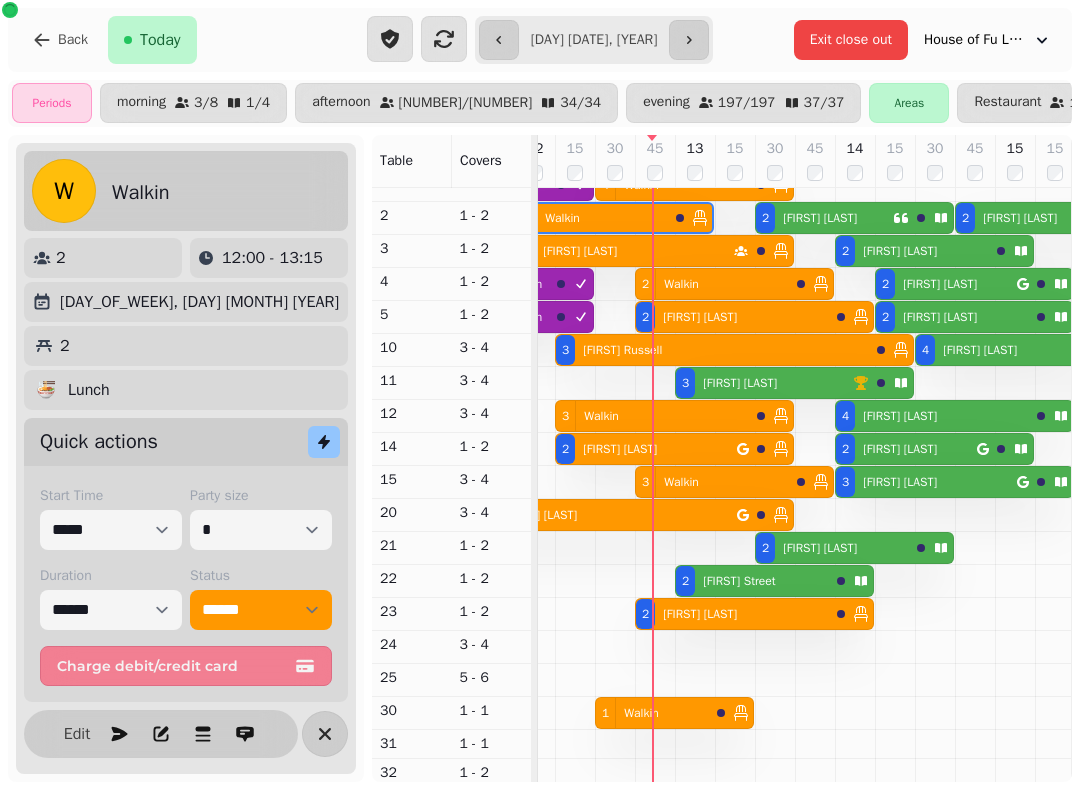 scroll, scrollTop: 1, scrollLeft: 0, axis: vertical 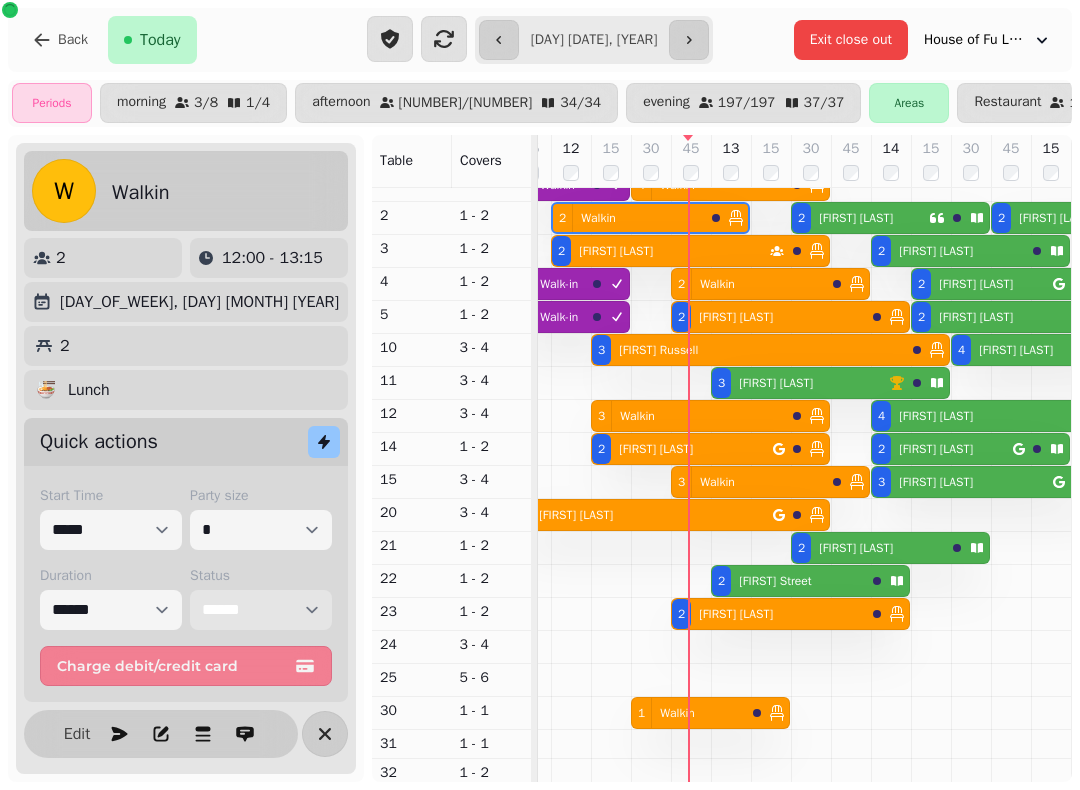 click on "**********" at bounding box center (261, 610) 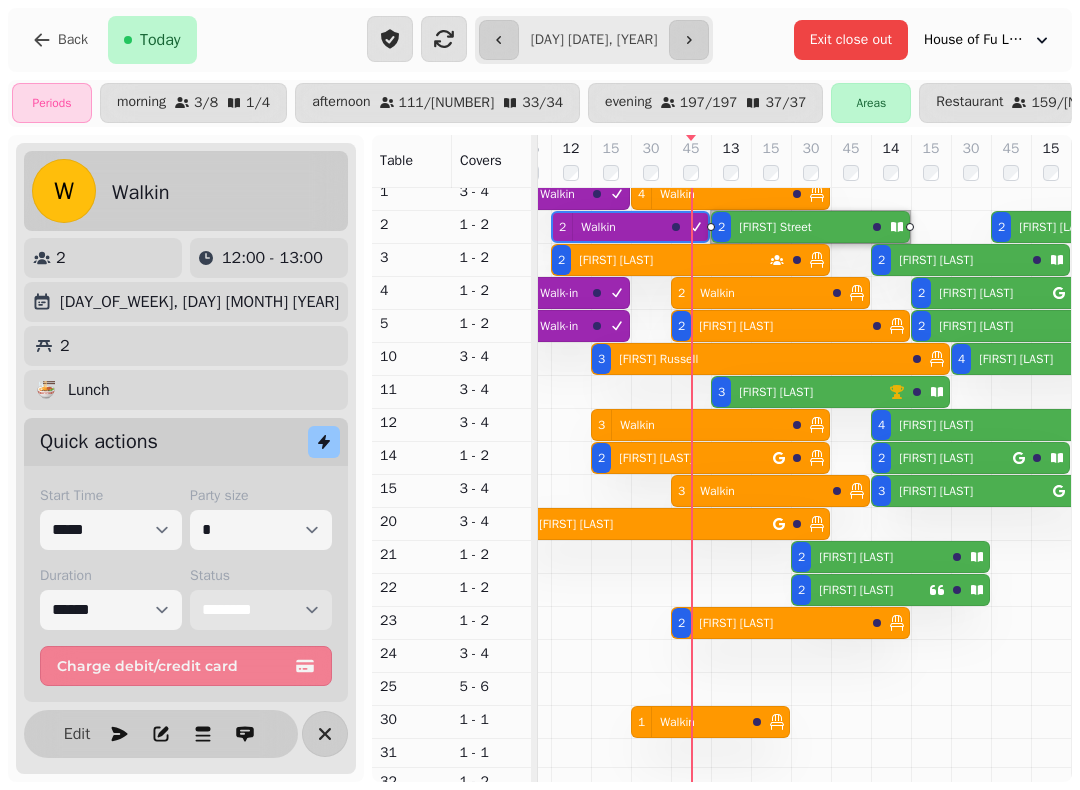 scroll, scrollTop: 33, scrollLeft: 1907, axis: both 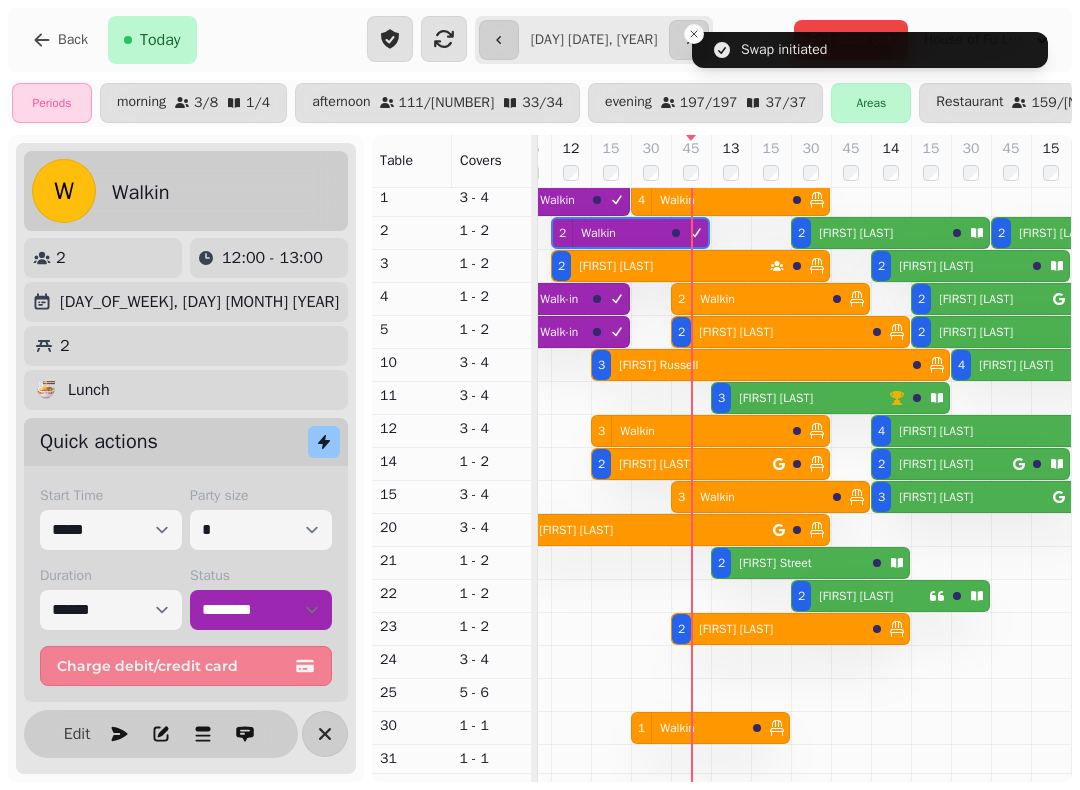 click at bounding box center [1011, 722] 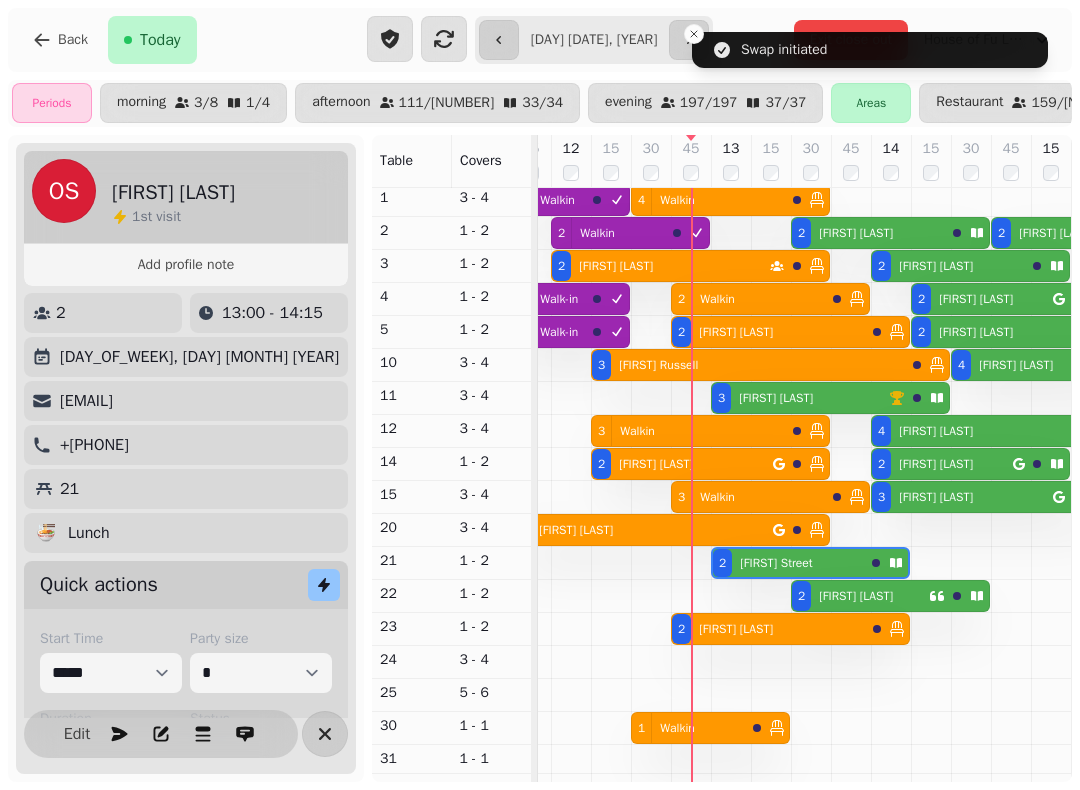 scroll, scrollTop: 0, scrollLeft: 2067, axis: horizontal 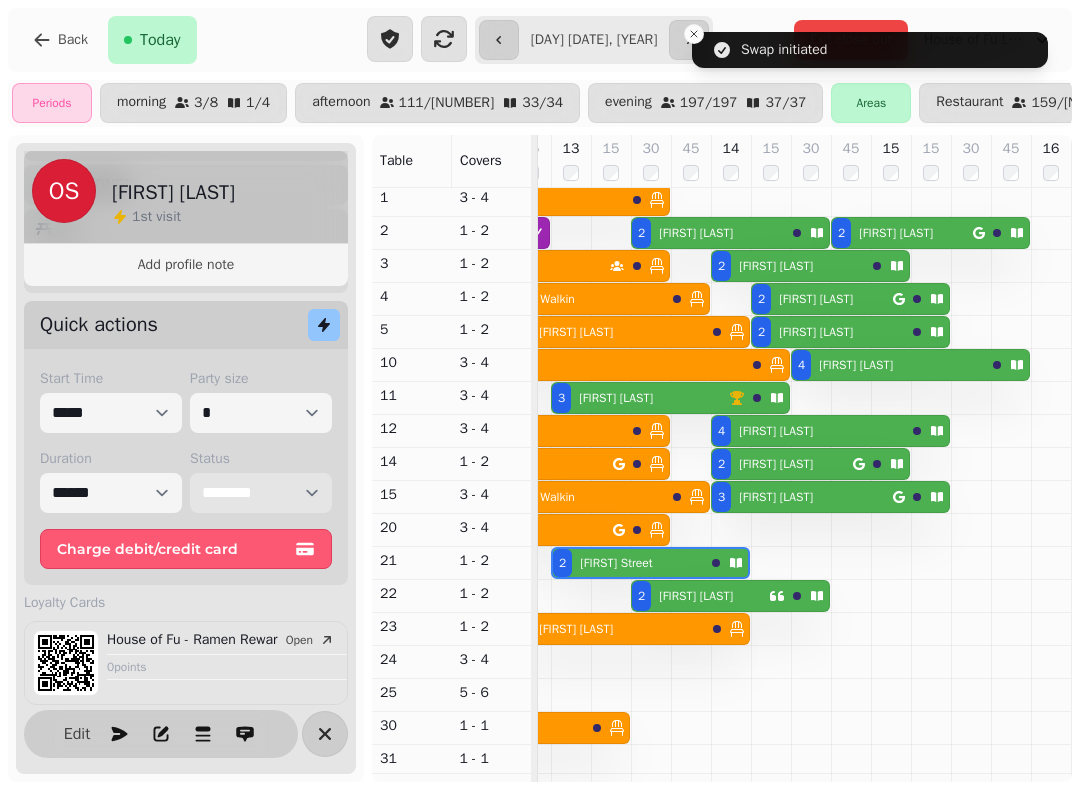 click on "**********" at bounding box center (261, 493) 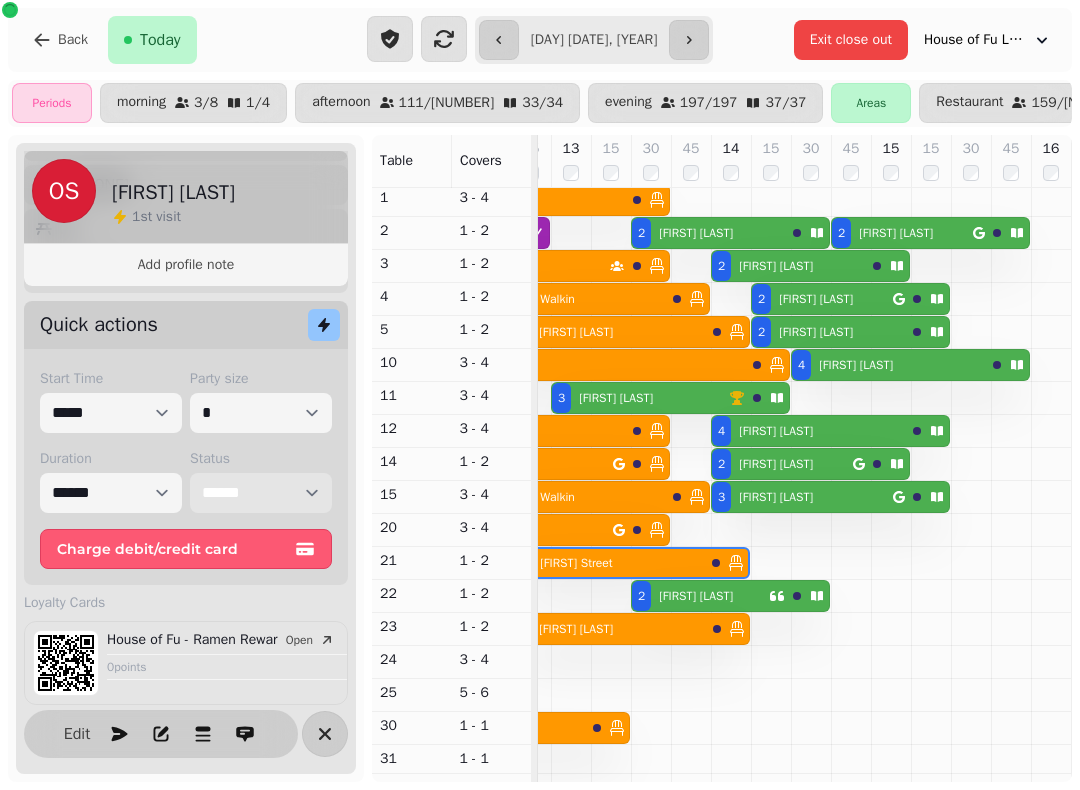 scroll, scrollTop: 42, scrollLeft: 1882, axis: both 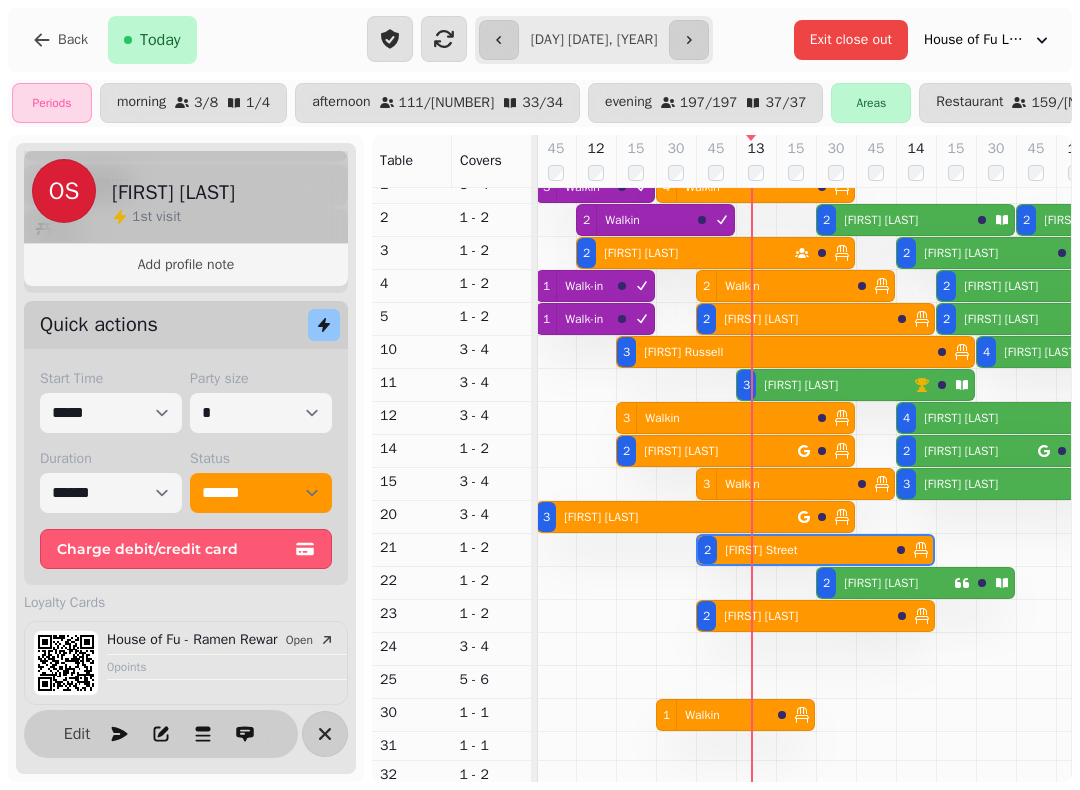 click on "[FIRST] [LAST]" at bounding box center [801, 385] 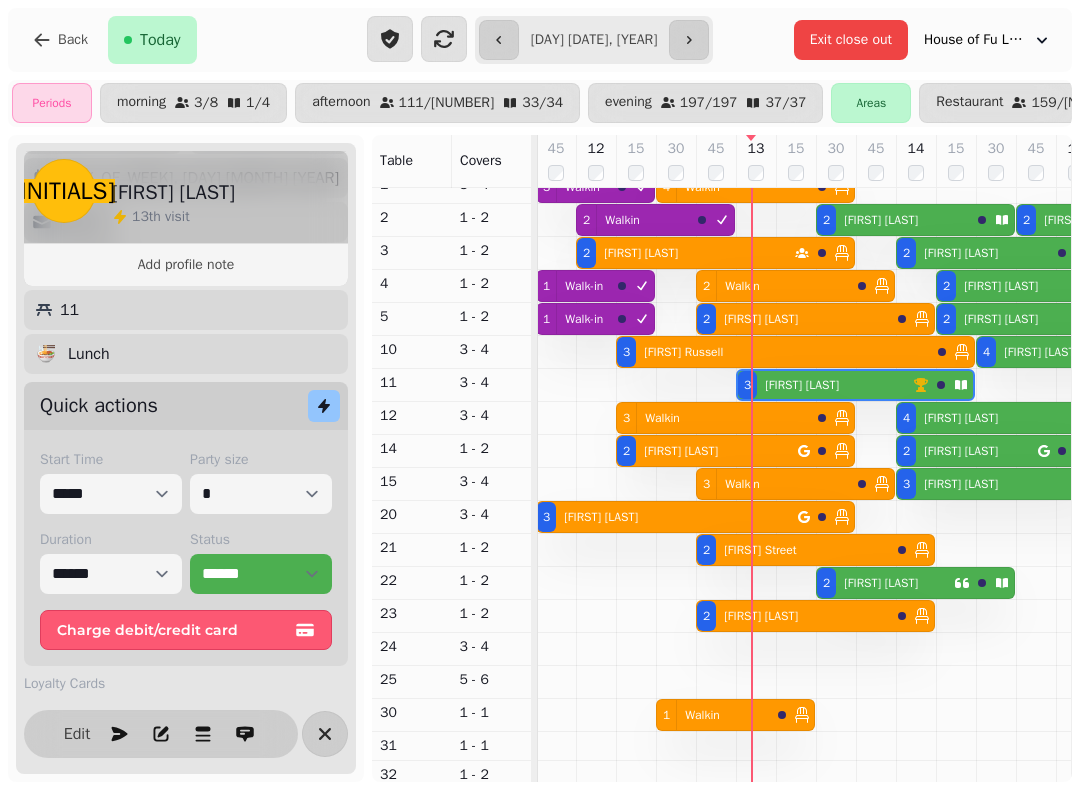 scroll, scrollTop: 179, scrollLeft: 0, axis: vertical 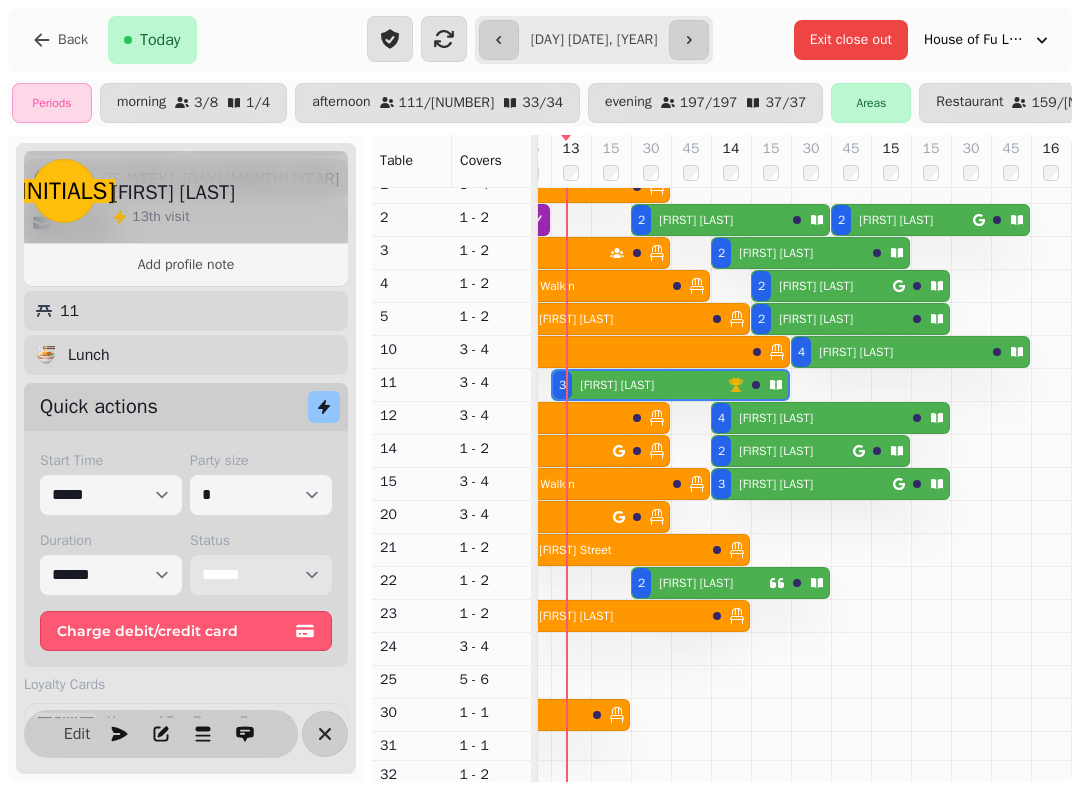 click on "**********" at bounding box center (261, 575) 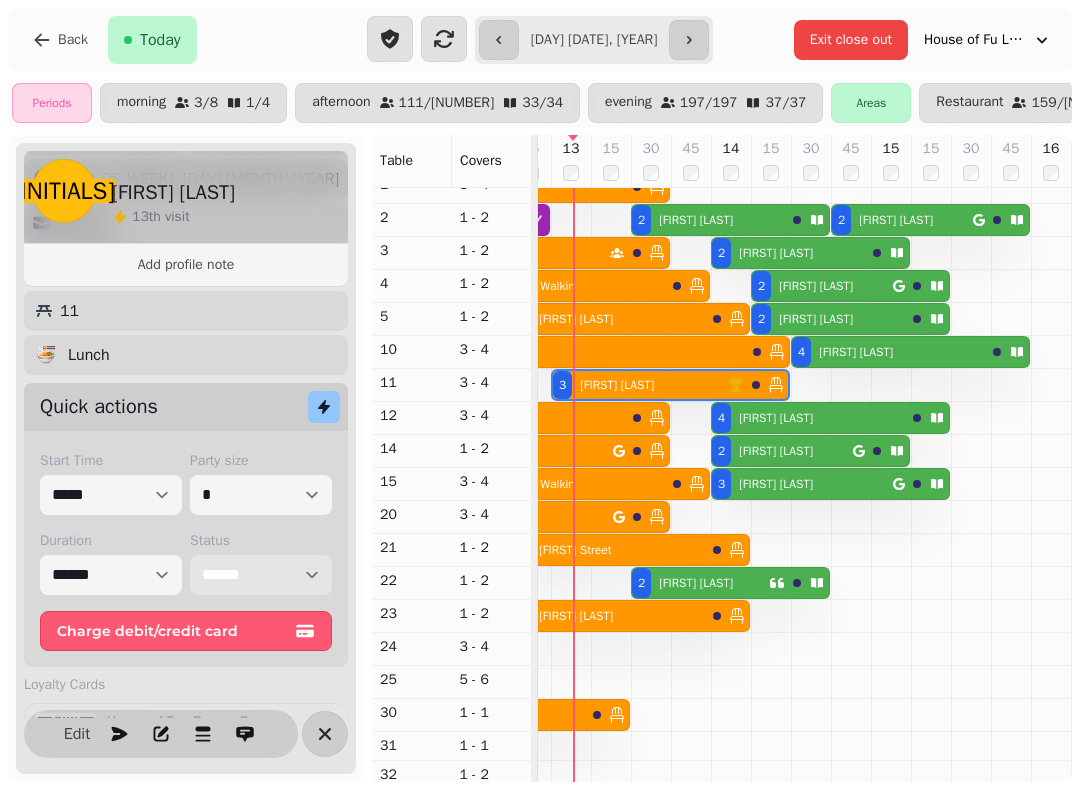 scroll, scrollTop: 6, scrollLeft: 2075, axis: both 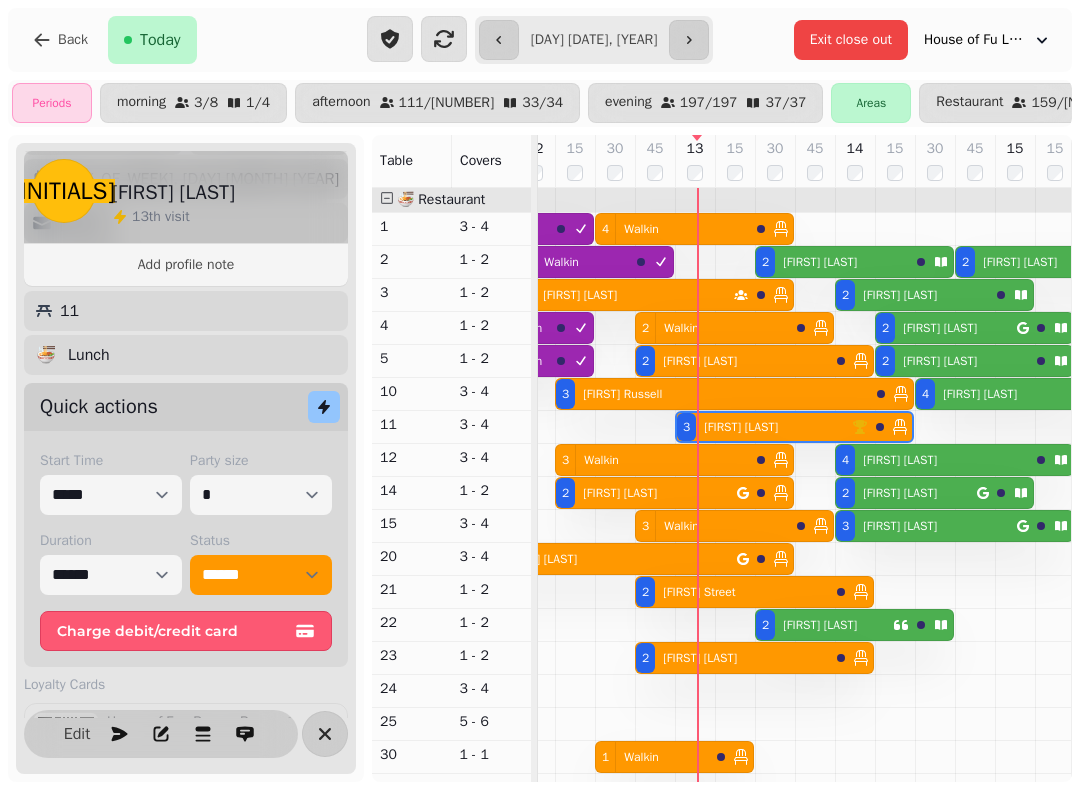click on "Exit close out" at bounding box center (851, 40) 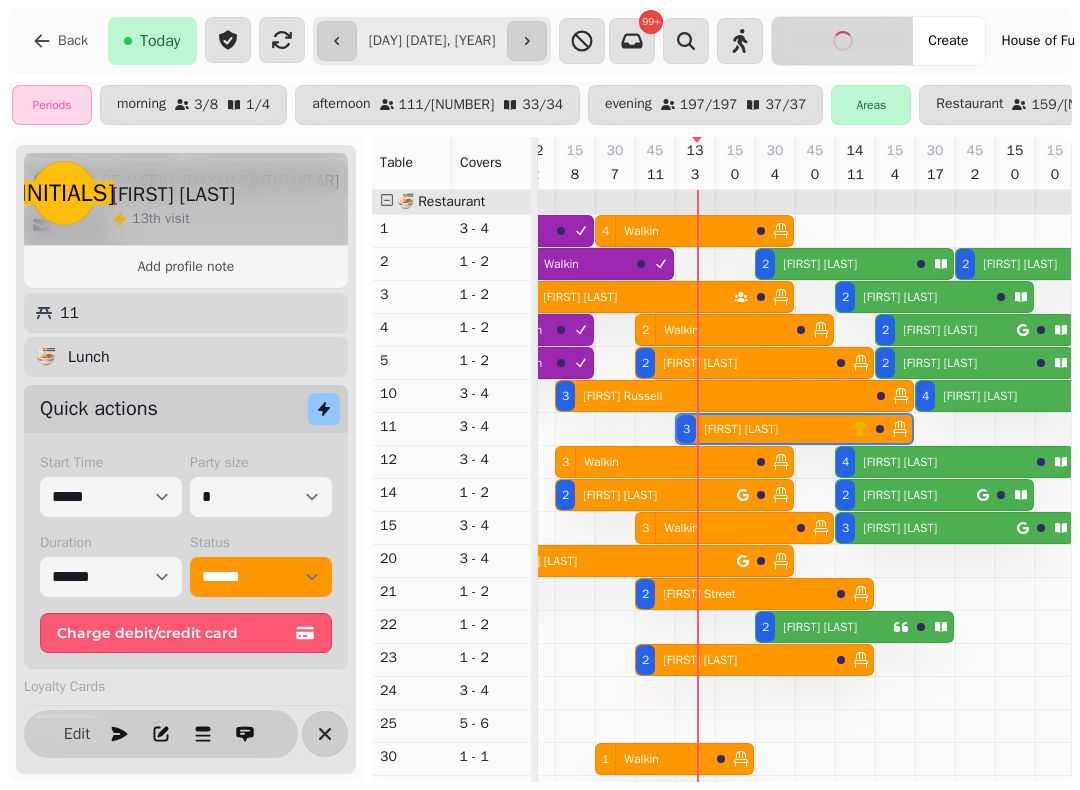 scroll, scrollTop: 0, scrollLeft: 1900, axis: horizontal 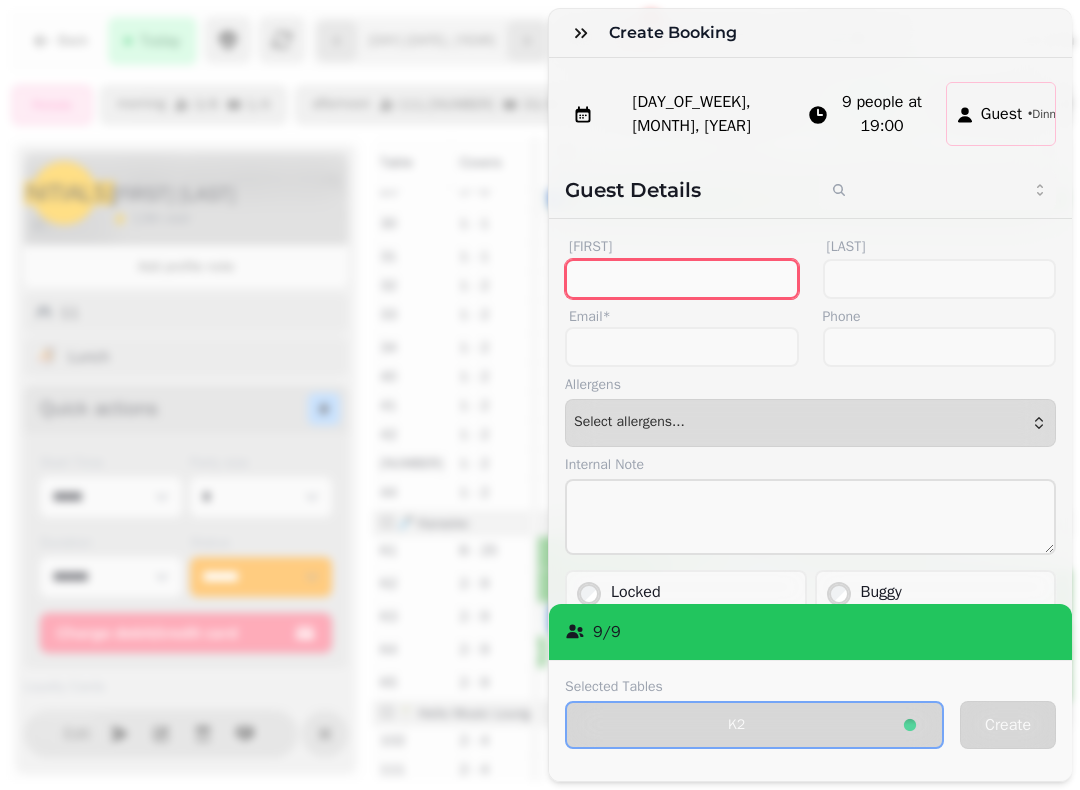 click on "[FIRST]" at bounding box center [682, 279] 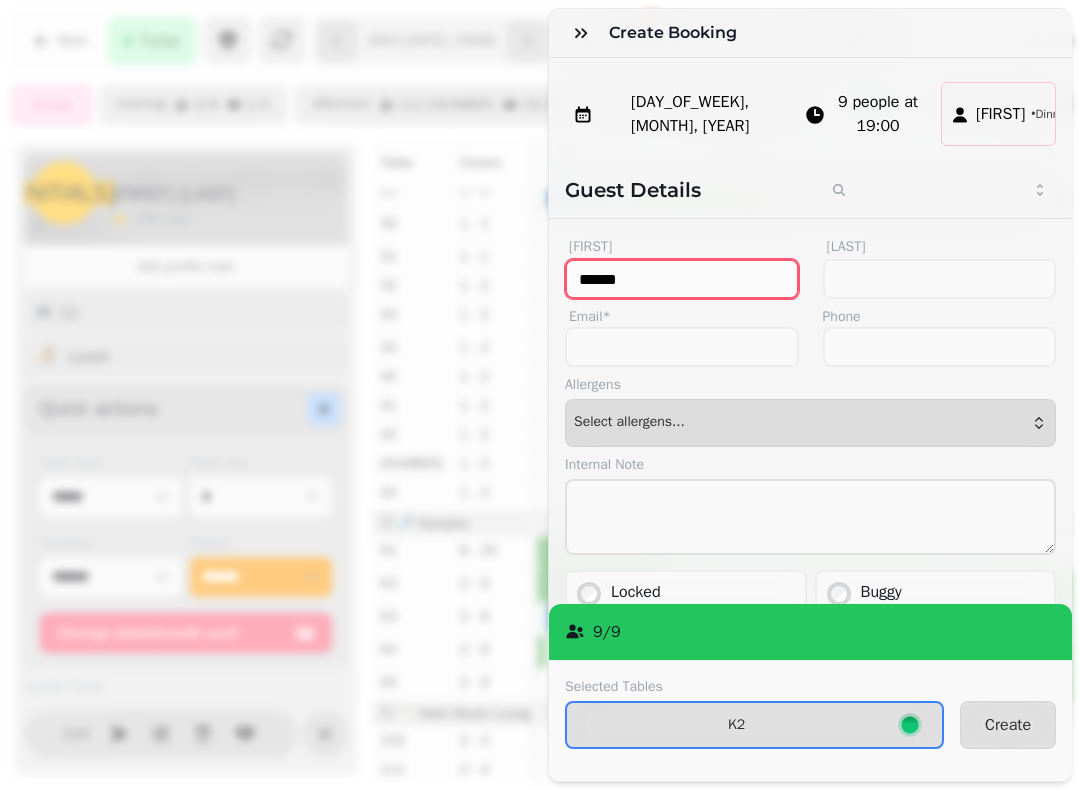 type on "******" 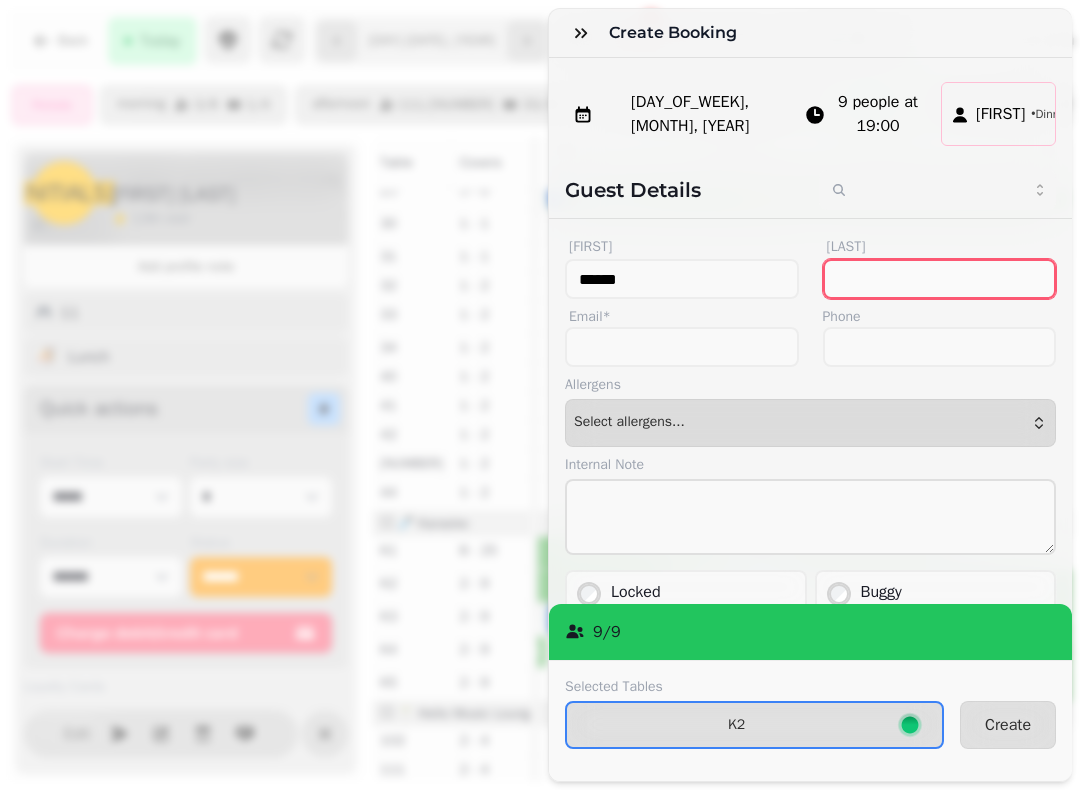 click on "[LAST]" at bounding box center (940, 279) 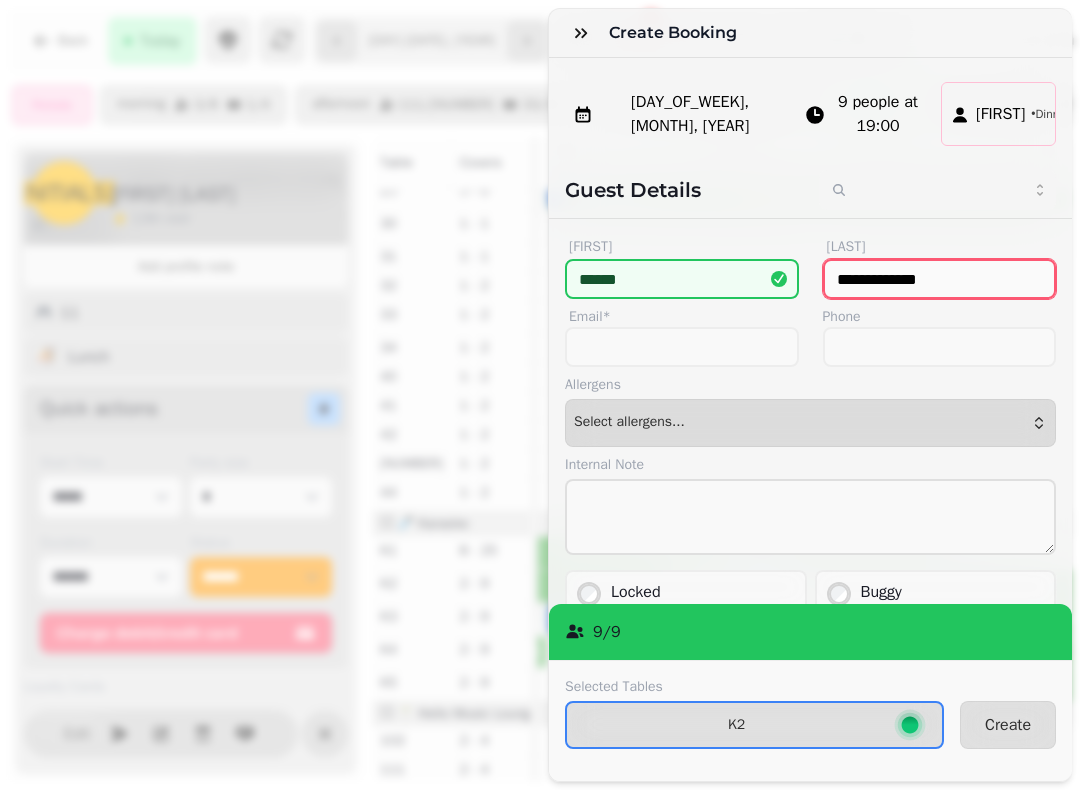 type on "**********" 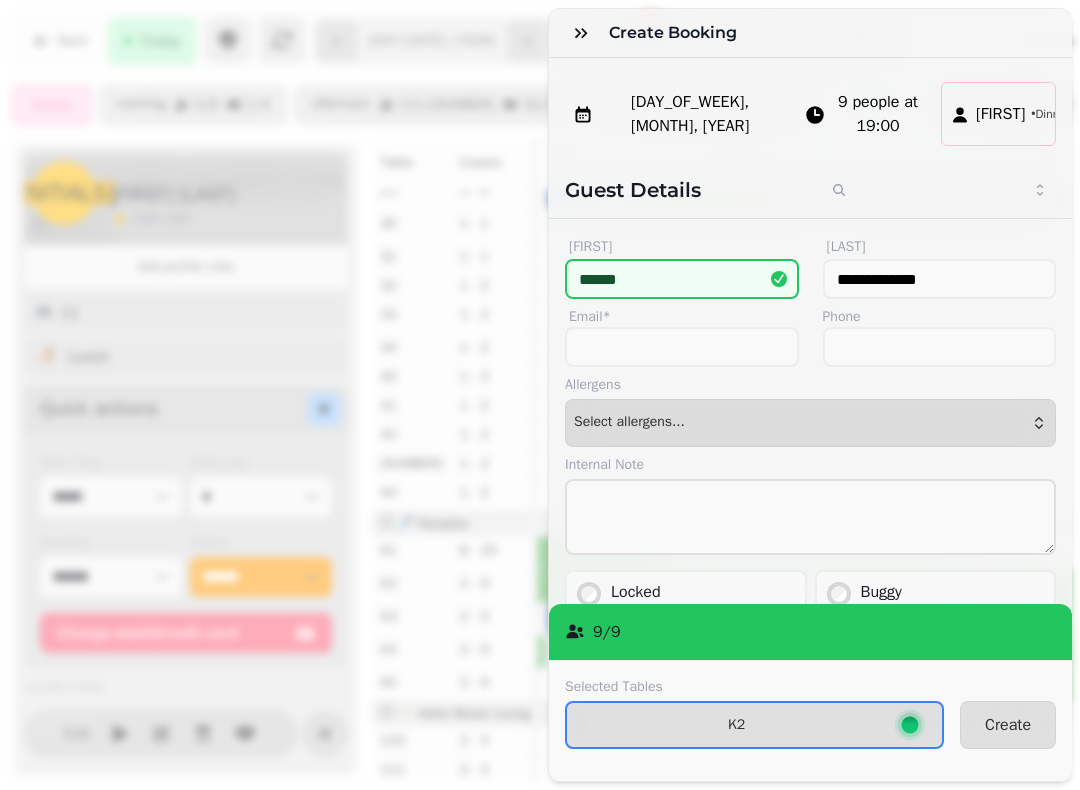 click on "Create" at bounding box center (1008, 725) 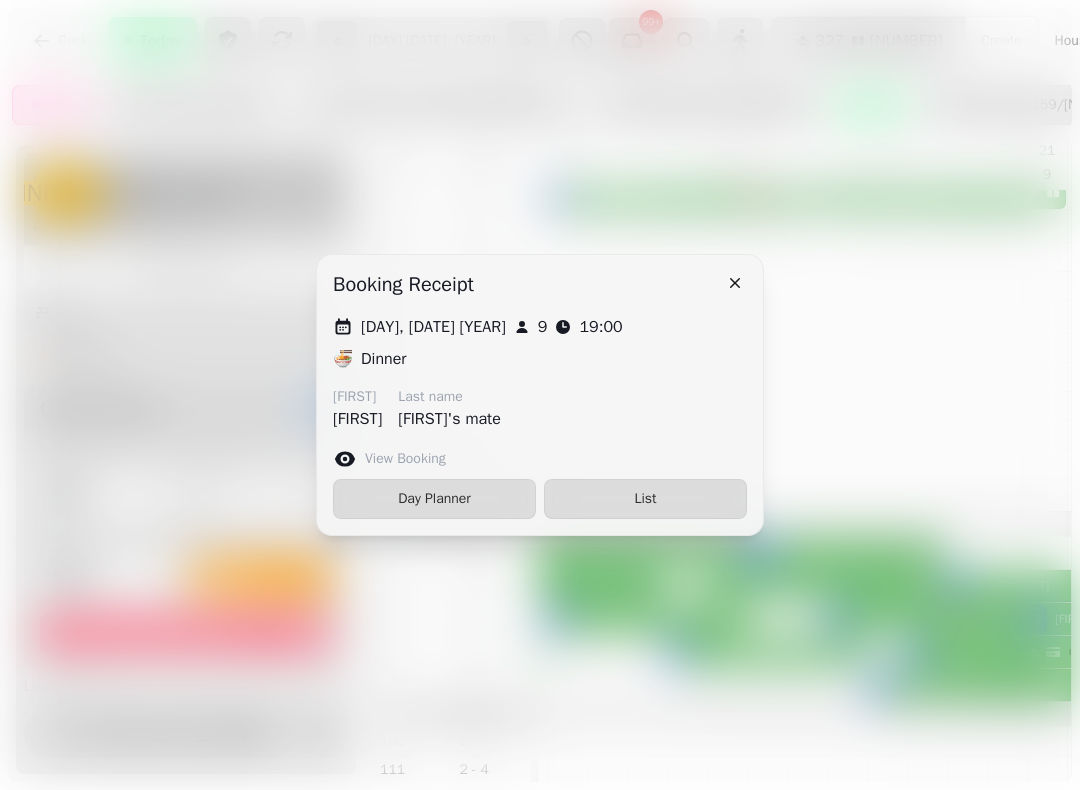 click on "Day Planner" at bounding box center [434, 499] 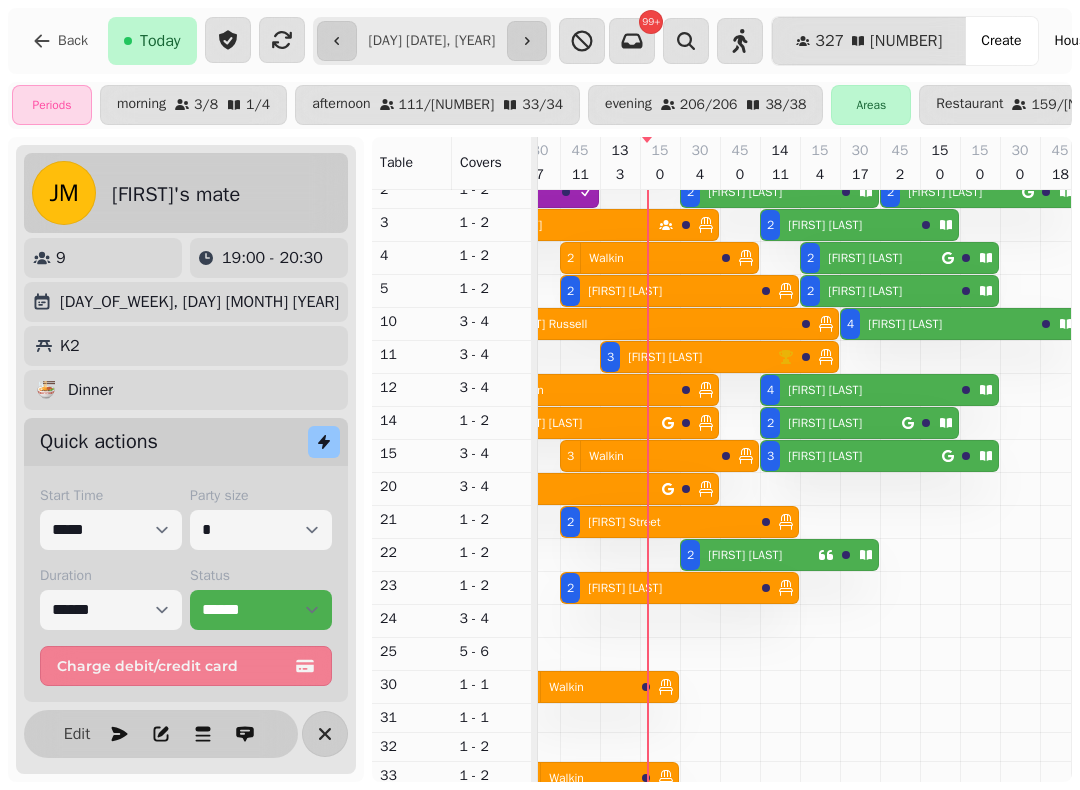 scroll, scrollTop: 100, scrollLeft: 1946, axis: both 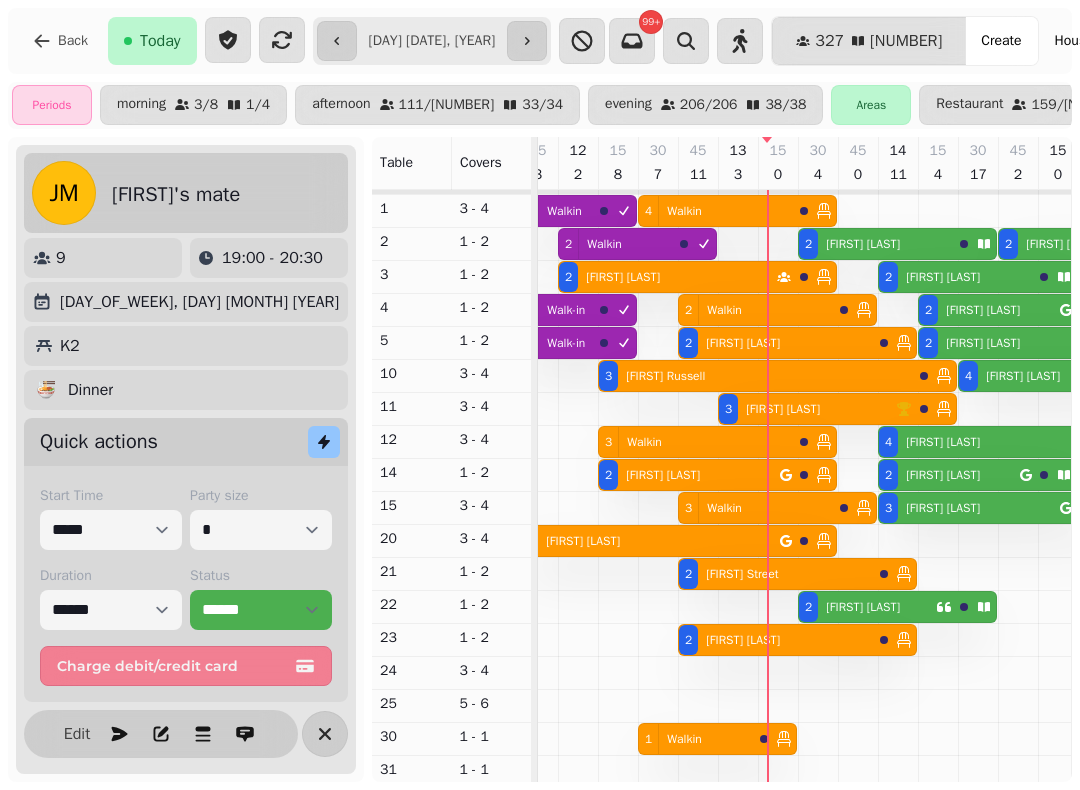 click on "[FIRST] [LAST]" at bounding box center [583, 541] 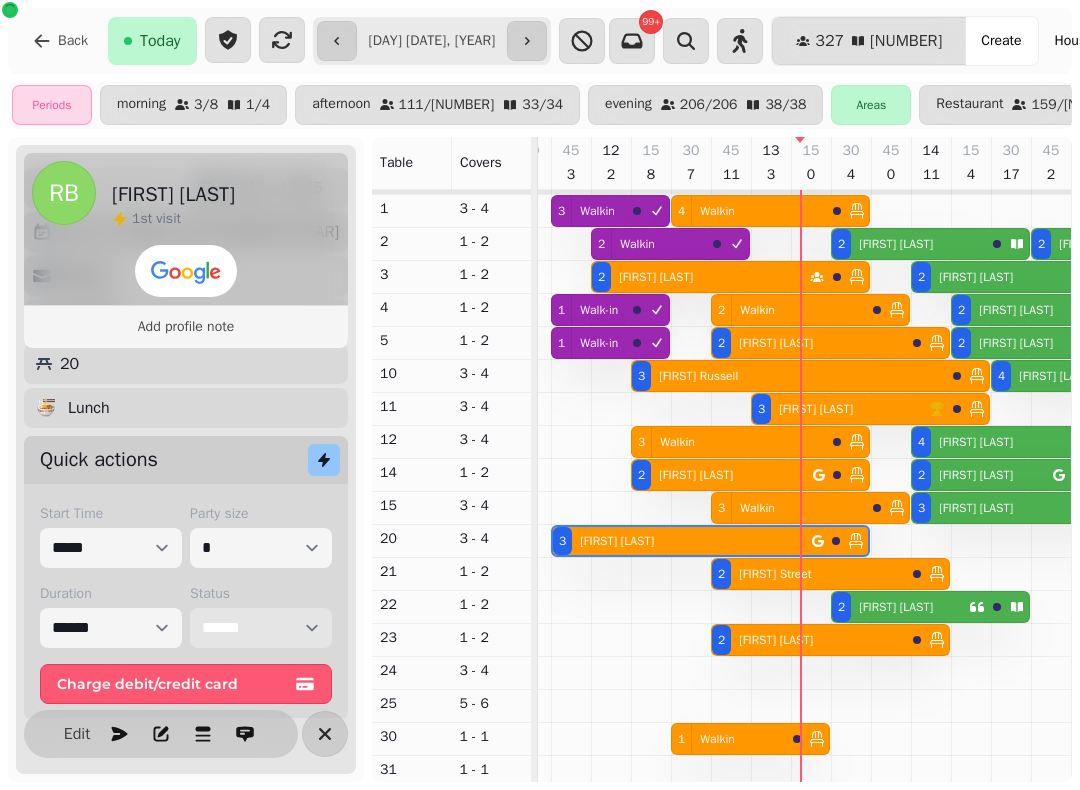 click on "**********" at bounding box center [261, 628] 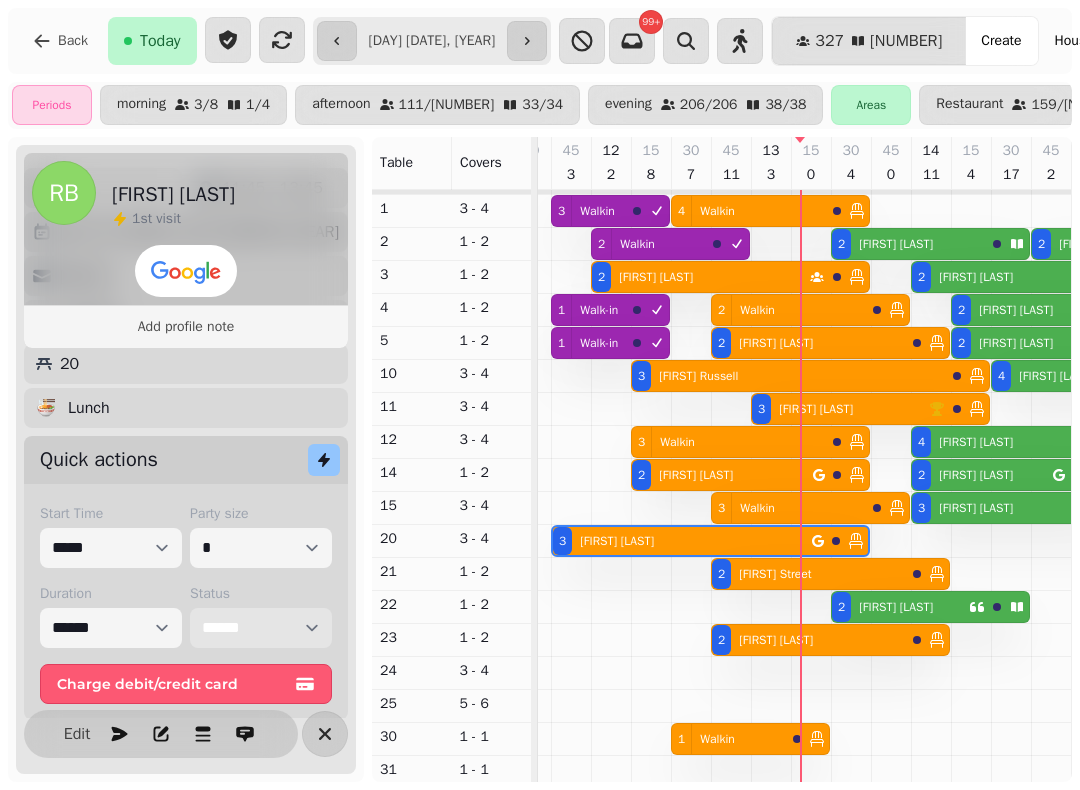 select on "********" 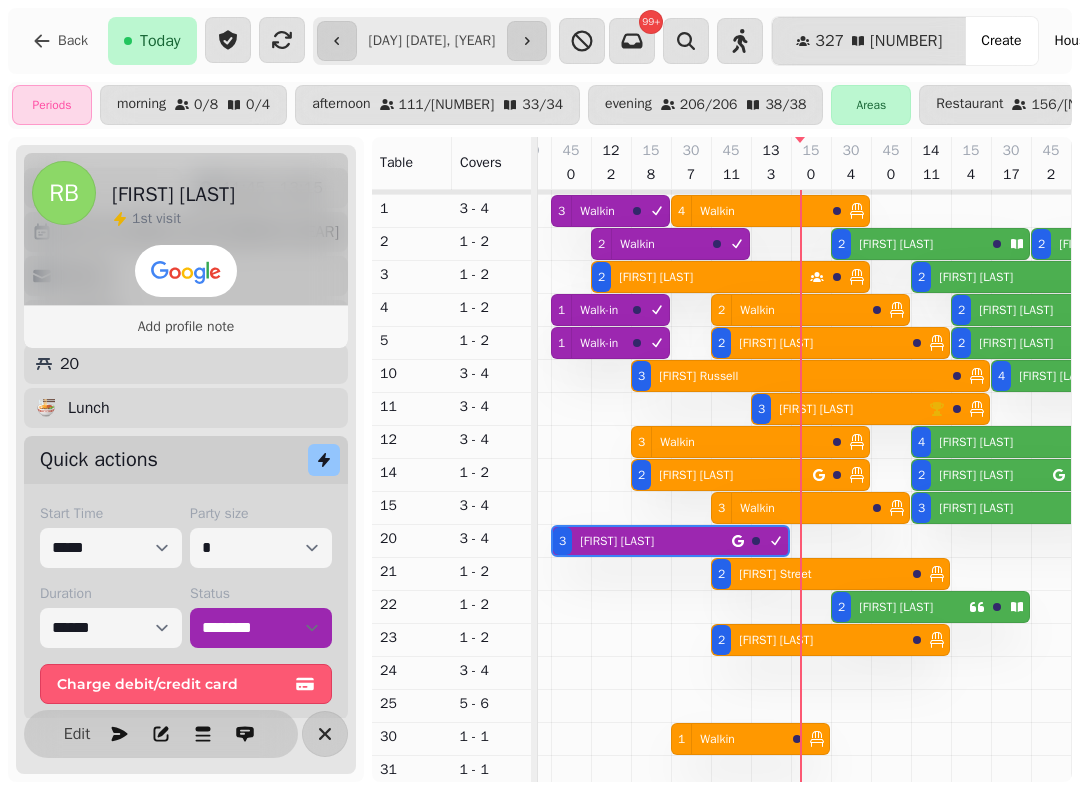 select on "*" 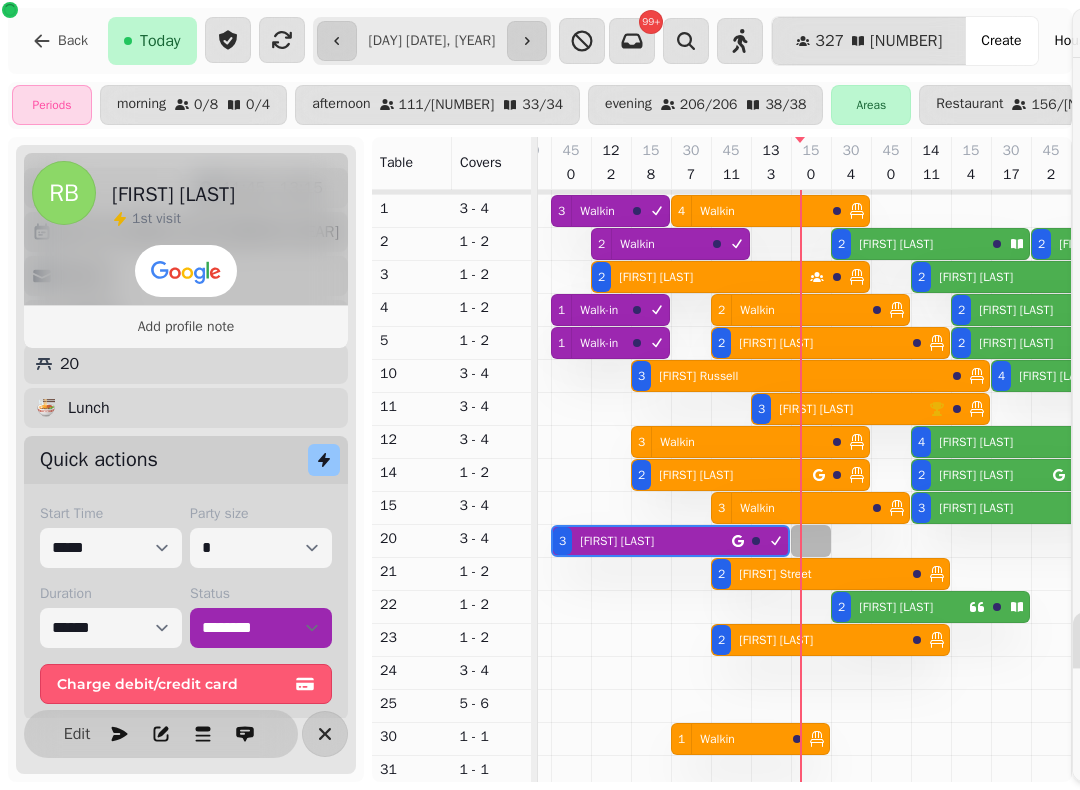 select on "****" 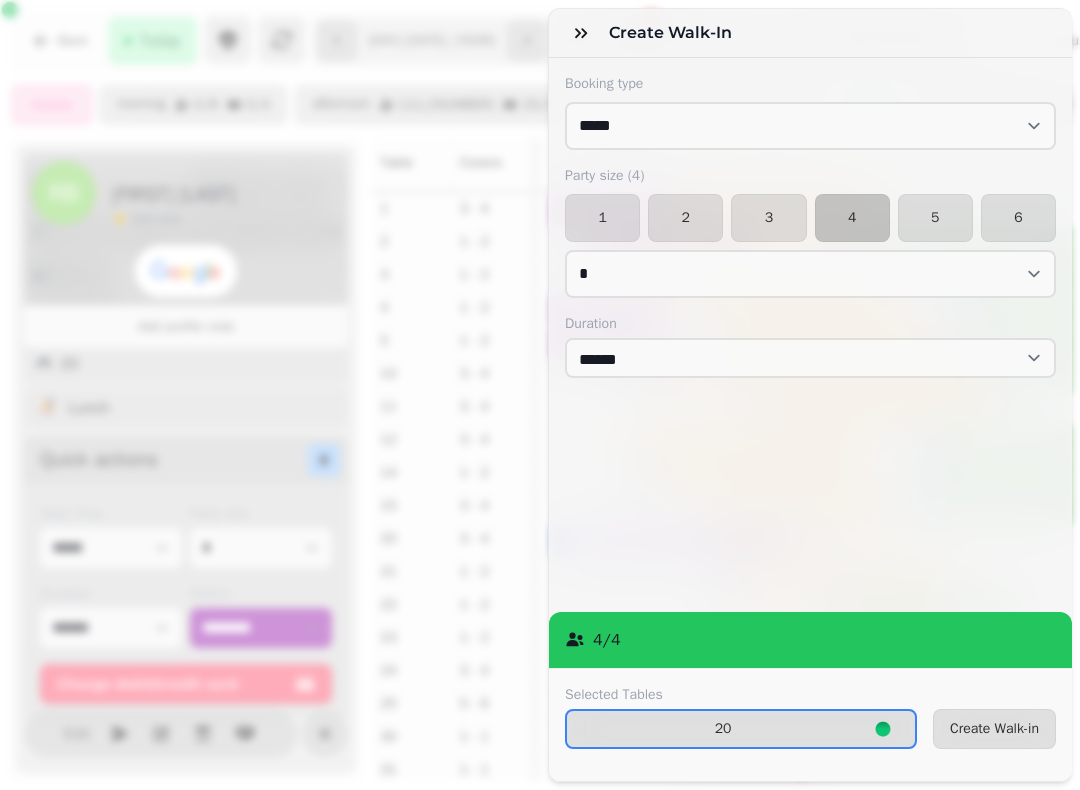 click on "2" at bounding box center (685, 218) 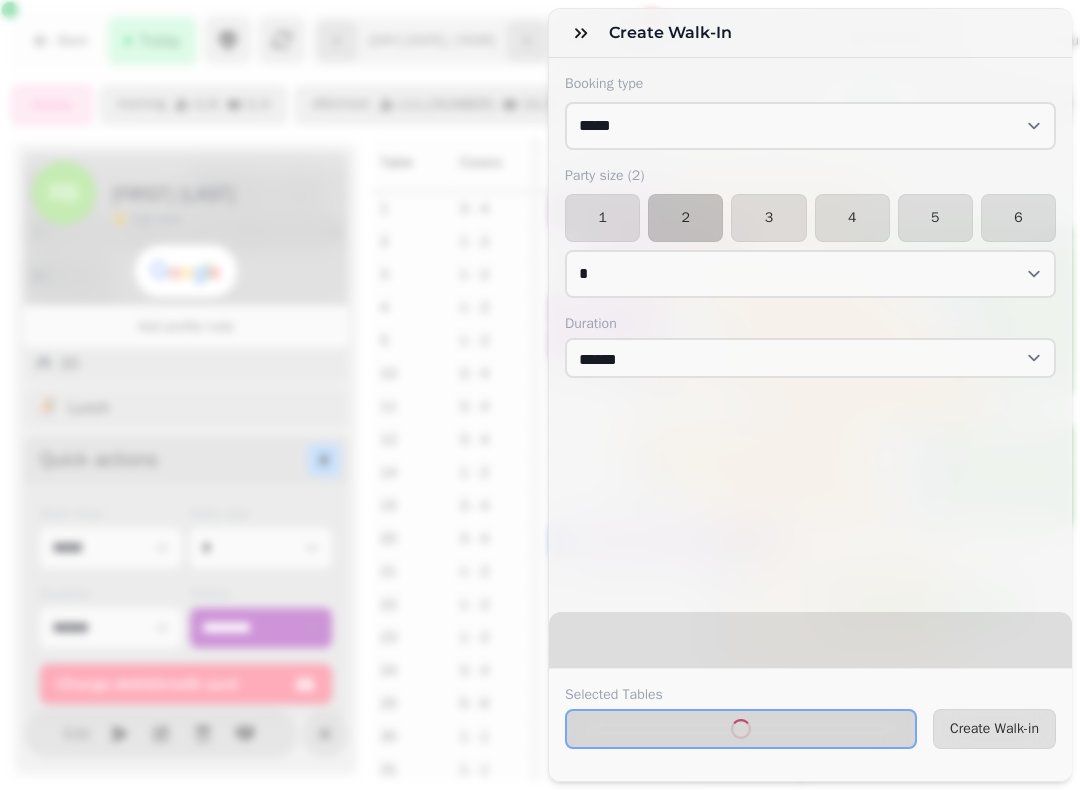 click on "Create Walk-in" at bounding box center (994, 729) 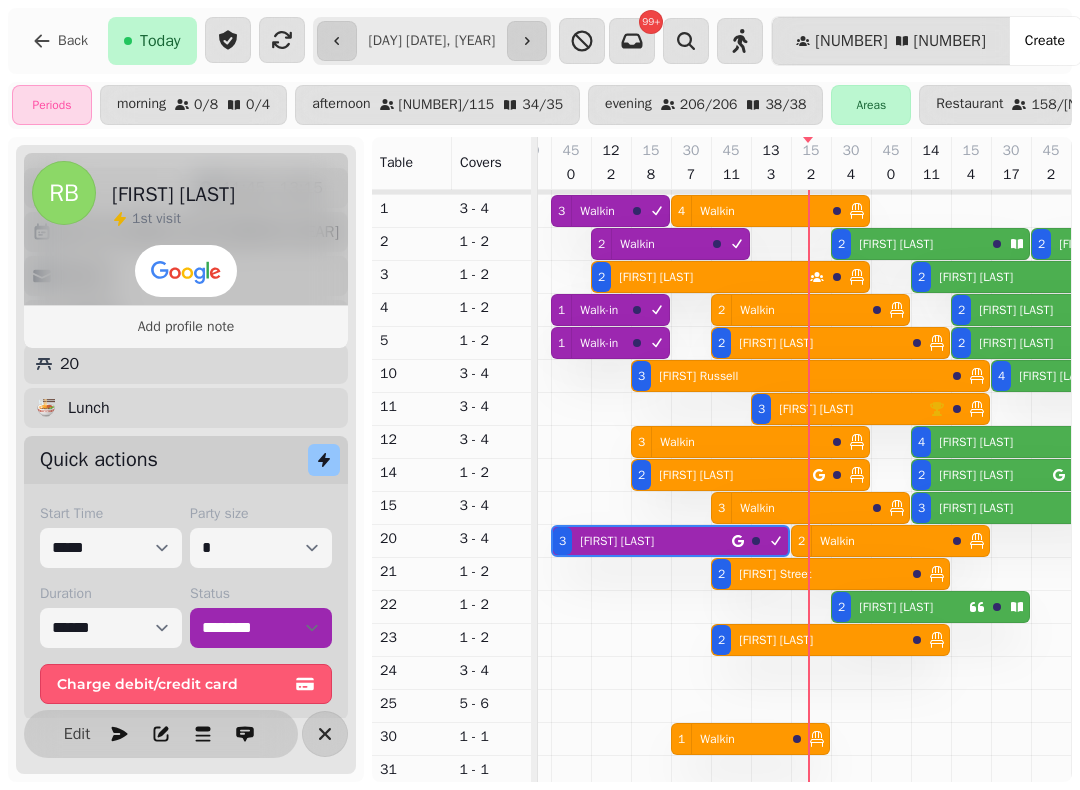 click on "[NUMBER] [FIRST] [LAST]" at bounding box center (900, 607) 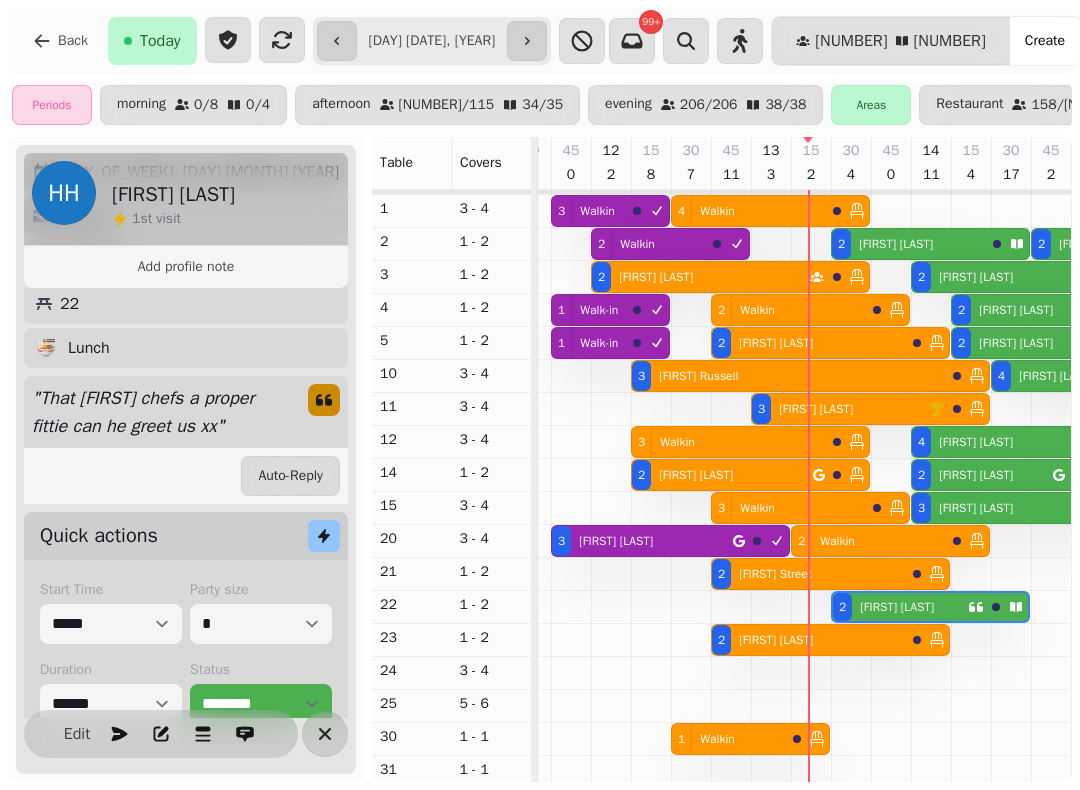 scroll, scrollTop: 0, scrollLeft: 2147, axis: horizontal 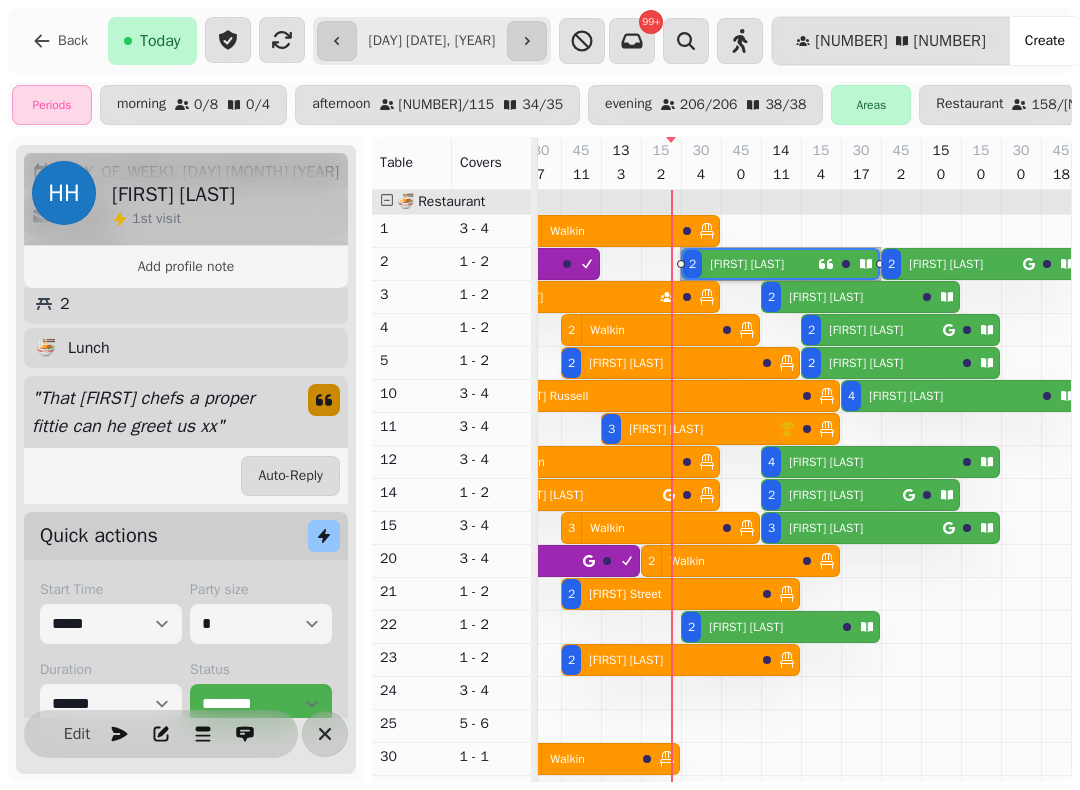 click on "[NUMBER] [FIRST] [LAST]" at bounding box center [572, 495] 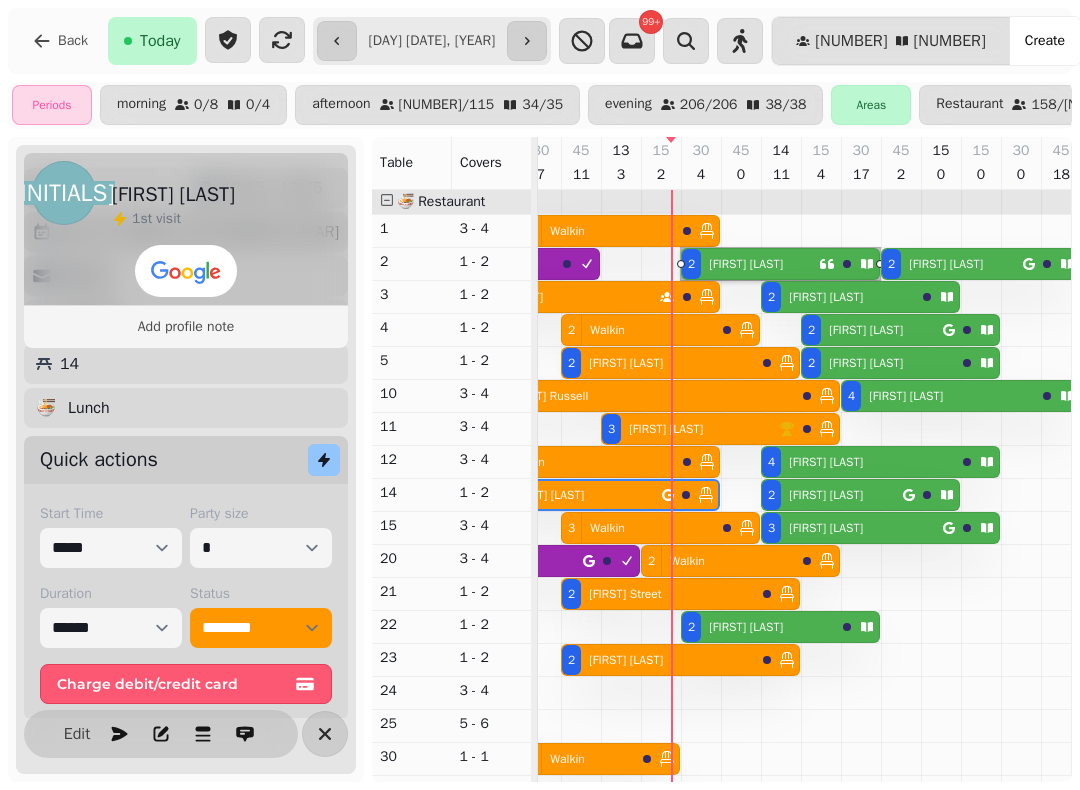 scroll, scrollTop: 0, scrollLeft: 1947, axis: horizontal 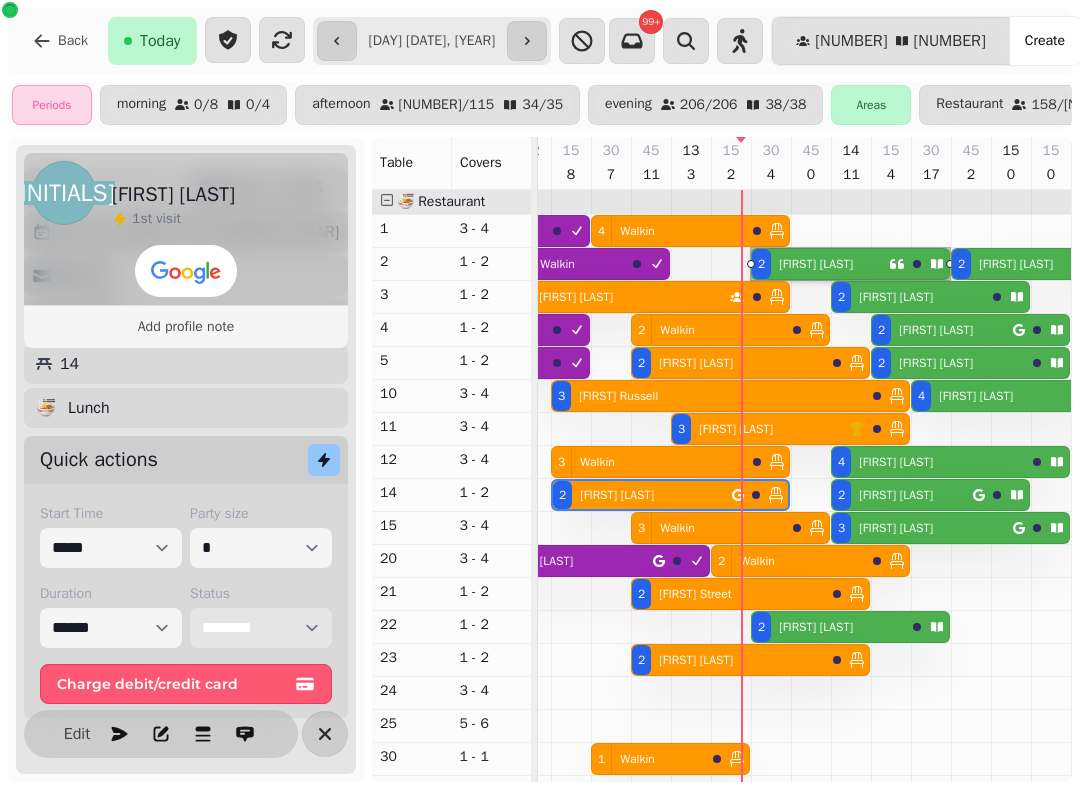 click on "**********" at bounding box center [261, 628] 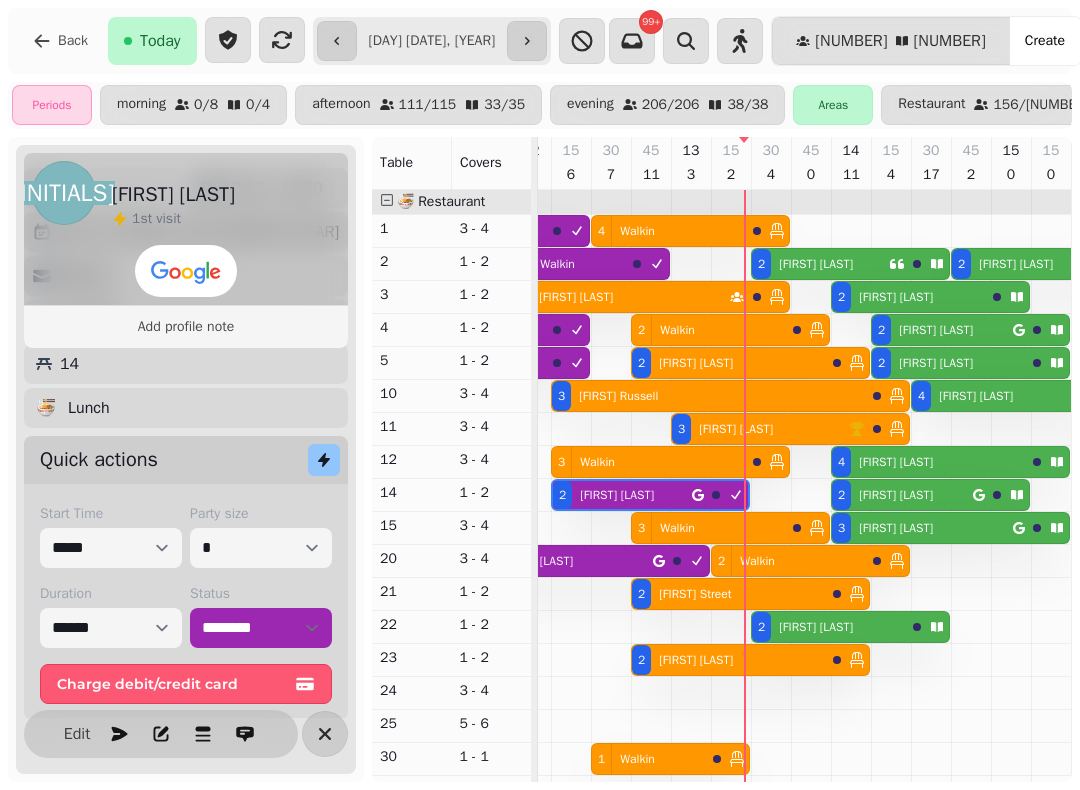 click on "[NUMBER] [FIRST] [LAST]" at bounding box center [828, 627] 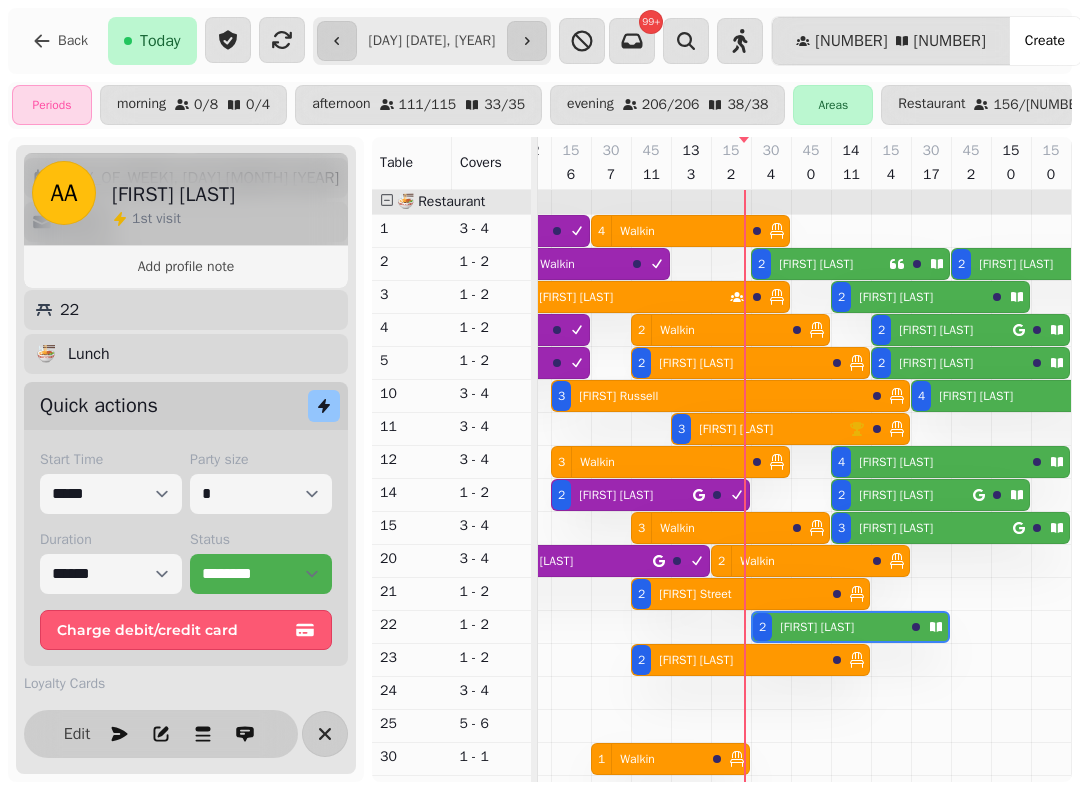 scroll, scrollTop: 181, scrollLeft: 0, axis: vertical 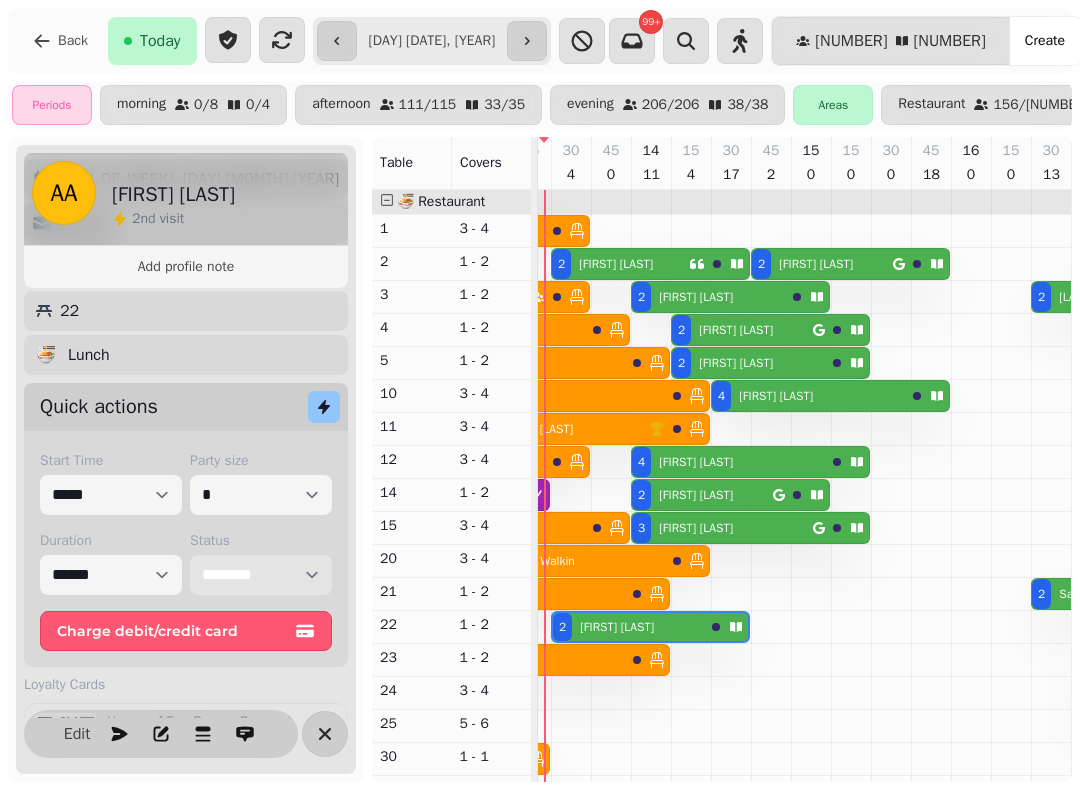 click on "**********" at bounding box center (261, 575) 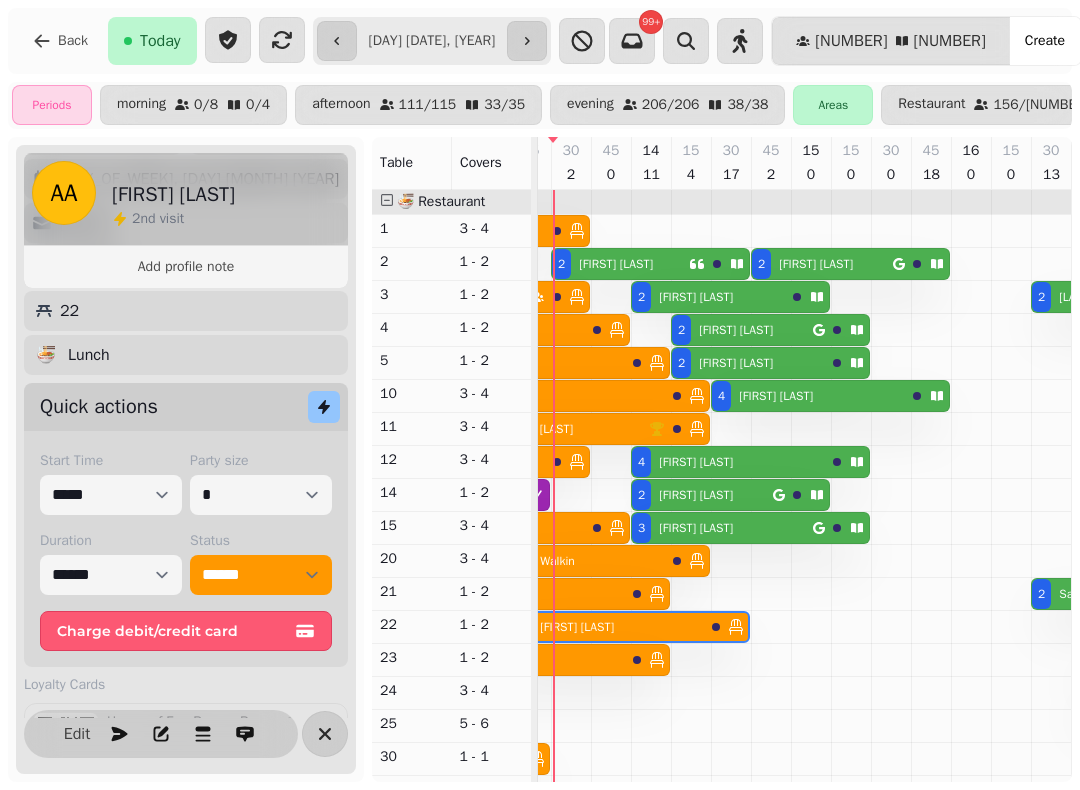 click on "[FIRST] [LAST]" at bounding box center (616, 264) 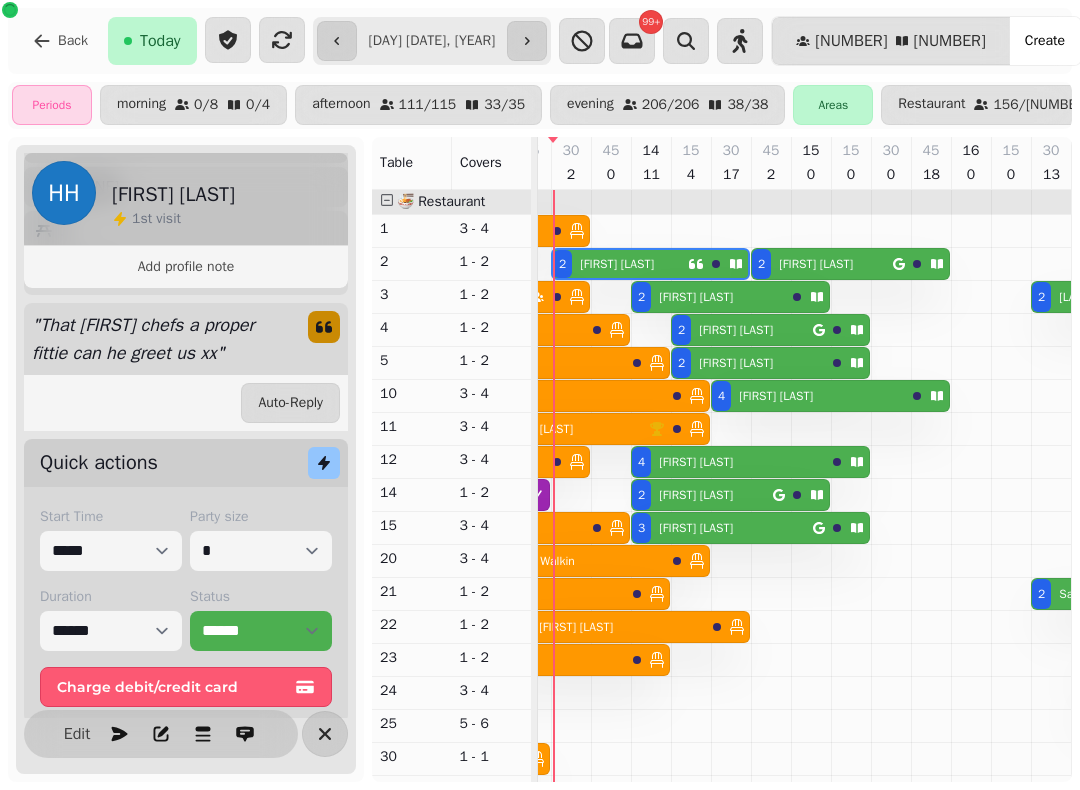 scroll, scrollTop: 262, scrollLeft: 0, axis: vertical 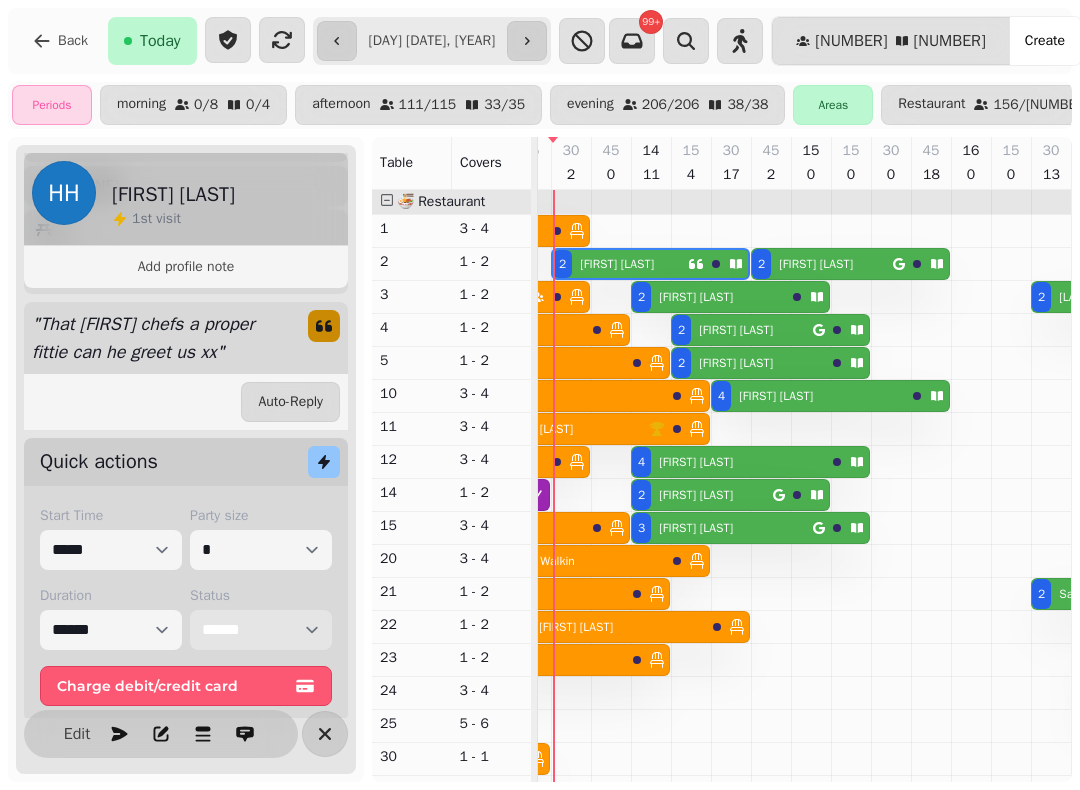 click on "**********" at bounding box center (261, 630) 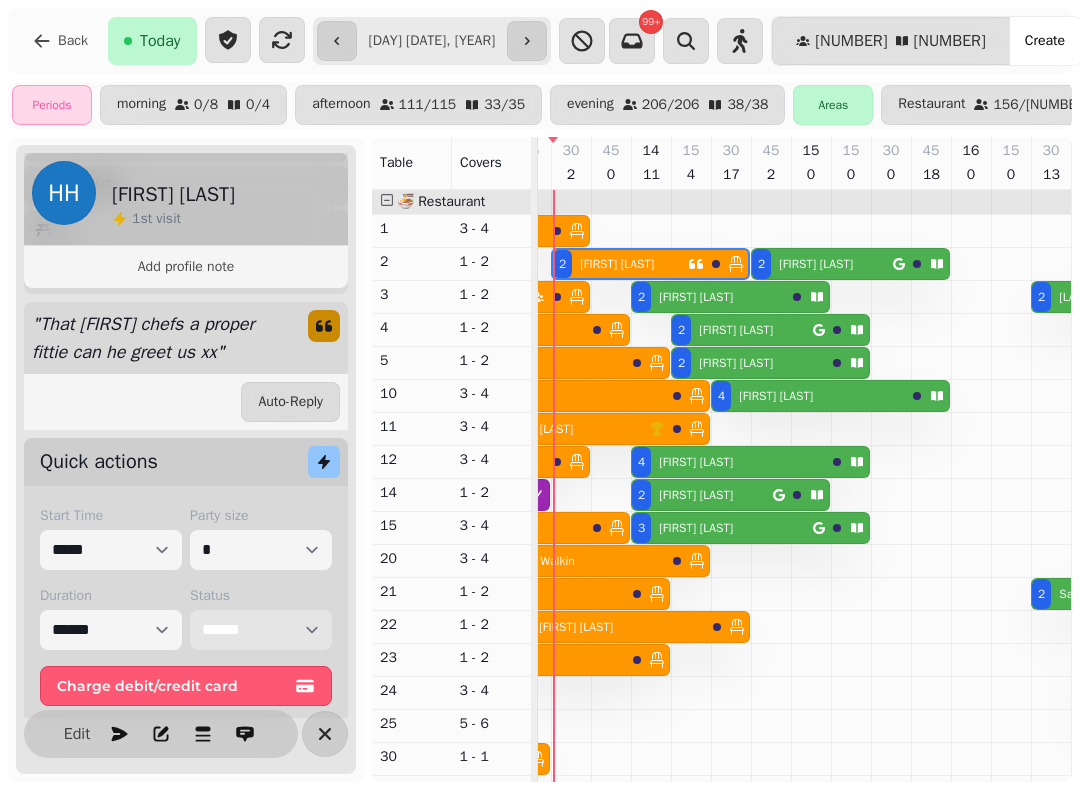 scroll, scrollTop: 158, scrollLeft: 0, axis: vertical 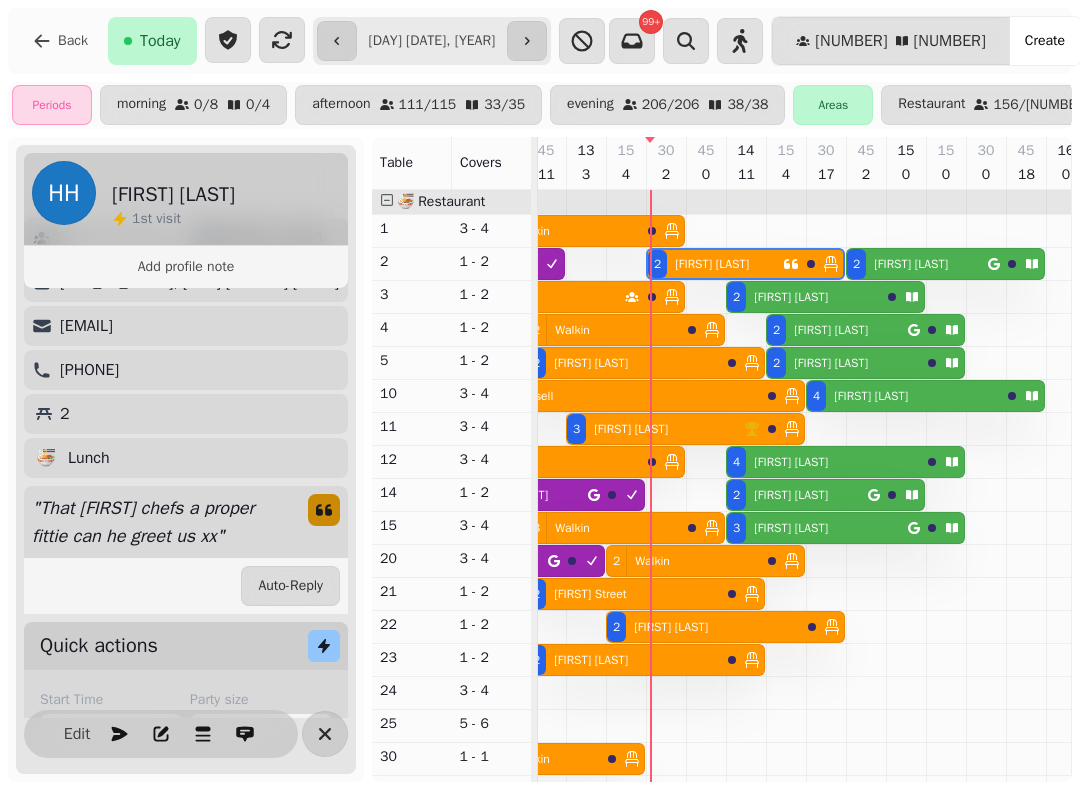 click on "[FIRST] [LAST]" at bounding box center [791, 495] 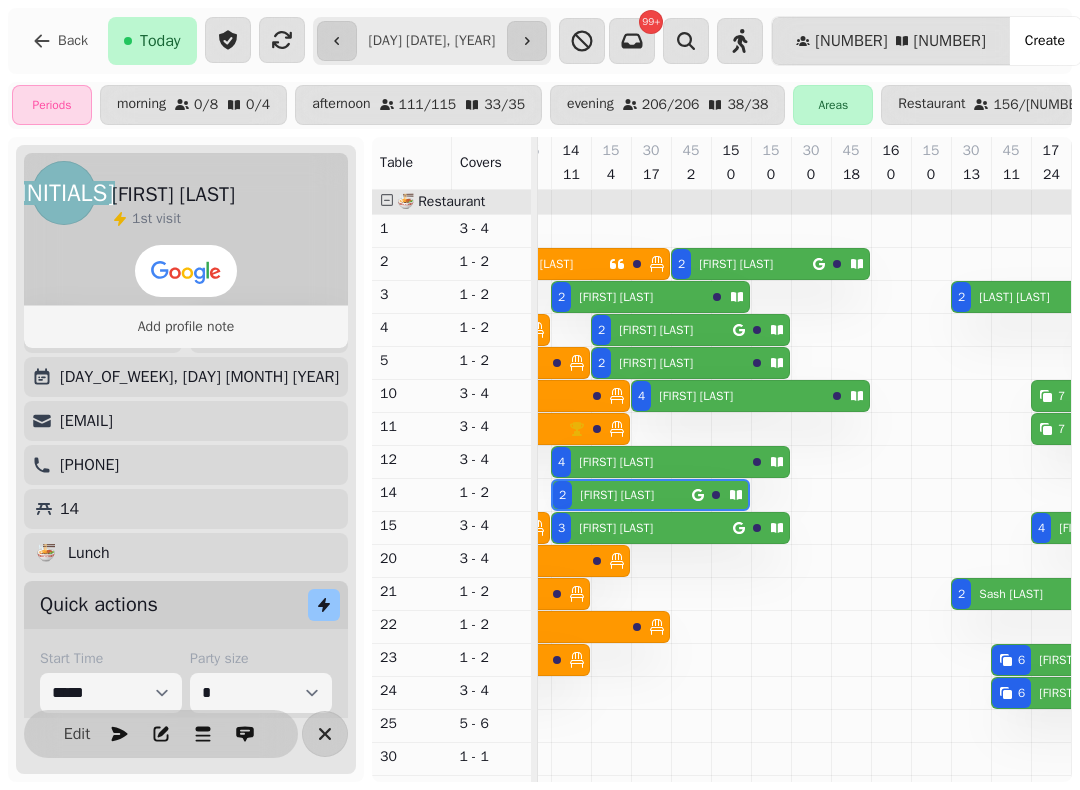 scroll, scrollTop: 6, scrollLeft: 2132, axis: both 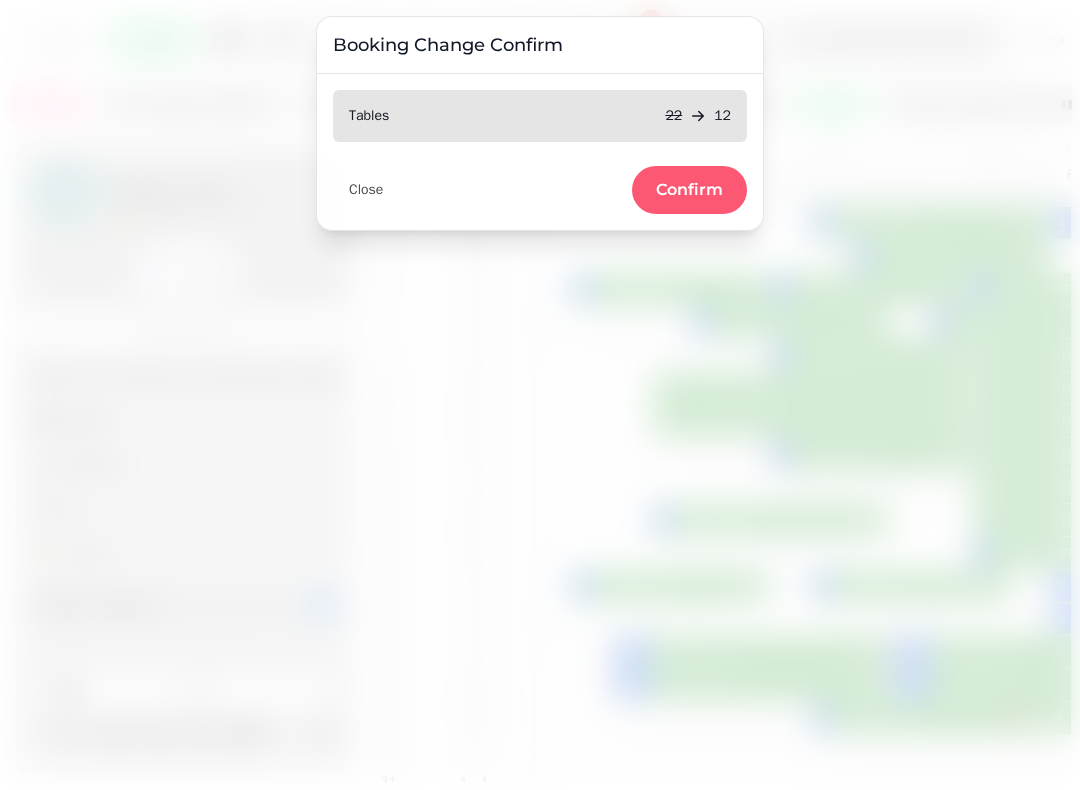 click on "Confirm" at bounding box center [689, 190] 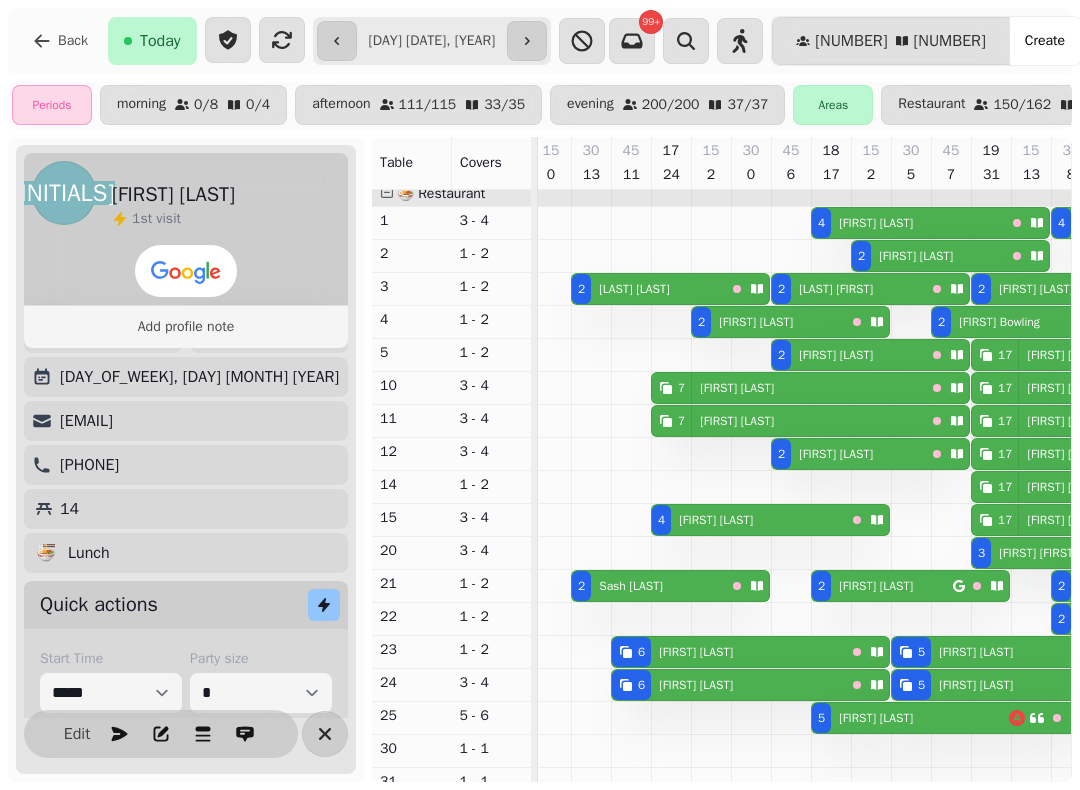 click on "[NUMBER] [FIRST] [LAST]" at bounding box center (728, 652) 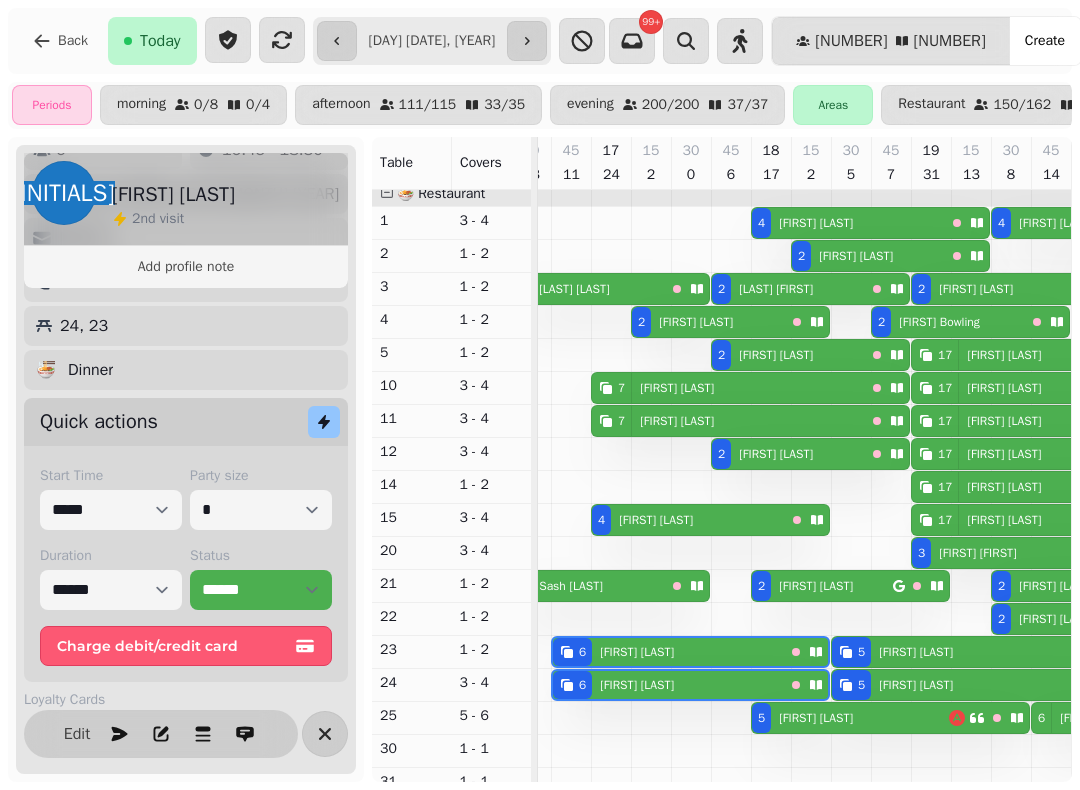 click on "Edit" at bounding box center (77, 734) 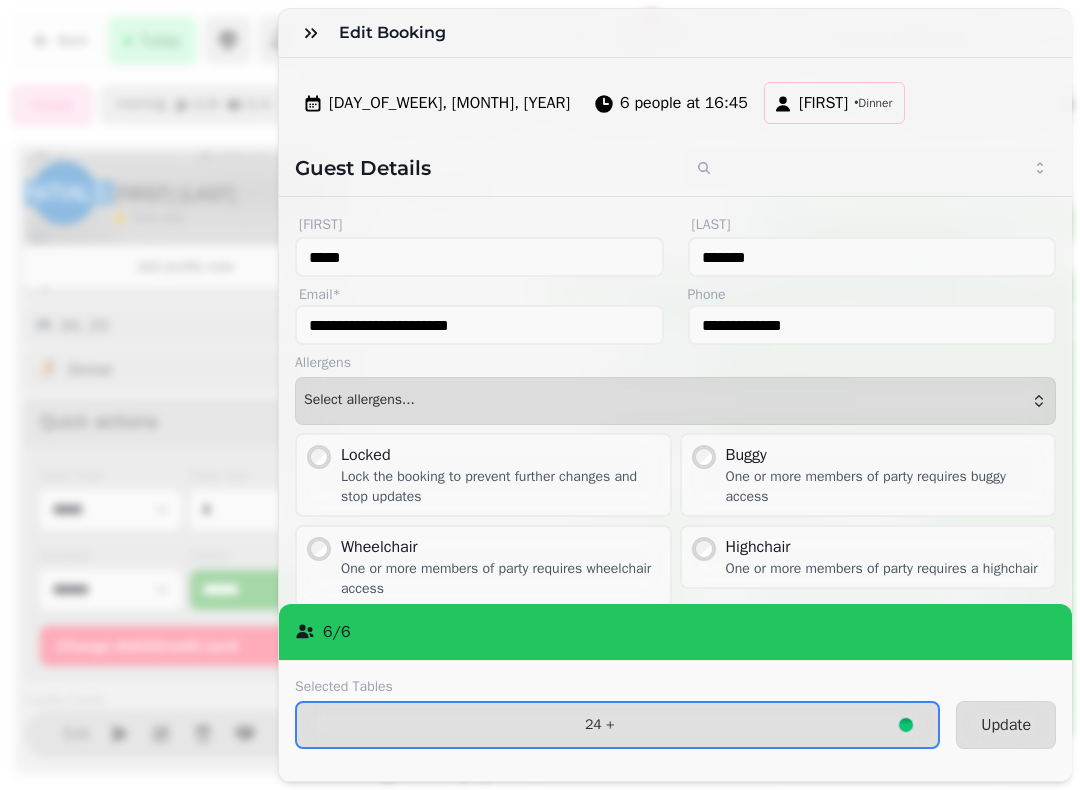 click on "24     +" at bounding box center (617, 725) 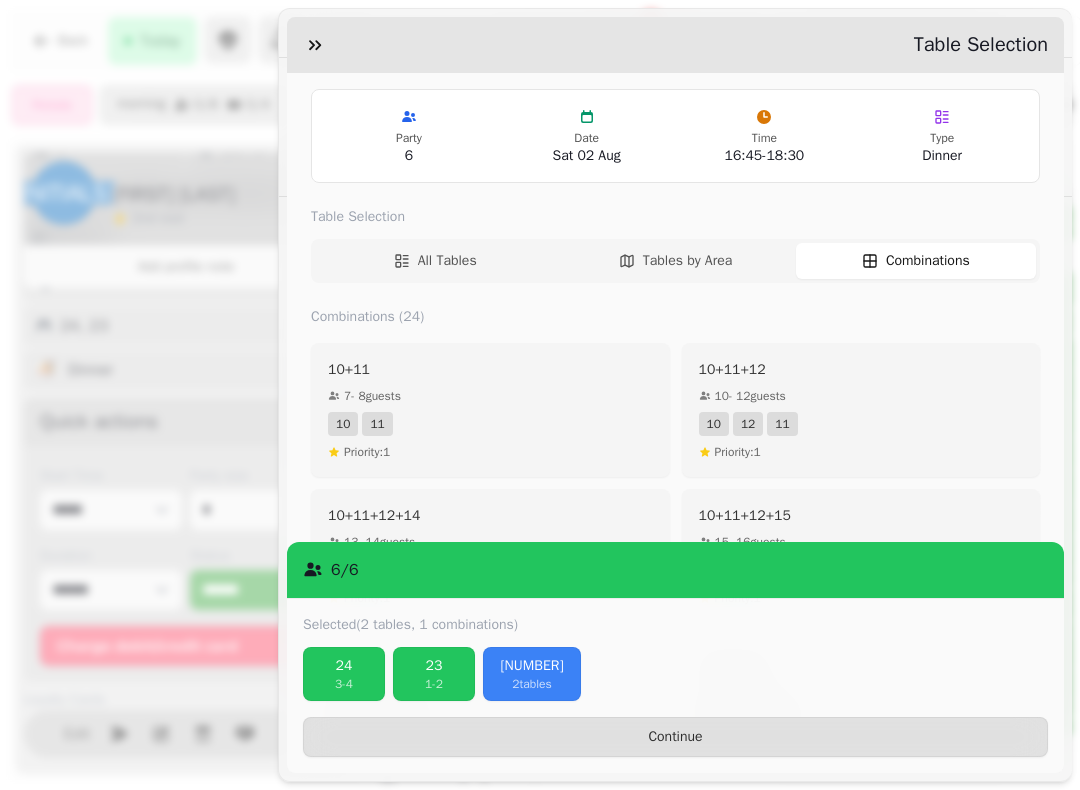 scroll, scrollTop: 83, scrollLeft: 0, axis: vertical 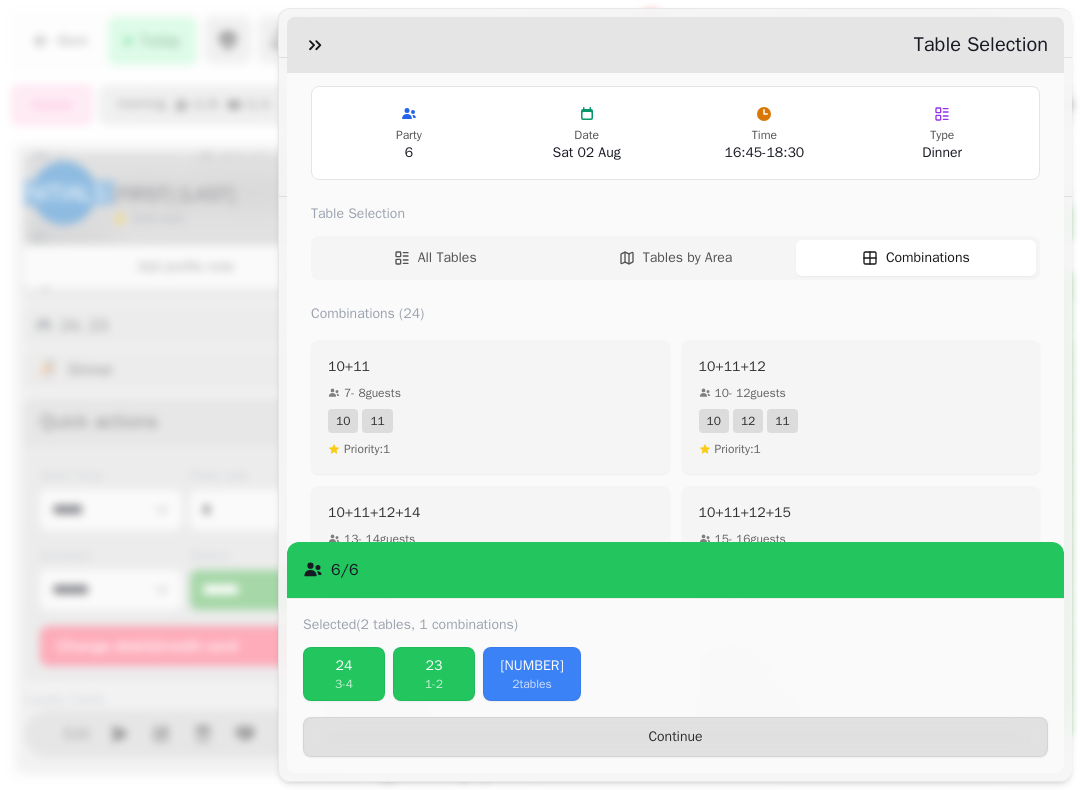 click on "Tables by Area" at bounding box center [687, 258] 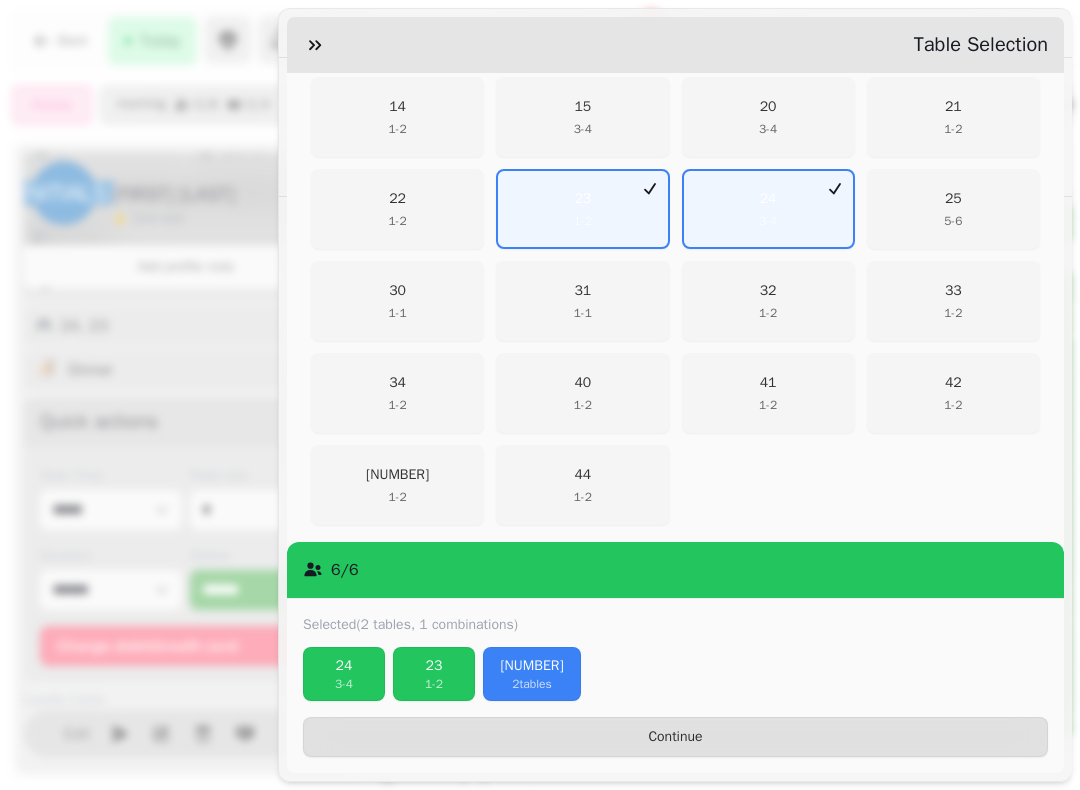 scroll, scrollTop: 624, scrollLeft: 0, axis: vertical 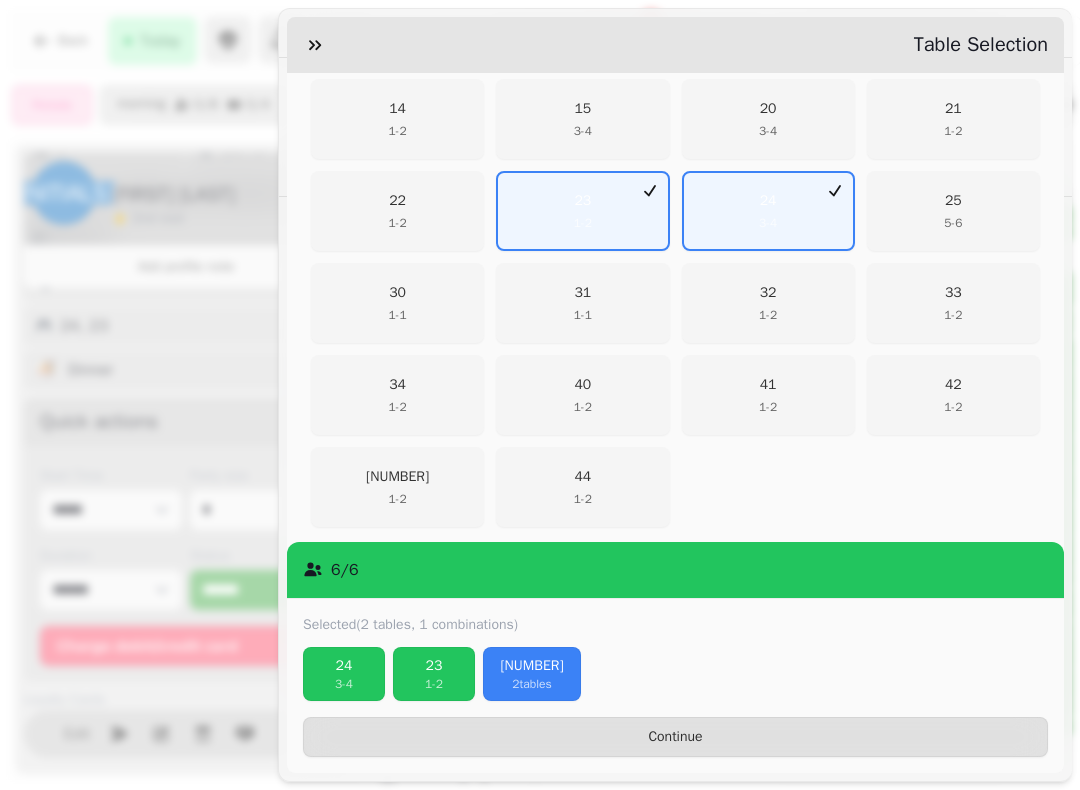 click on "22 1  -  2" at bounding box center (397, 211) 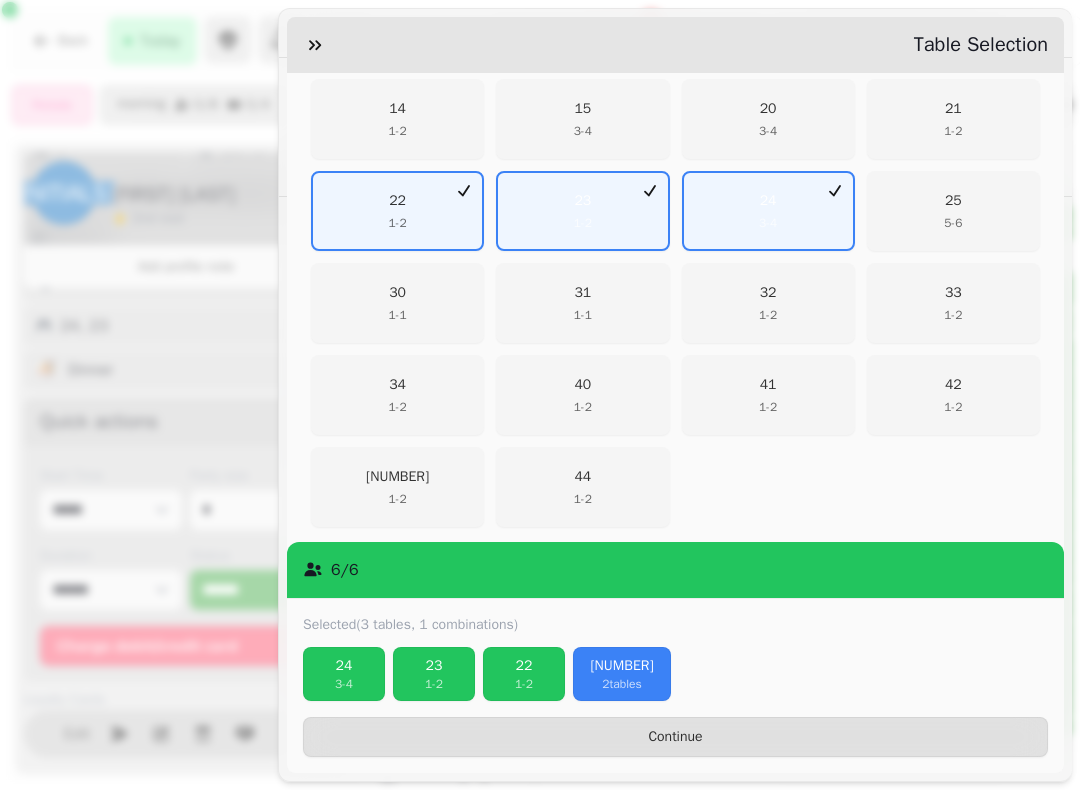 click on "Continue" at bounding box center [675, 737] 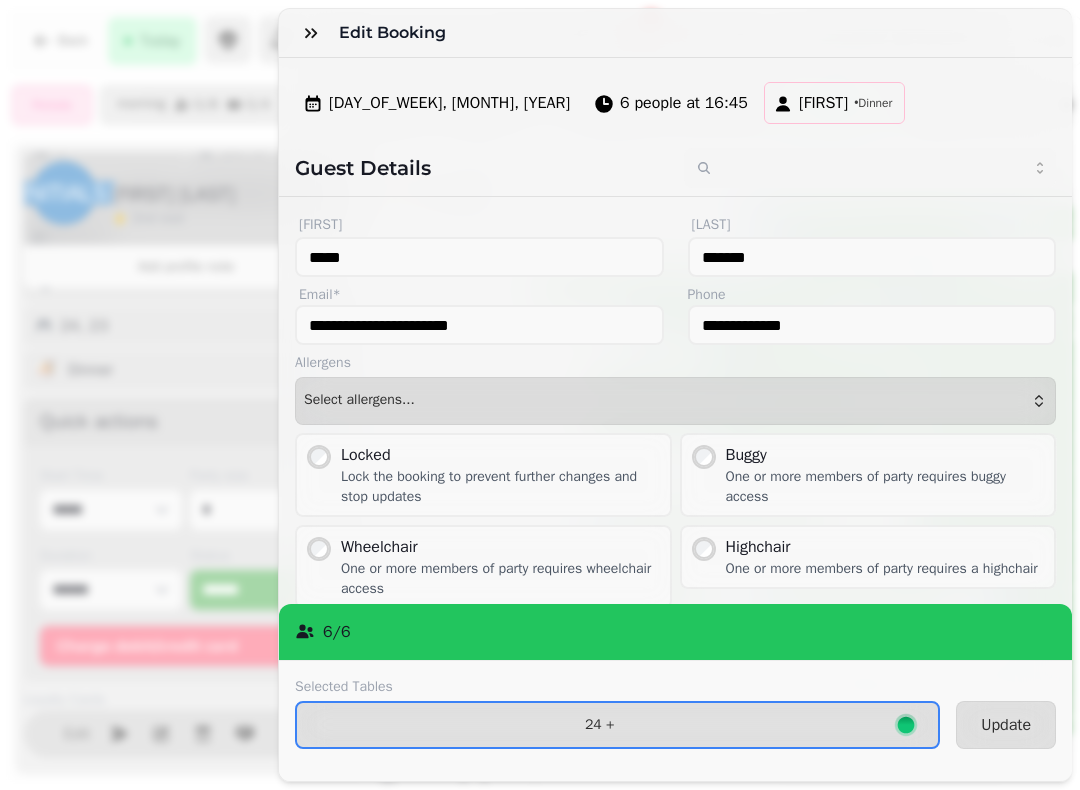 click on "Update" at bounding box center (1006, 725) 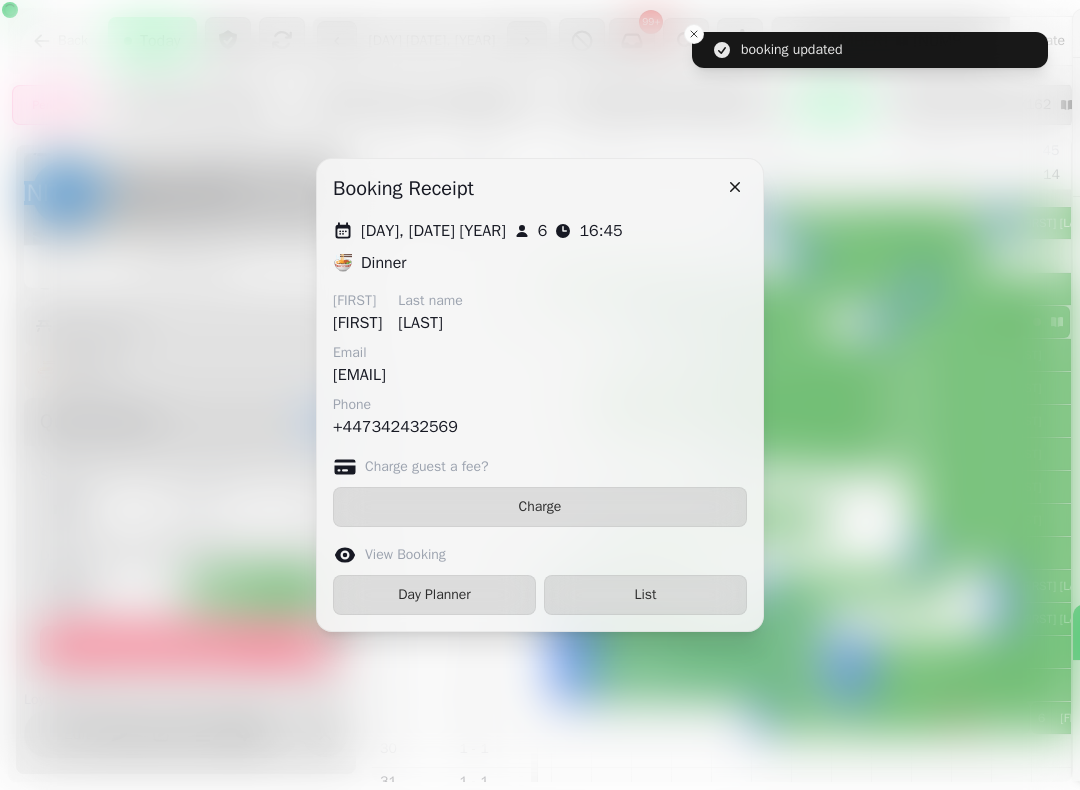 click at bounding box center [735, 187] 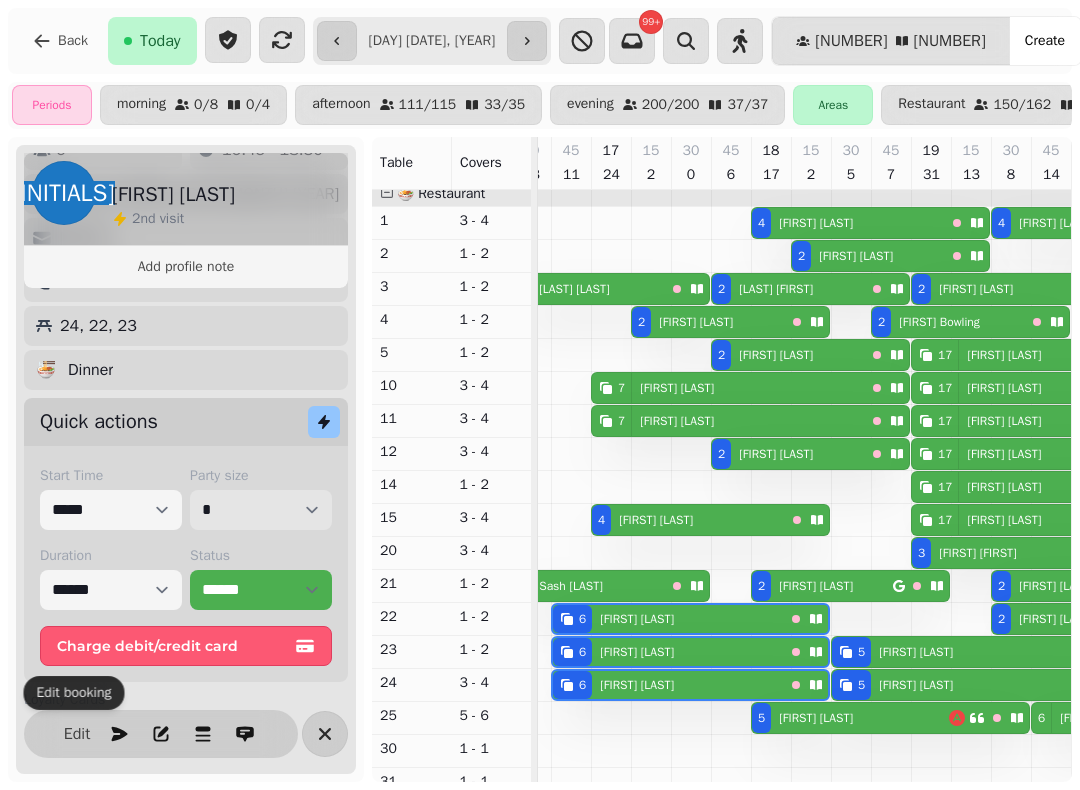 click on "* * * * * * * * * ** ** ** ** ** ** ** ** ** ** ** ** ** ** ** ** ** ** ** ** ** ** ** ** ** ** ** ** ** ** ** ** ** ** ** ** ** ** ** ** ** ** ** ** ** ** ** ** ** ** ** ** ** ** ** ** ** ** ** ** ** ** ** ** ** ** ** ** ** ** ** ** ** ** ** ** ** ** ** ** ** ** ** ** ** ** ** ** ** ** *** *** *** *** *** *** *** *** *** *** *** *** *** *** *** *** *** *** *** *** *** *** *** *** *** *** *** *** *** *** *** *** *** *** *** *** *** *** *** *** *** *** *** *** *** *** *** *** *** *** *** *** *** *** *** *** *** *** *** *** *** *** *** *** *** *** *** *** *** *** *** *** *** *** *** *** *** *** *** *** *** *** *** *** *** *** *** *** *** *** *** *** *** *** *** *** *** *** *** *** *** *** *** *** *** *** *** *** *** *** *** *** *** *** *** *** *** *** *** *** *** *** *** *** *** *** *** *** *** *** *** *** *** *** *** *** *** *** *** *** *** *** *** *** *** *** *** *** *** *** ***" at bounding box center [261, 510] 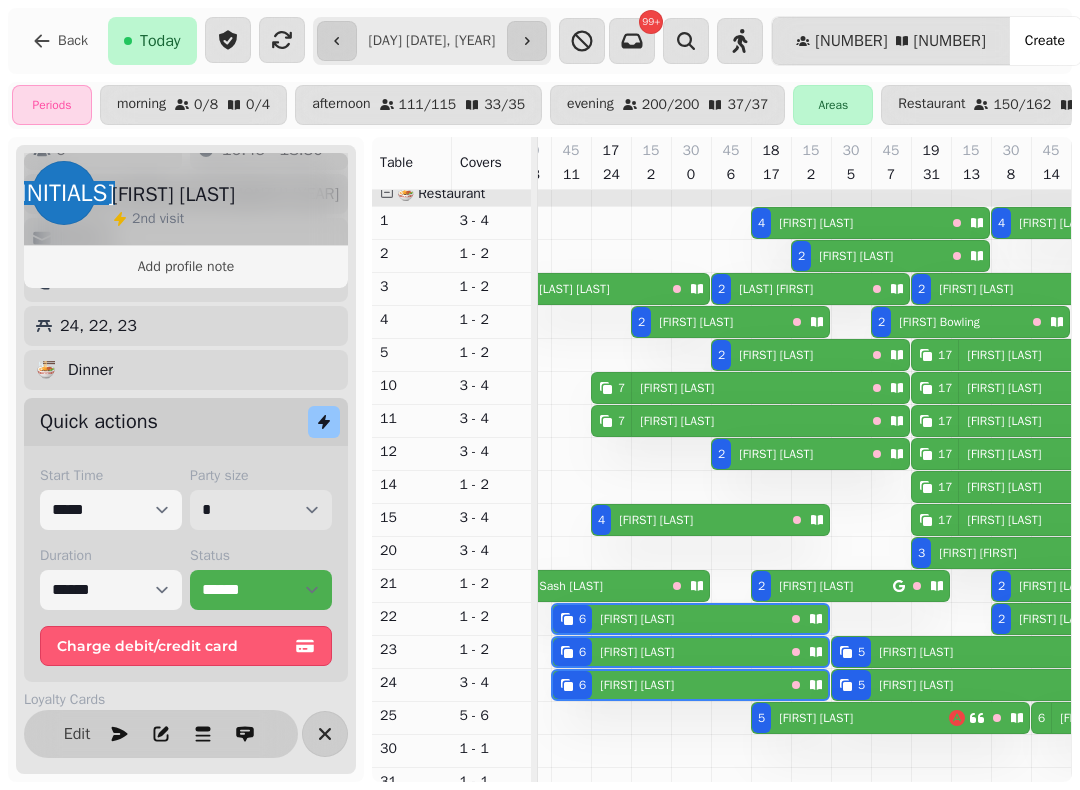 select on "*" 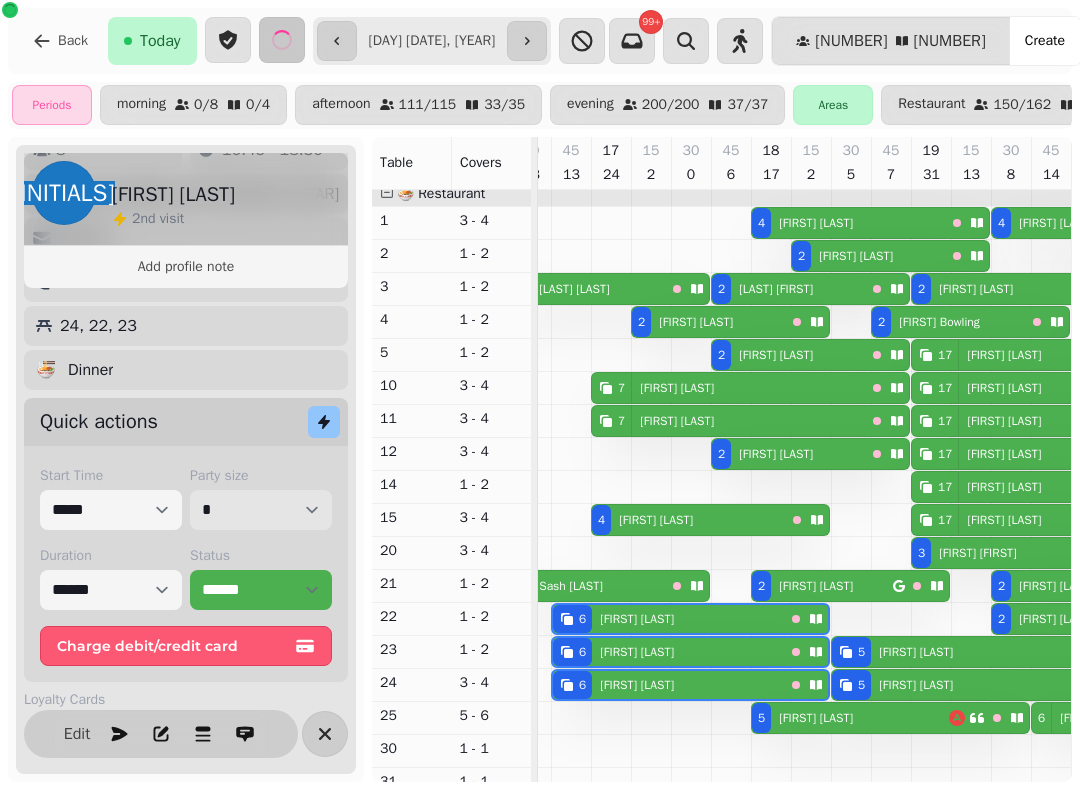 click on "[NUMBER] [FIRST] [LAST]" at bounding box center [728, 388] 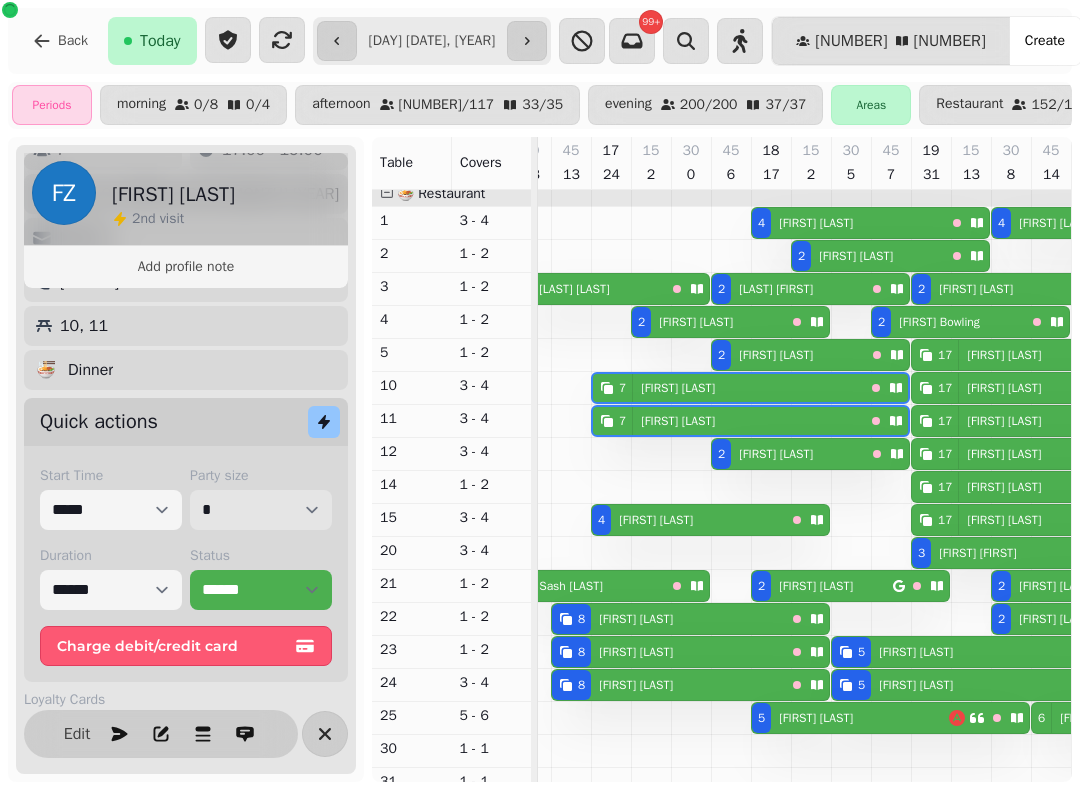 scroll, scrollTop: 0, scrollLeft: 2707, axis: horizontal 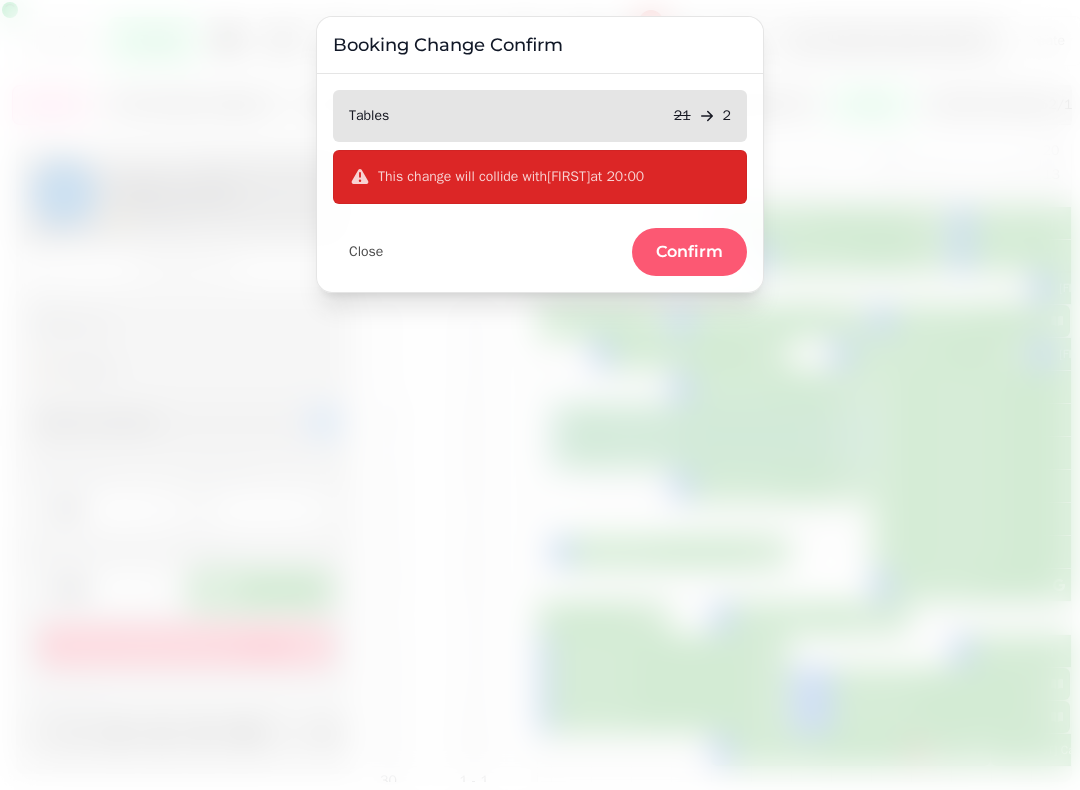 click on "Confirm" at bounding box center [689, 252] 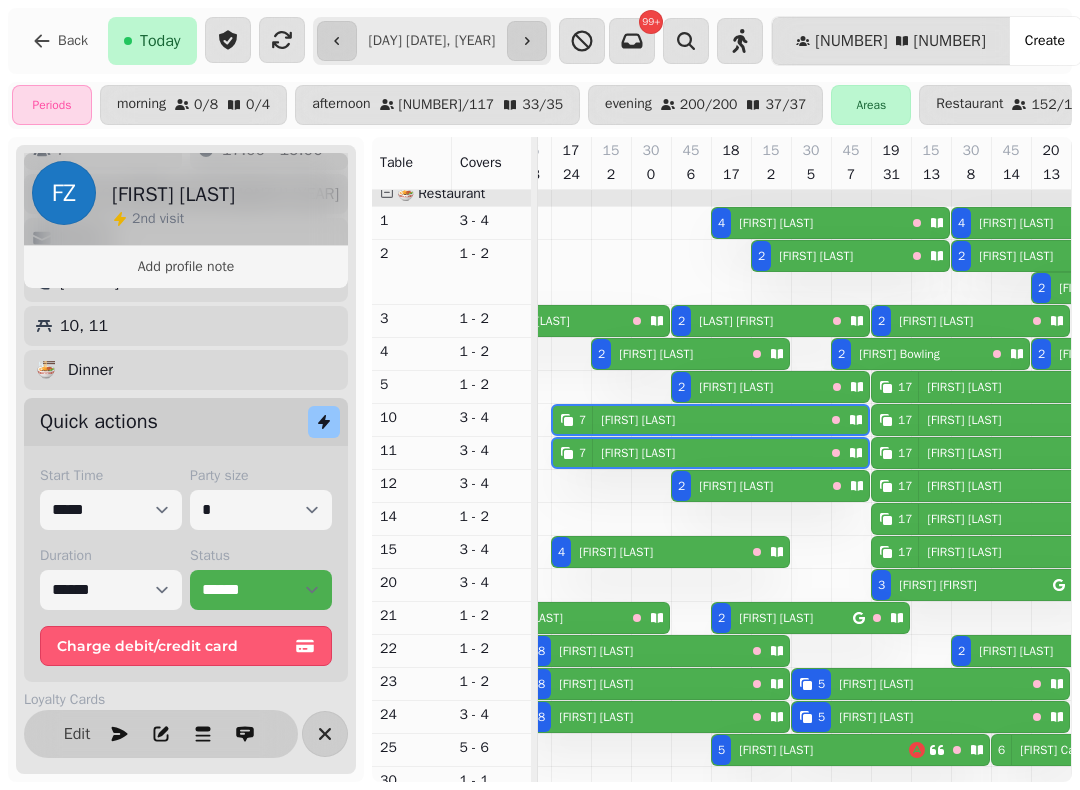 scroll, scrollTop: 10, scrollLeft: 2837, axis: both 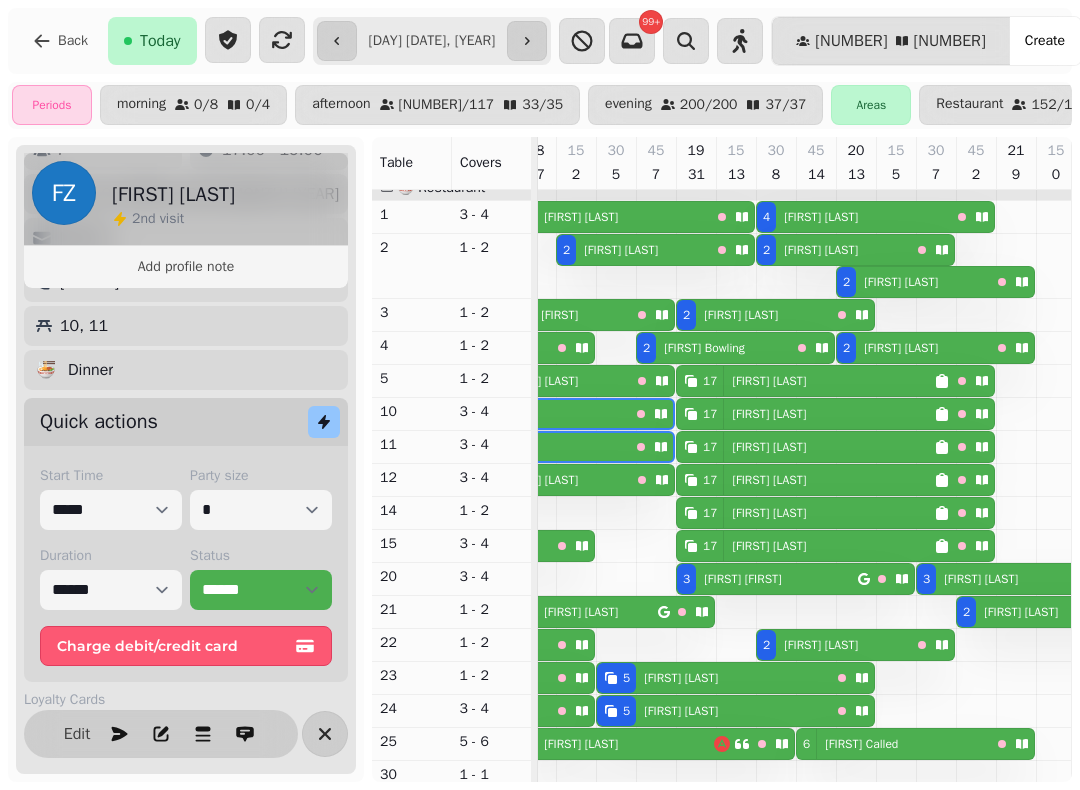 click on "[NUMBER] [FIRST] [LAST]" at bounding box center [913, 282] 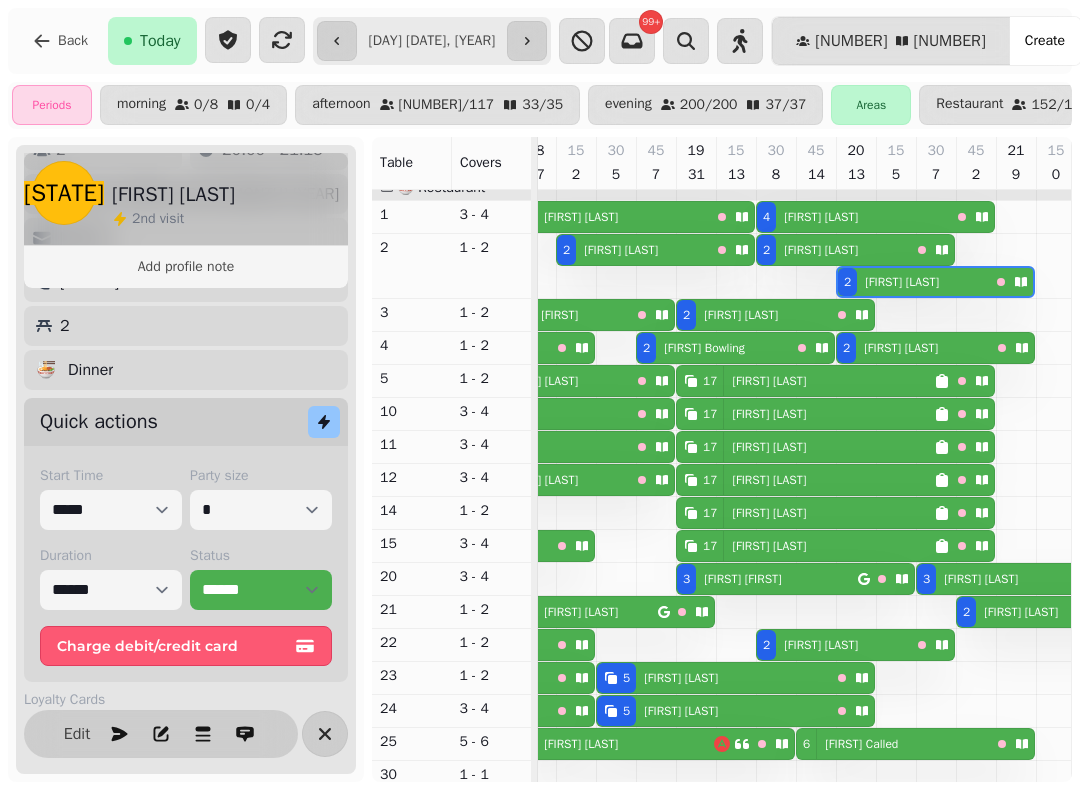 scroll, scrollTop: 0, scrollLeft: 3187, axis: horizontal 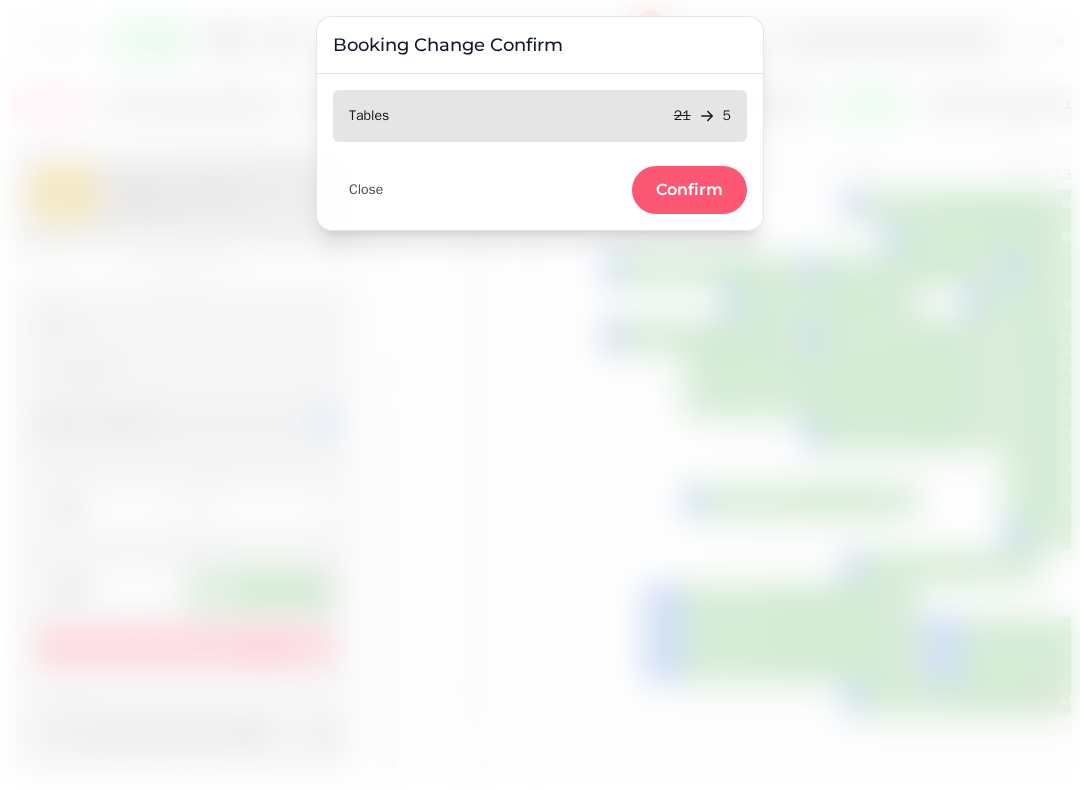 click on "Confirm" at bounding box center [689, 190] 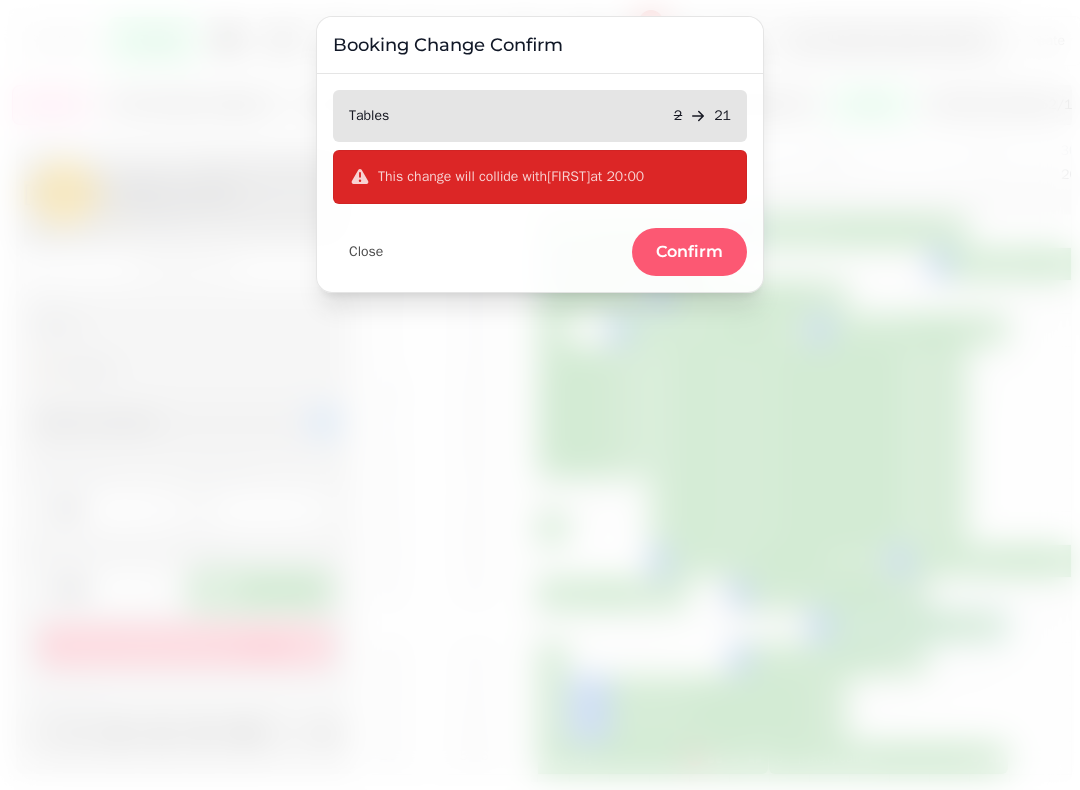 click on "Confirm" at bounding box center (689, 252) 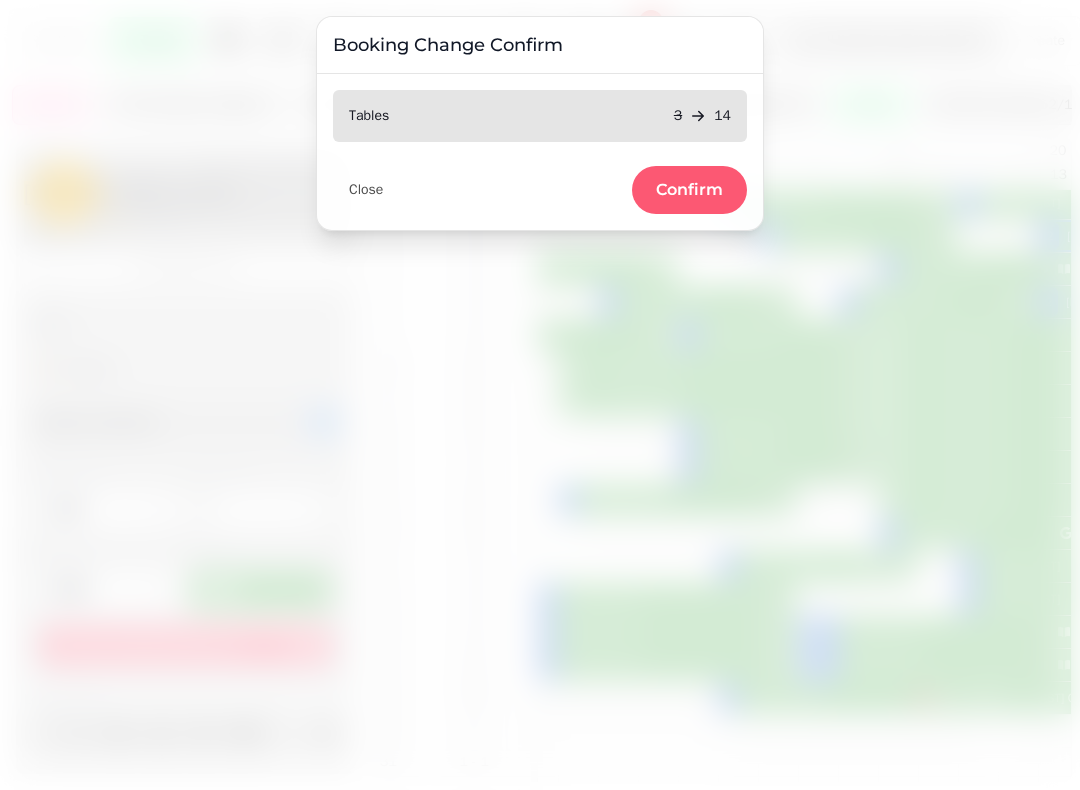 click on "Confirm" at bounding box center [689, 190] 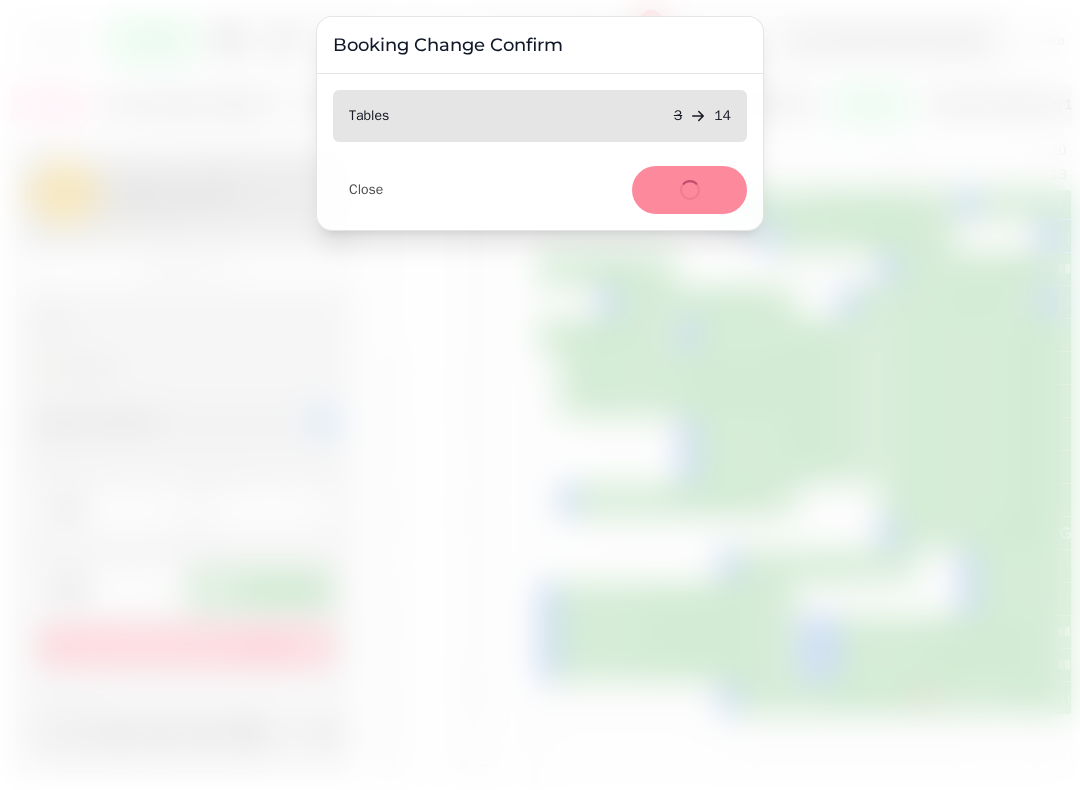 click on "Close Confirm" at bounding box center [540, 182] 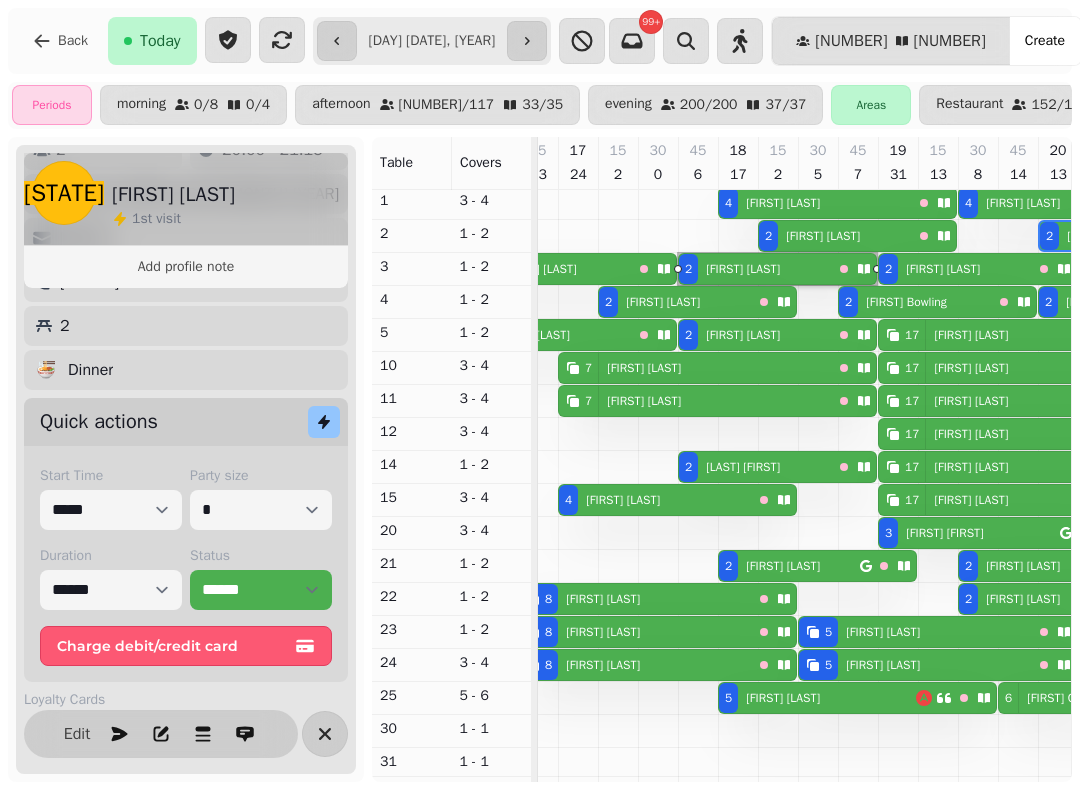 scroll, scrollTop: 34, scrollLeft: 2609, axis: both 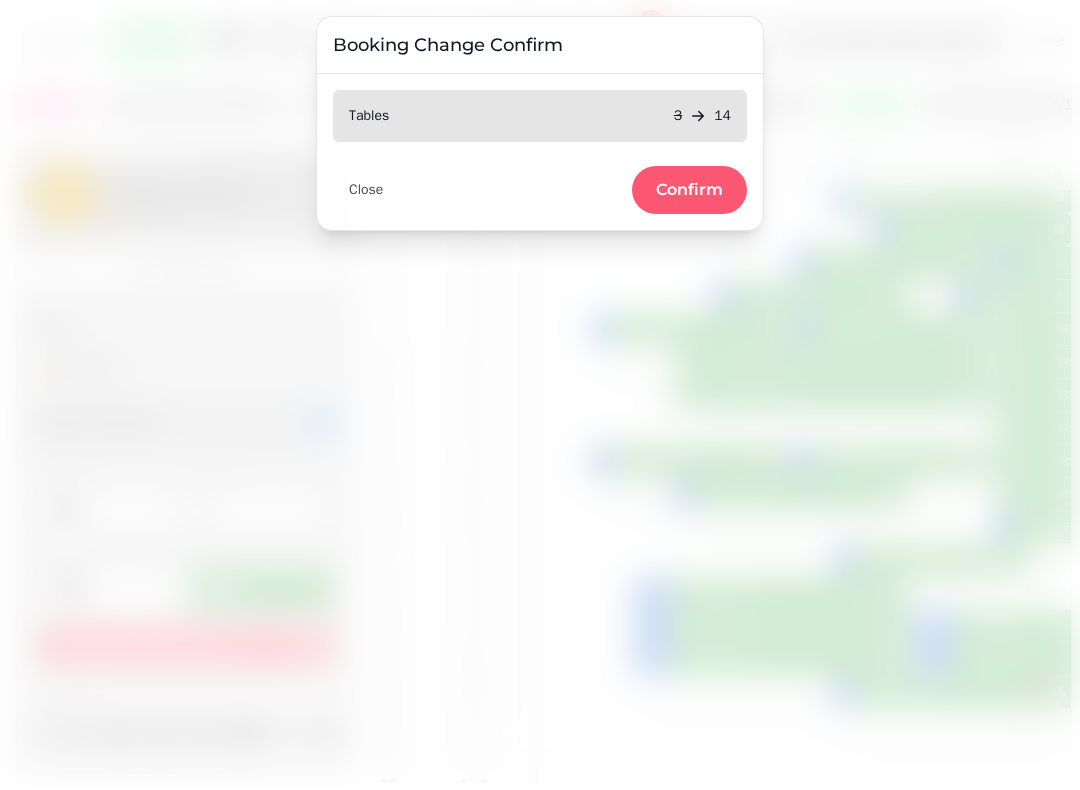 click on "Confirm" at bounding box center [689, 190] 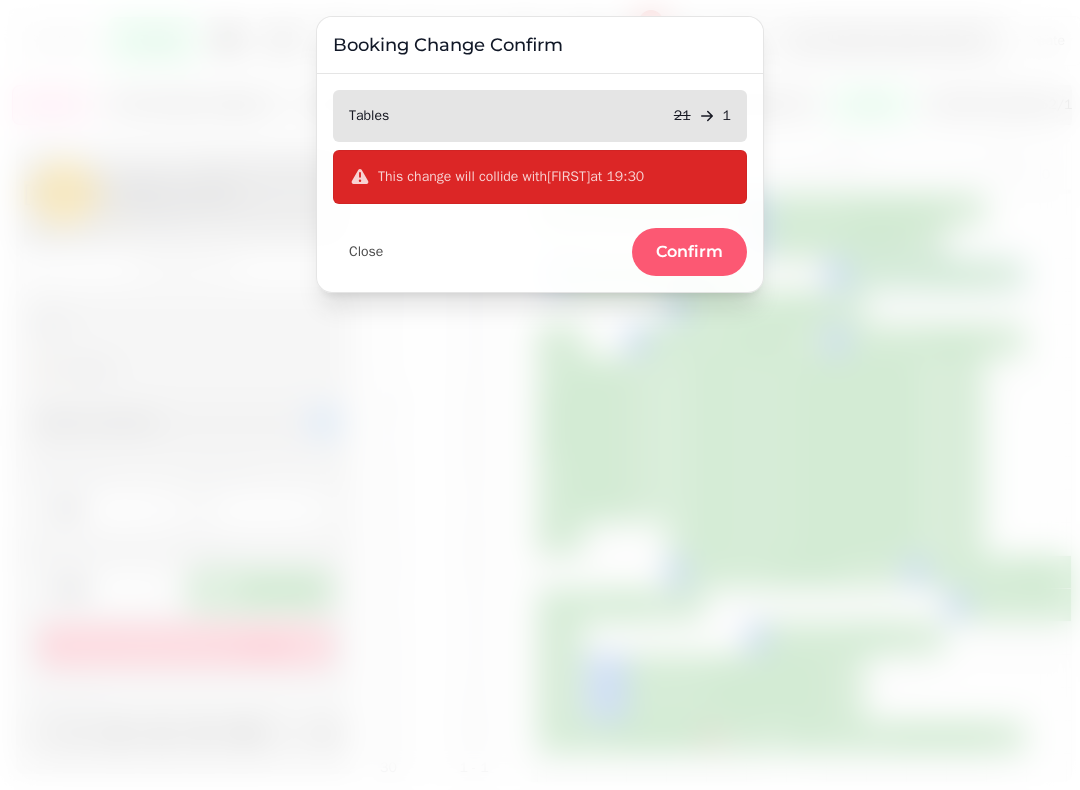 click on "Confirm" at bounding box center [689, 252] 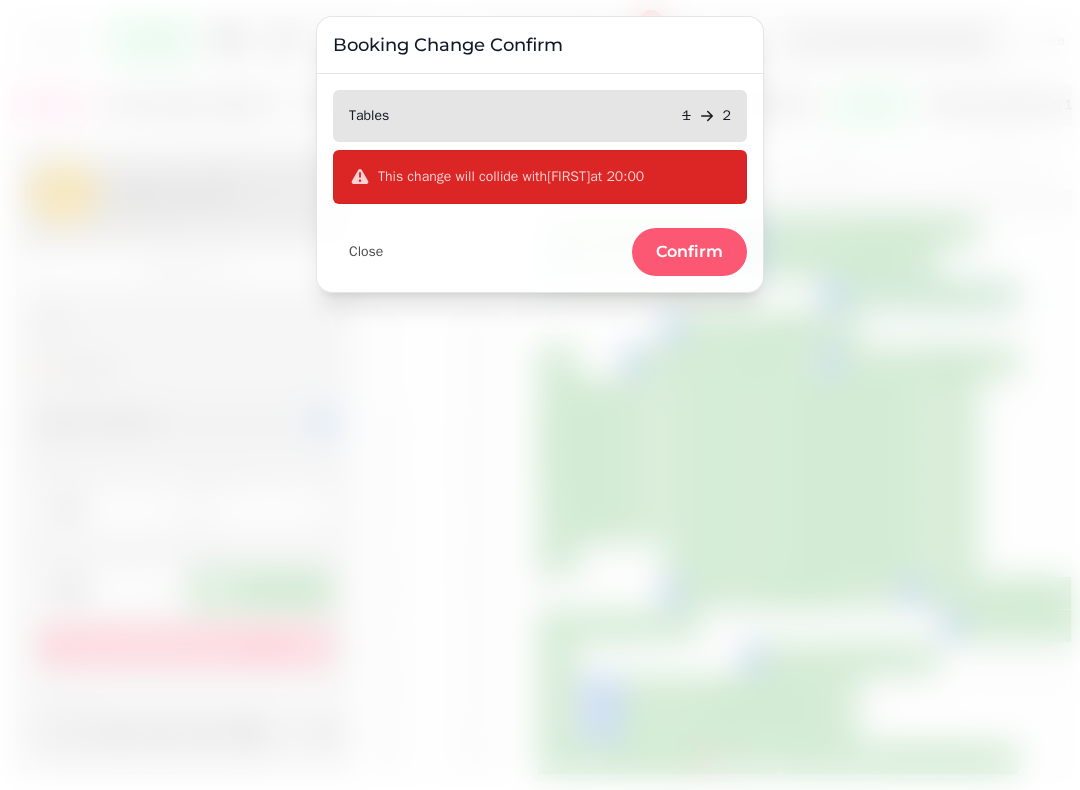 click on "Confirm" at bounding box center [689, 252] 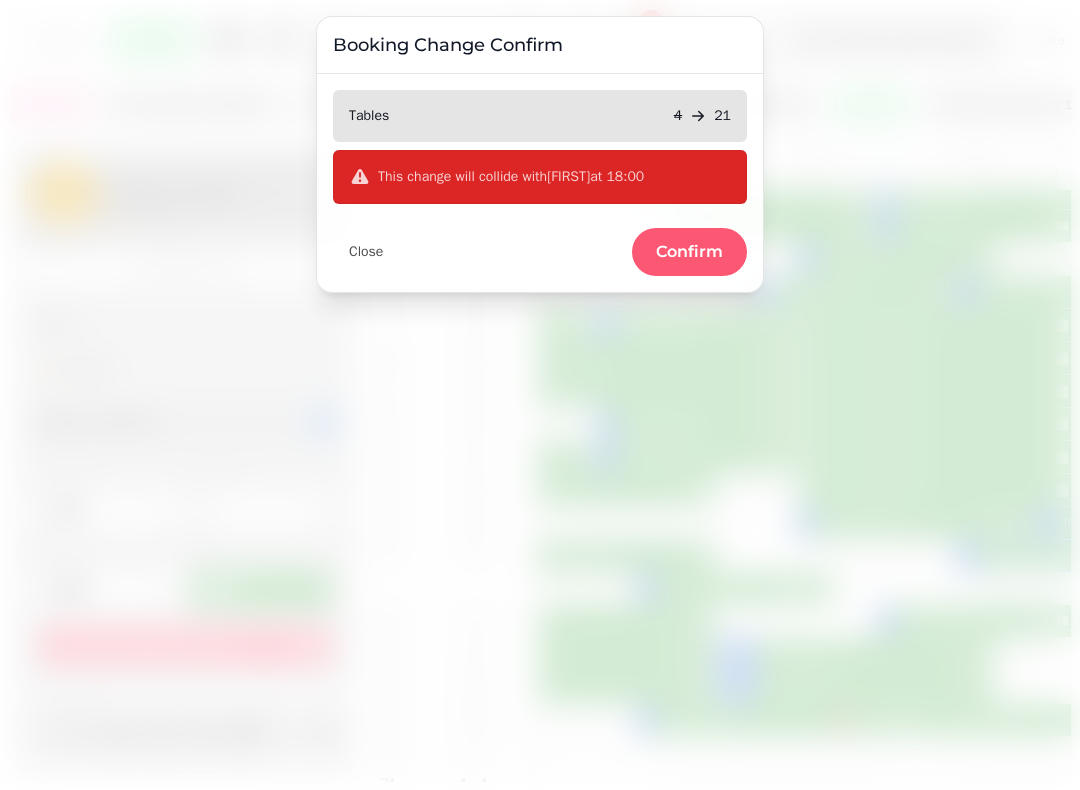 click on "Confirm" at bounding box center [689, 252] 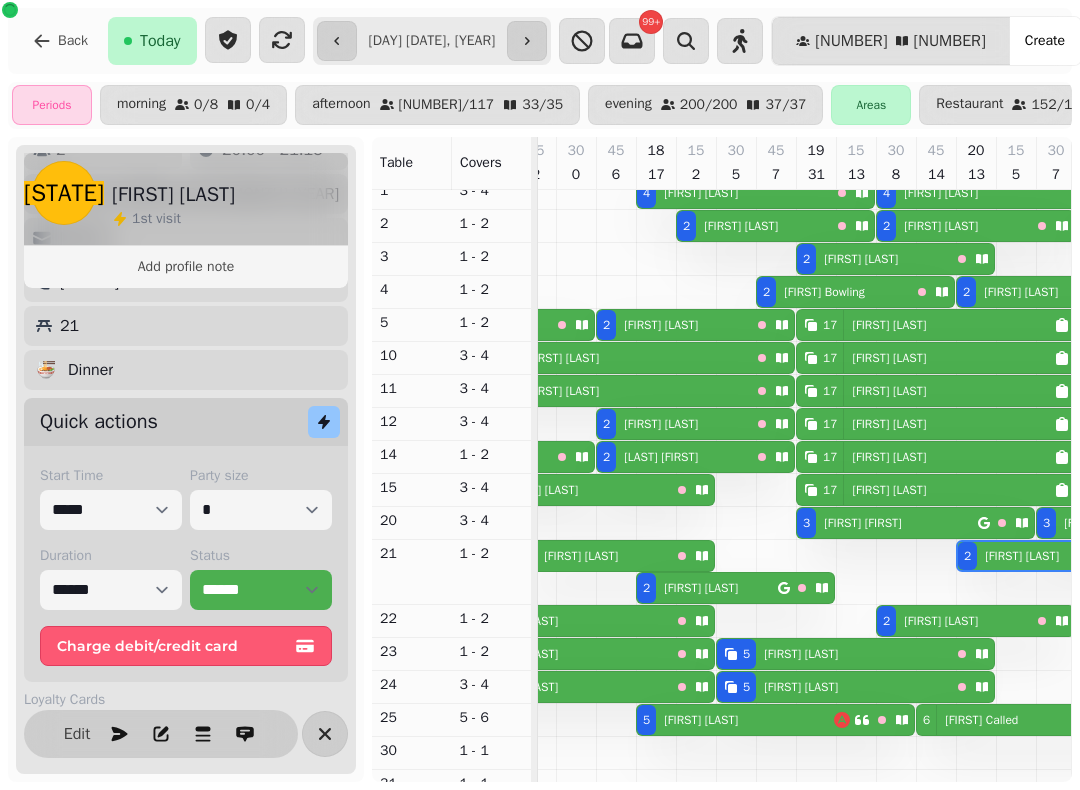 click on "[NUMBER] [FIRST] [LAST]" at bounding box center (707, 588) 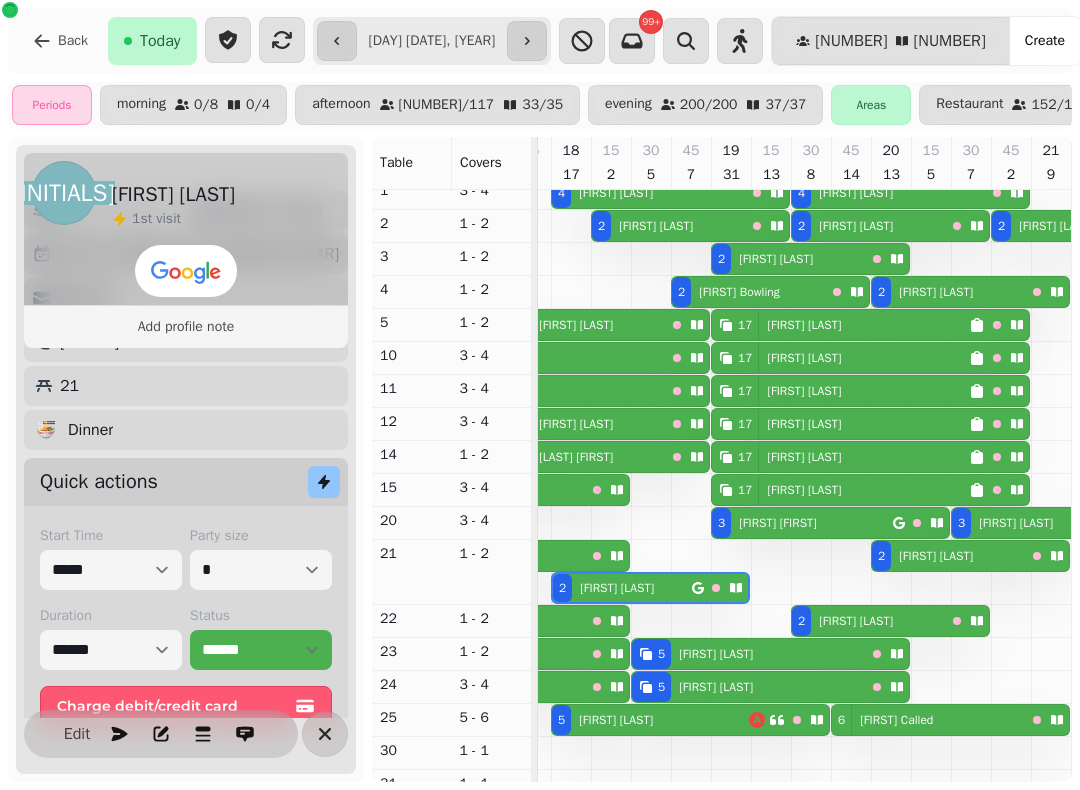 click at bounding box center (738, 588) 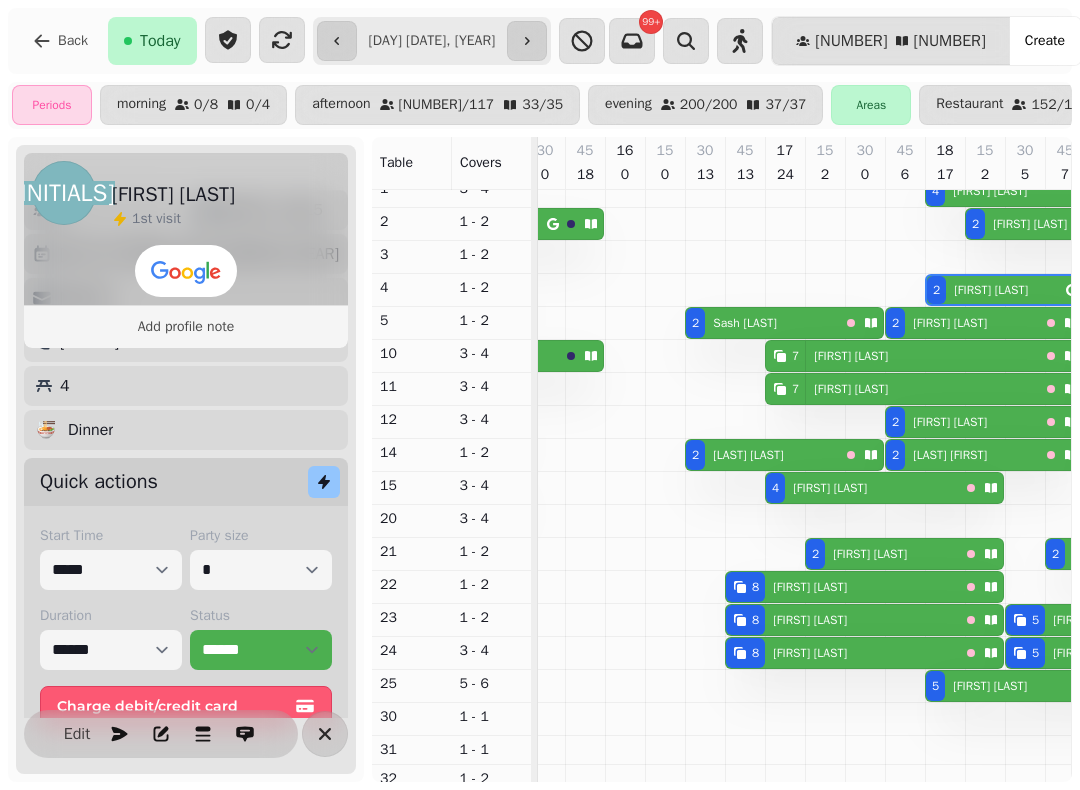scroll, scrollTop: 98, scrollLeft: 2088, axis: both 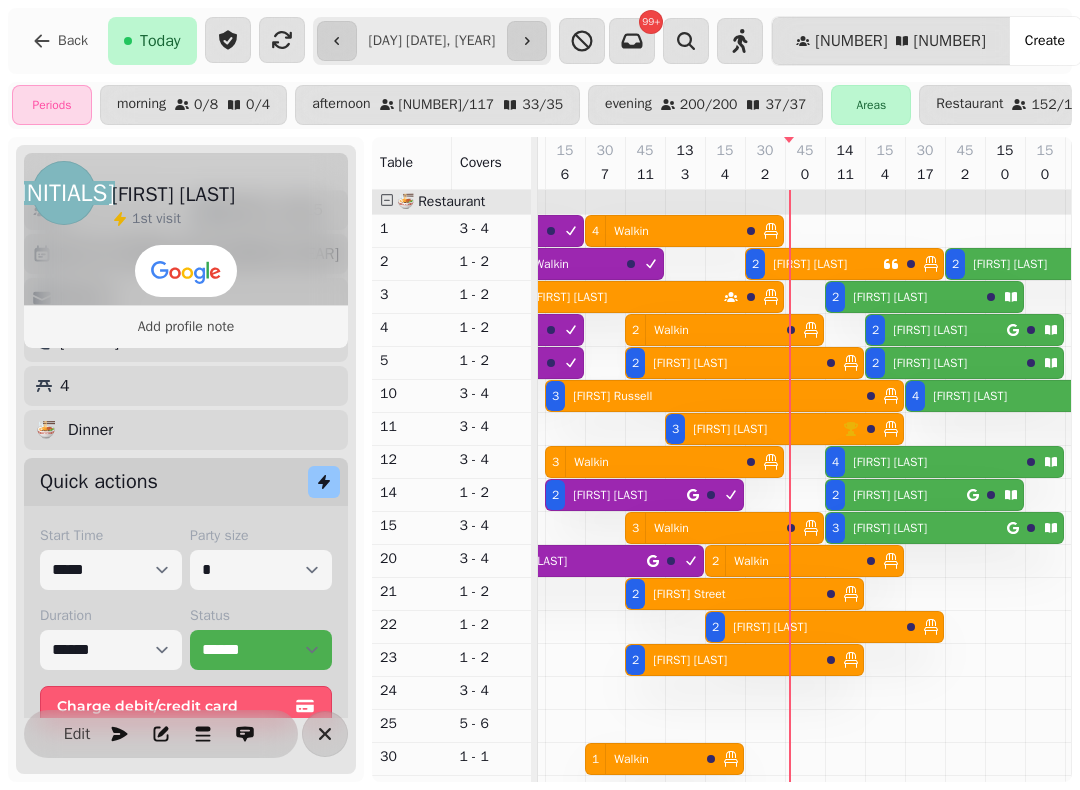 click on "[NUMBER] [TERM]" at bounding box center (662, 231) 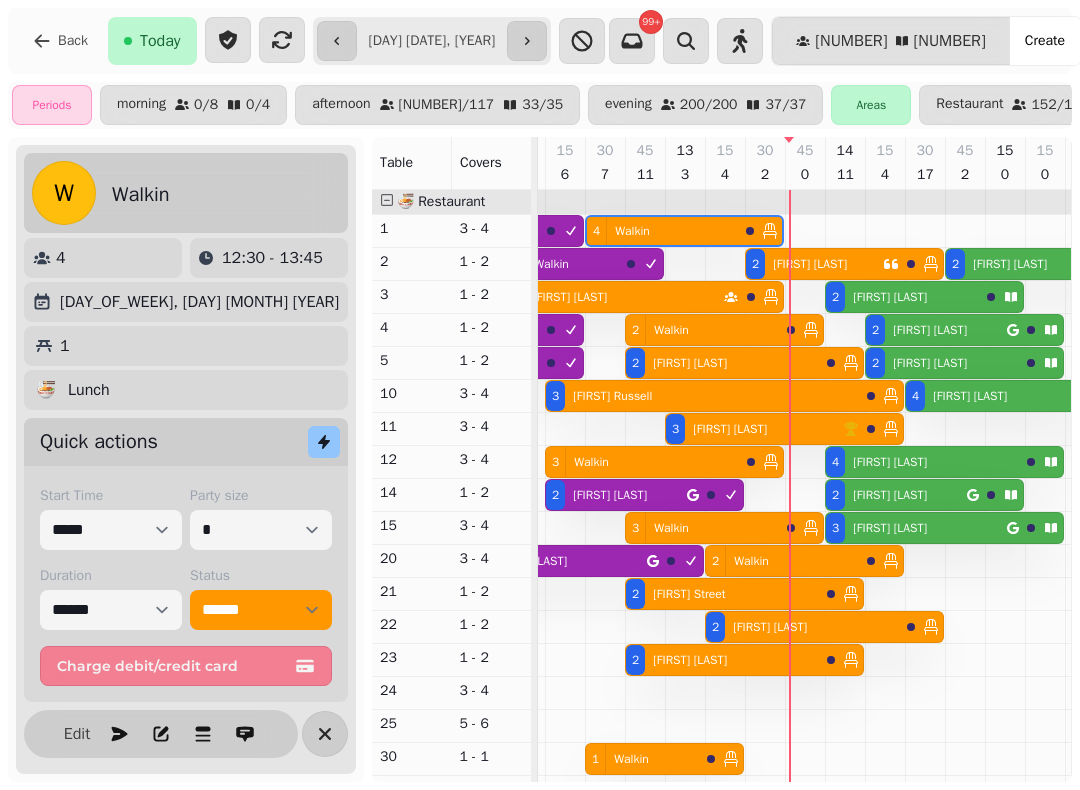 scroll, scrollTop: 3, scrollLeft: 0, axis: vertical 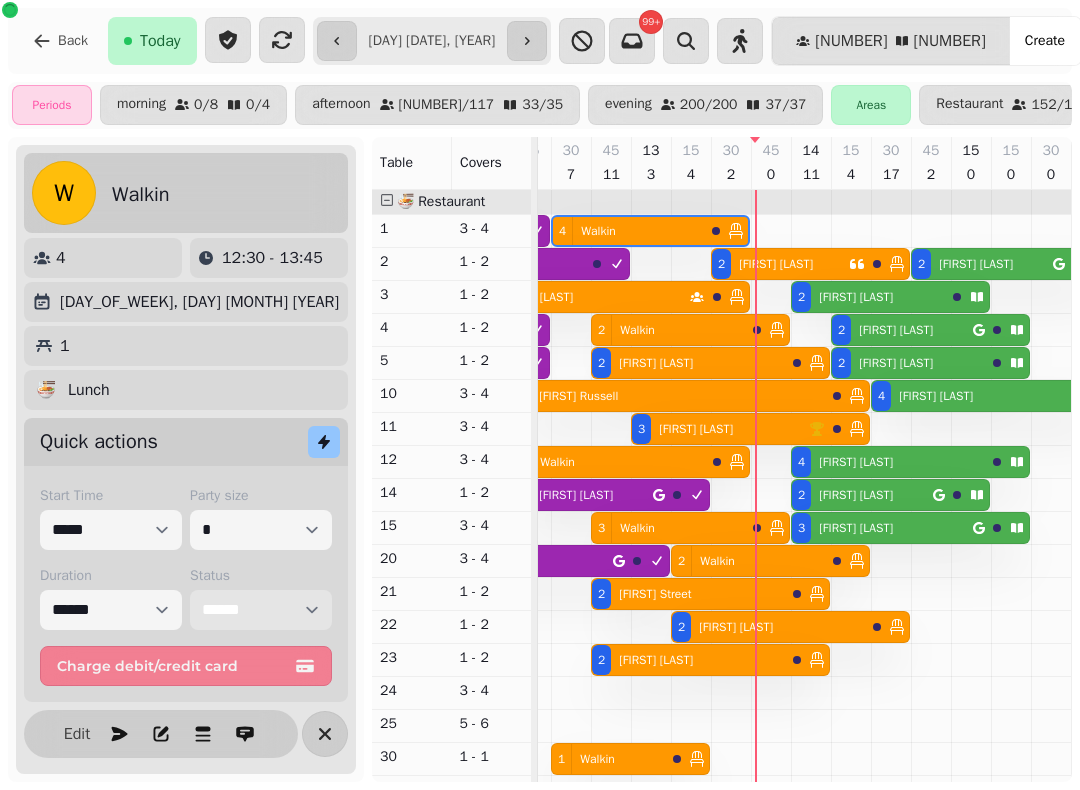 click on "**********" at bounding box center [261, 610] 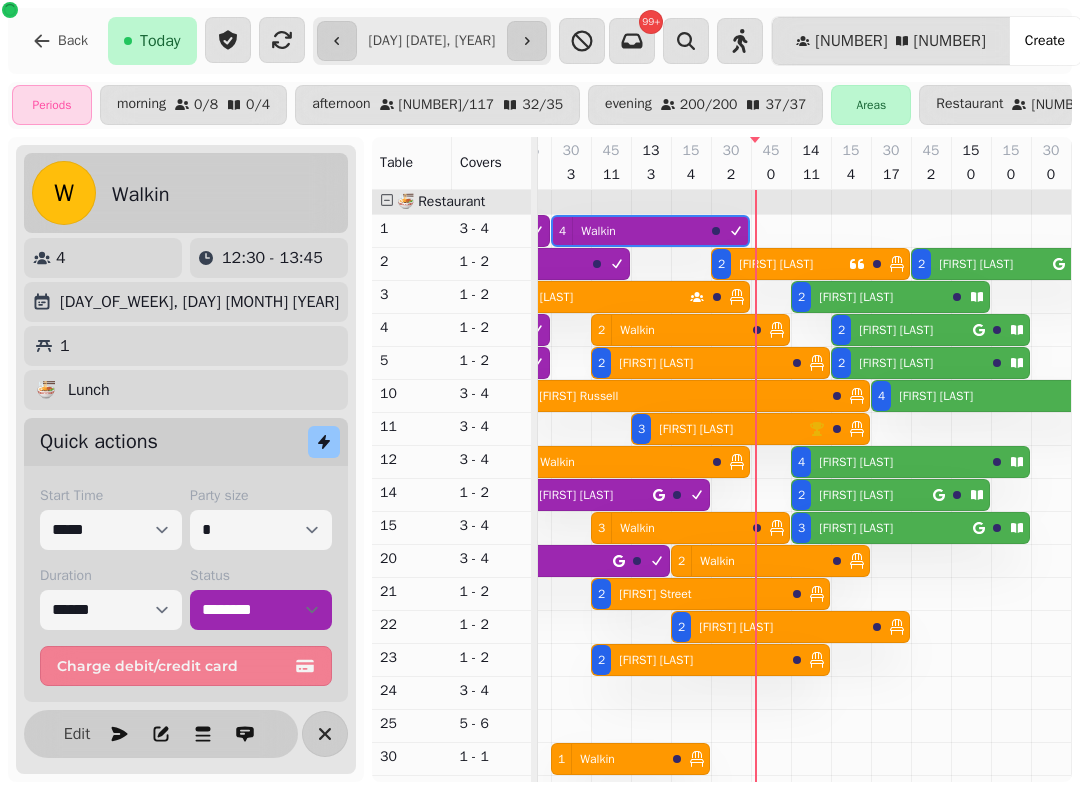 click on "[NUMBER] [FIRST] [LAST]" at bounding box center [580, 297] 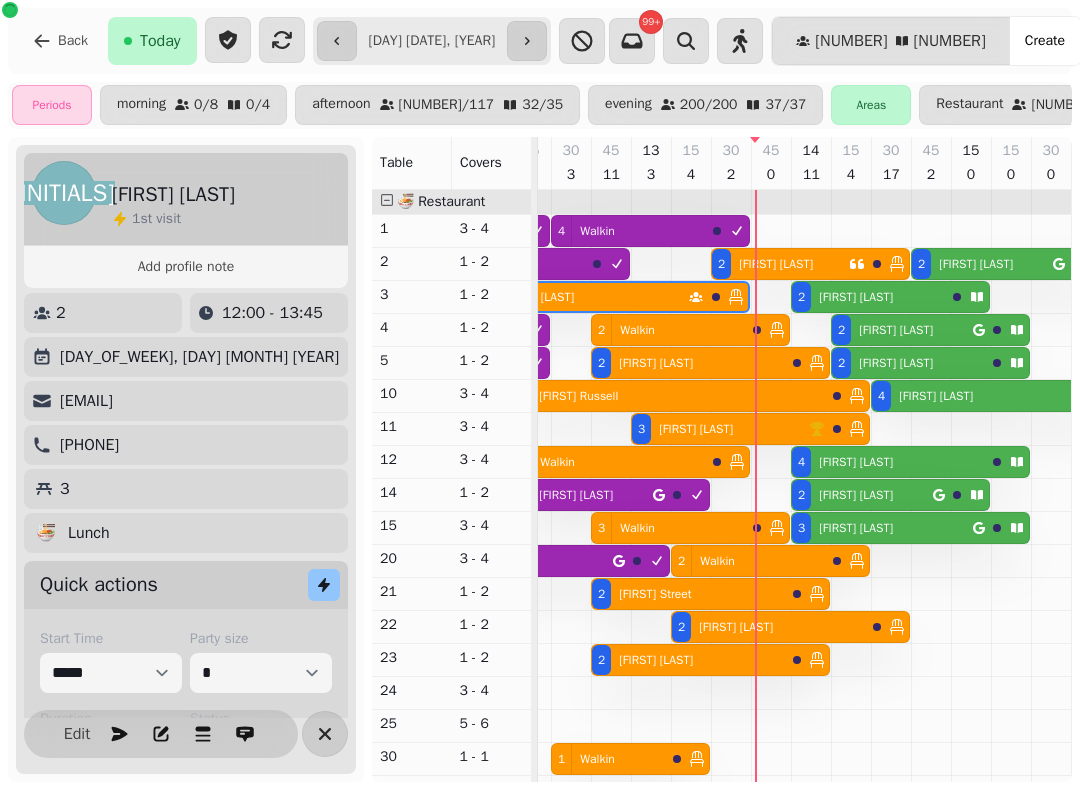 scroll, scrollTop: 0, scrollLeft: 1907, axis: horizontal 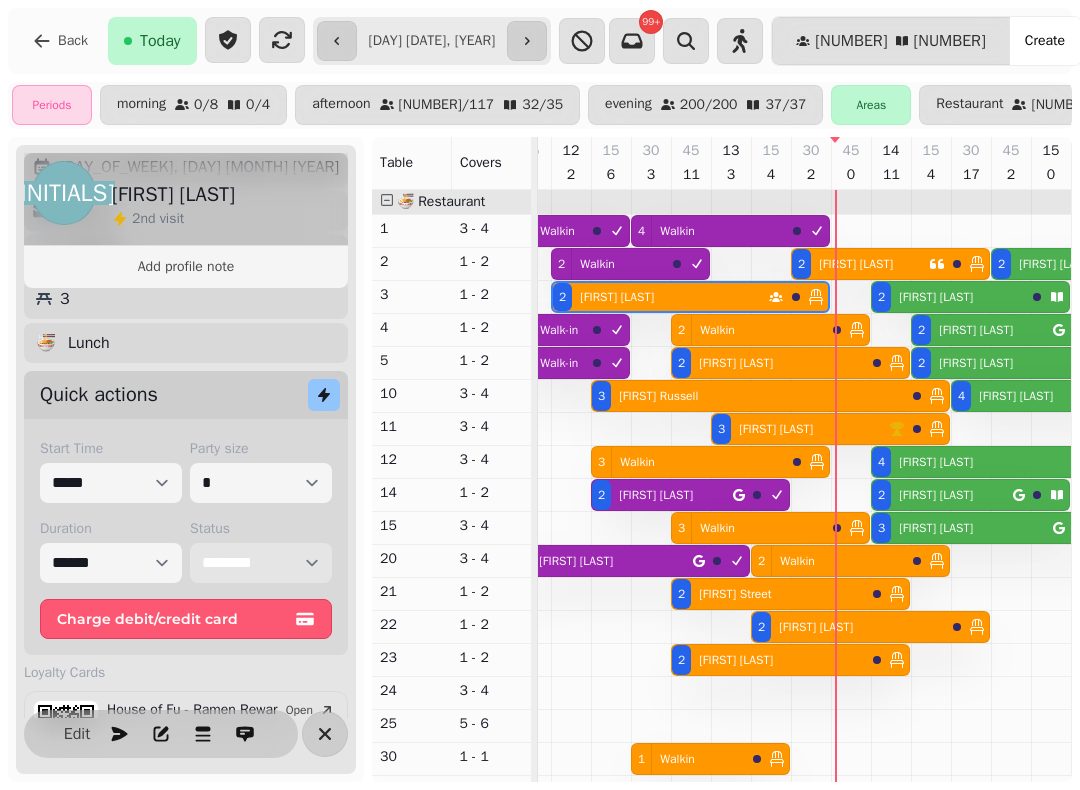 click on "**********" at bounding box center (261, 563) 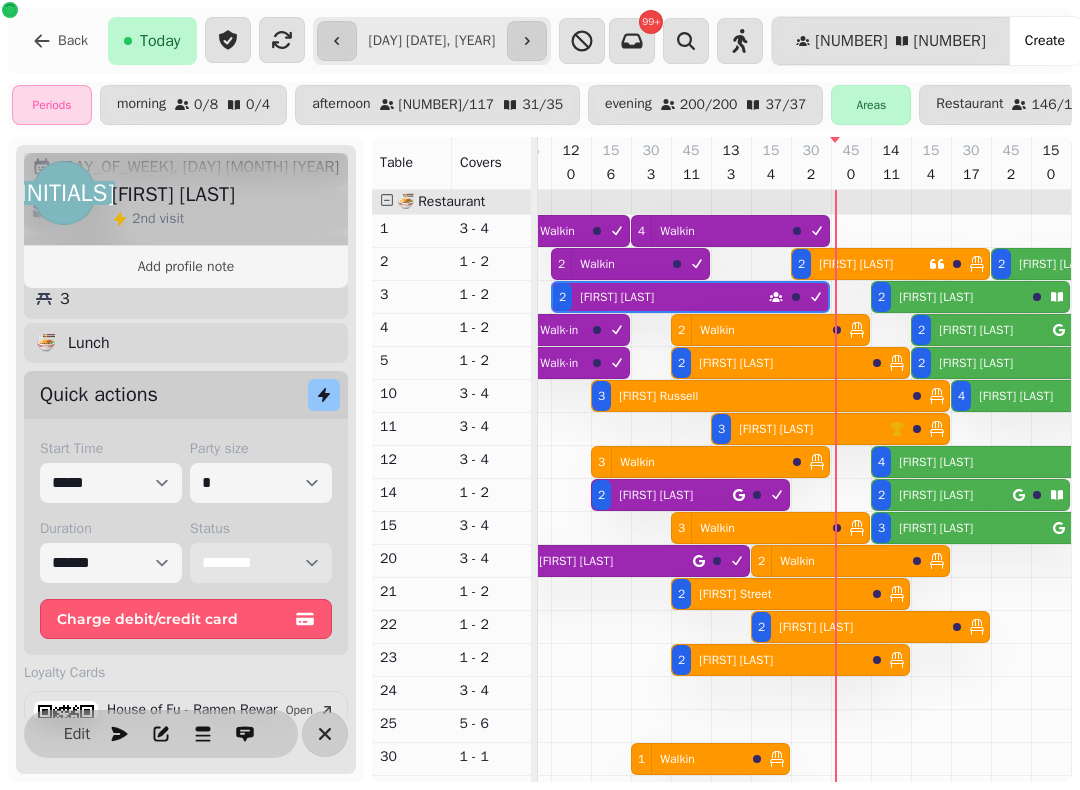 click on "[NUMBER] [TERM]" at bounding box center [748, 330] 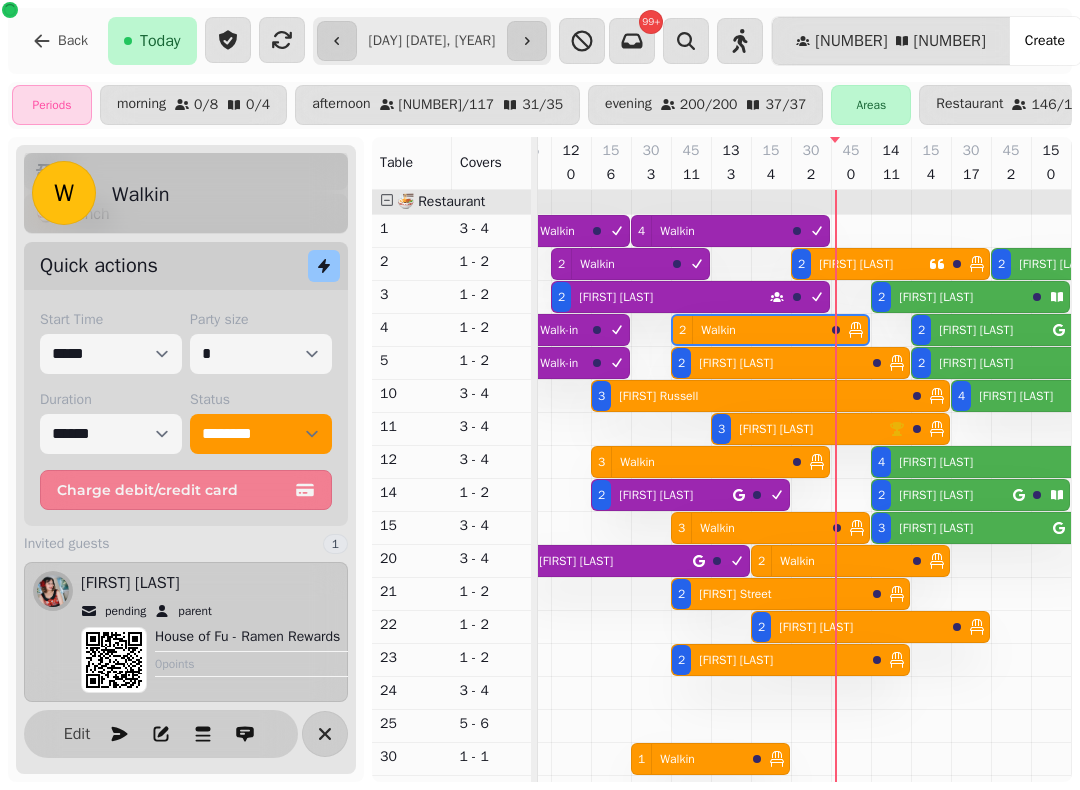 click at bounding box center [891, 753] 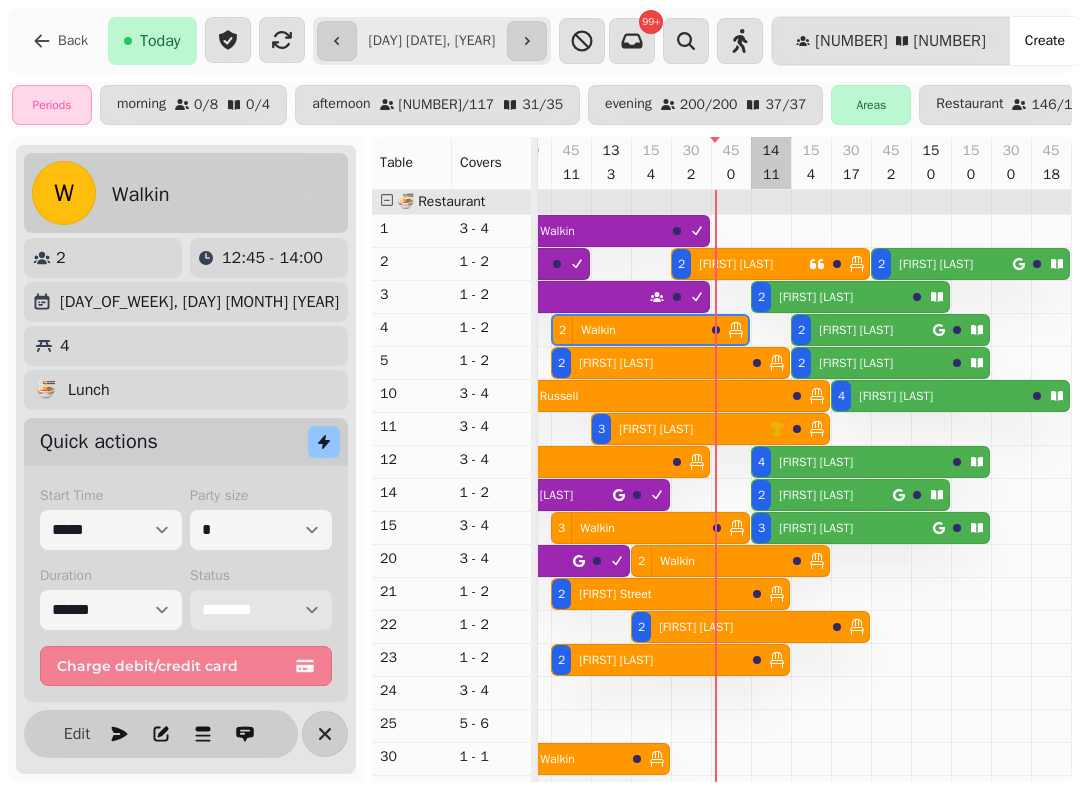 click on "**********" at bounding box center [261, 610] 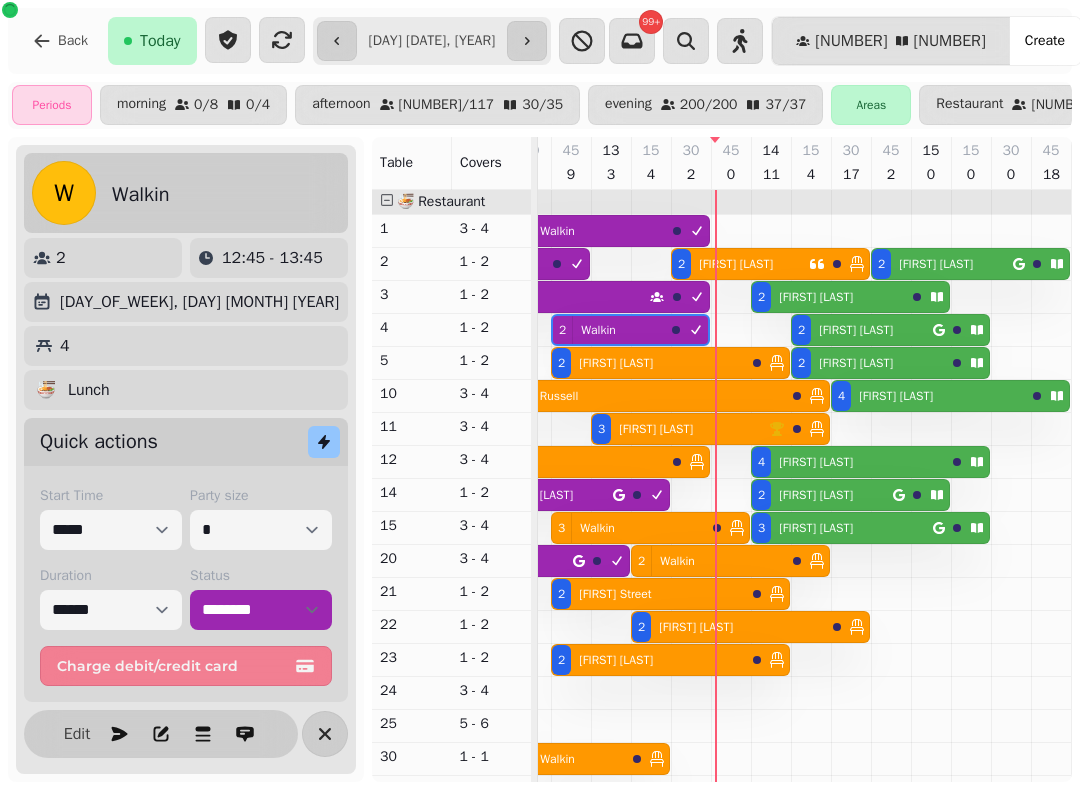 click on "[NUMBER] [FIRST] [LAST]" at bounding box center [648, 363] 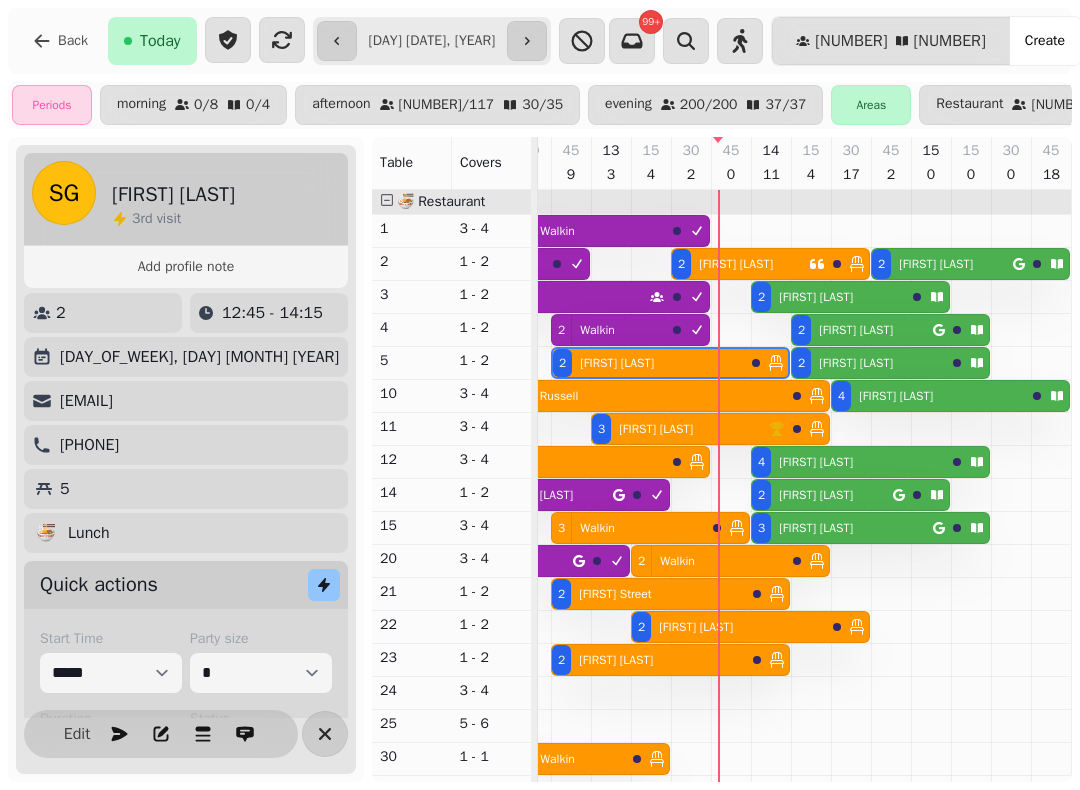 scroll, scrollTop: 62, scrollLeft: 0, axis: vertical 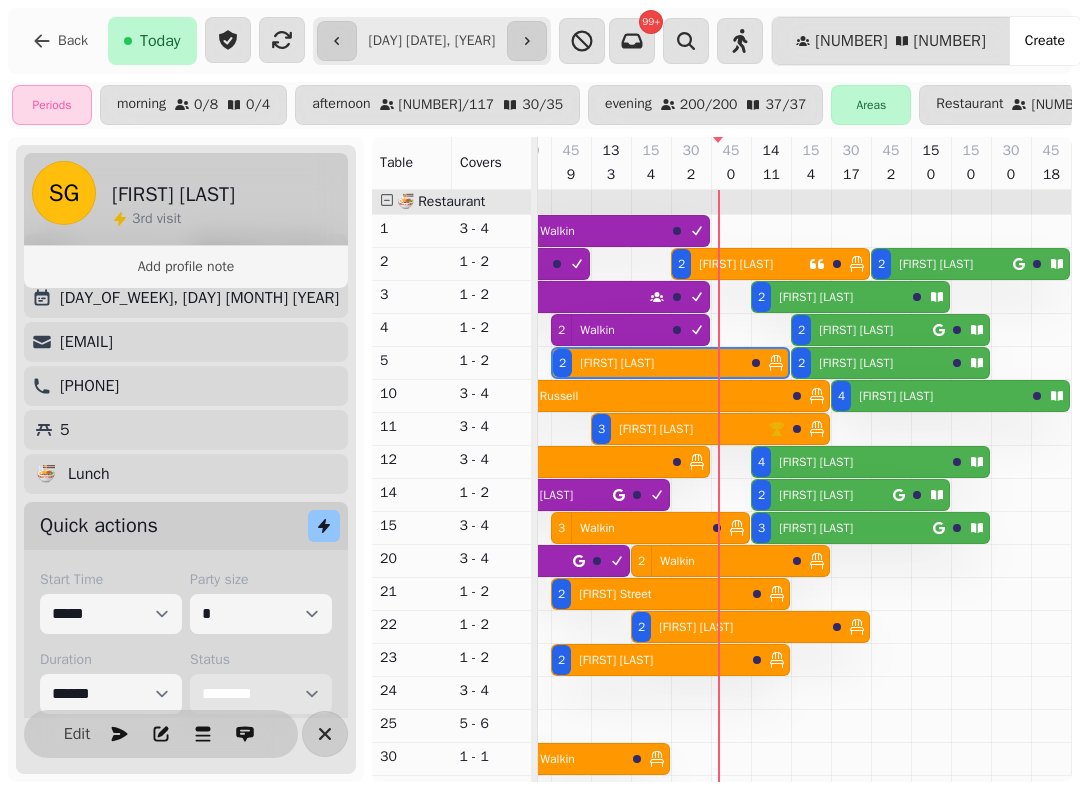 click on "**********" at bounding box center [261, 694] 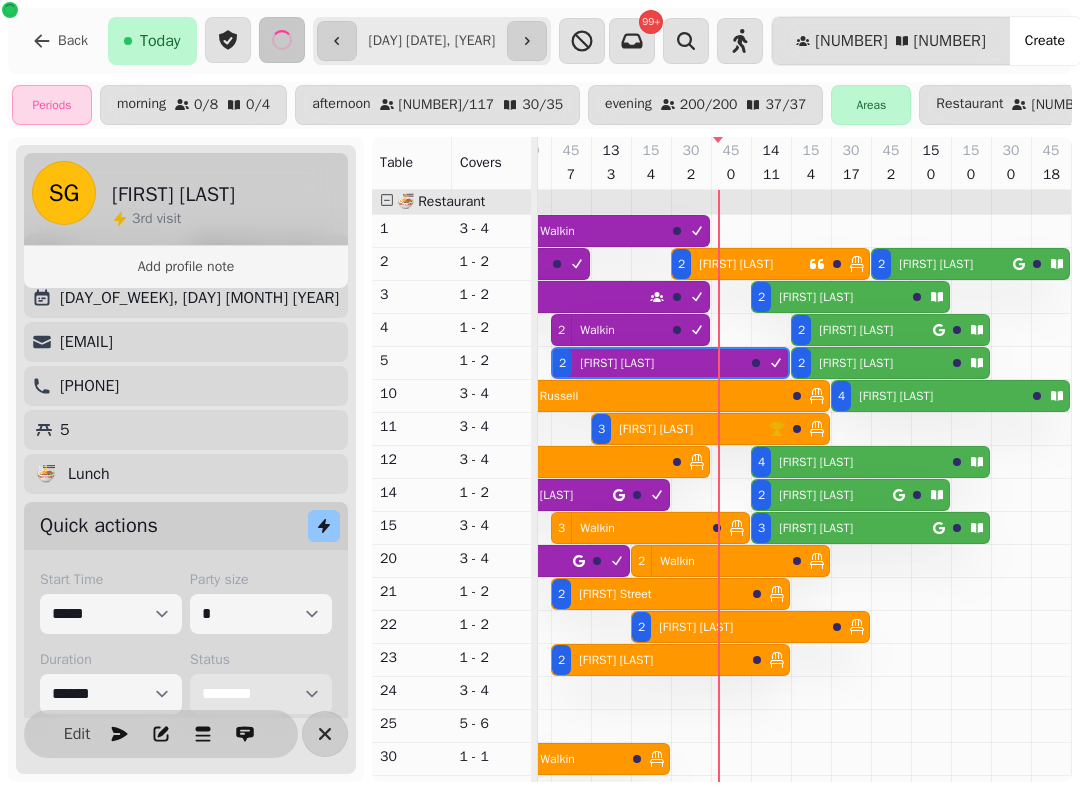 click on "[NUMBER] [FIRST] [LAST]" at bounding box center (628, 396) 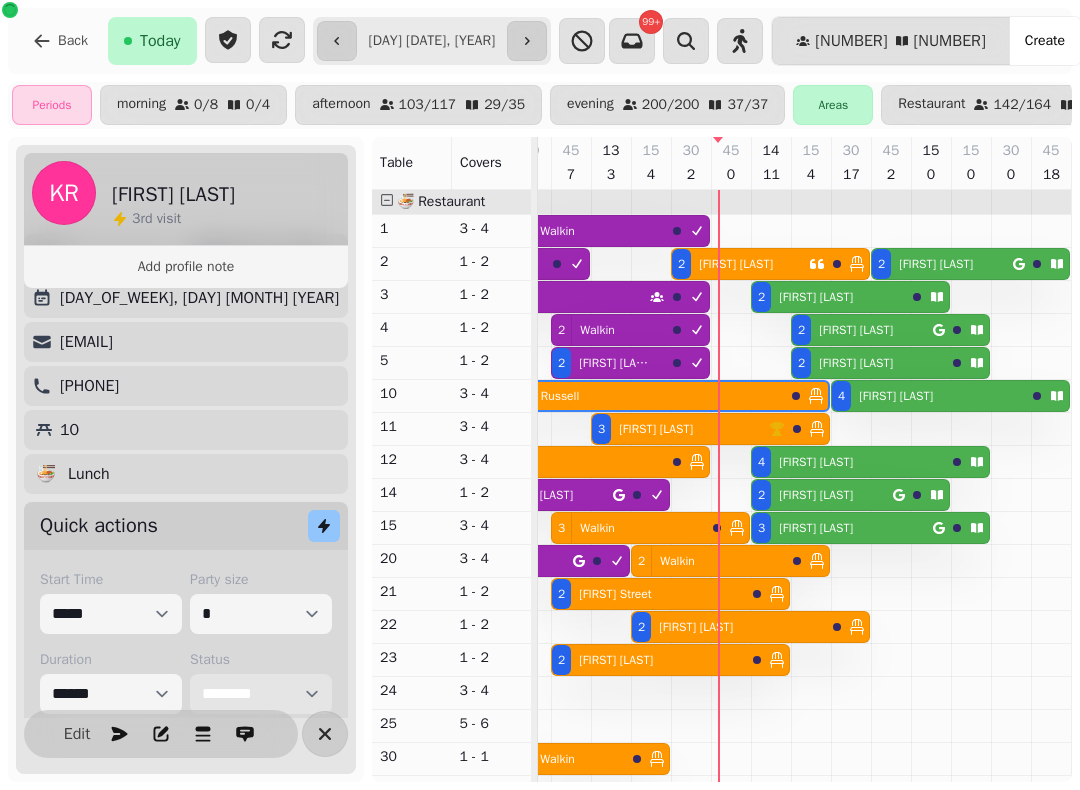 scroll, scrollTop: 0, scrollLeft: 1947, axis: horizontal 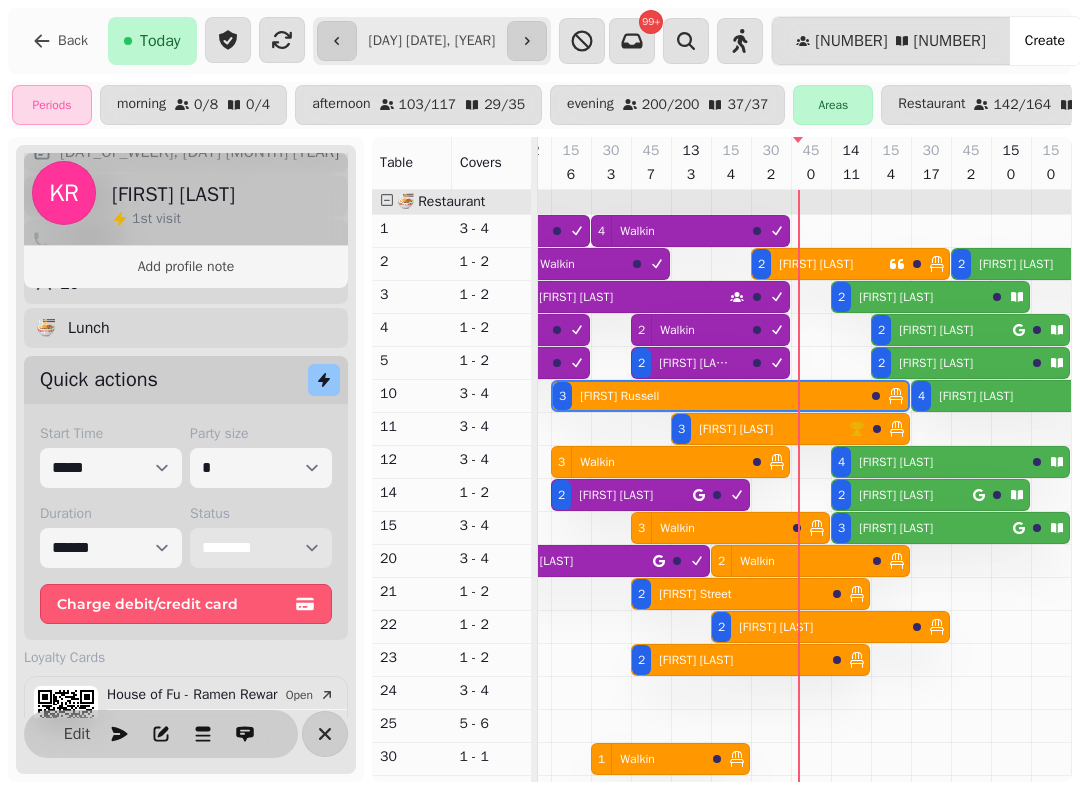 click on "**********" at bounding box center (261, 548) 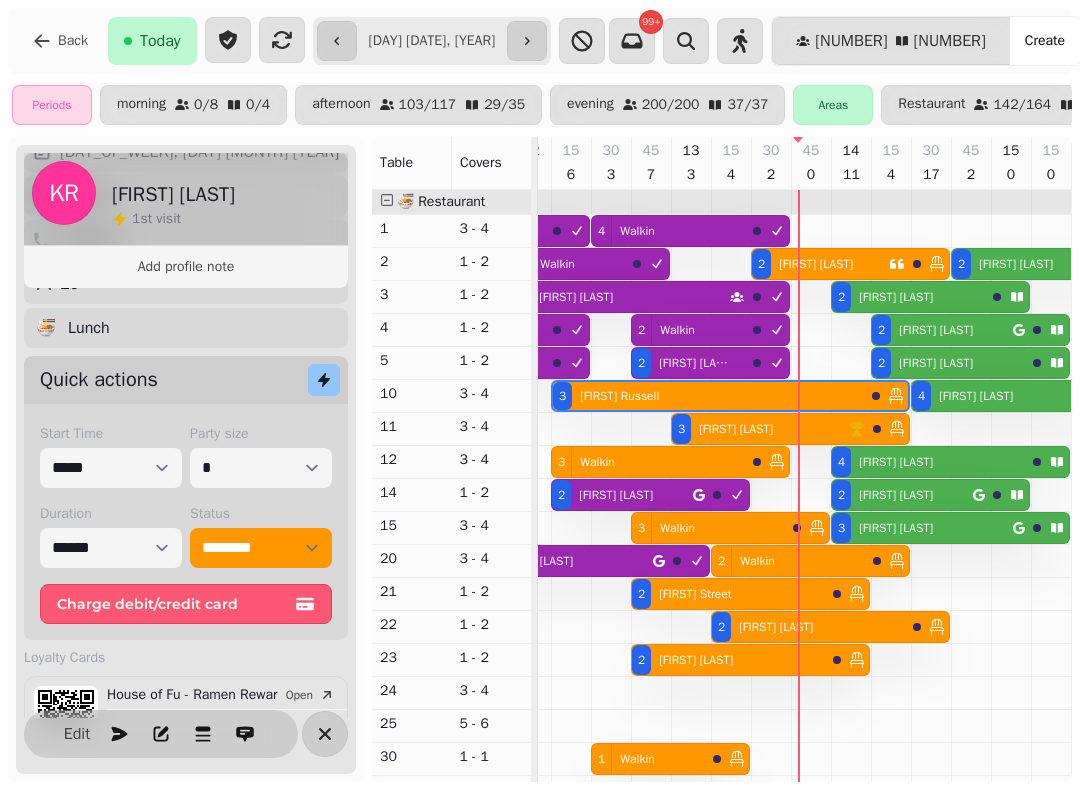 click on "[NUMBER] [FIRST] [LAST]" at bounding box center (708, 396) 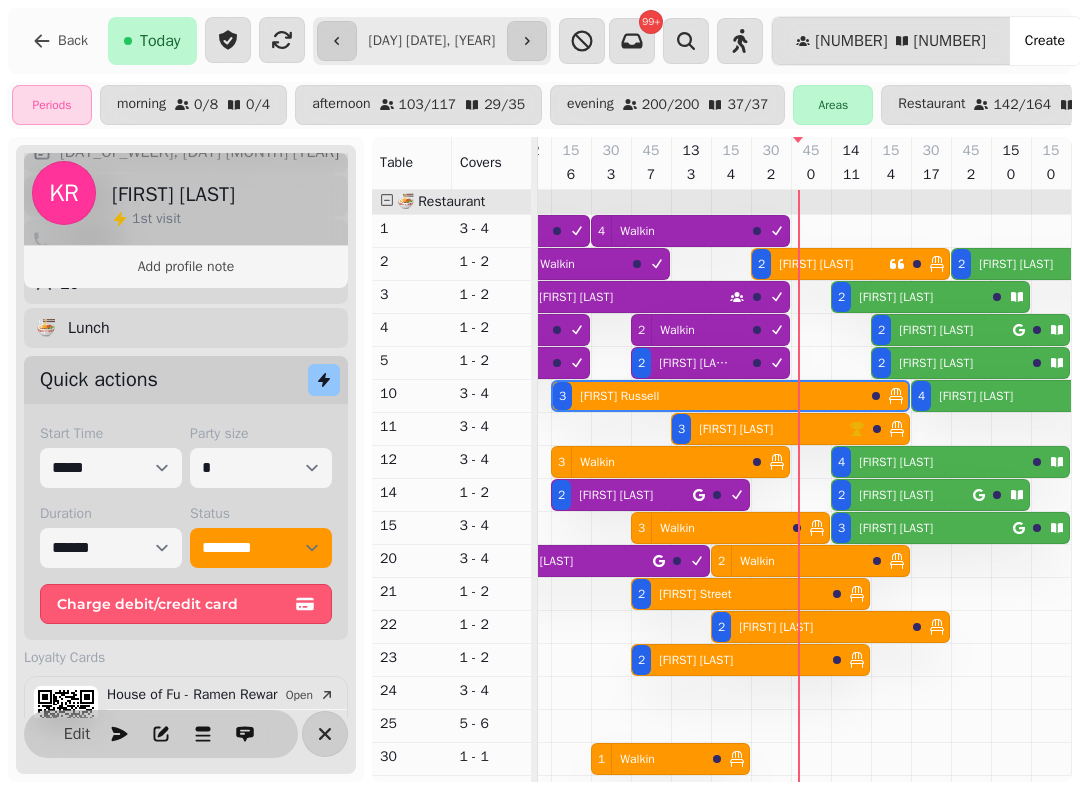 click on "[FIRST] [LAST]" at bounding box center (736, 429) 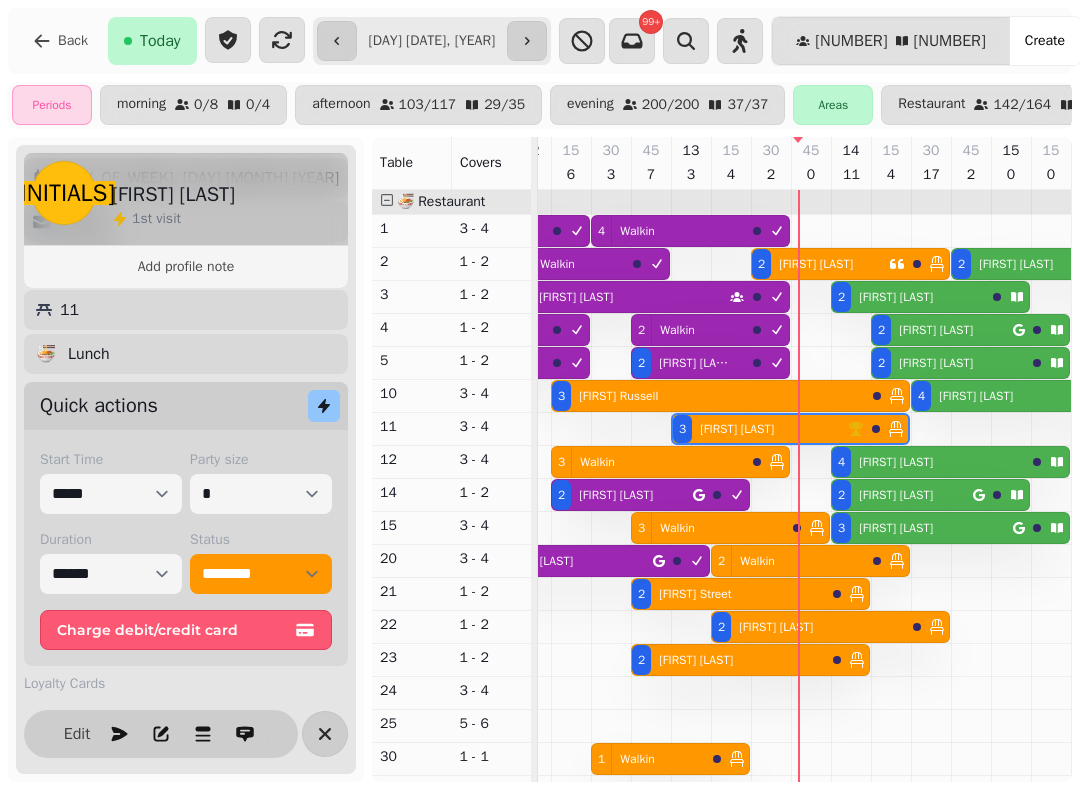 scroll, scrollTop: 181, scrollLeft: 0, axis: vertical 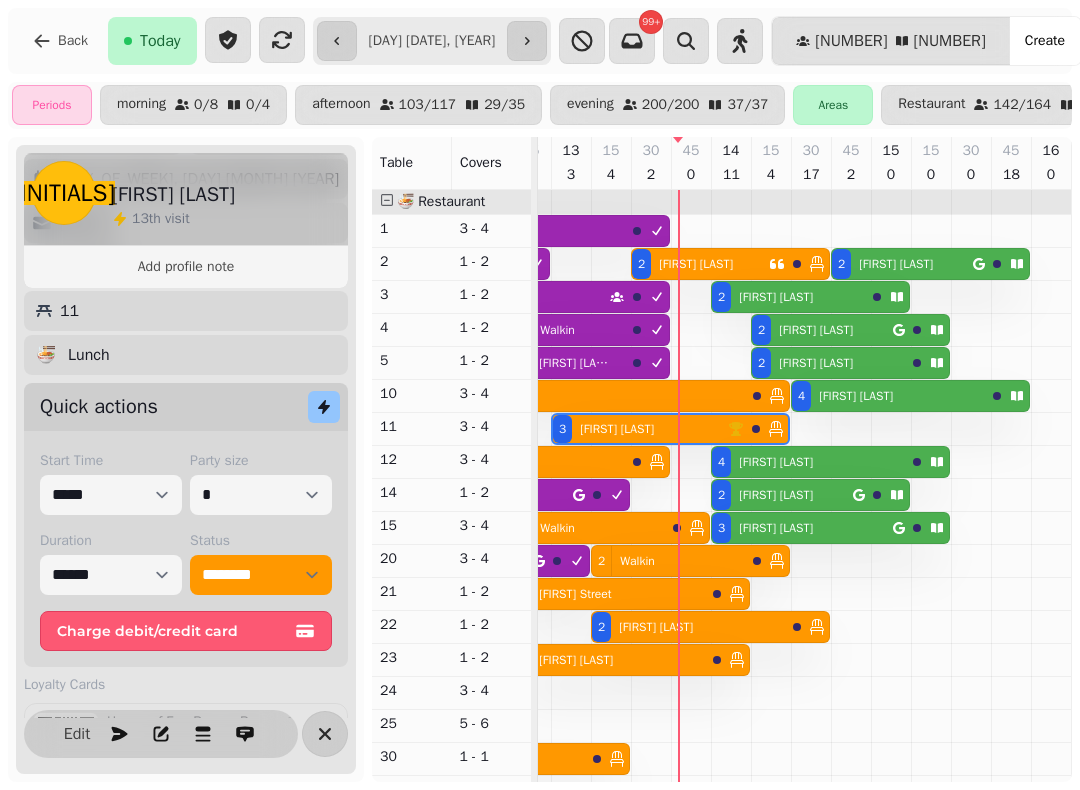 click on "[NUMBER] [FIRST] [LAST]" at bounding box center (588, 396) 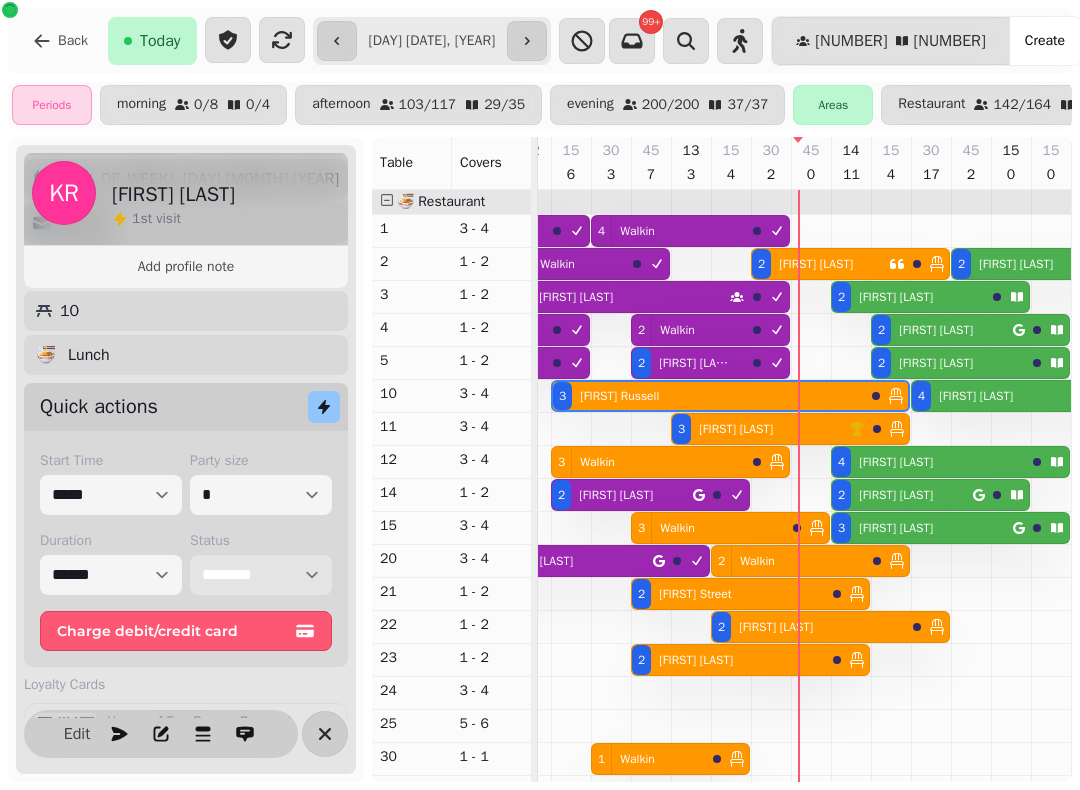 click on "**********" at bounding box center (261, 575) 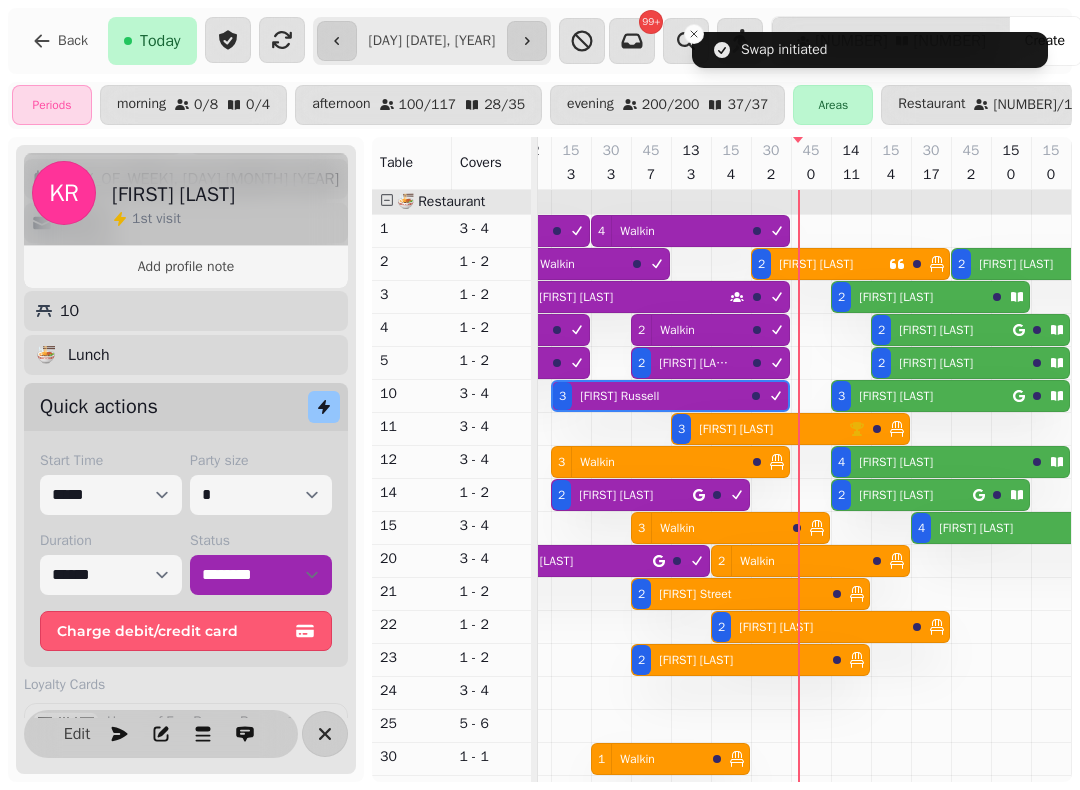 click on "[FIRST] [LAST]" at bounding box center (896, 396) 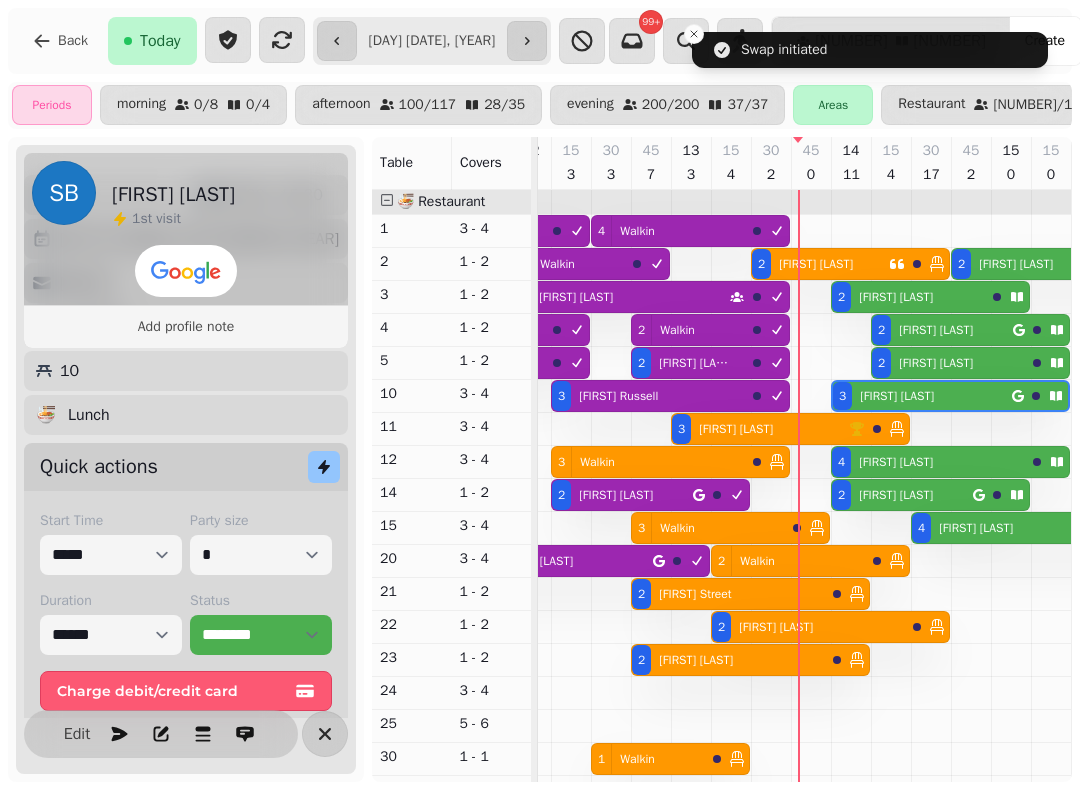 scroll, scrollTop: 0, scrollLeft: 2227, axis: horizontal 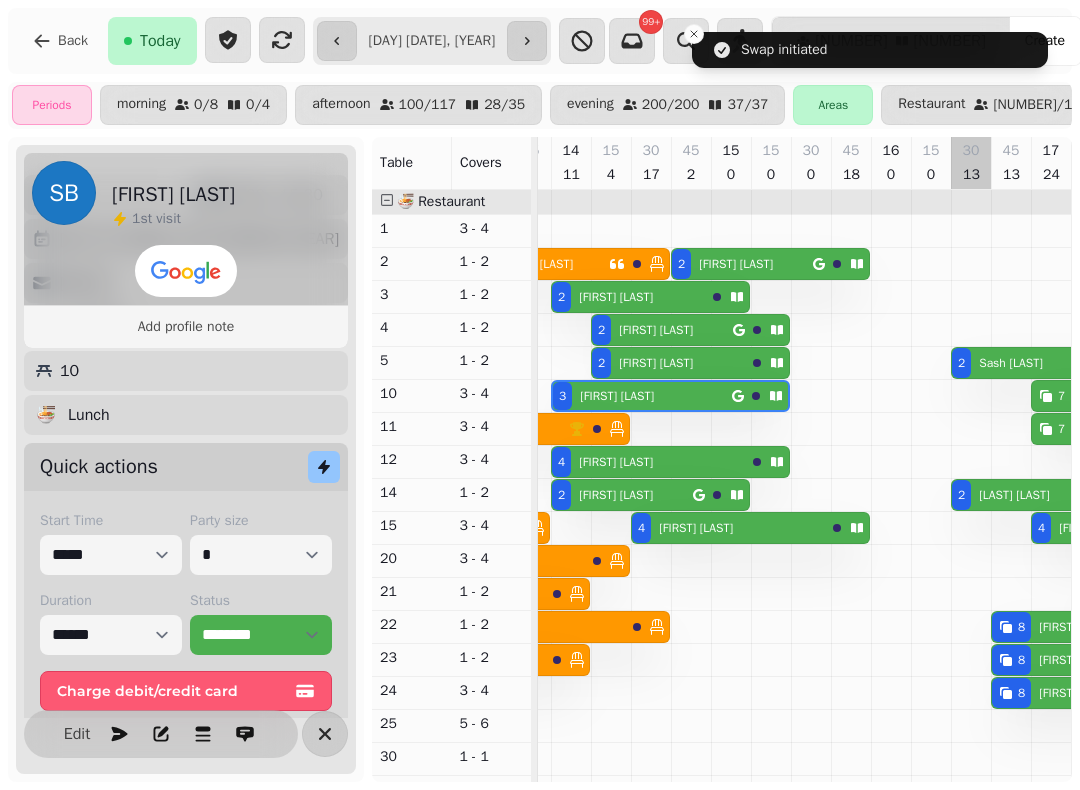 click at bounding box center (971, 753) 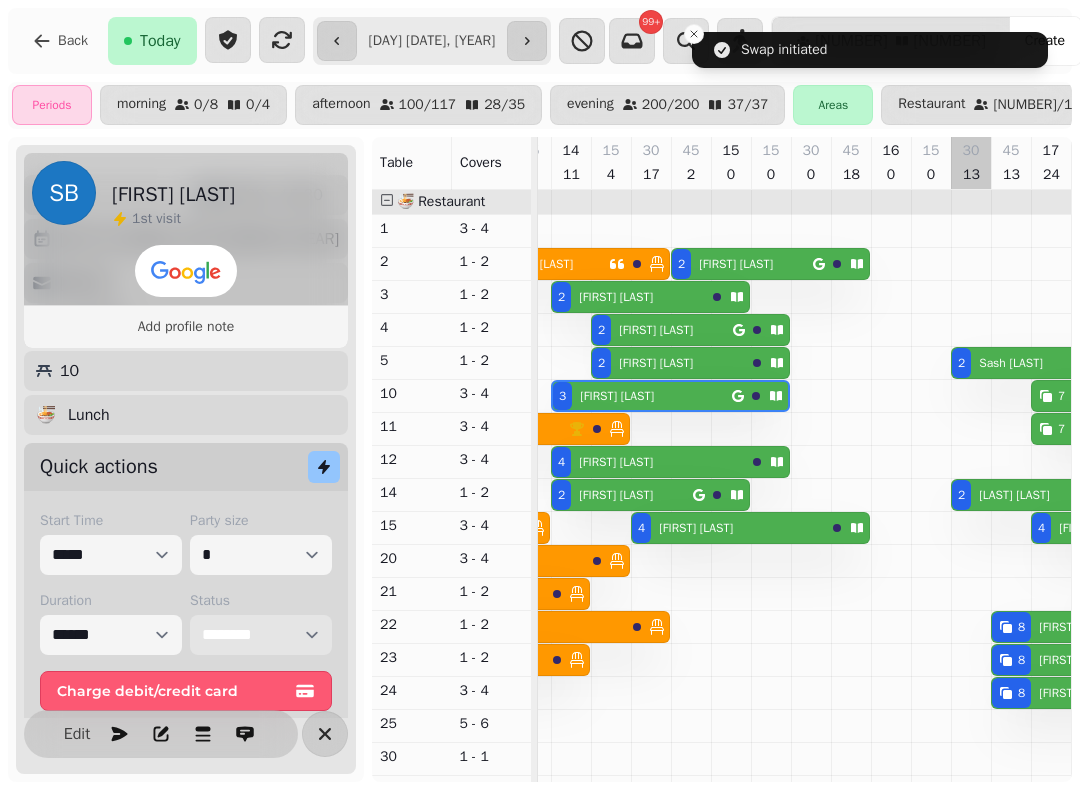click on "**********" at bounding box center [261, 635] 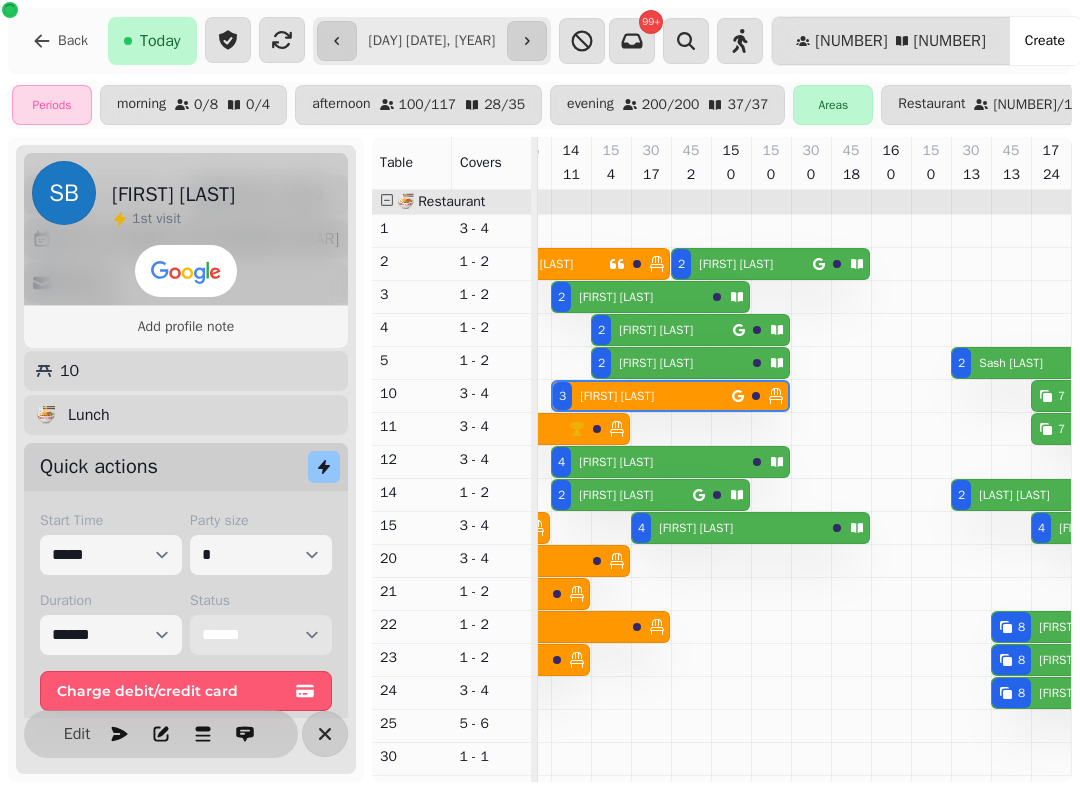 scroll, scrollTop: 8, scrollLeft: 2092, axis: both 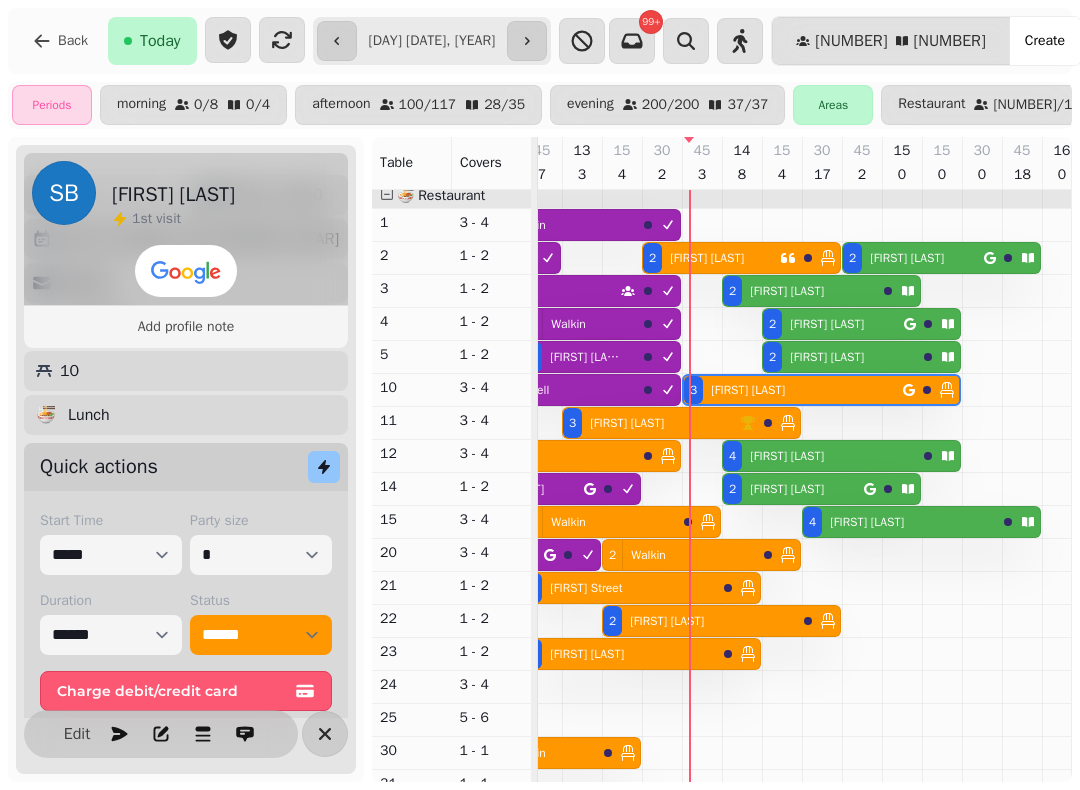 click at bounding box center (640, 456) 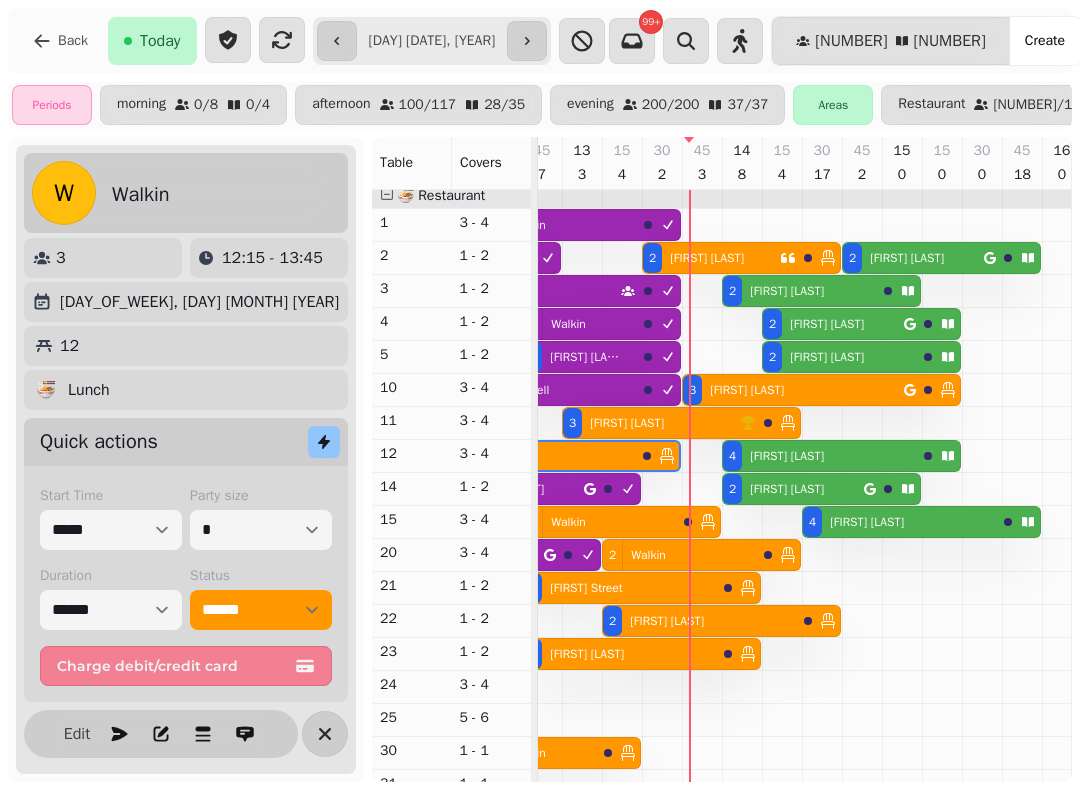 scroll, scrollTop: 3, scrollLeft: 0, axis: vertical 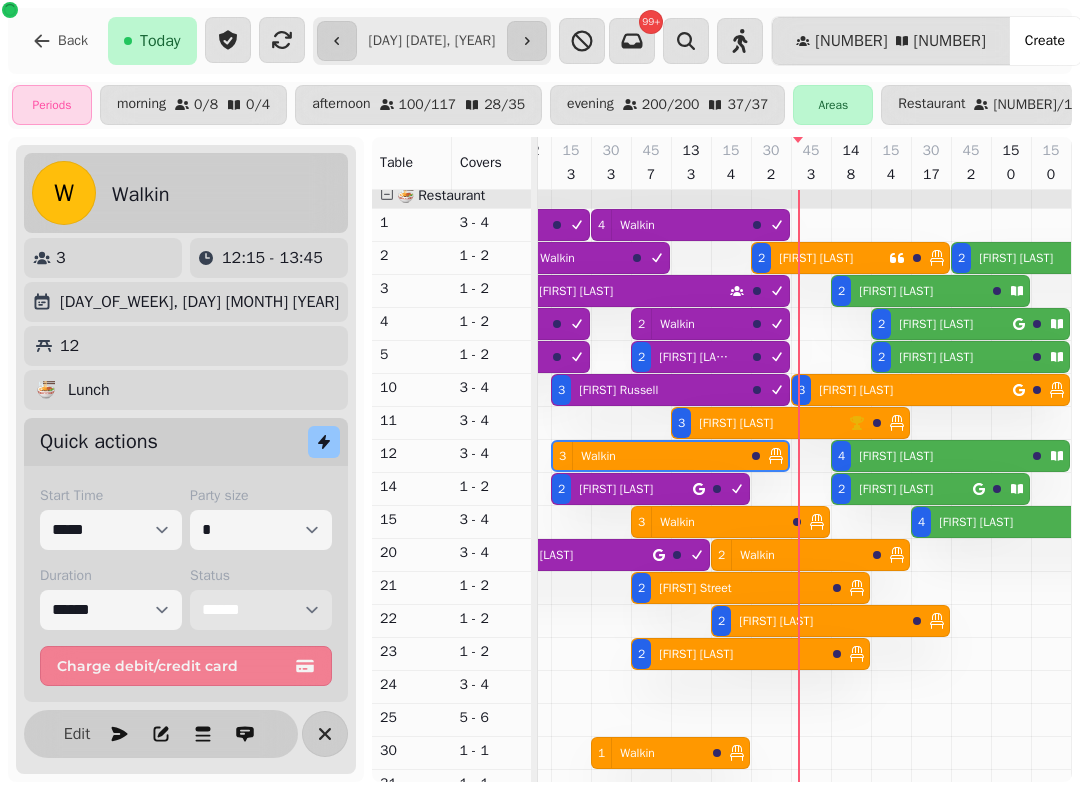 click on "**********" at bounding box center [261, 610] 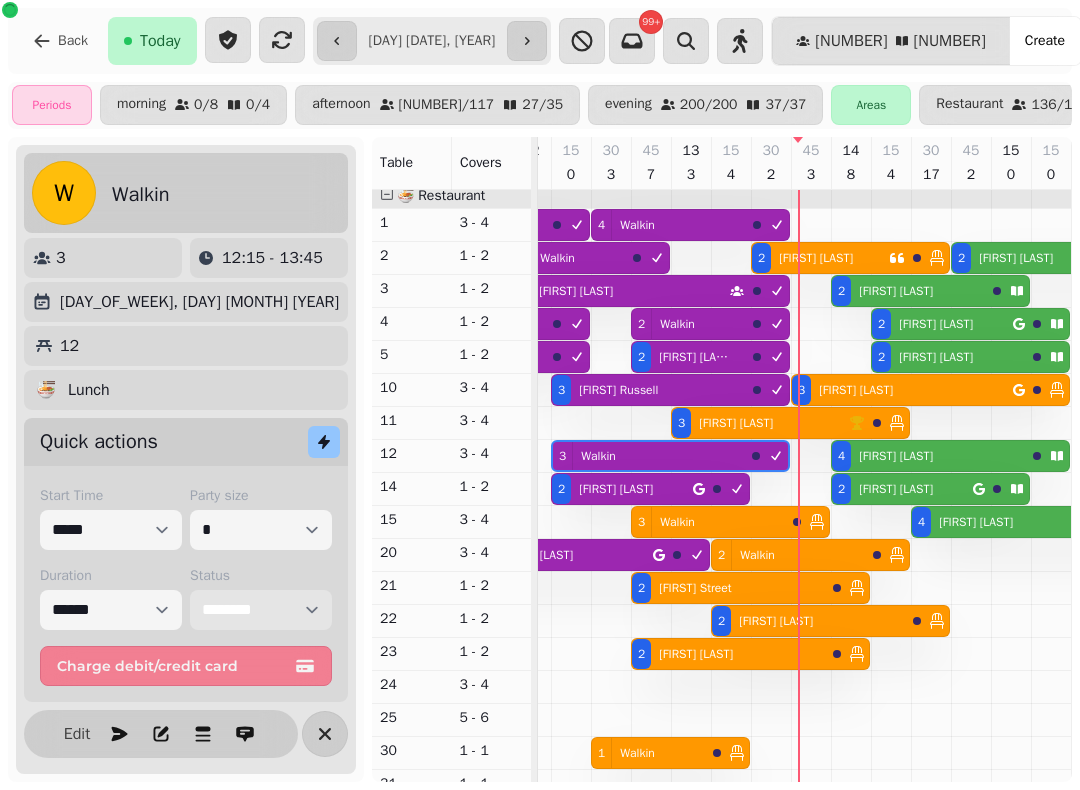 click on "3 Walkin" at bounding box center [708, 522] 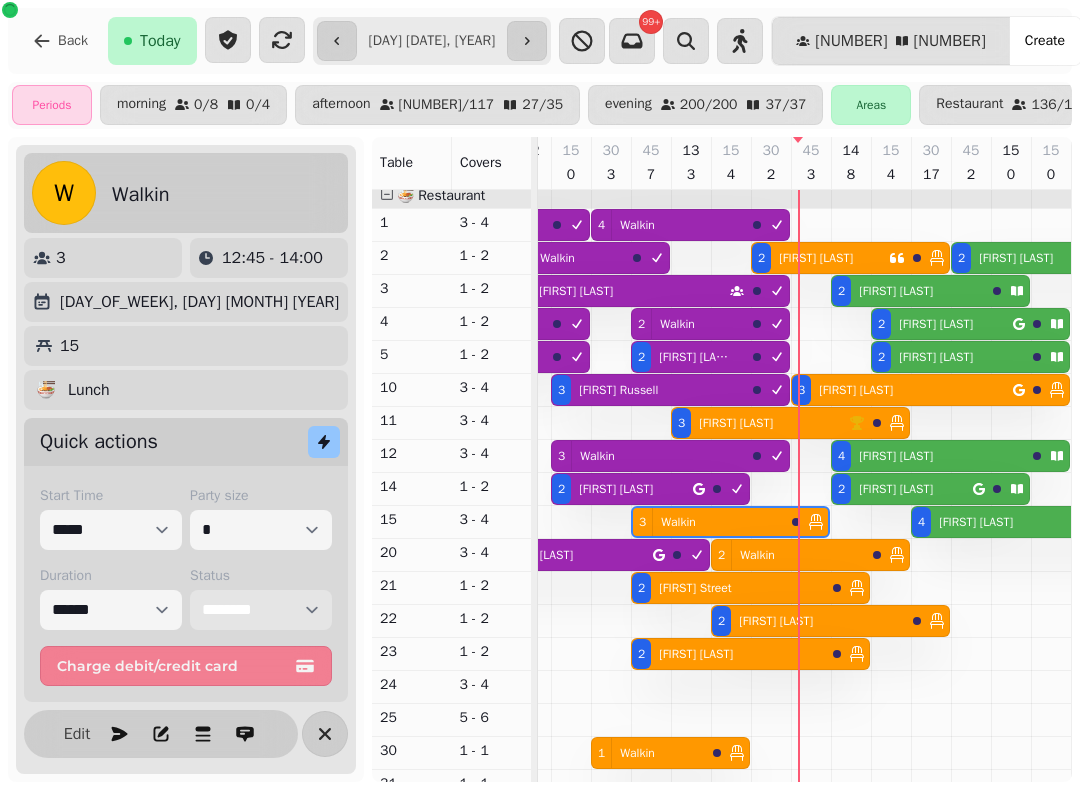 scroll, scrollTop: 0, scrollLeft: 2027, axis: horizontal 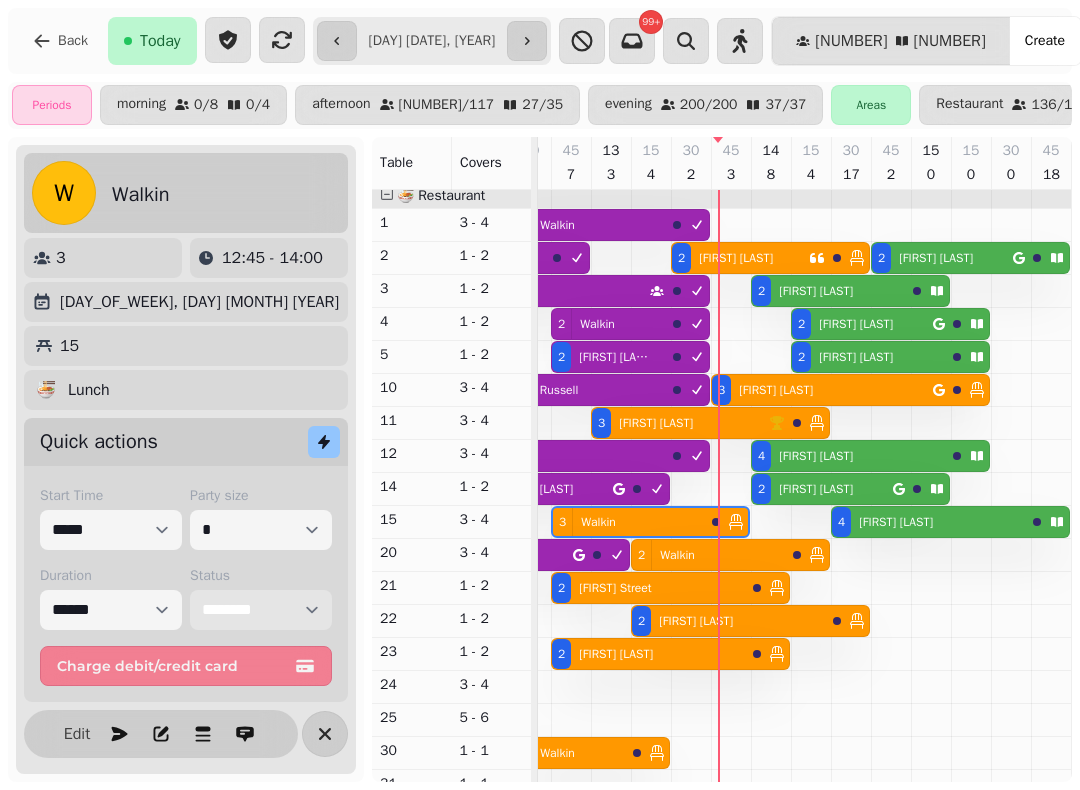 click on "**********" at bounding box center [261, 610] 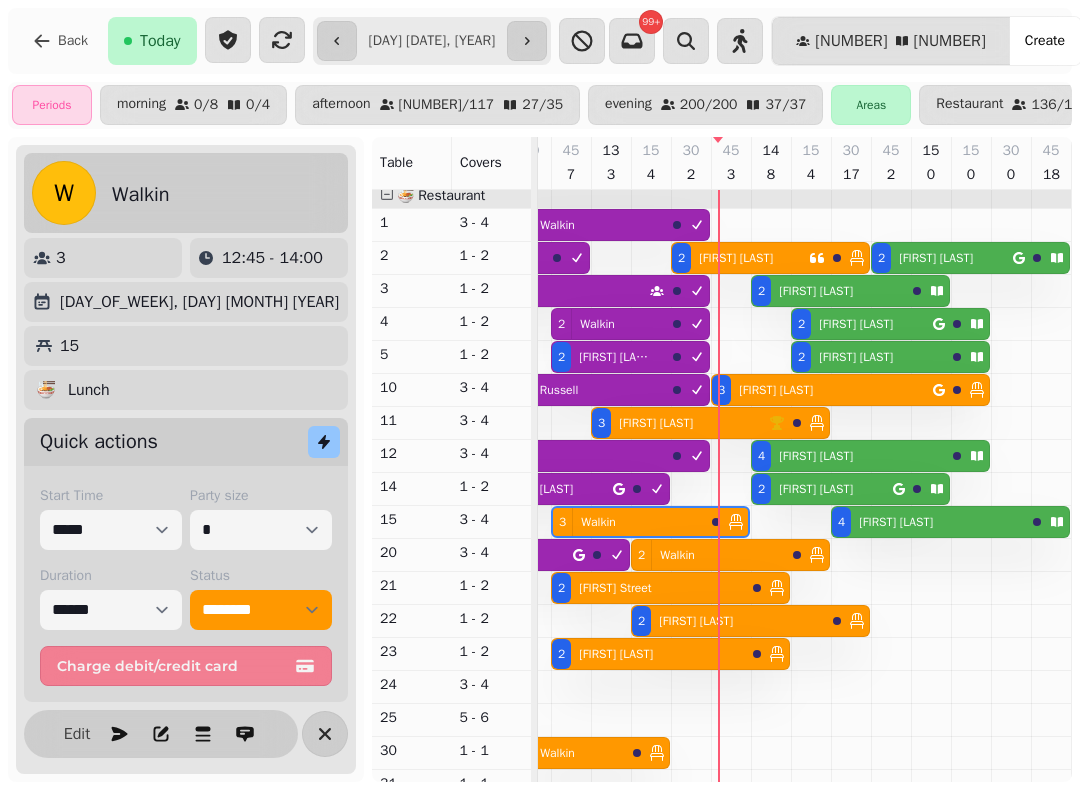 click on "Walkin" at bounding box center [677, 555] 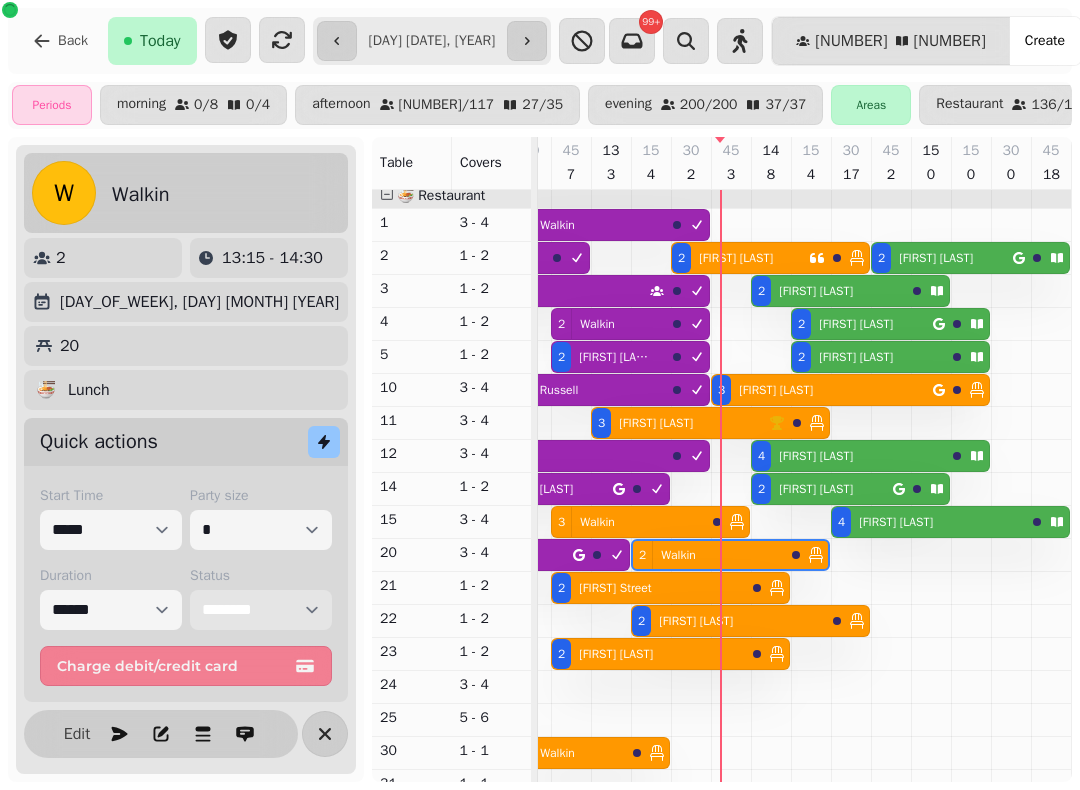 click on "**********" at bounding box center (261, 610) 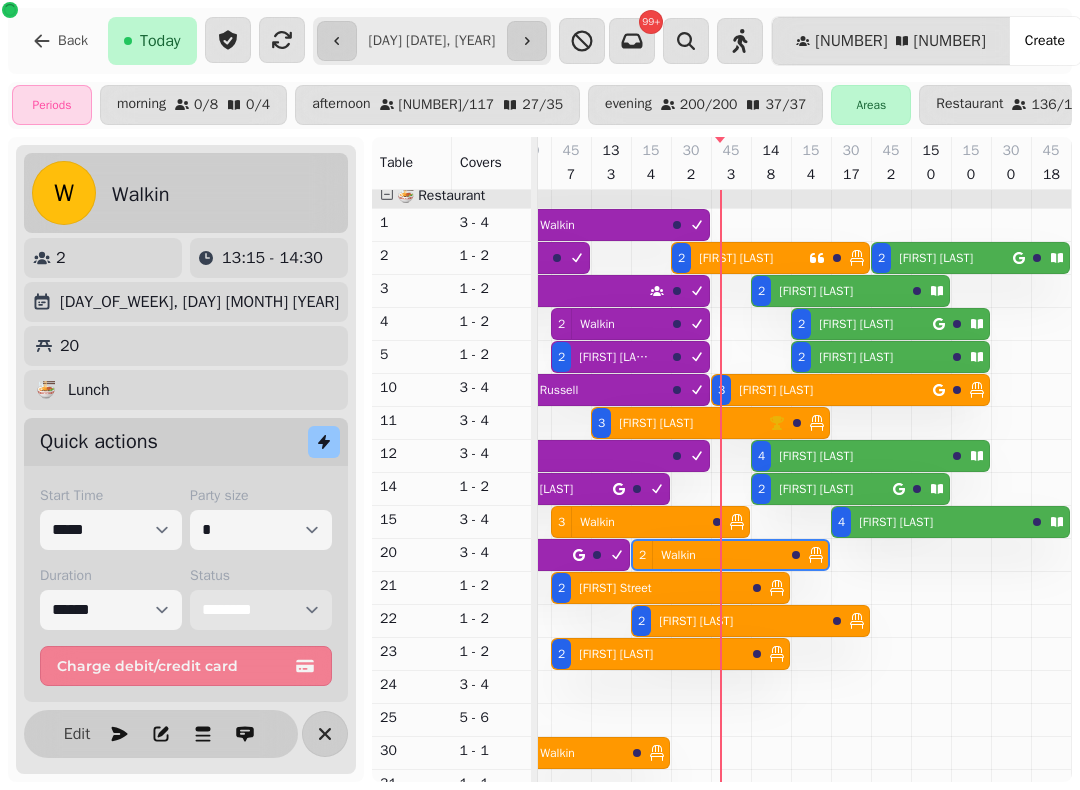 scroll, scrollTop: 0, scrollLeft: 2107, axis: horizontal 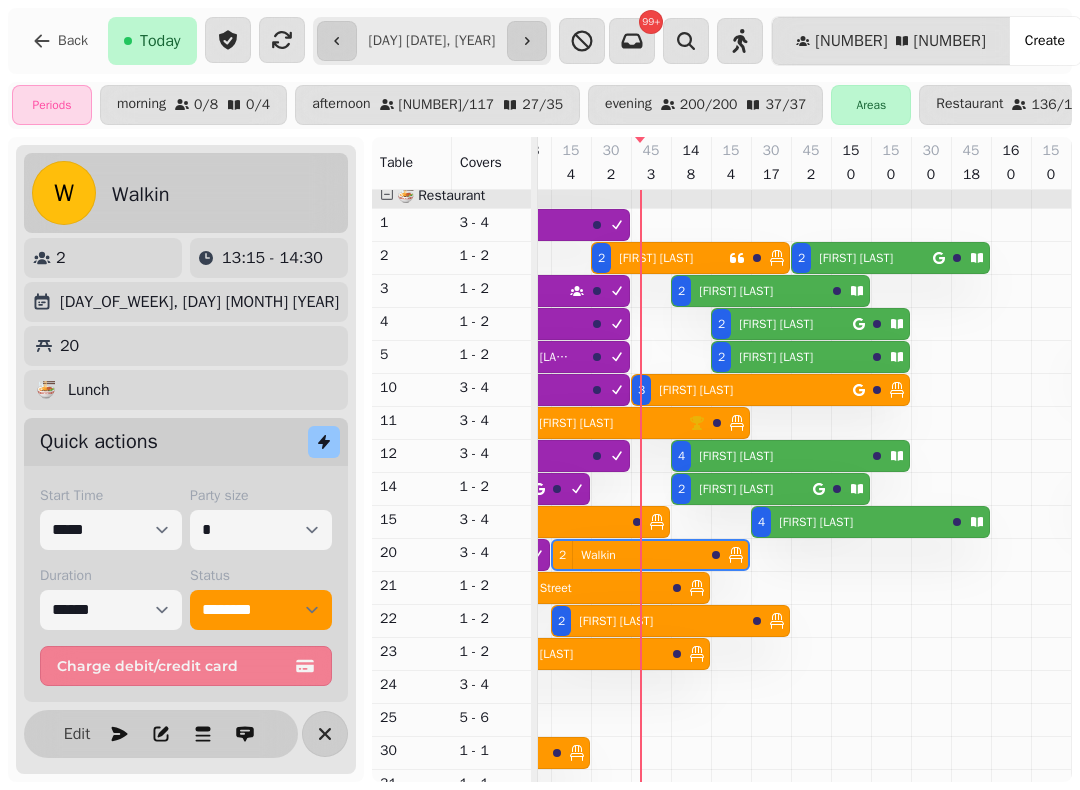click on "3 Walkin" at bounding box center [548, 522] 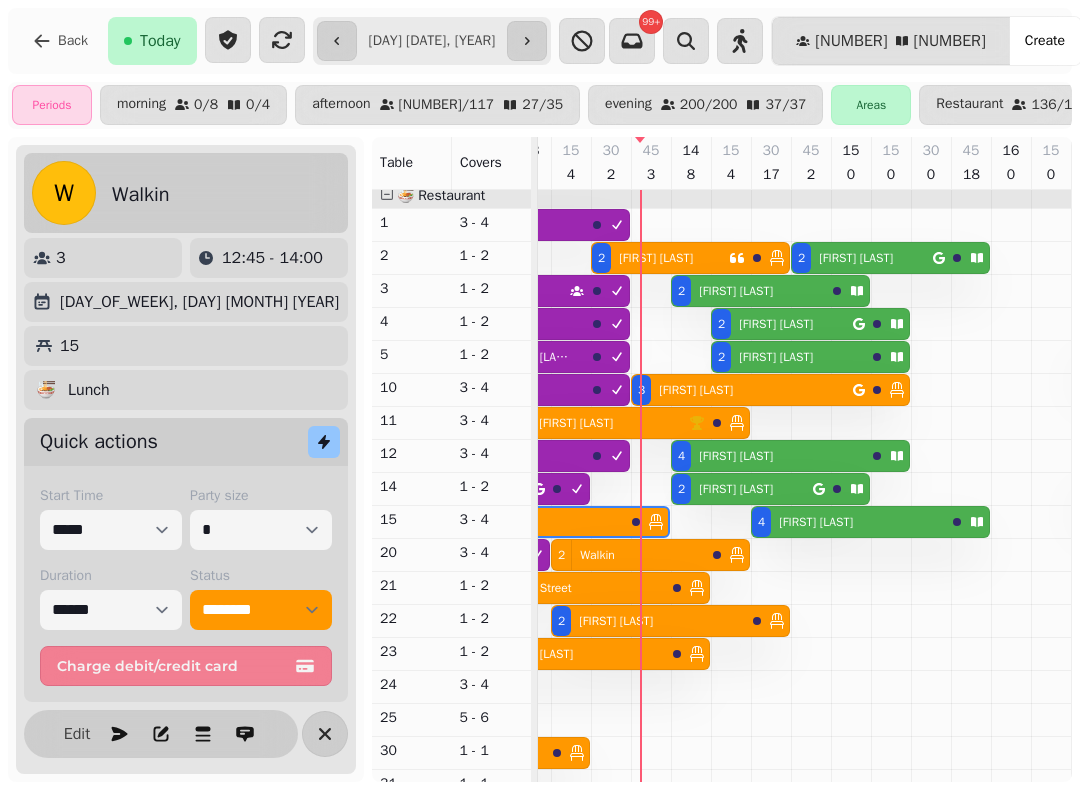 scroll, scrollTop: 0, scrollLeft: 2027, axis: horizontal 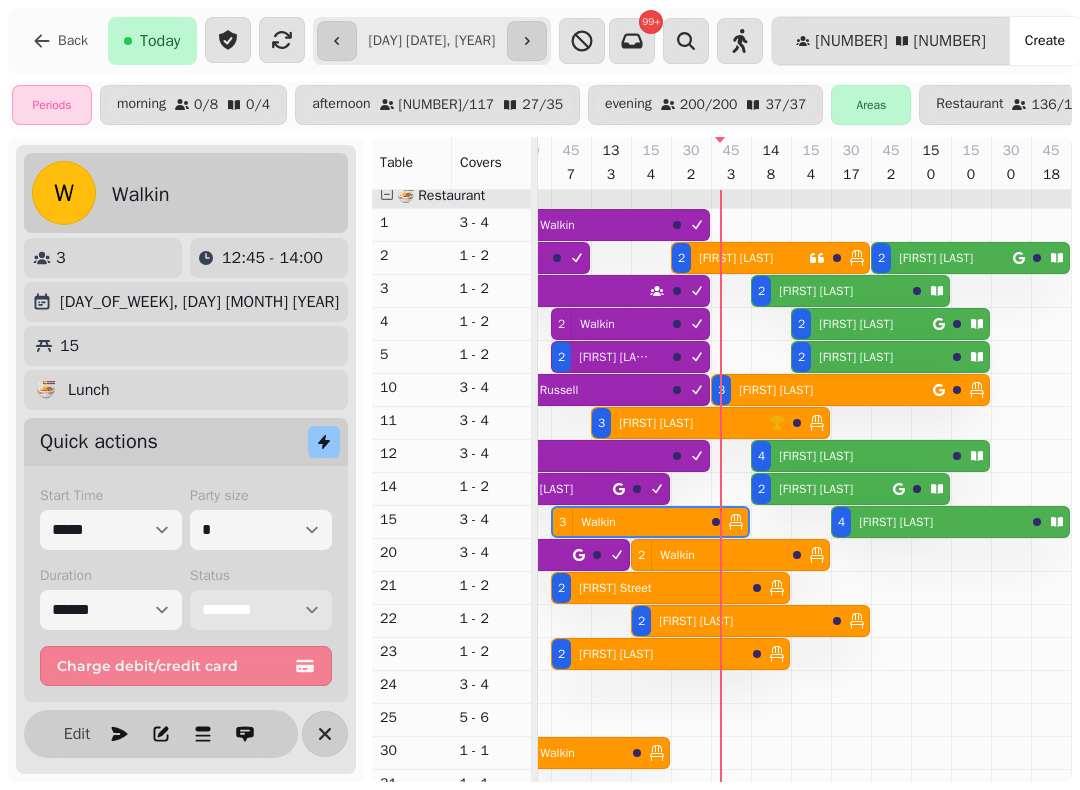 click on "**********" at bounding box center [261, 610] 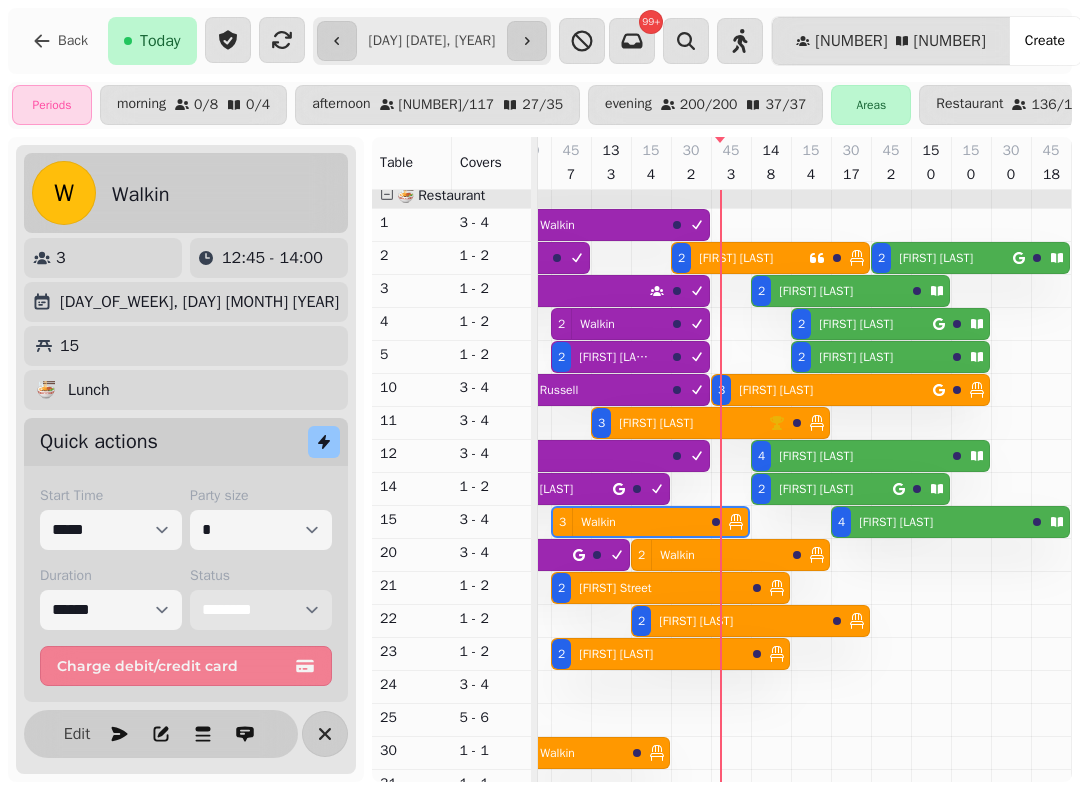 select on "********" 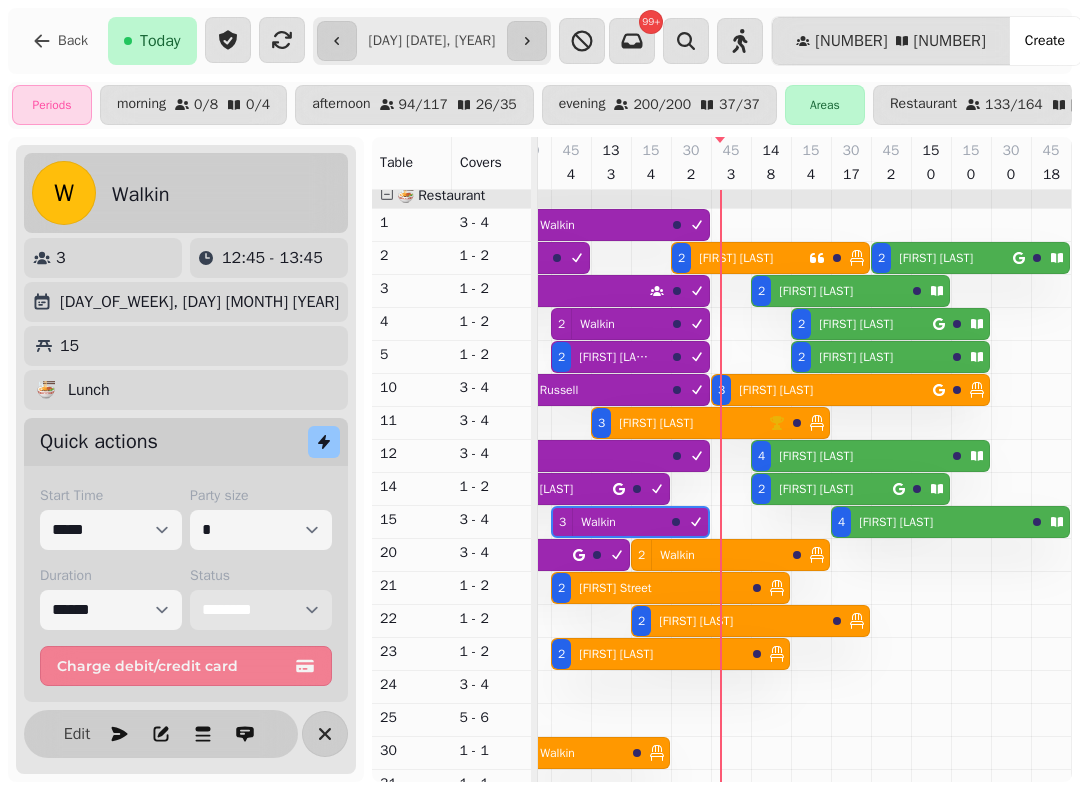 scroll, scrollTop: 127, scrollLeft: 1860, axis: both 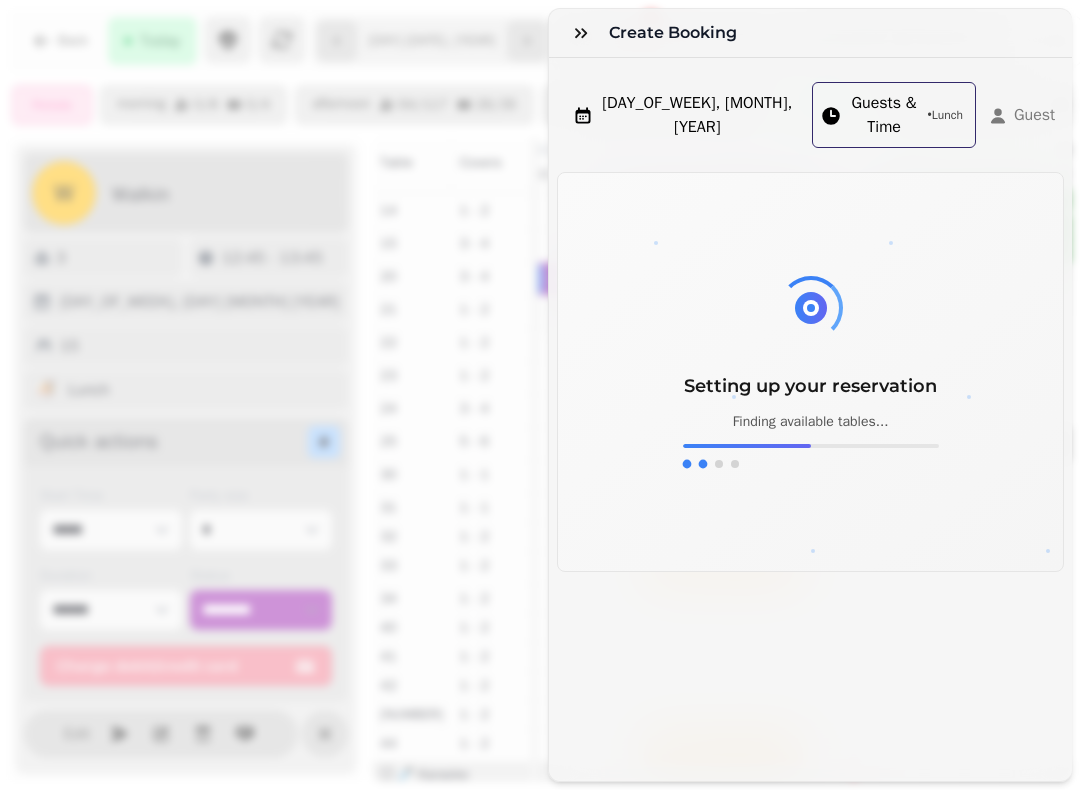 click 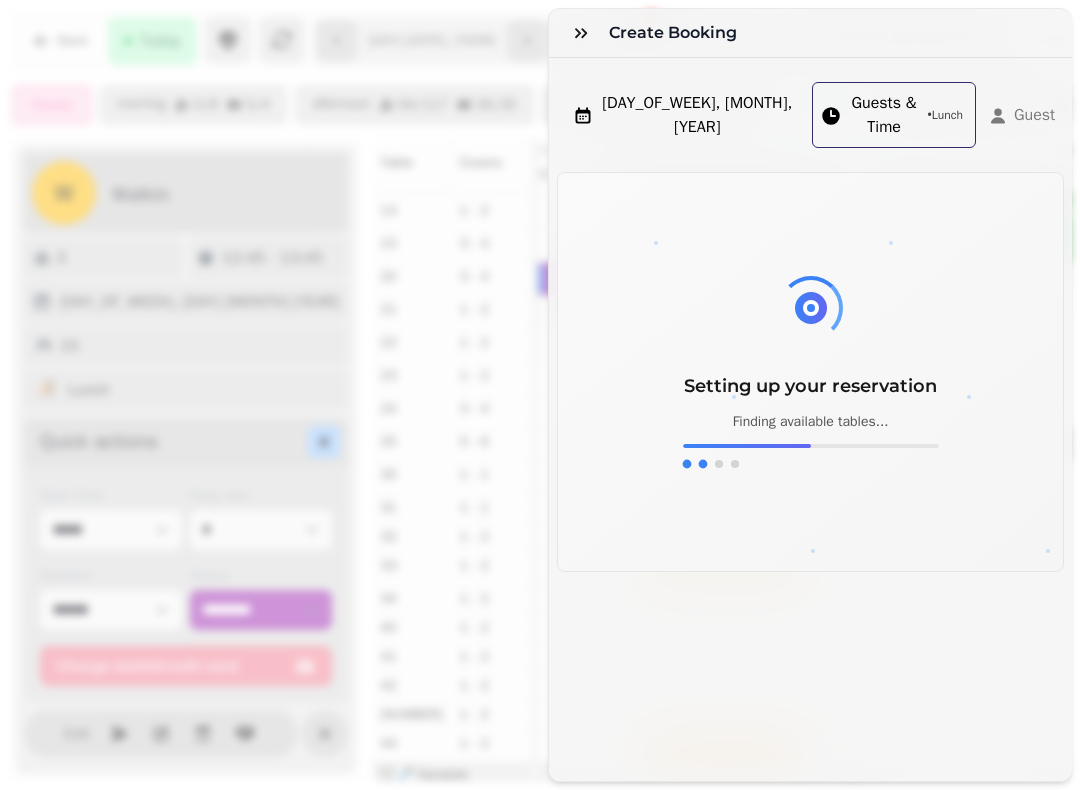 click at bounding box center (581, 33) 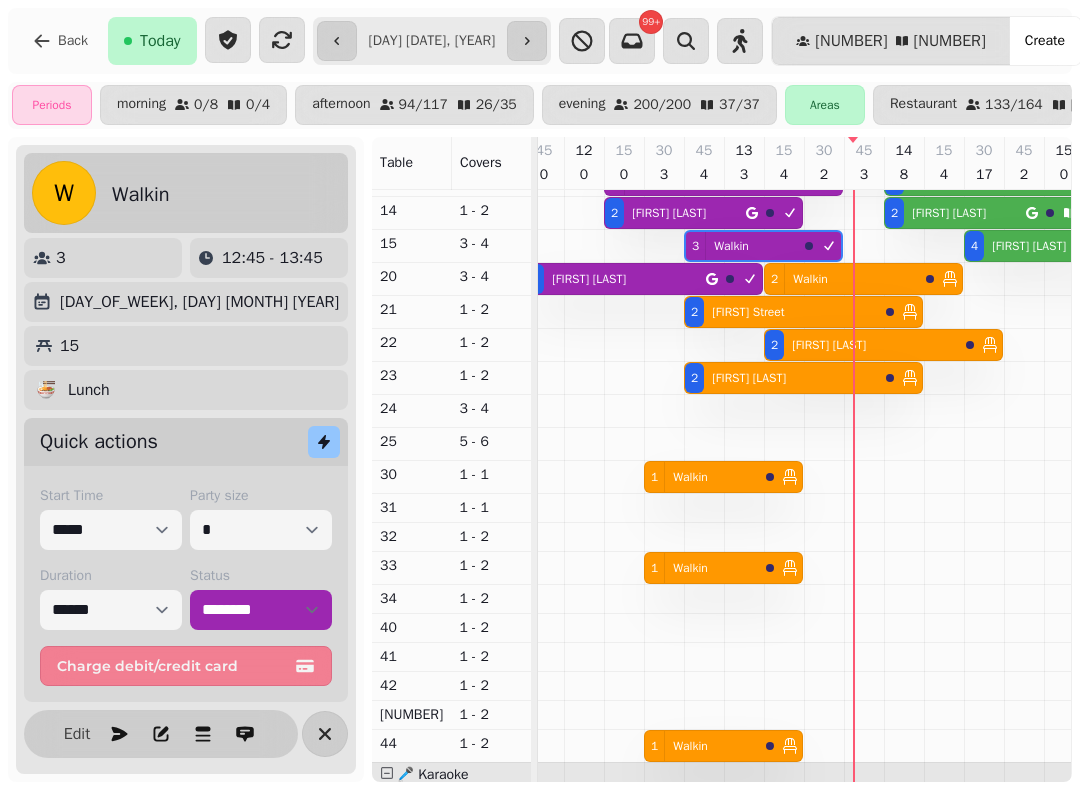 click 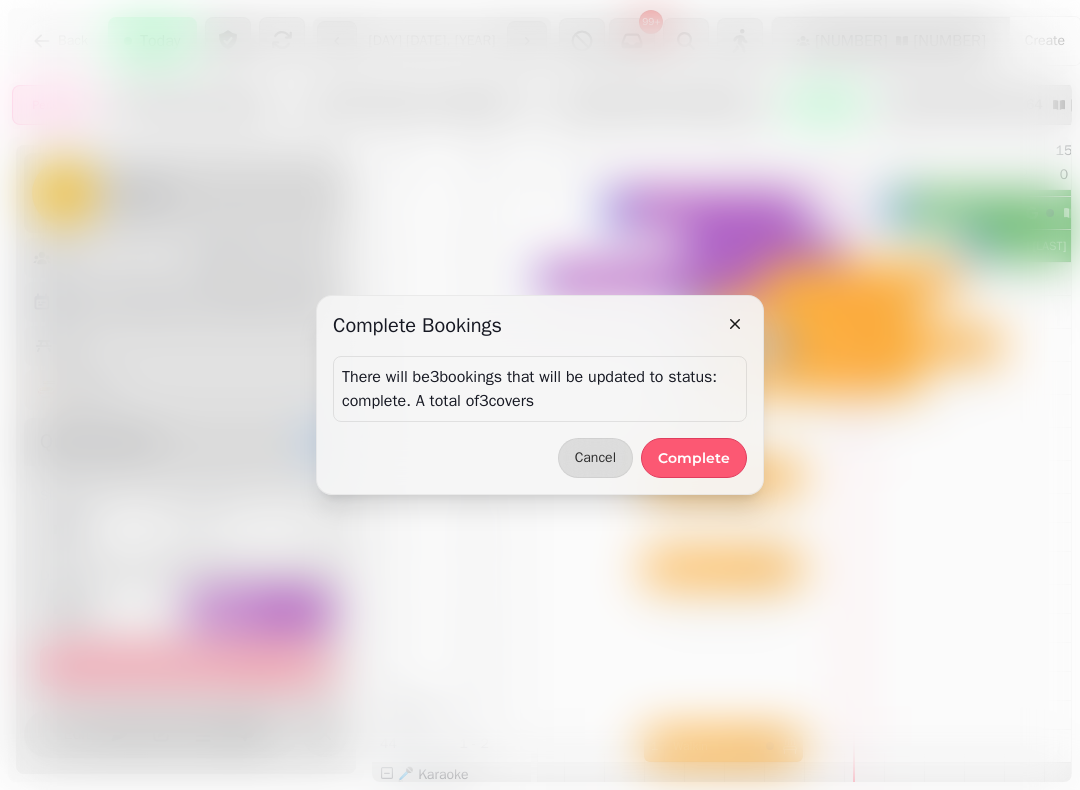 click on "Complete" at bounding box center [694, 458] 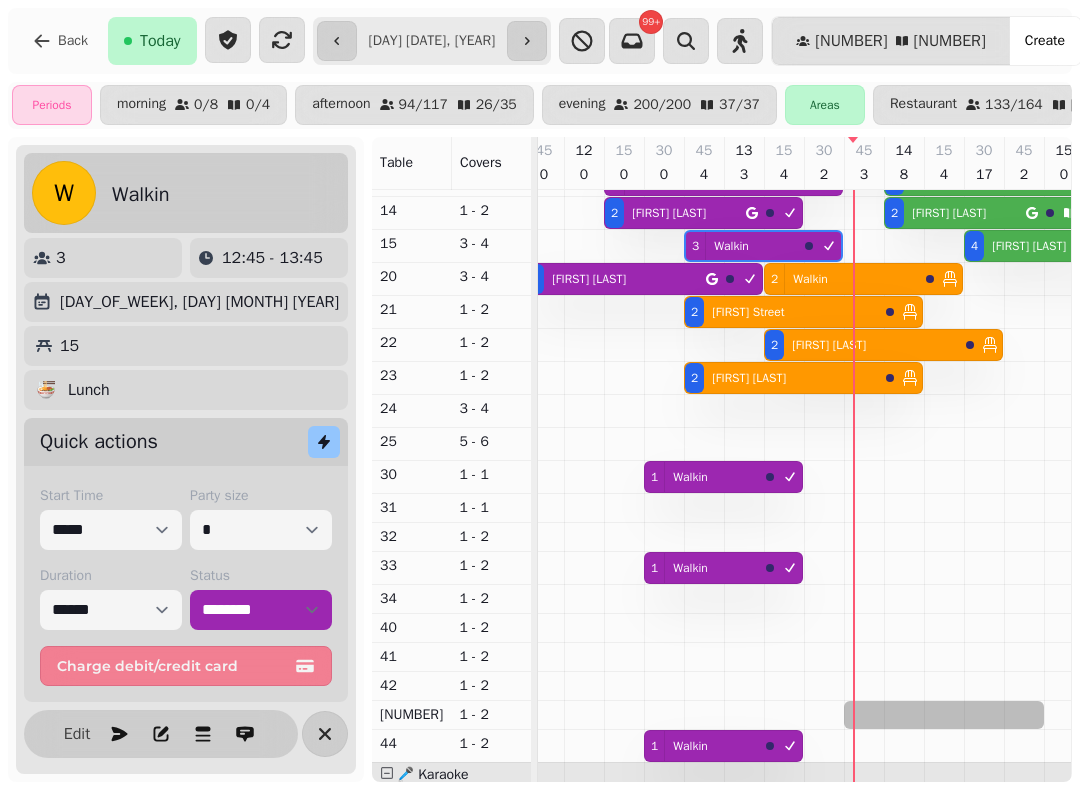 select on "*" 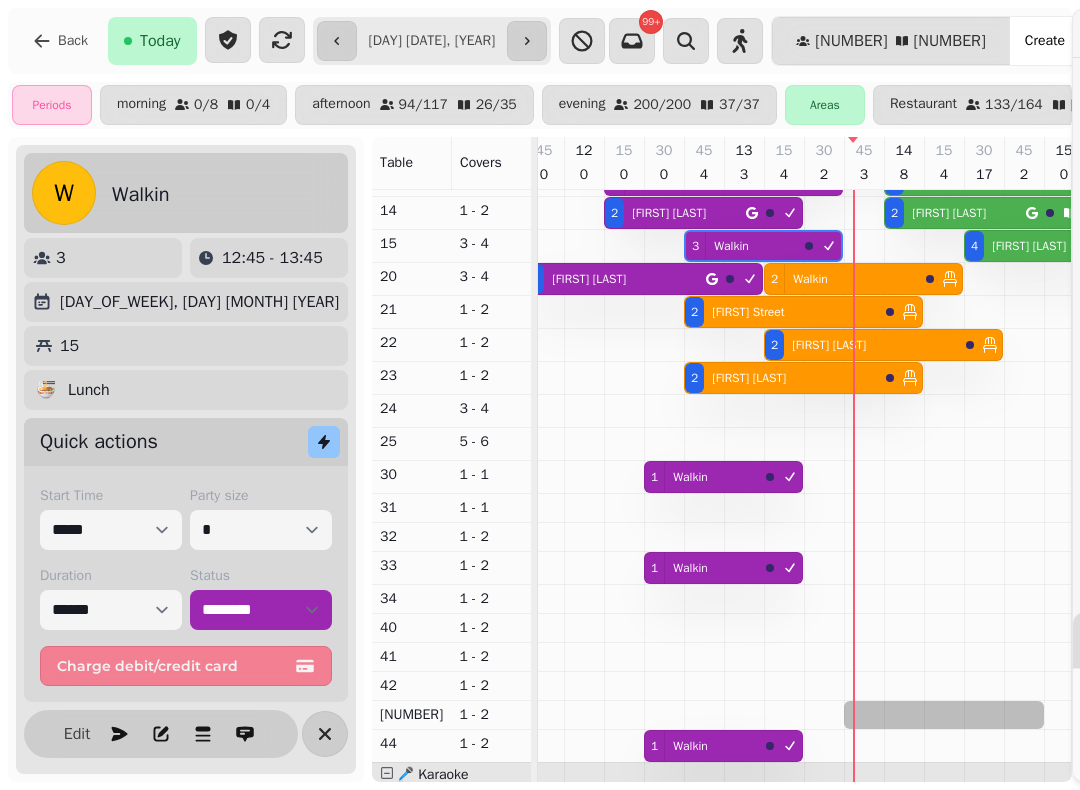 select on "****" 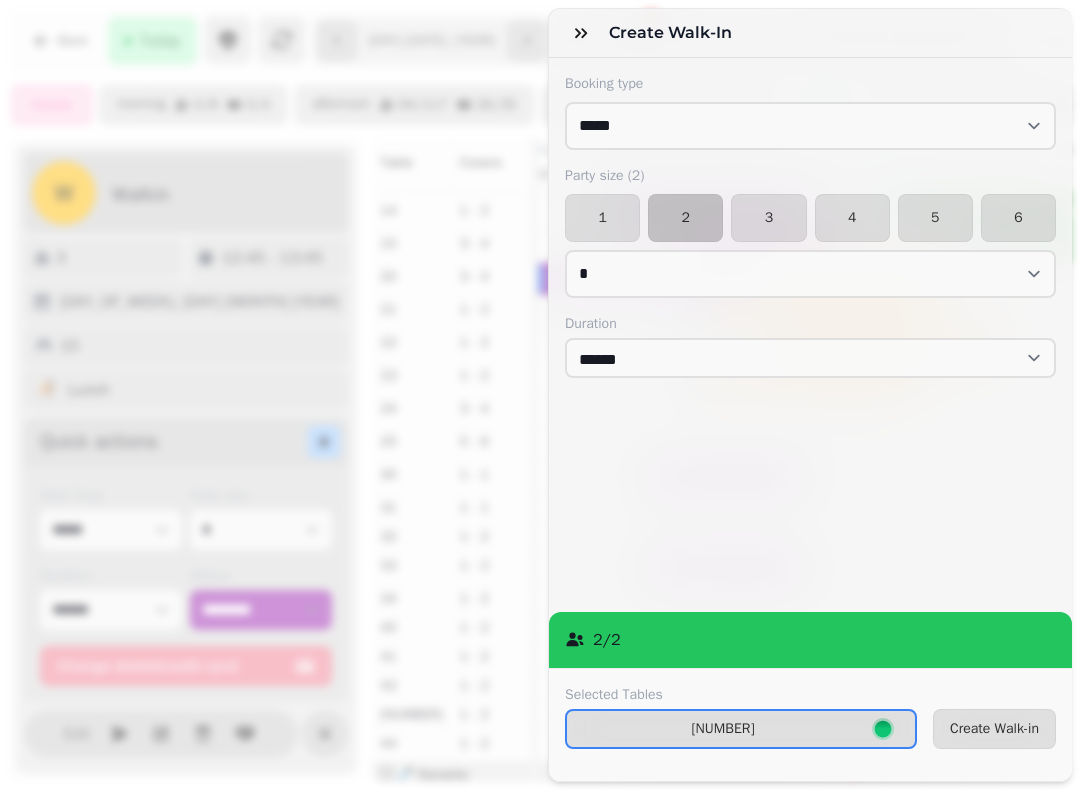 click on "[NUMBER]" at bounding box center (723, 729) 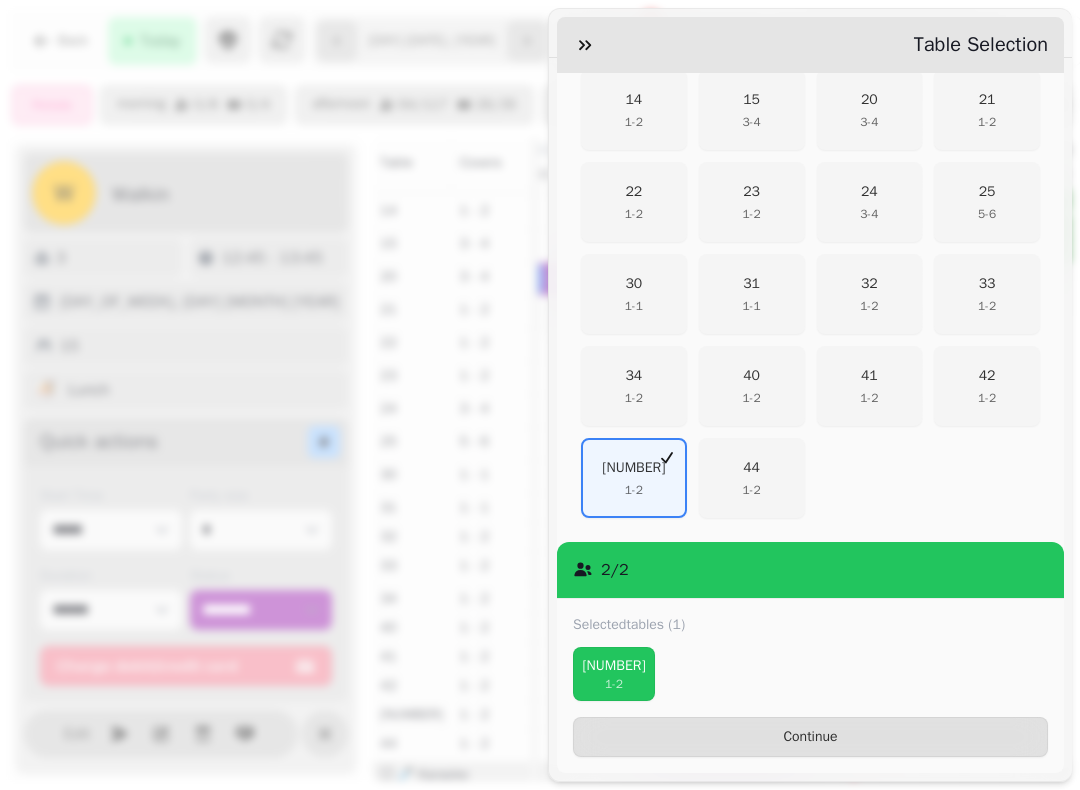 click on "44" at bounding box center [752, 468] 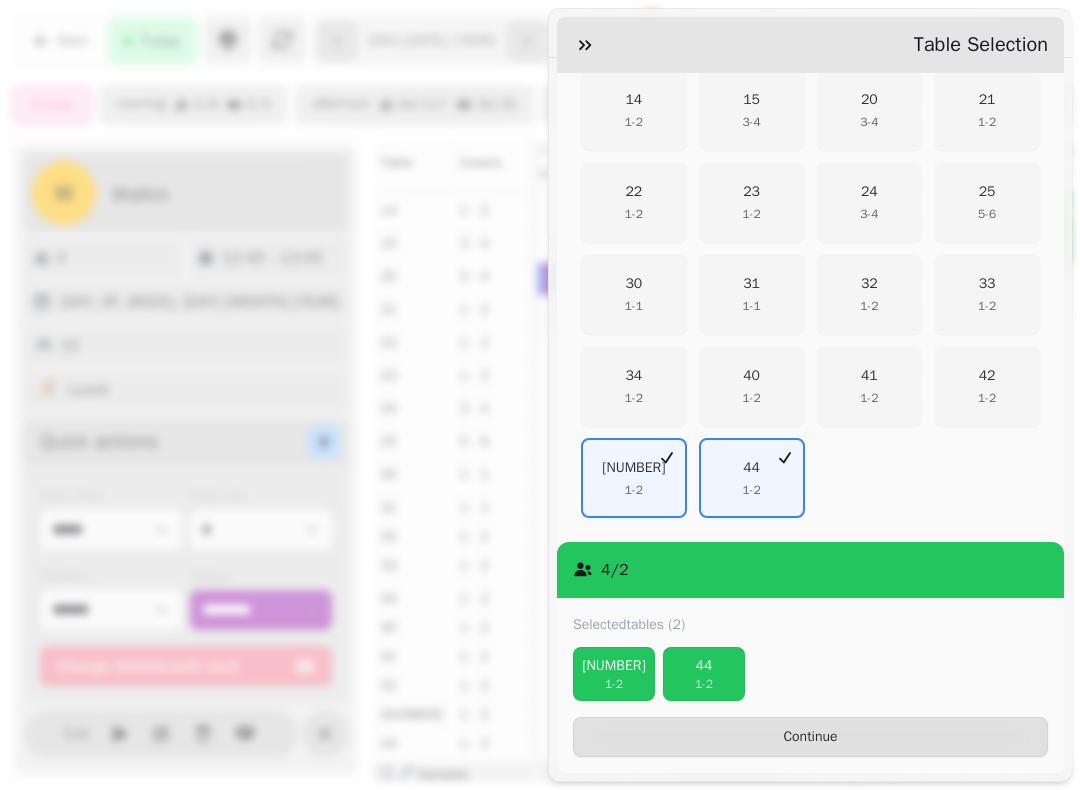 click on "Continue" at bounding box center [810, 737] 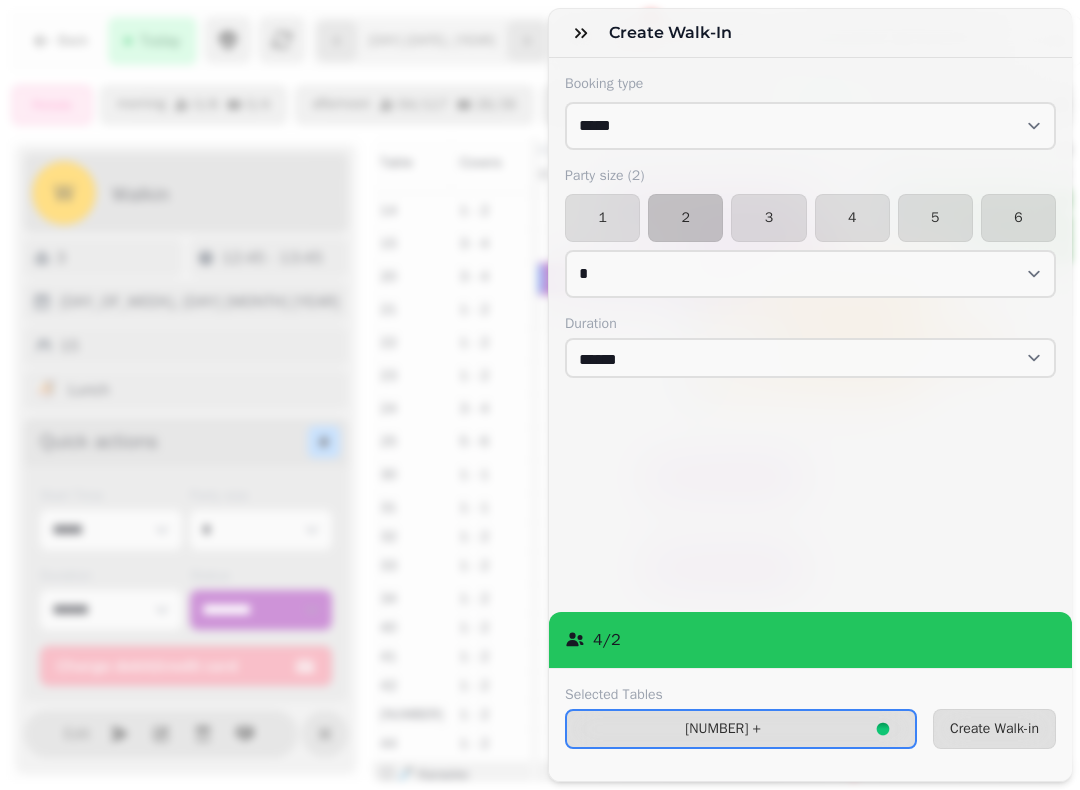 click on "Create Walk-in" at bounding box center [994, 729] 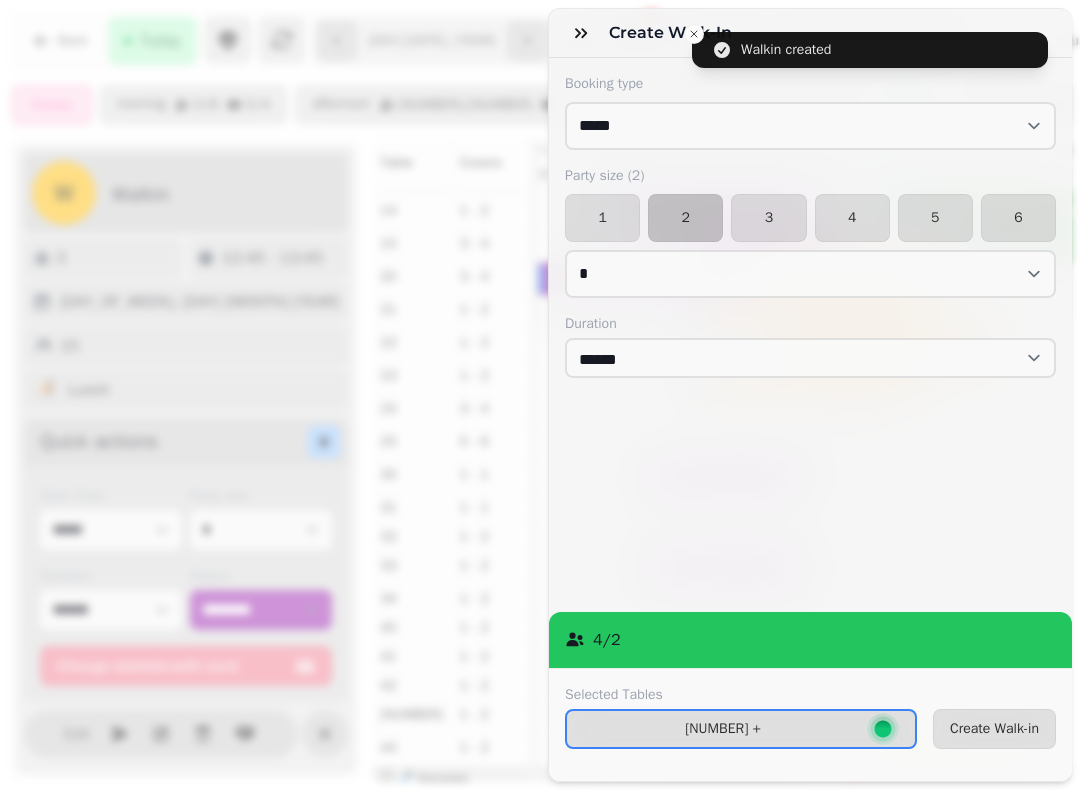 click on "Create Walk-in" at bounding box center (994, 729) 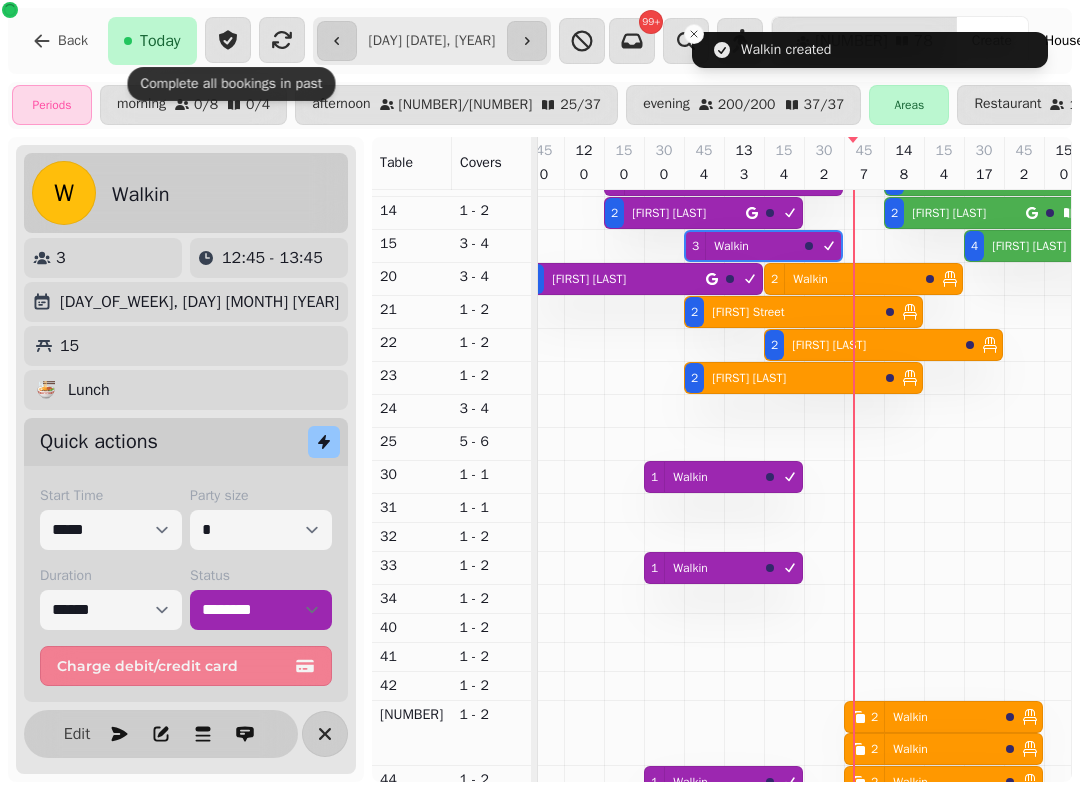 click on "[NUMBER] [TERM]" at bounding box center (921, 717) 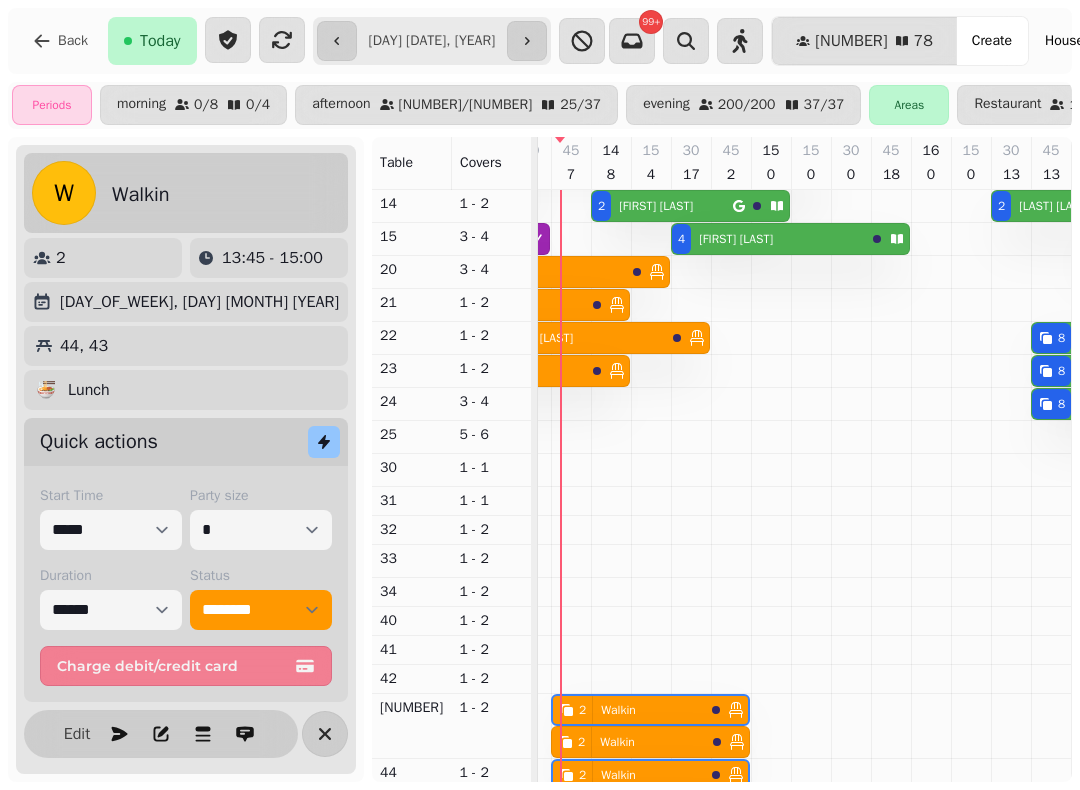 click on "[NUMBER] [TERM]" at bounding box center (628, 742) 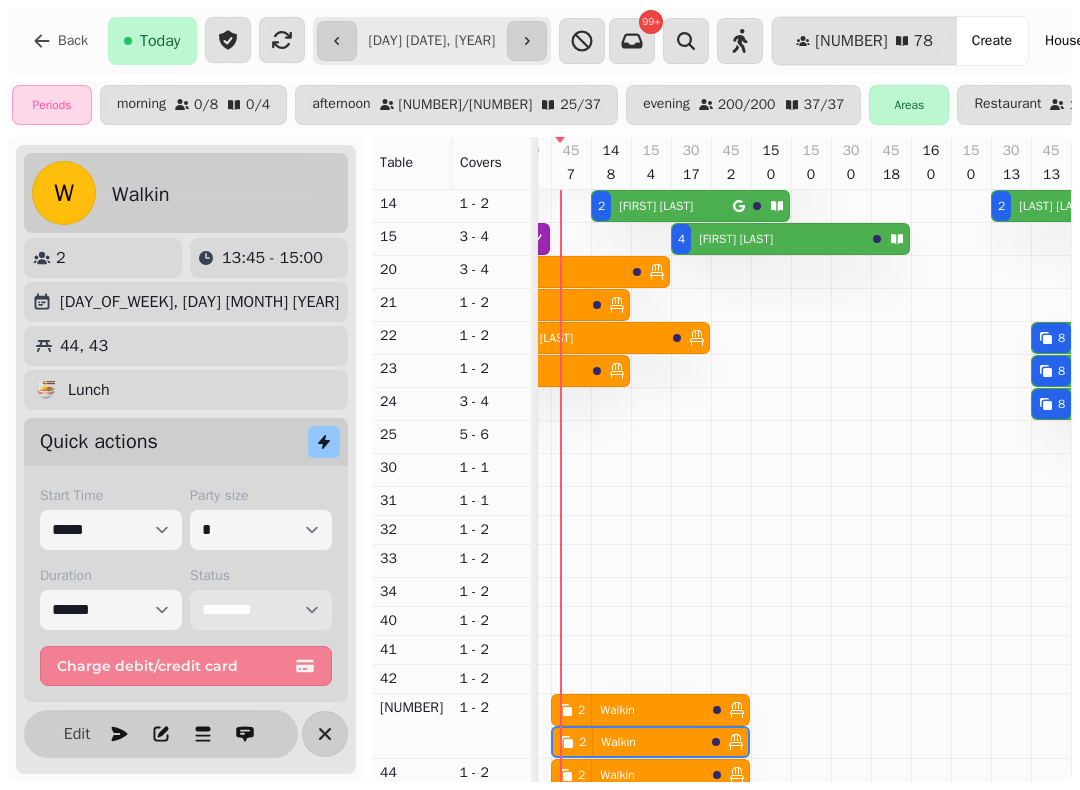 click on "**********" at bounding box center (261, 610) 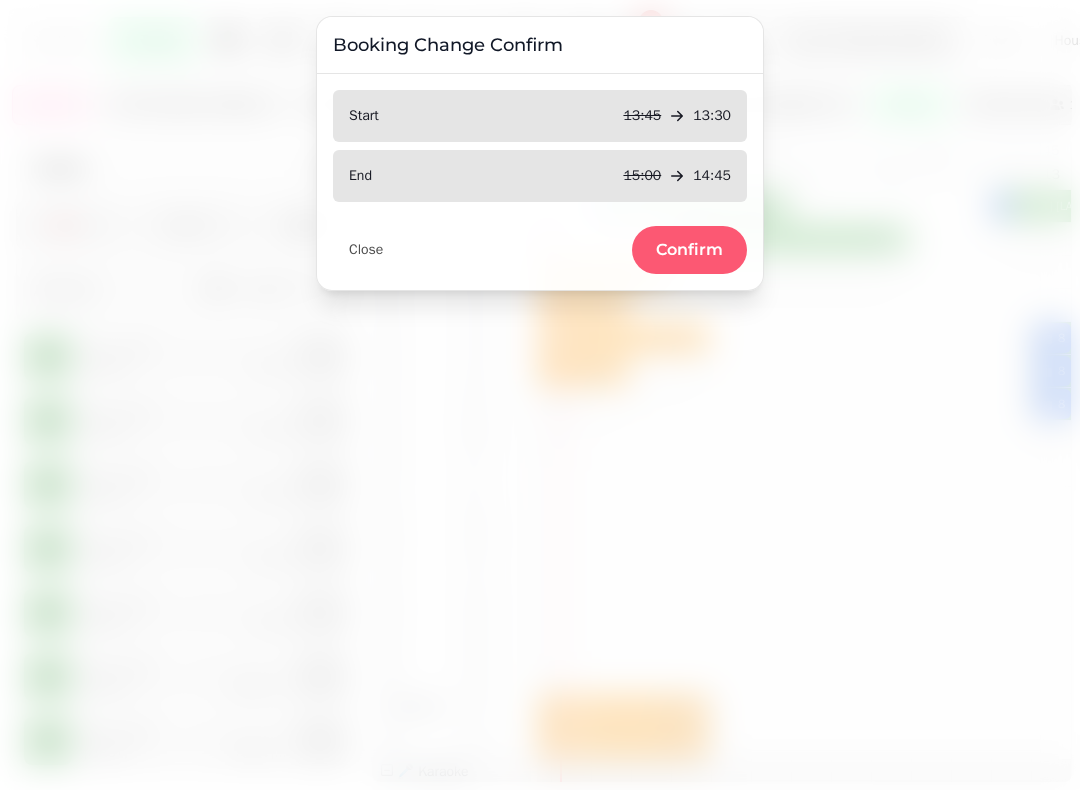 click on "Confirm" at bounding box center (689, 250) 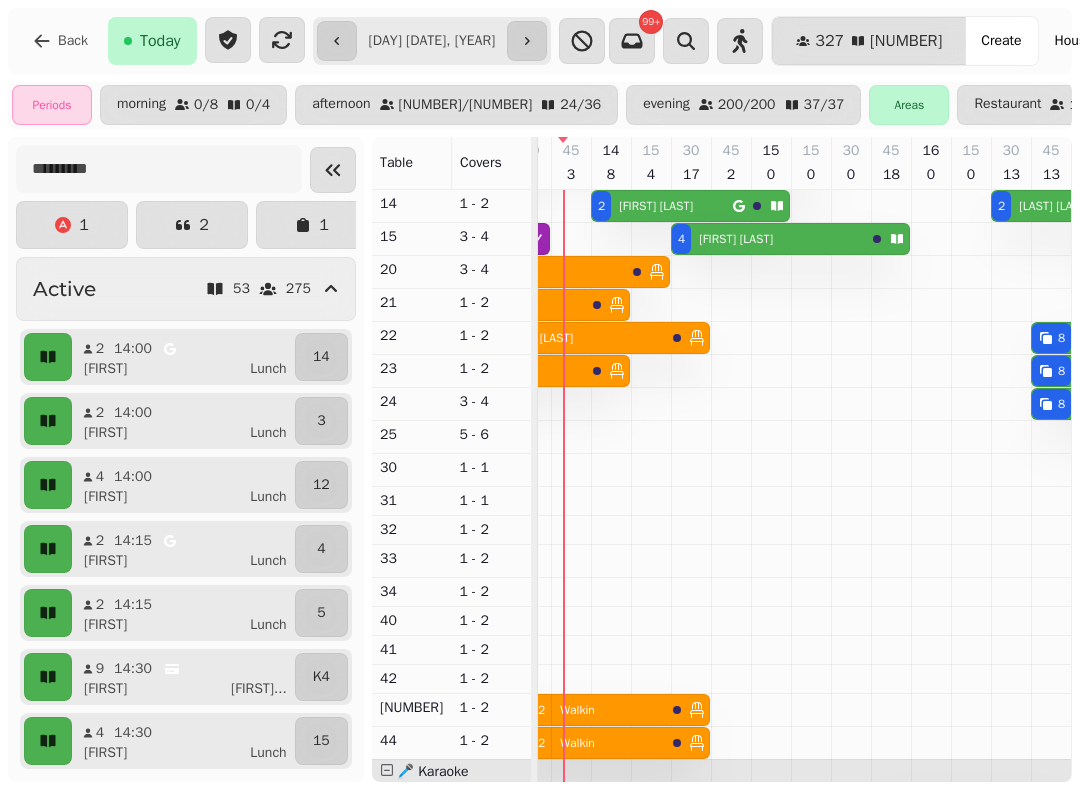 scroll, scrollTop: 66, scrollLeft: 2167, axis: both 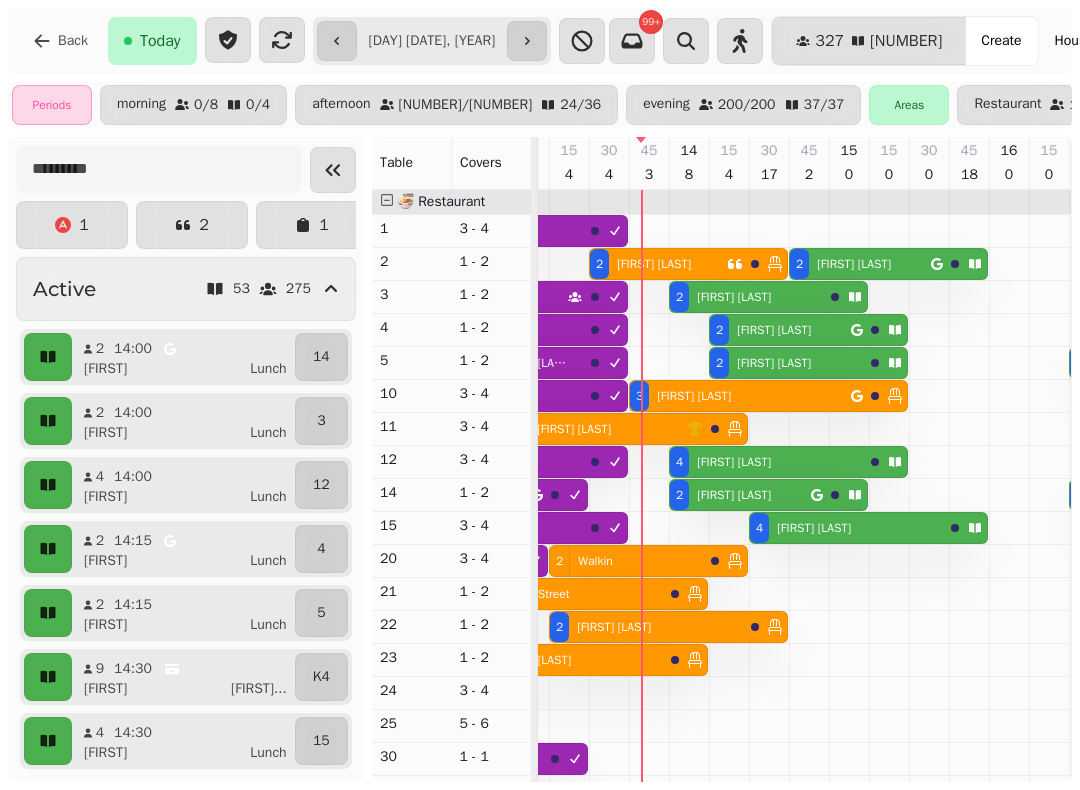 click on "[NUMBER] [TERM]" at bounding box center [626, 561] 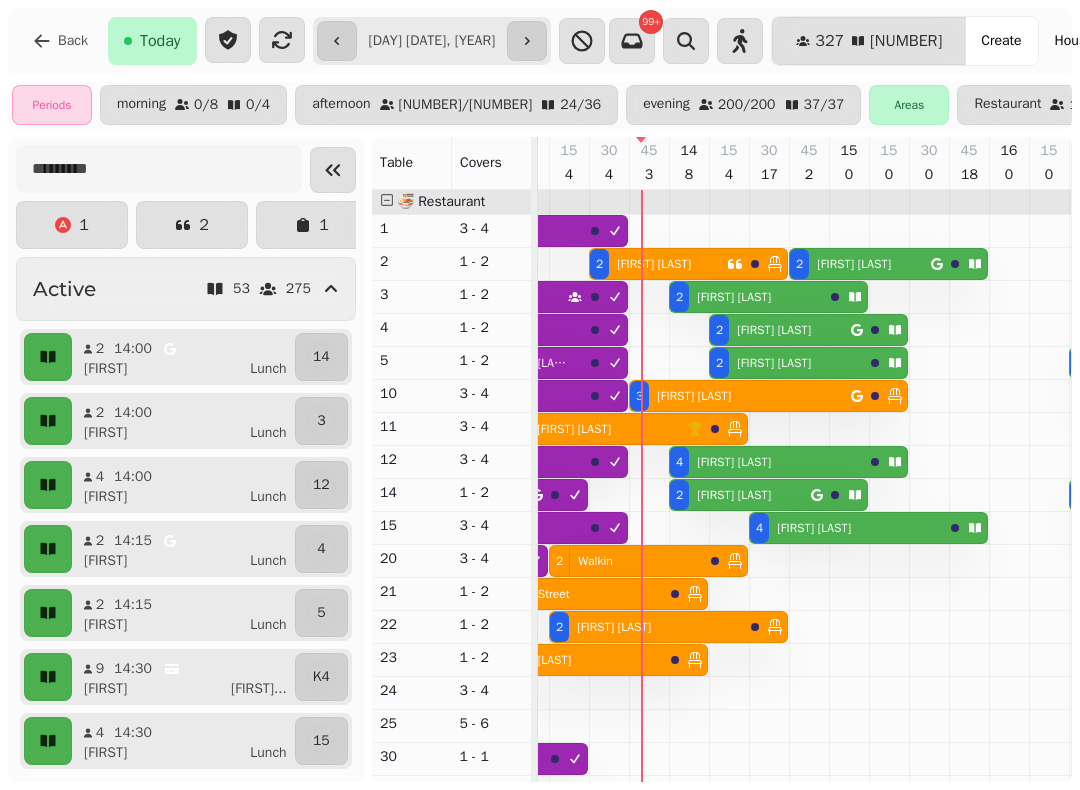 select on "*" 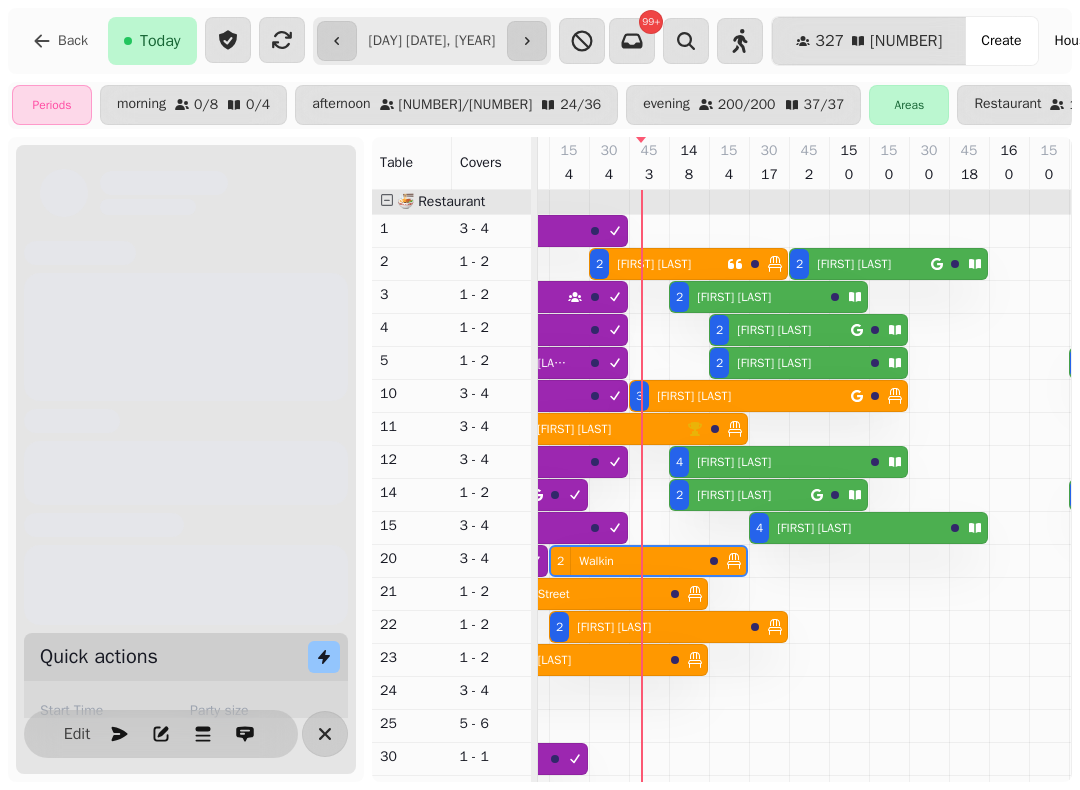 scroll, scrollTop: 0, scrollLeft: 2107, axis: horizontal 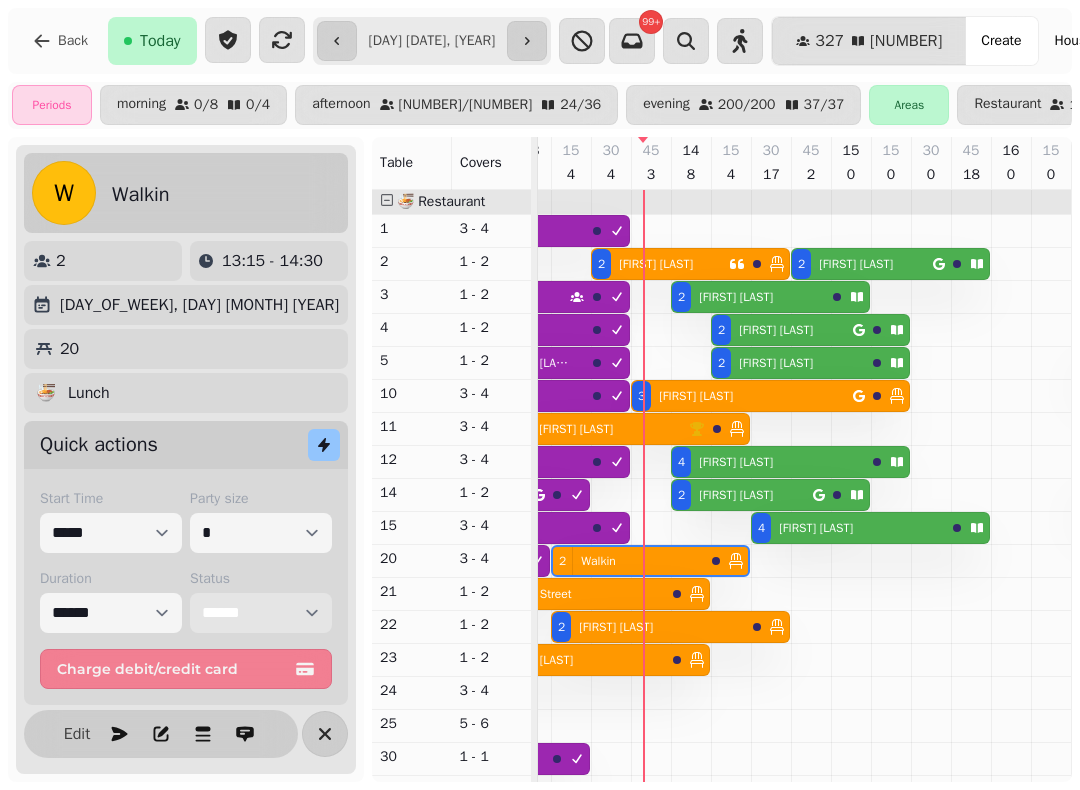 click on "**********" at bounding box center (261, 613) 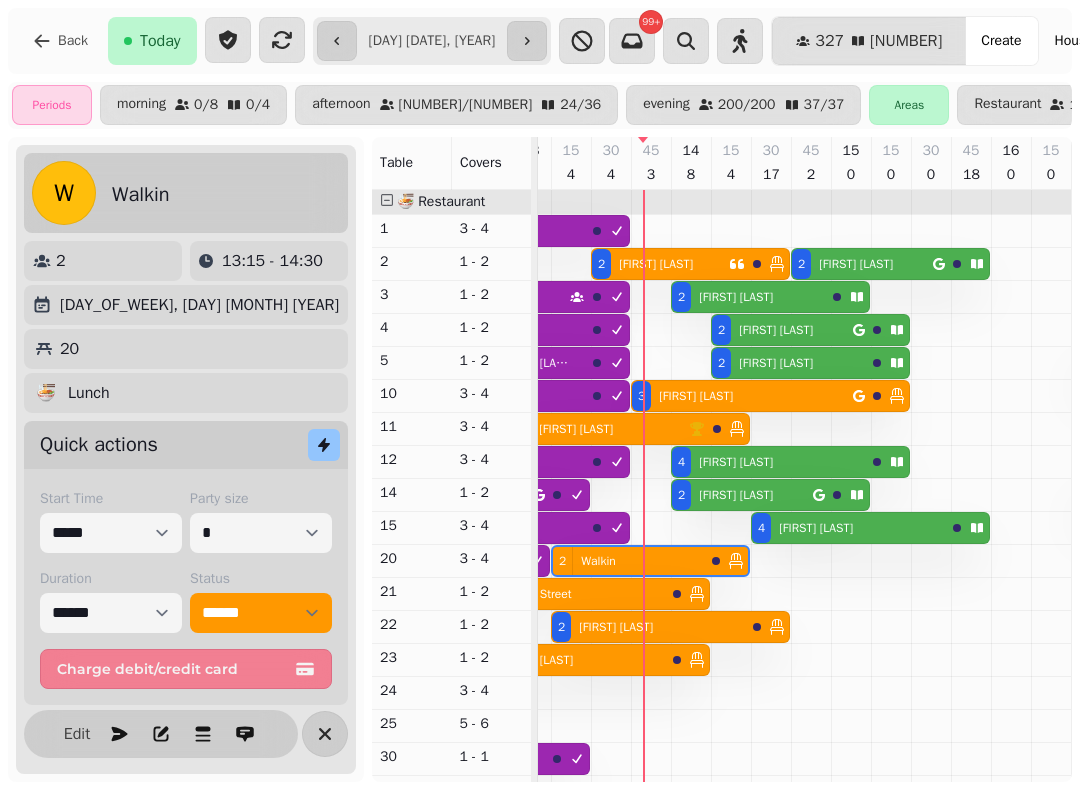 click on "[NUMBER] [FIRST] [LAST]" at bounding box center [568, 594] 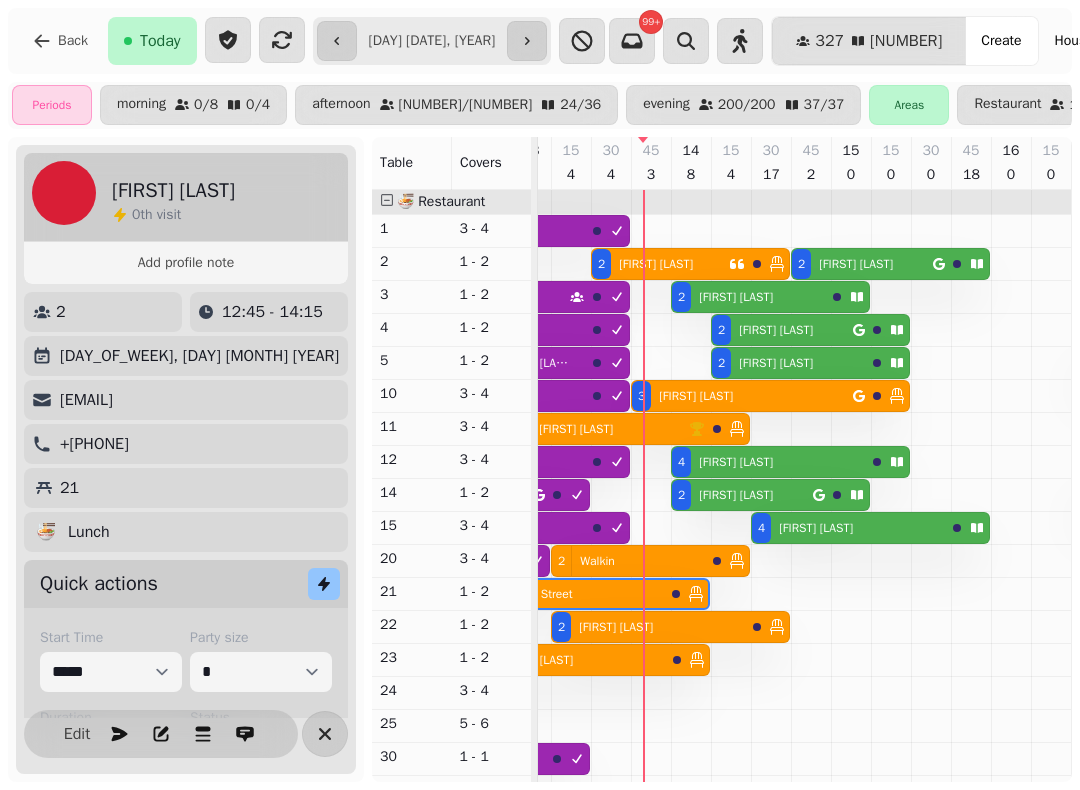 scroll, scrollTop: 0, scrollLeft: 2027, axis: horizontal 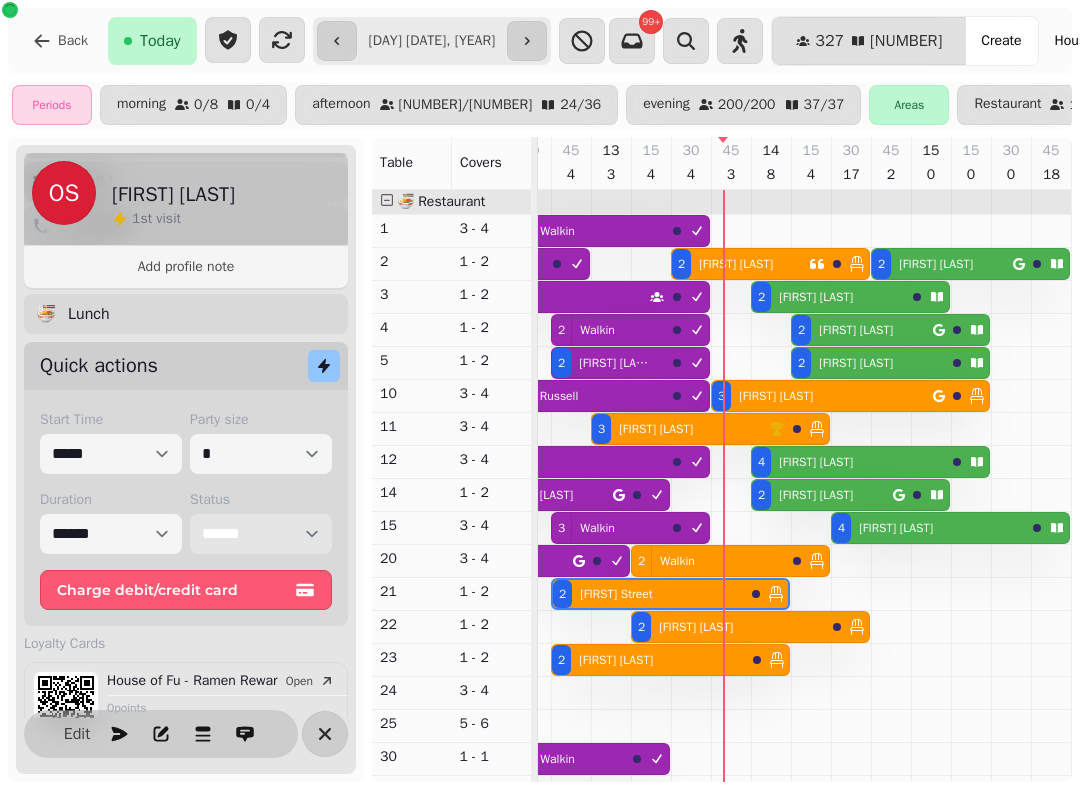 click on "**********" at bounding box center (261, 534) 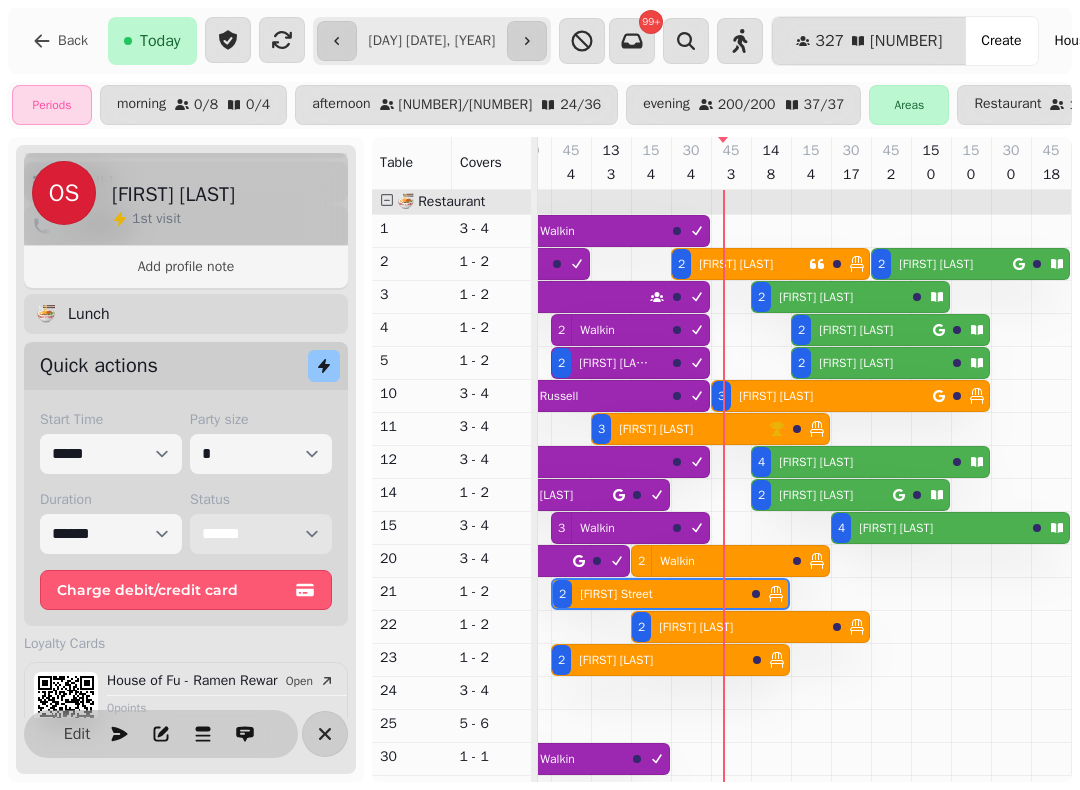 select on "********" 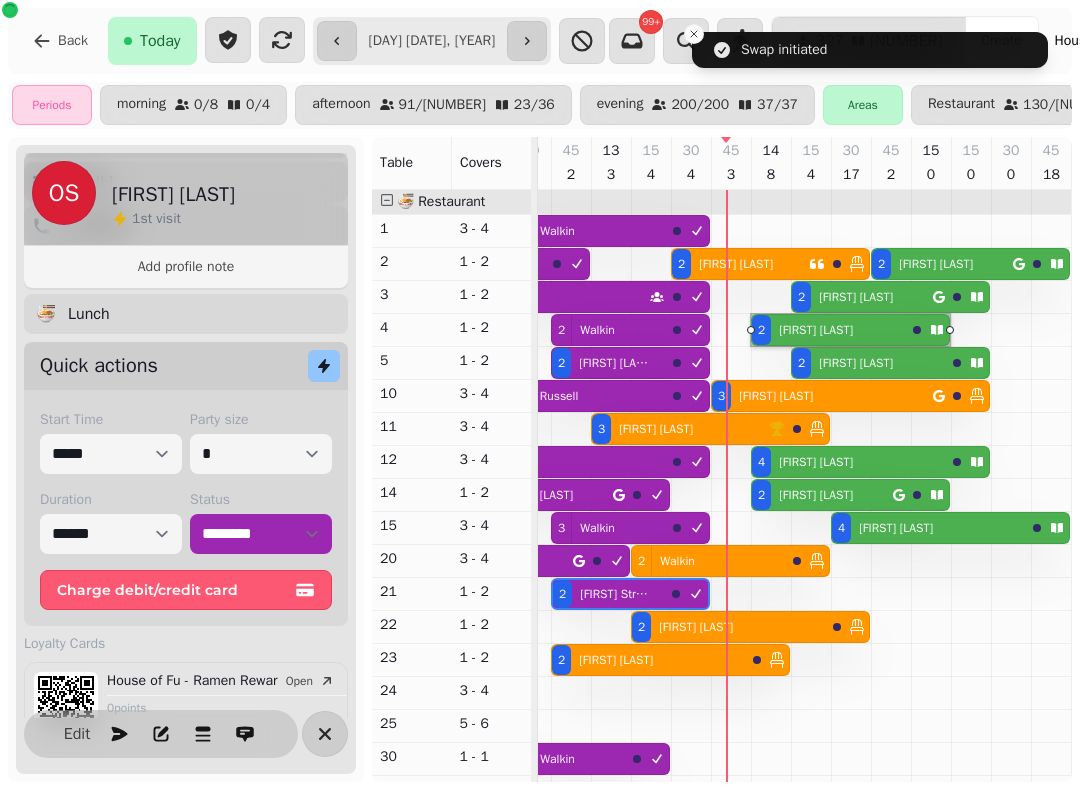 click on "[FIRST] [LAST]" at bounding box center [856, 297] 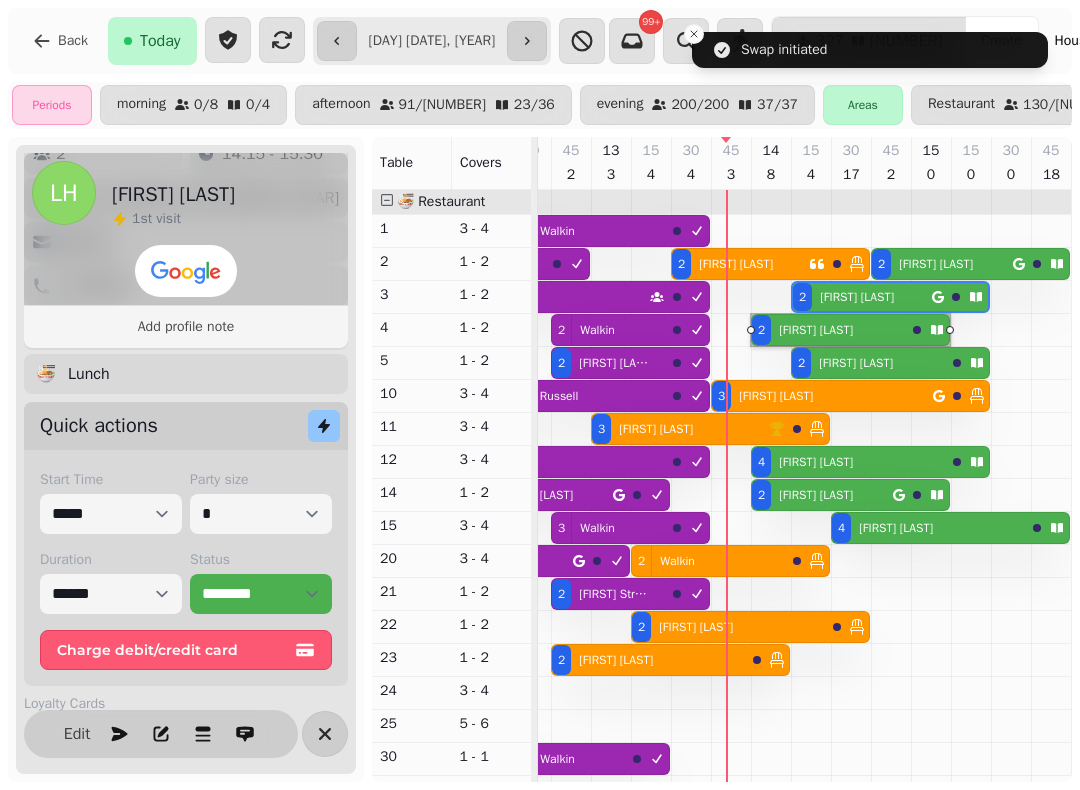 scroll, scrollTop: 0, scrollLeft: 2267, axis: horizontal 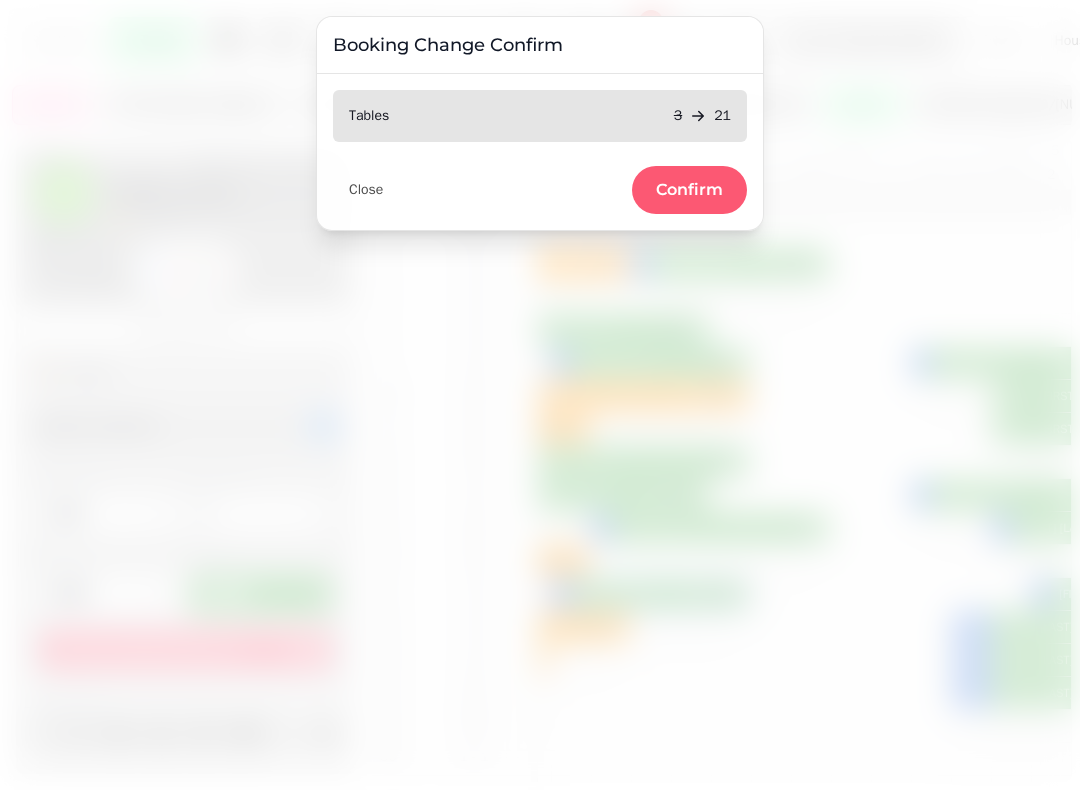 click on "Confirm" at bounding box center [689, 190] 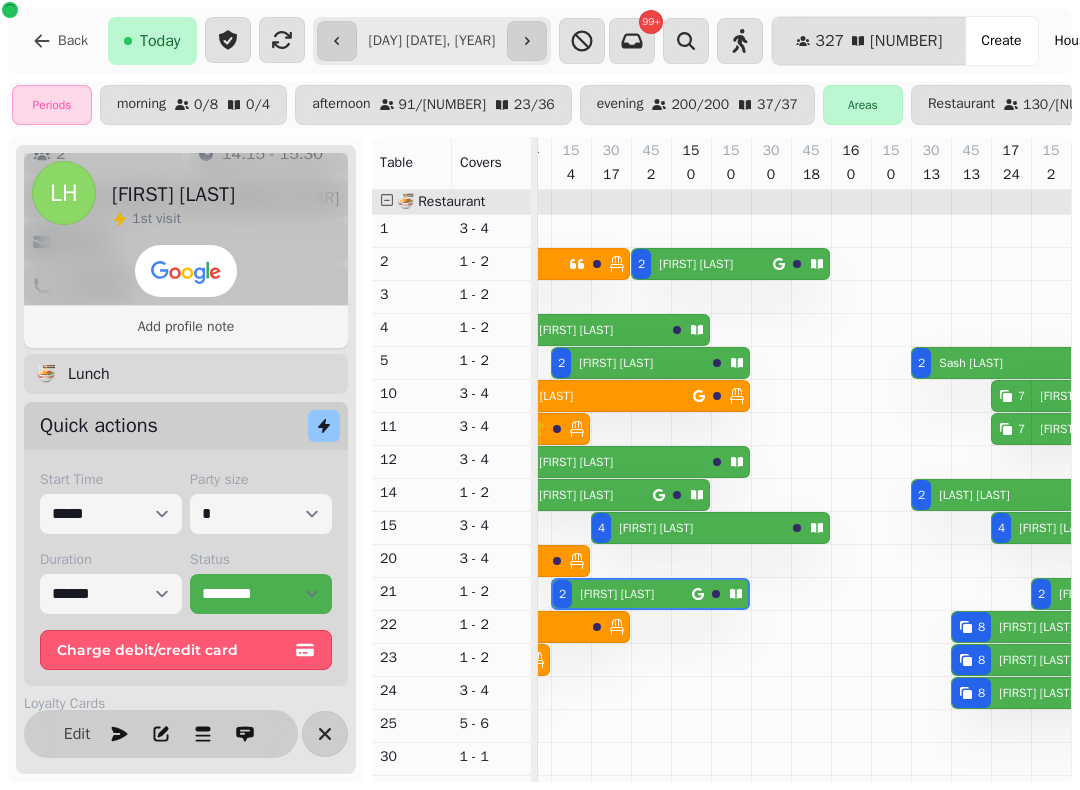 click on "Tables 3 21 Close Confirm" at bounding box center [540, 192] 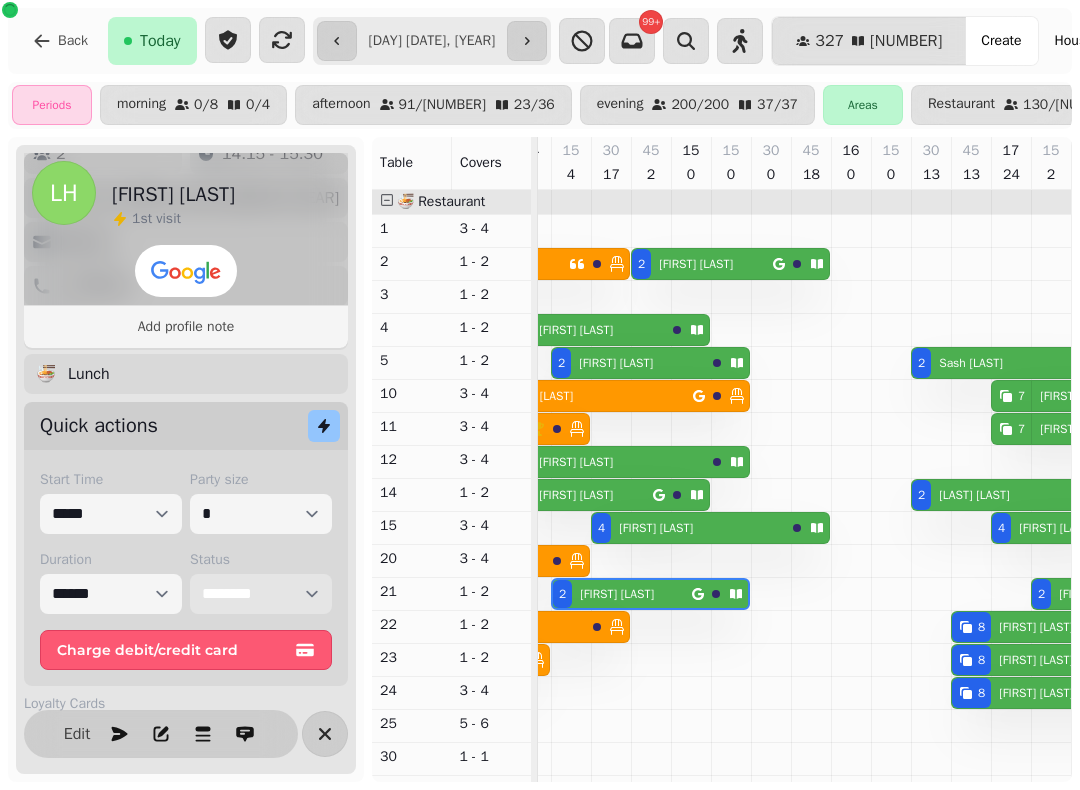 scroll, scrollTop: 0, scrollLeft: 2158, axis: horizontal 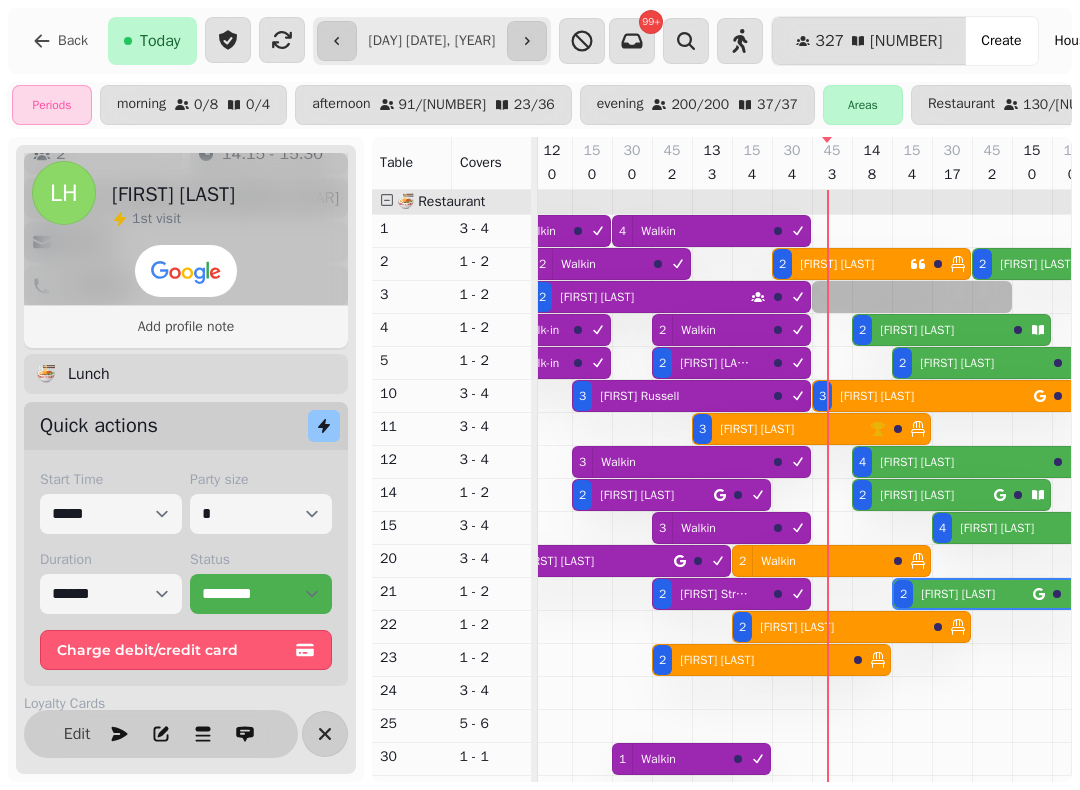 select on "*" 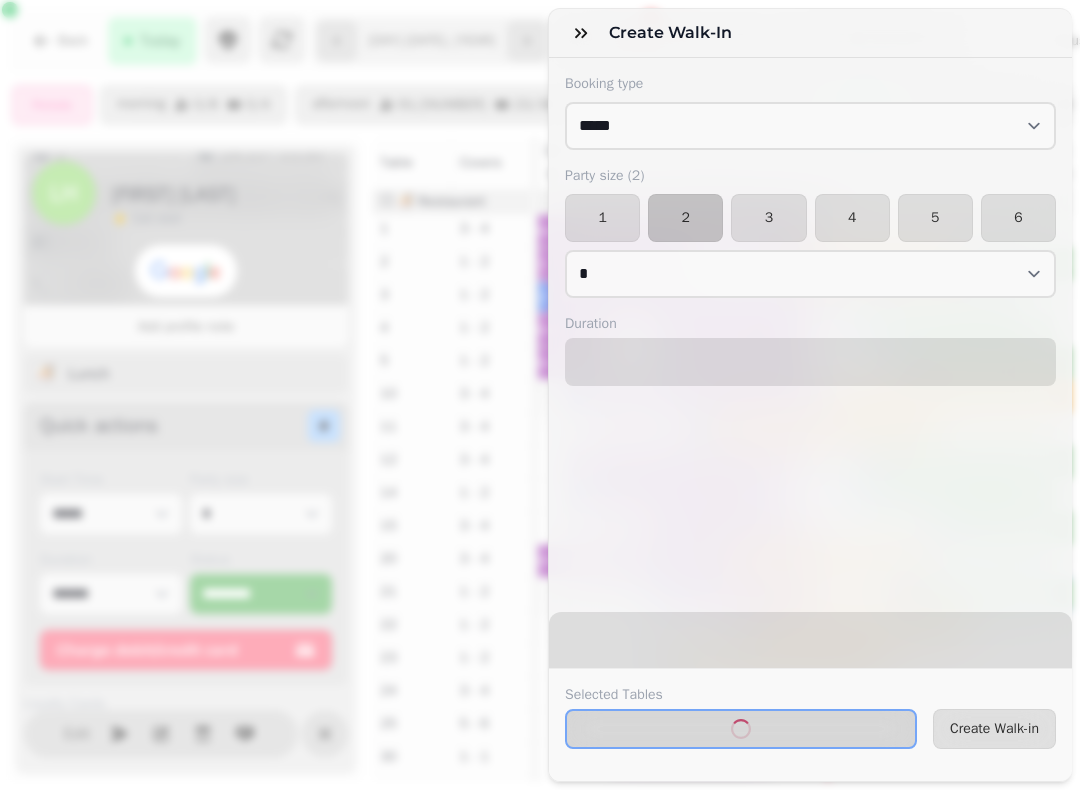 select on "****" 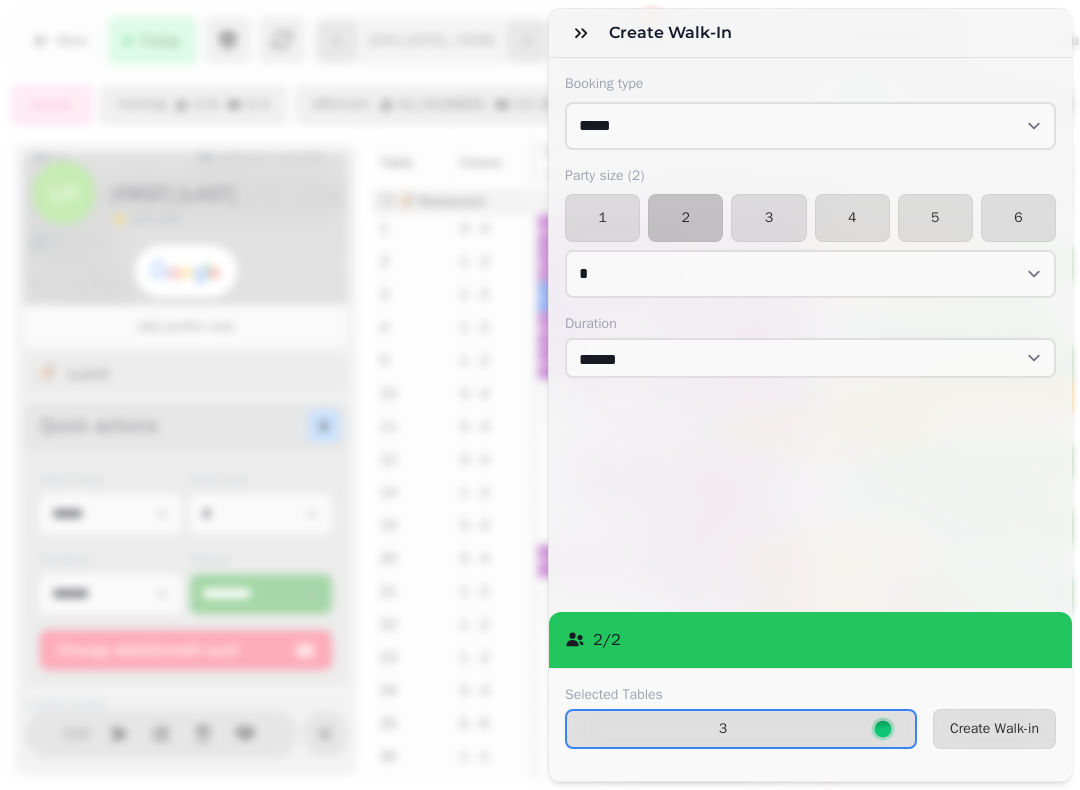 click on "Create Walk-in" at bounding box center [994, 729] 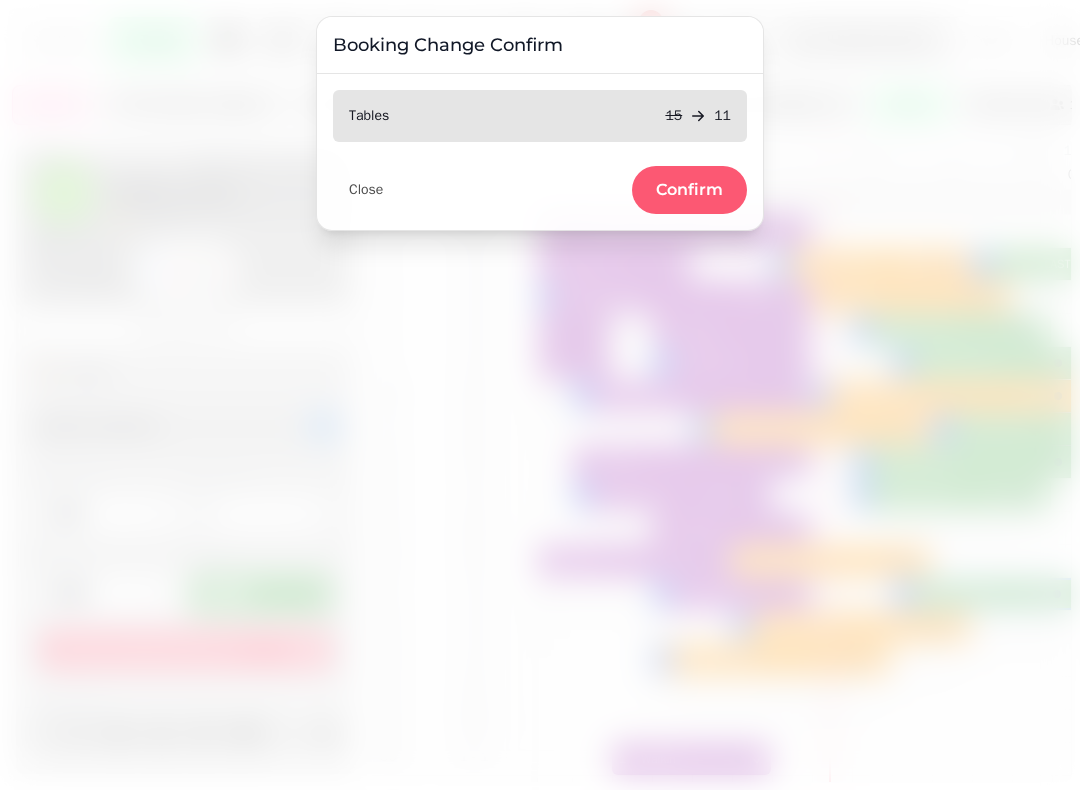 click on "Confirm" at bounding box center (689, 190) 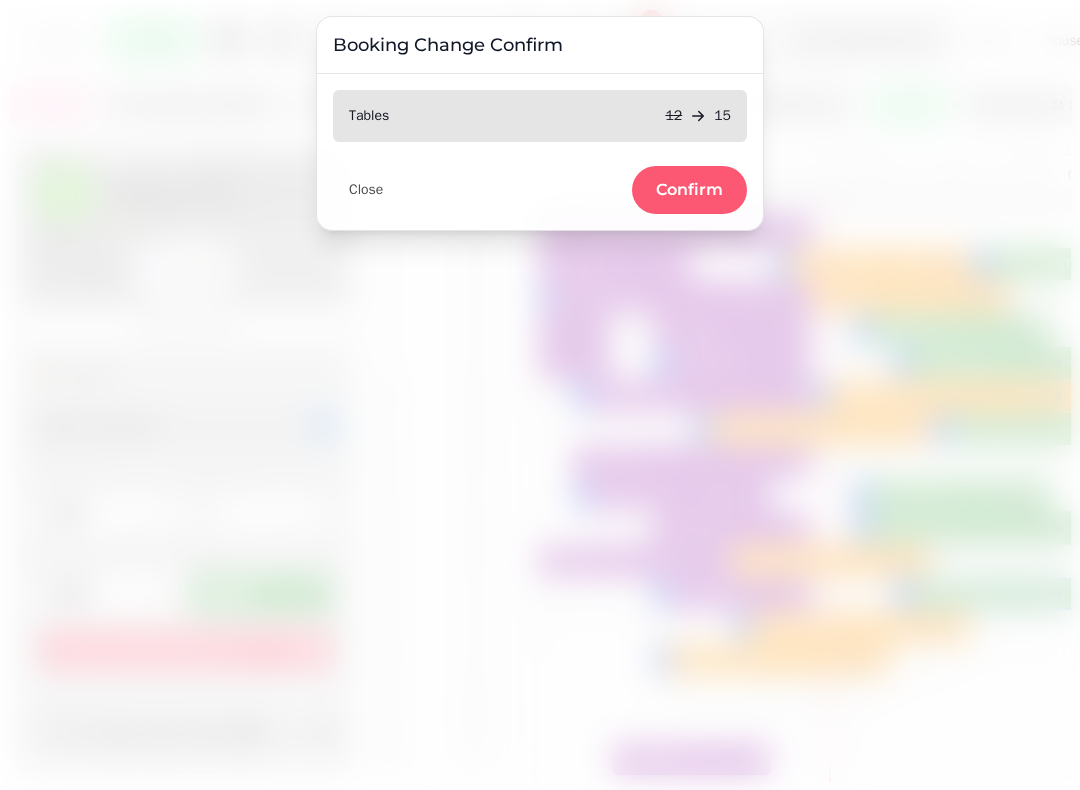click on "Confirm" at bounding box center [689, 190] 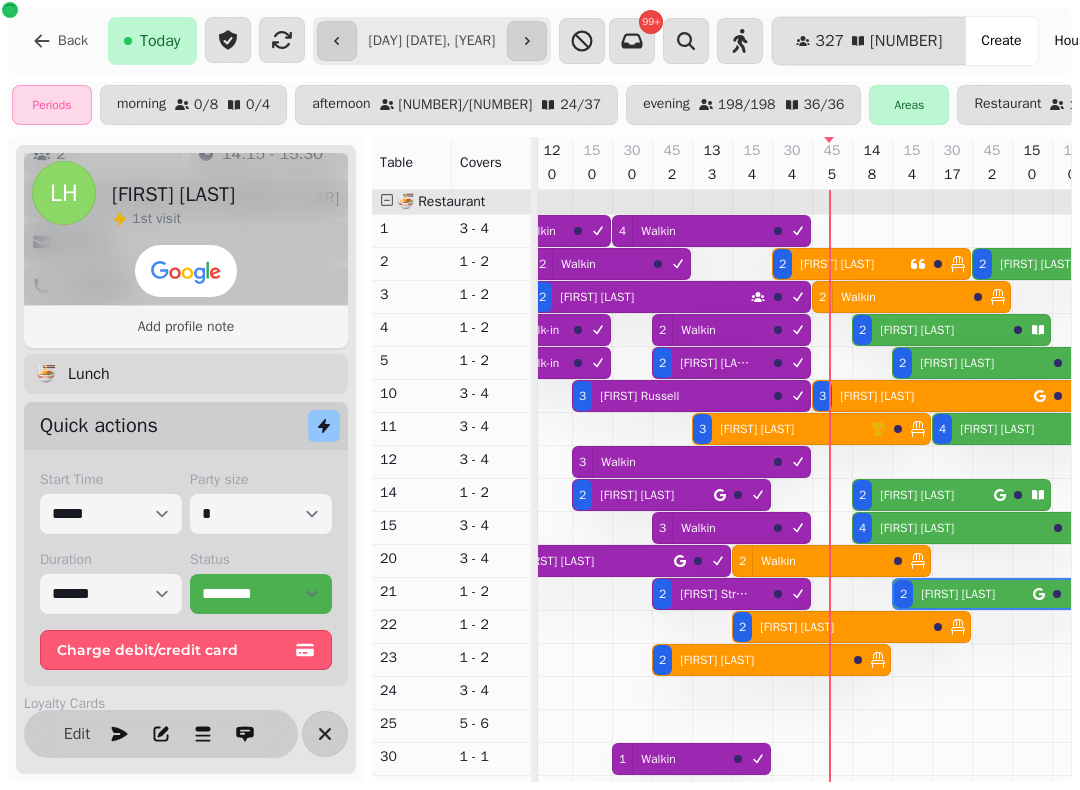 click on "[FIRST] [LAST]" at bounding box center [917, 495] 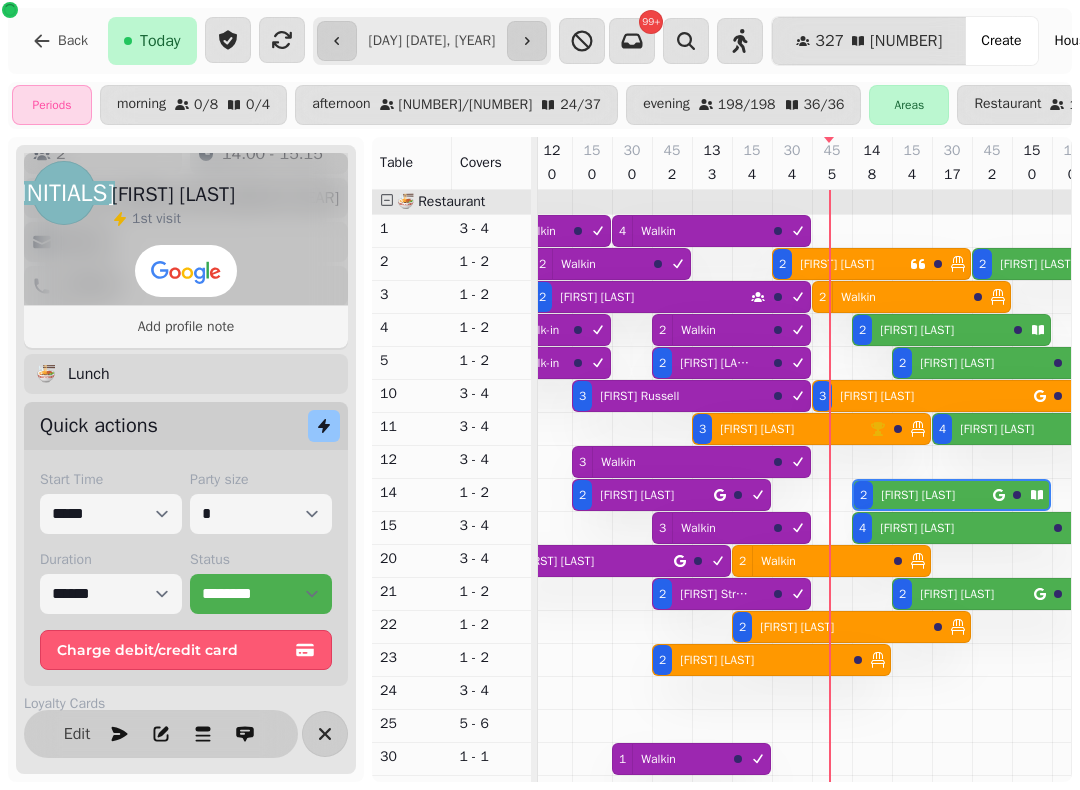 scroll, scrollTop: 0, scrollLeft: 2227, axis: horizontal 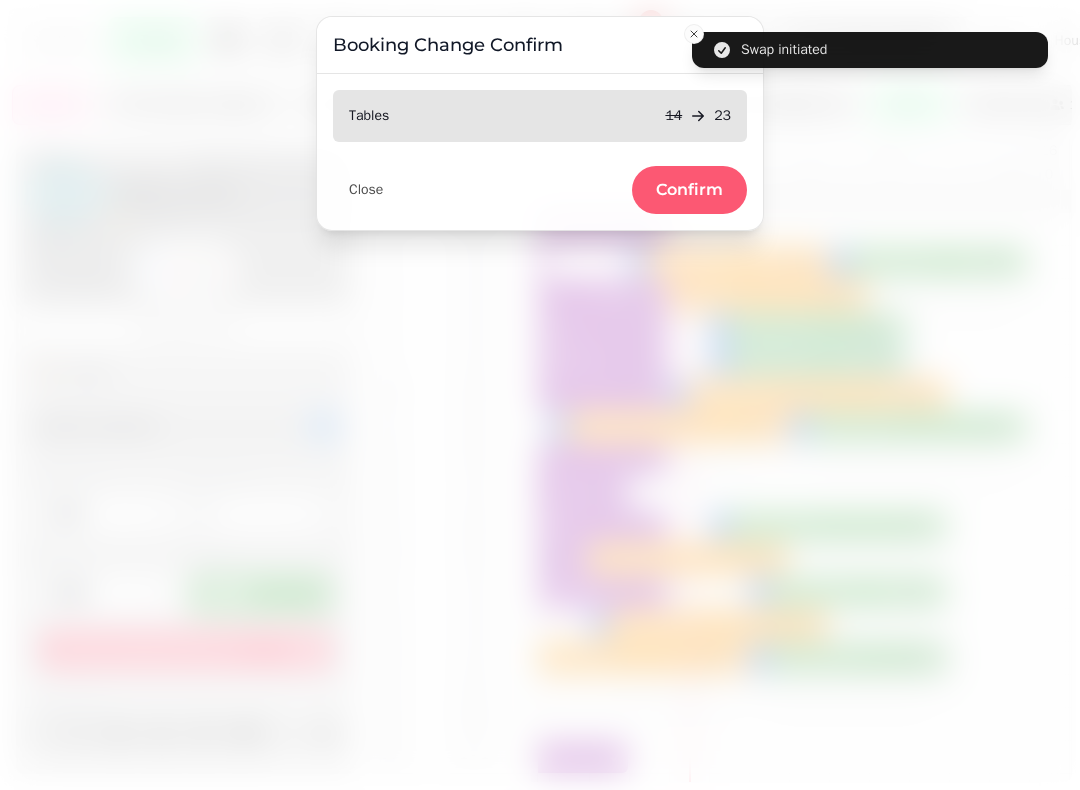 click on "Confirm" at bounding box center (689, 190) 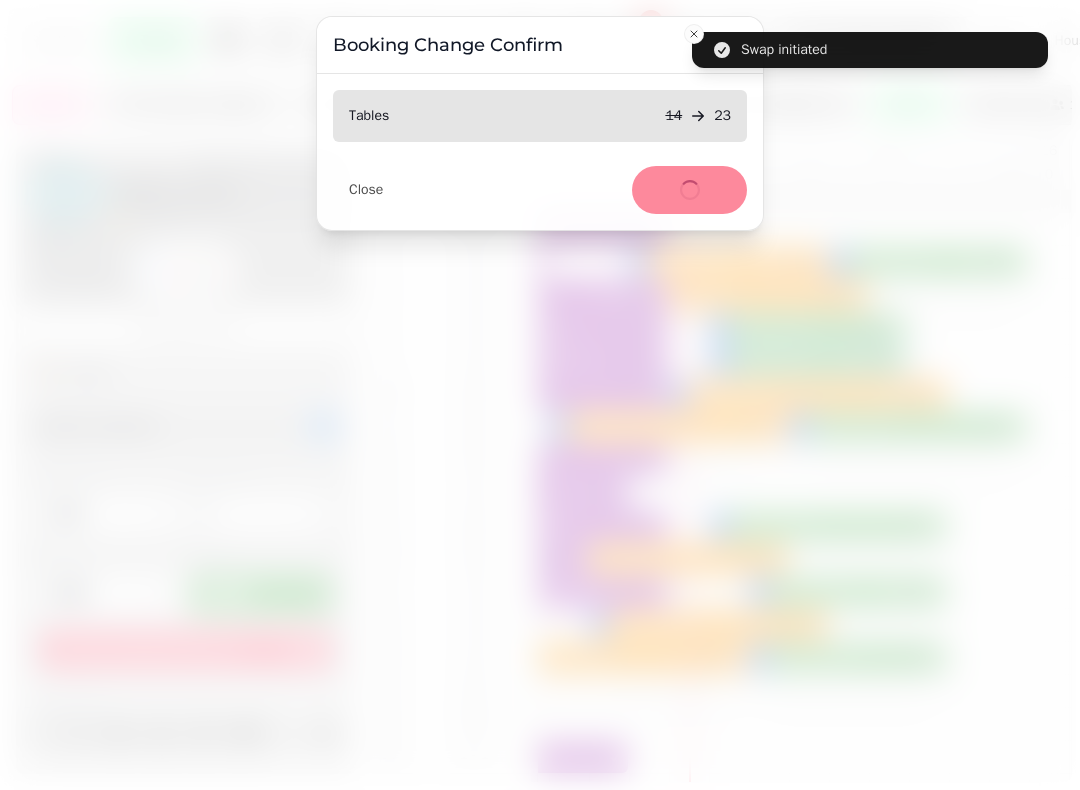 click on "Close Confirm" at bounding box center (540, 182) 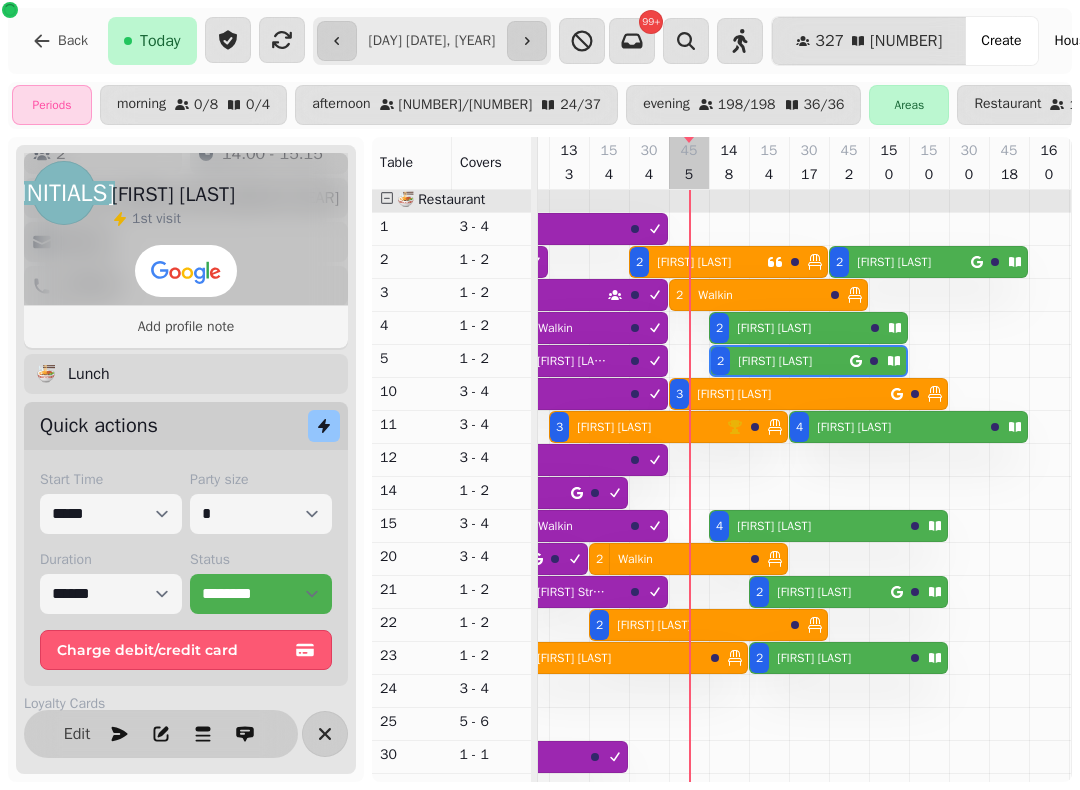 scroll, scrollTop: 2, scrollLeft: 2040, axis: both 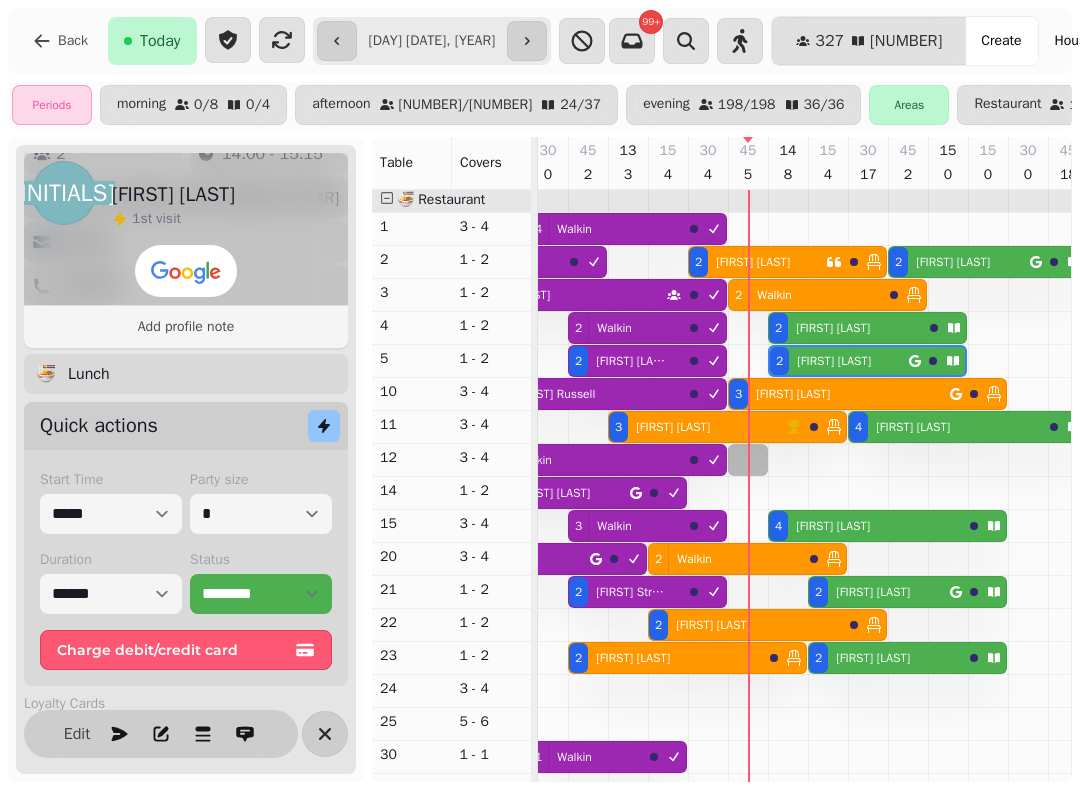 select on "*" 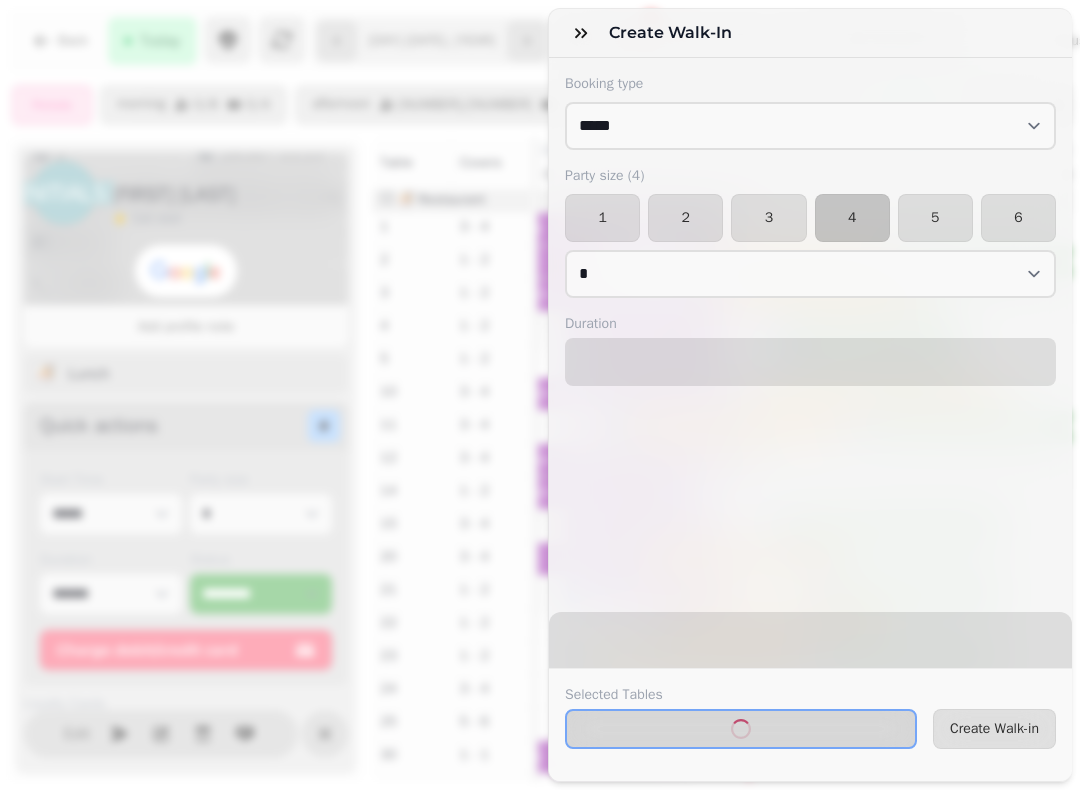 select on "****" 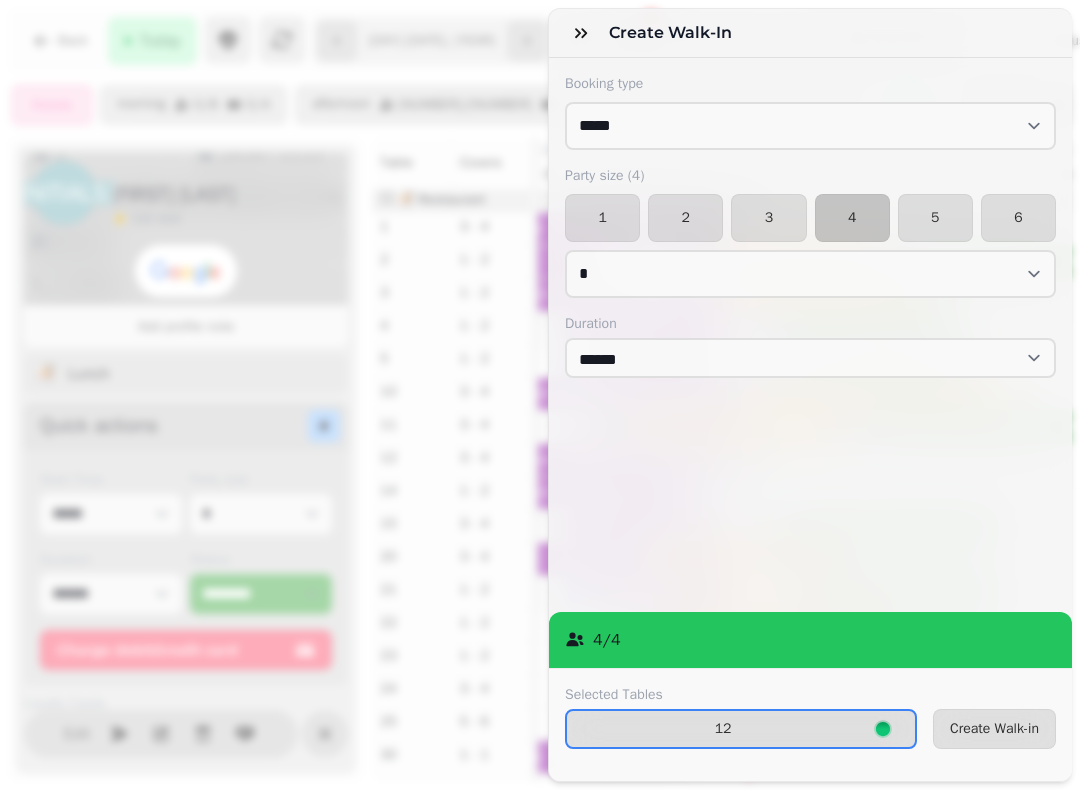 click on "3" at bounding box center (768, 218) 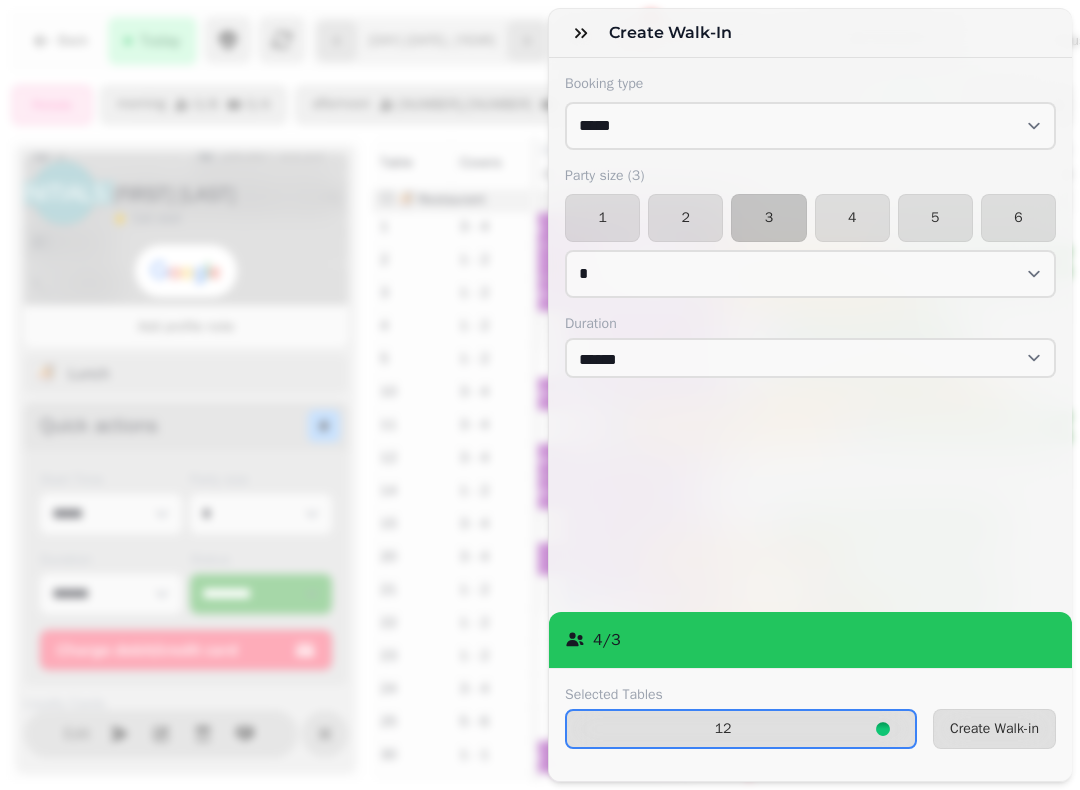 click on "Create Walk-in" at bounding box center (994, 729) 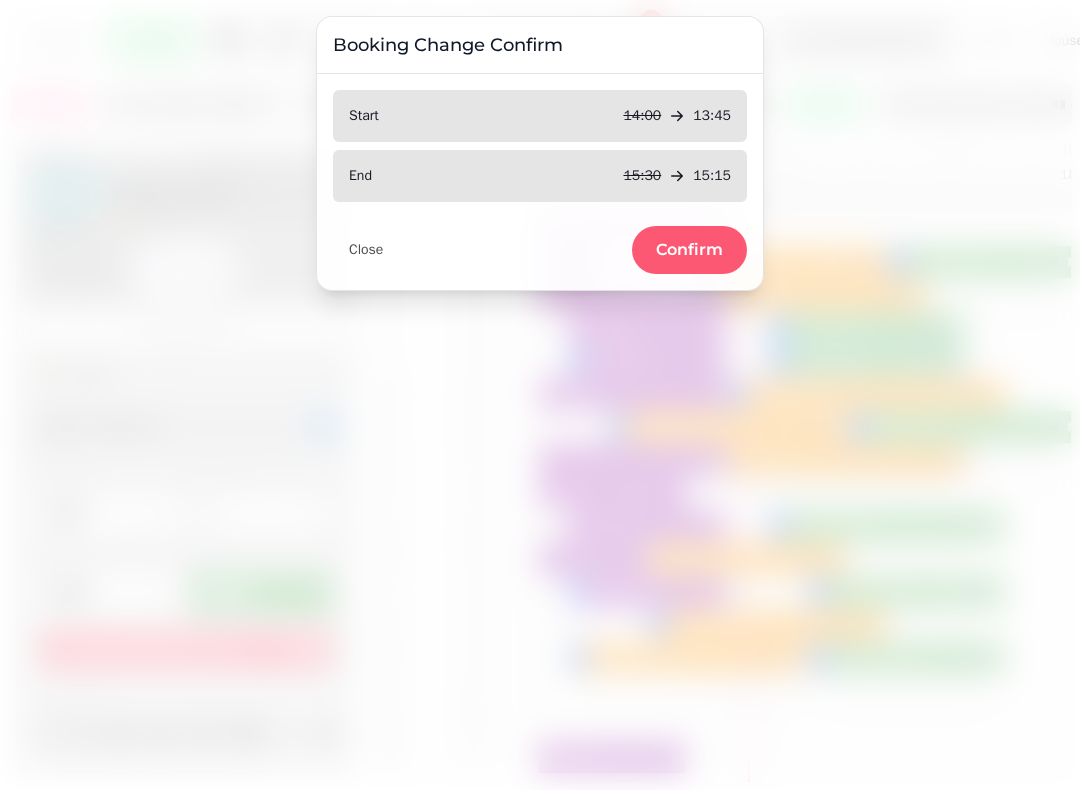 click on "Confirm" at bounding box center (689, 250) 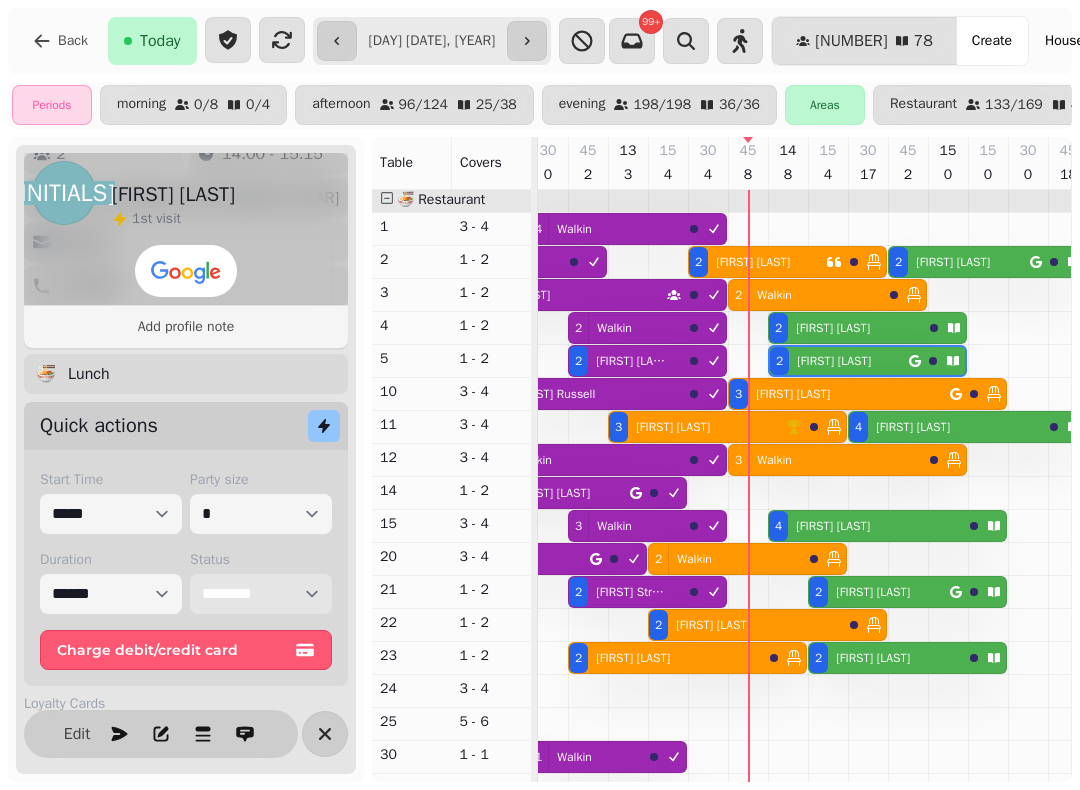 scroll, scrollTop: 0, scrollLeft: 1938, axis: horizontal 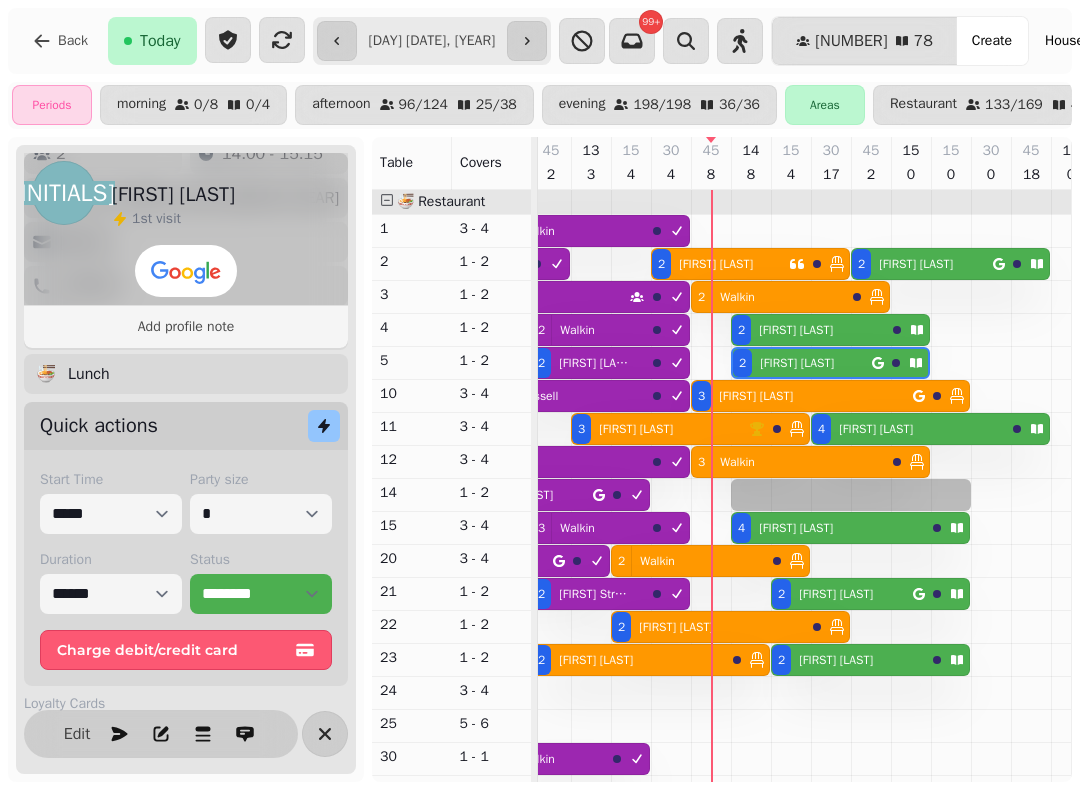 select on "*" 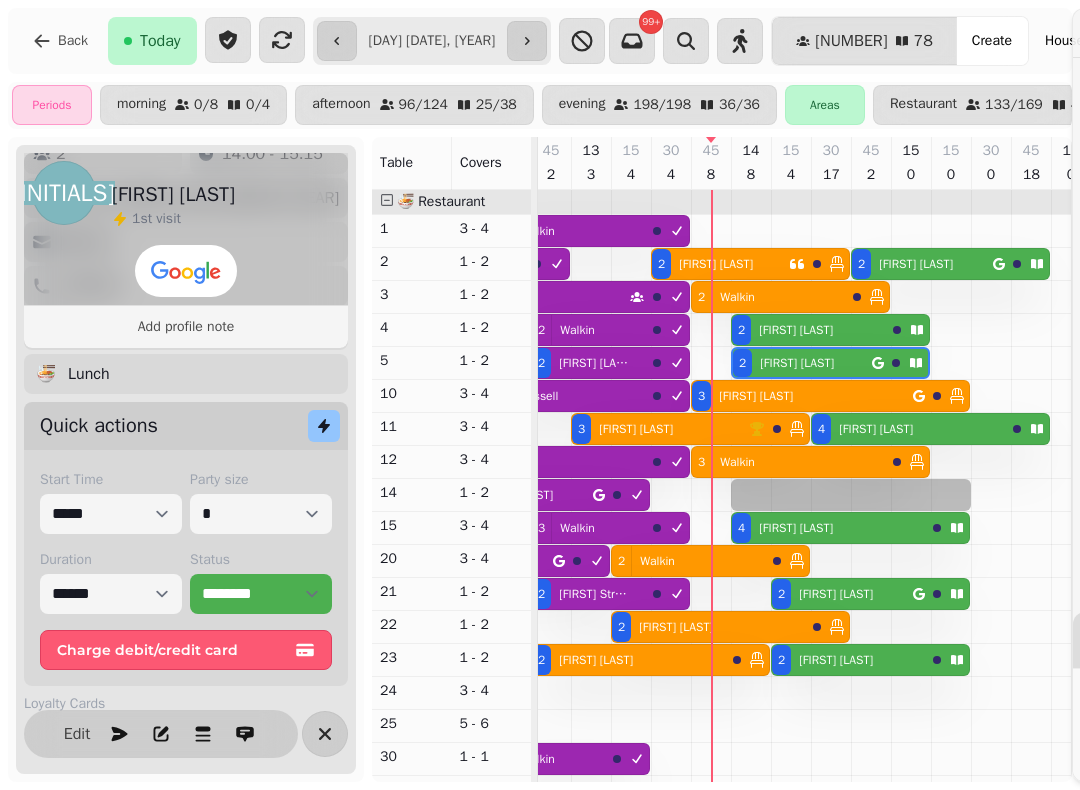 select on "****" 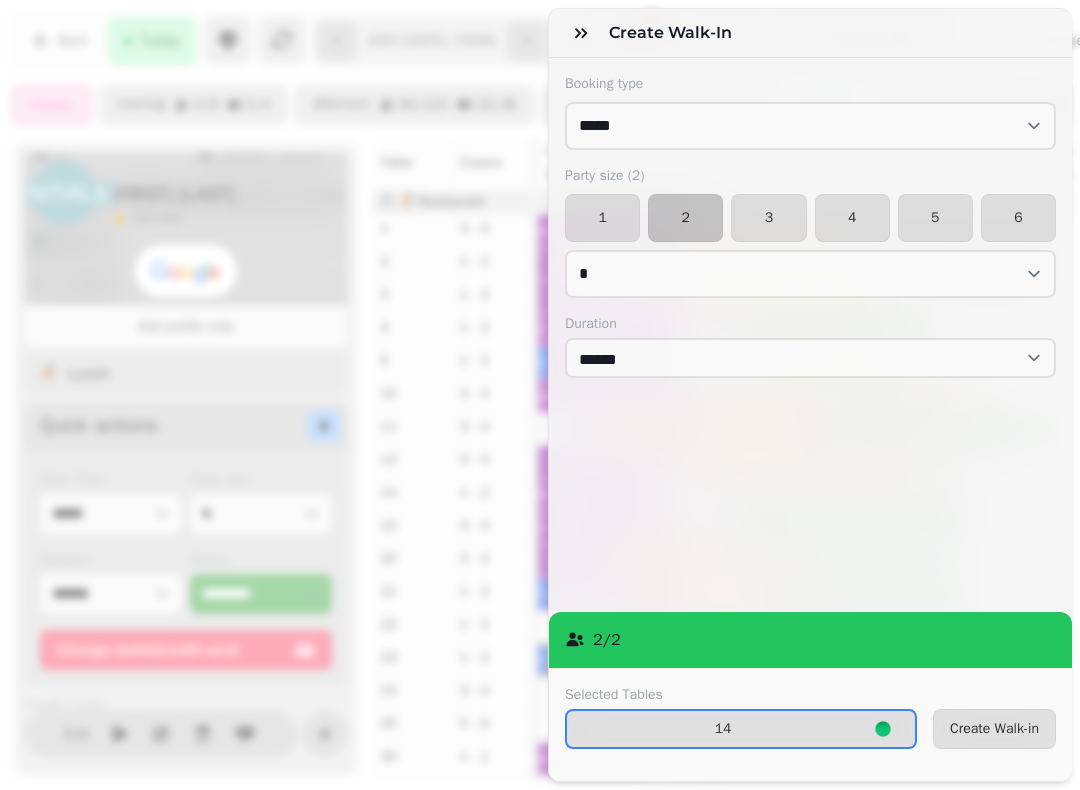 click on "3" at bounding box center (768, 218) 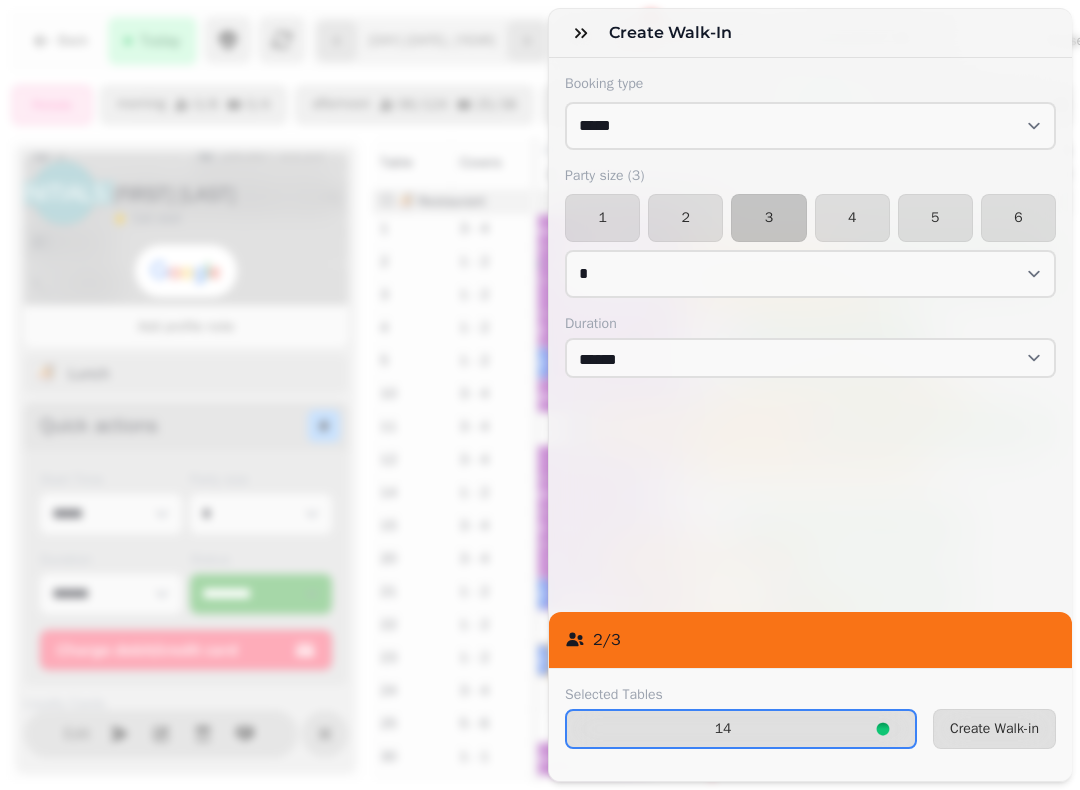 click on "Create Walk-in" at bounding box center (994, 729) 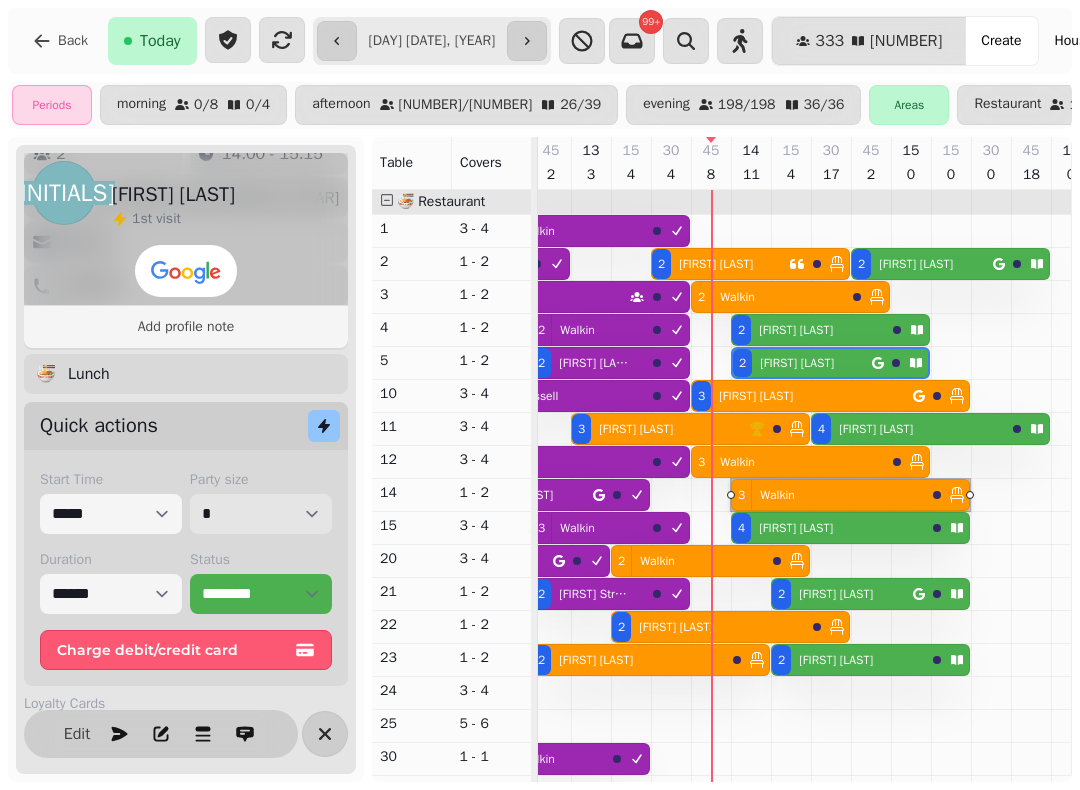 click on "* * * * * * * * * ** ** ** ** ** ** ** ** ** ** ** ** ** ** ** ** ** ** ** ** ** ** ** ** ** ** ** ** ** ** ** ** ** ** ** ** ** ** ** ** ** ** ** ** ** ** ** ** ** ** ** ** ** ** ** ** ** ** ** ** ** ** ** ** ** ** ** ** ** ** ** ** ** ** ** ** ** ** ** ** ** ** ** ** ** ** ** ** ** ** *** *** *** *** *** *** *** *** *** *** *** *** *** *** *** *** *** *** *** *** *** *** *** *** *** *** *** *** *** *** *** *** *** *** *** *** *** *** *** *** *** *** *** *** *** *** *** *** *** *** *** *** *** *** *** *** *** *** *** *** *** *** *** *** *** *** *** *** *** *** *** *** *** *** *** *** *** *** *** *** *** *** *** *** *** *** *** *** *** *** *** *** *** *** *** *** *** *** *** *** *** *** *** *** *** *** *** *** *** *** *** *** *** *** *** *** *** *** *** *** *** *** *** *** *** *** *** *** *** *** *** *** *** *** *** *** *** *** *** *** *** *** *** *** *** *** *** *** *** *** ***" at bounding box center [261, 514] 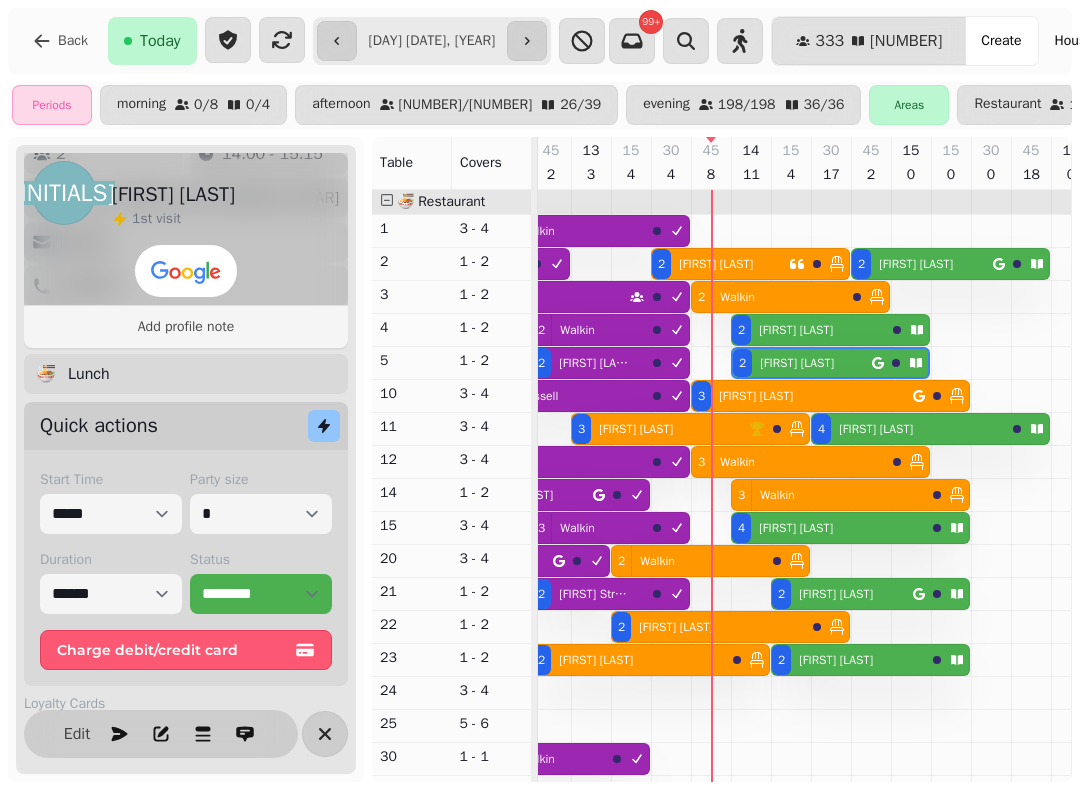 click on "3 Walkin" at bounding box center [828, 495] 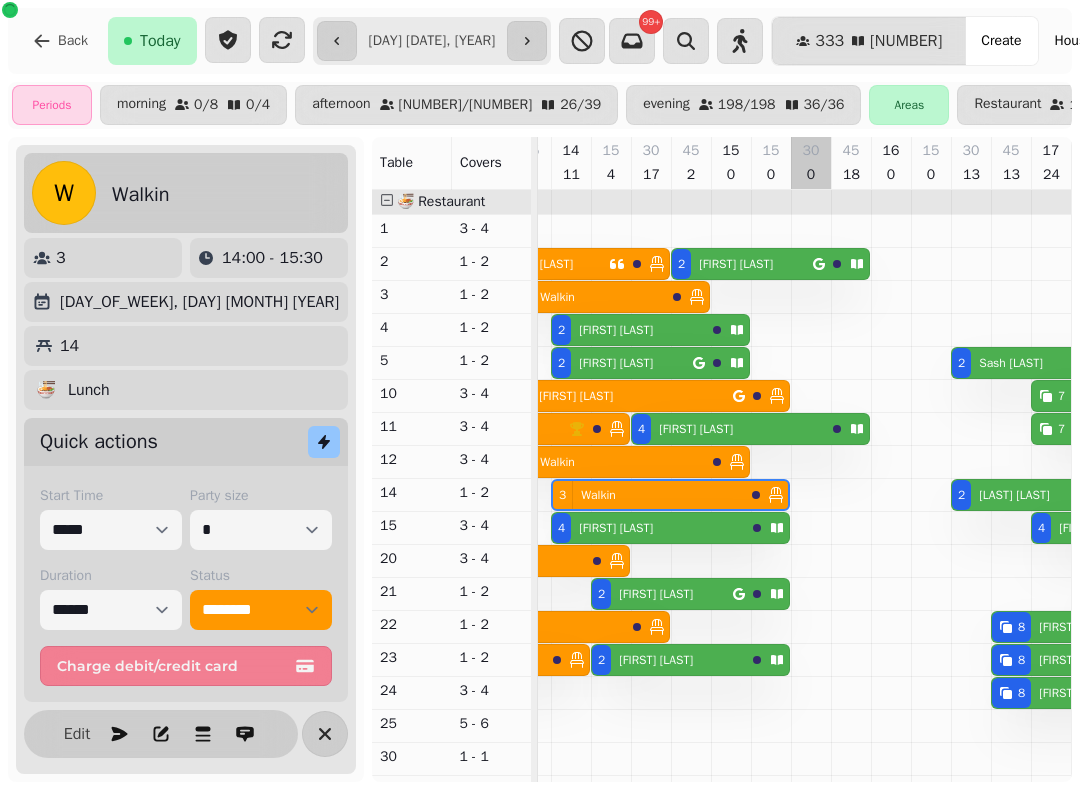 click at bounding box center [811, 755] 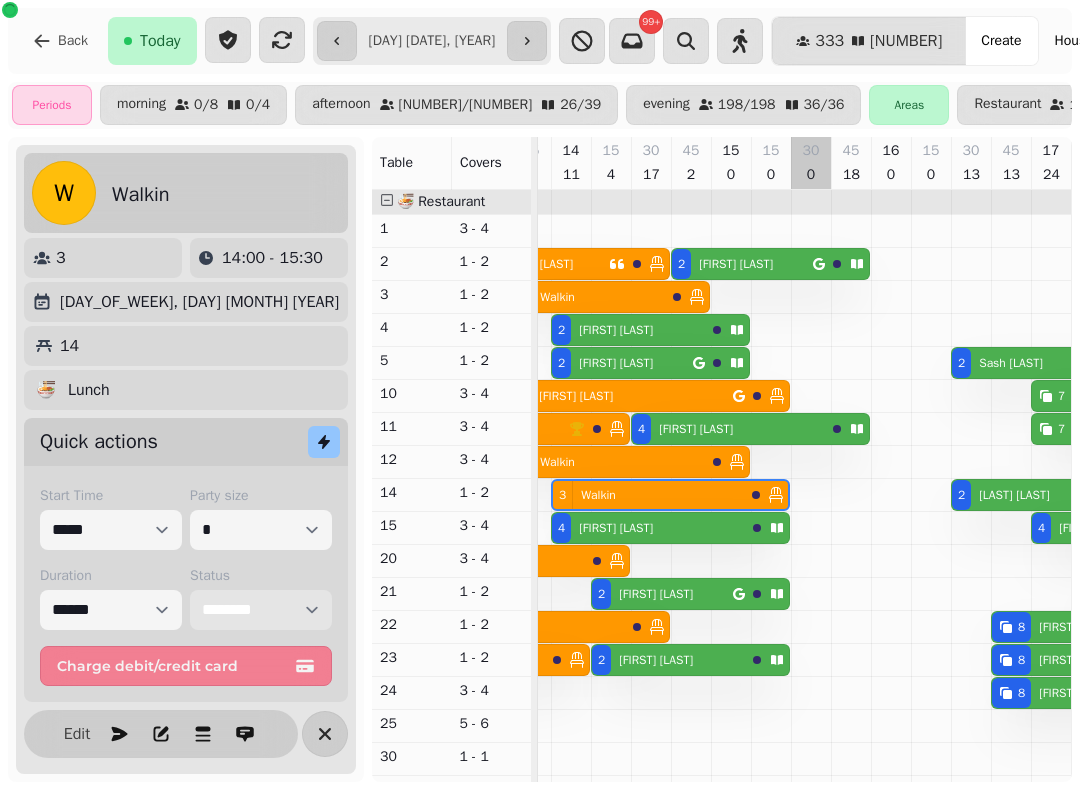 click on "**********" at bounding box center (261, 610) 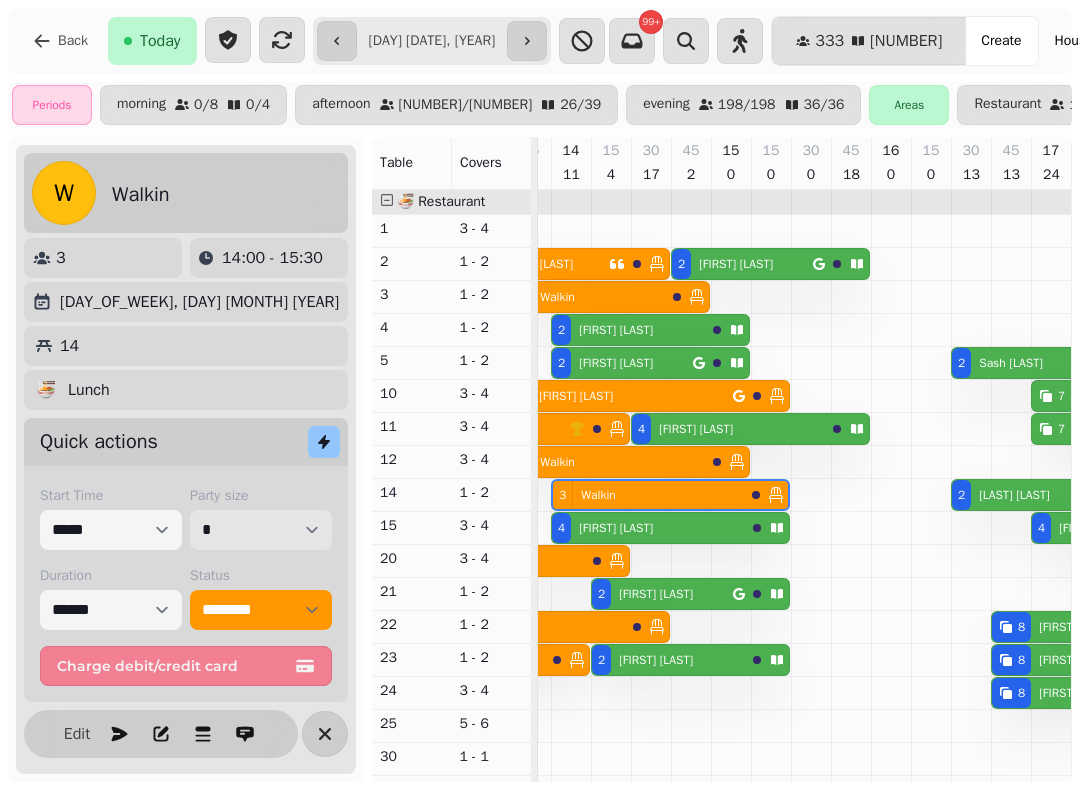 click on "* * * * * * * * * ** ** ** ** ** ** ** ** ** ** ** ** ** ** ** ** ** ** ** ** ** ** ** ** ** ** ** ** ** ** ** ** ** ** ** ** ** ** ** ** ** ** ** ** ** ** ** ** ** ** ** ** ** ** ** ** ** ** ** ** ** ** ** ** ** ** ** ** ** ** ** ** ** ** ** ** ** ** ** ** ** ** ** ** ** ** ** ** ** ** *** *** *** *** *** *** *** *** *** *** *** *** *** *** *** *** *** *** *** *** *** *** *** *** *** *** *** *** *** *** *** *** *** *** *** *** *** *** *** *** *** *** *** *** *** *** *** *** *** *** *** *** *** *** *** *** *** *** *** *** *** *** *** *** *** *** *** *** *** *** *** *** *** *** *** *** *** *** *** *** *** *** *** *** *** *** *** *** *** *** *** *** *** *** *** *** *** *** *** *** *** *** *** *** *** *** *** *** *** *** *** *** *** *** *** *** *** *** *** *** *** *** *** *** *** *** *** *** *** *** *** *** *** *** *** *** *** *** *** *** *** *** *** *** *** *** *** *** *** *** ***" at bounding box center [261, 530] 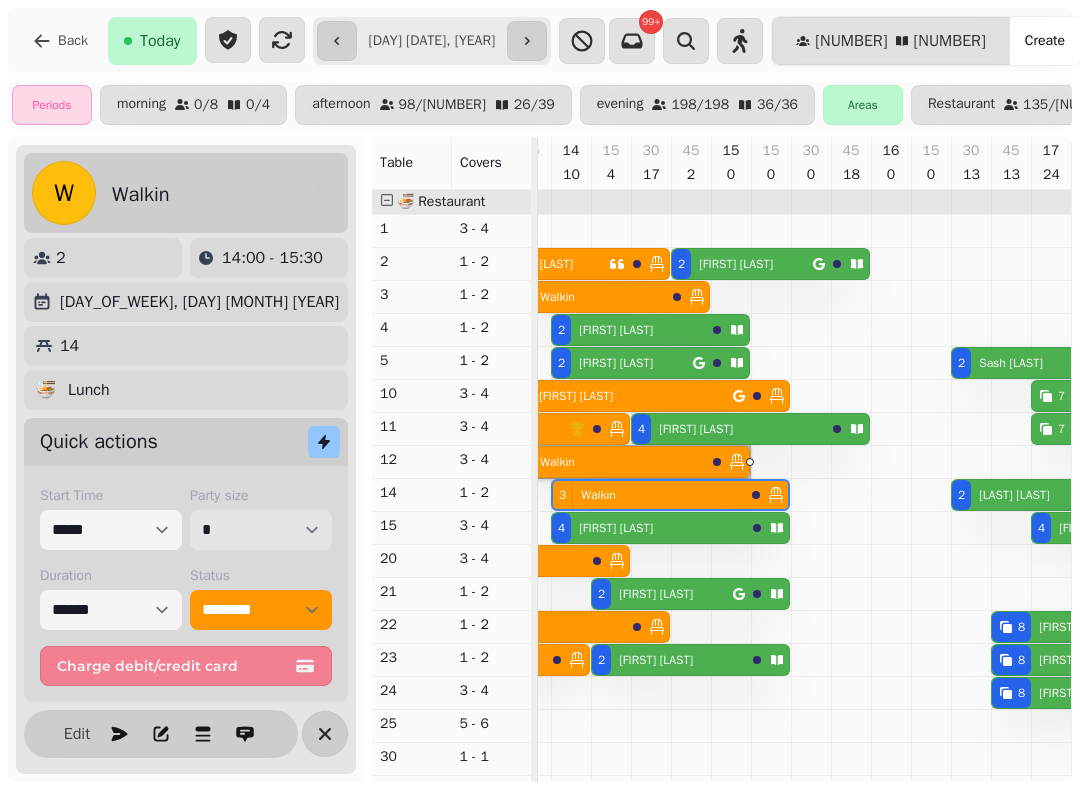 scroll, scrollTop: 8, scrollLeft: 2107, axis: both 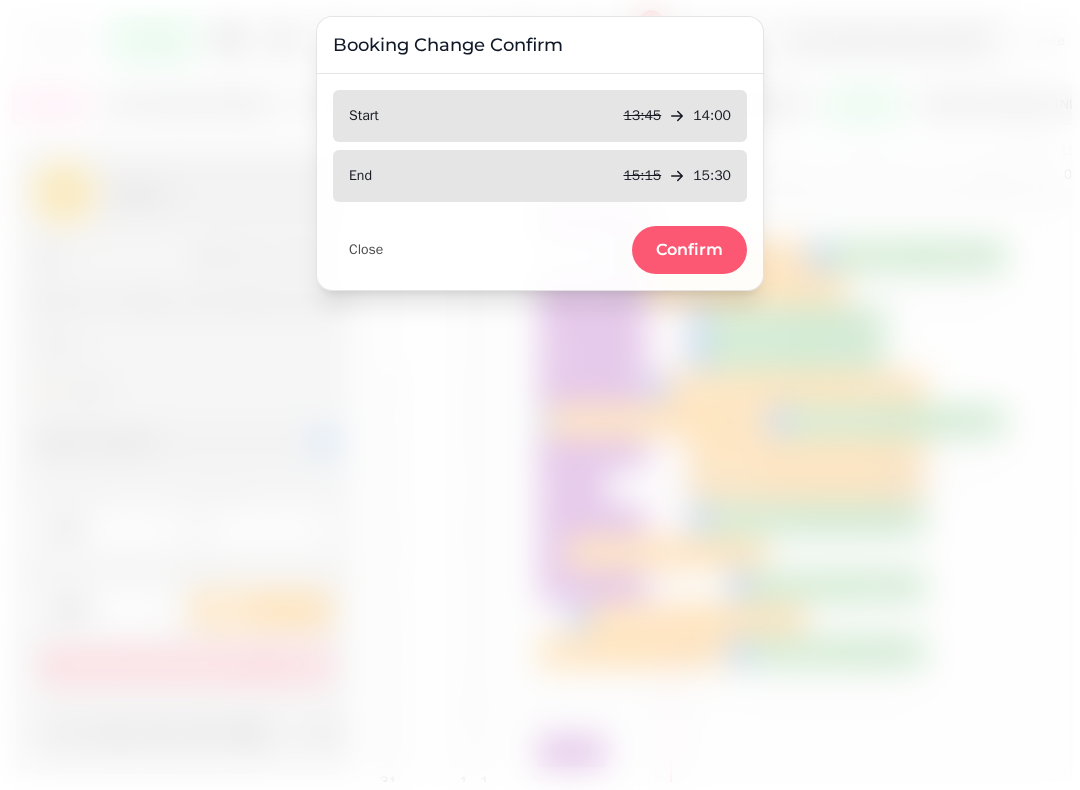 click on "Confirm" at bounding box center (689, 250) 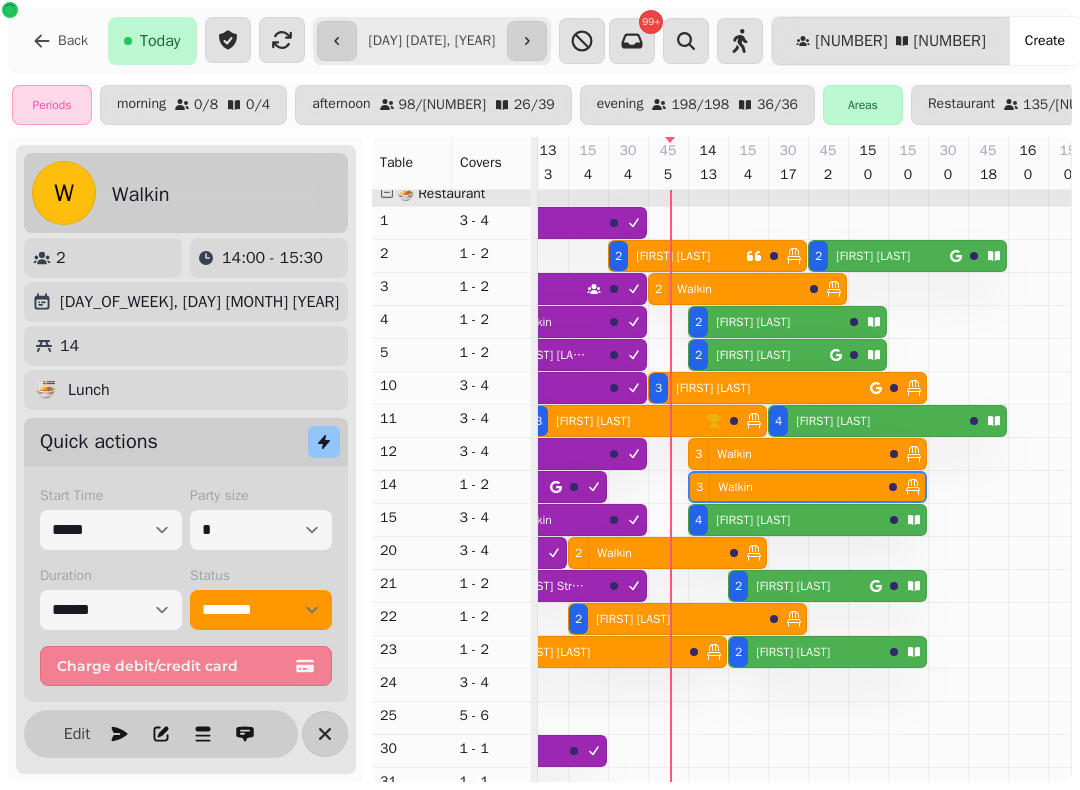 click on "Close Confirm" at bounding box center (540, 282) 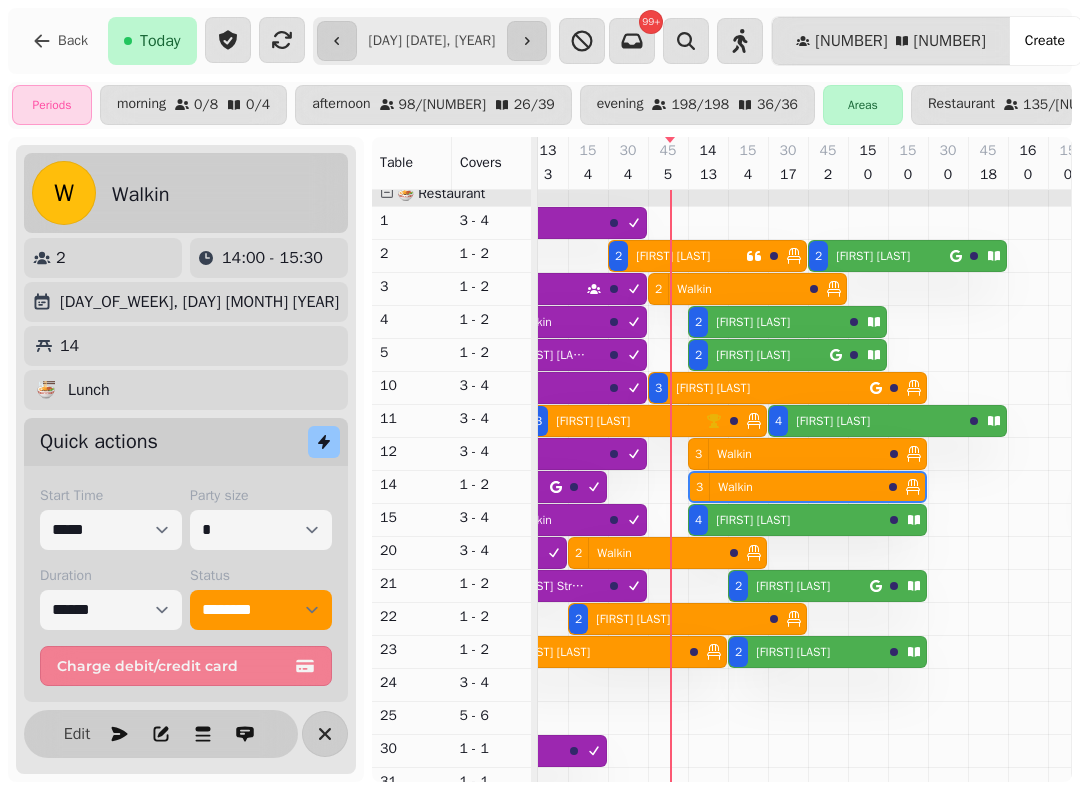 click on "[FIRST] [LAST]" at bounding box center [753, 520] 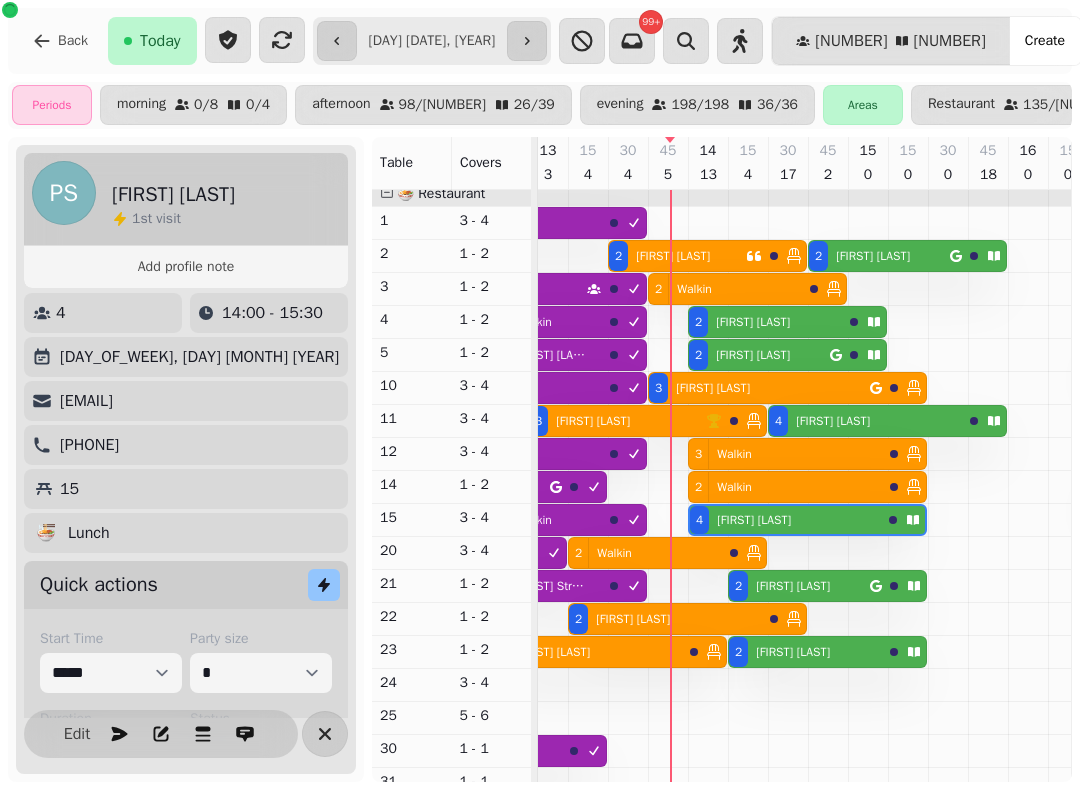 click 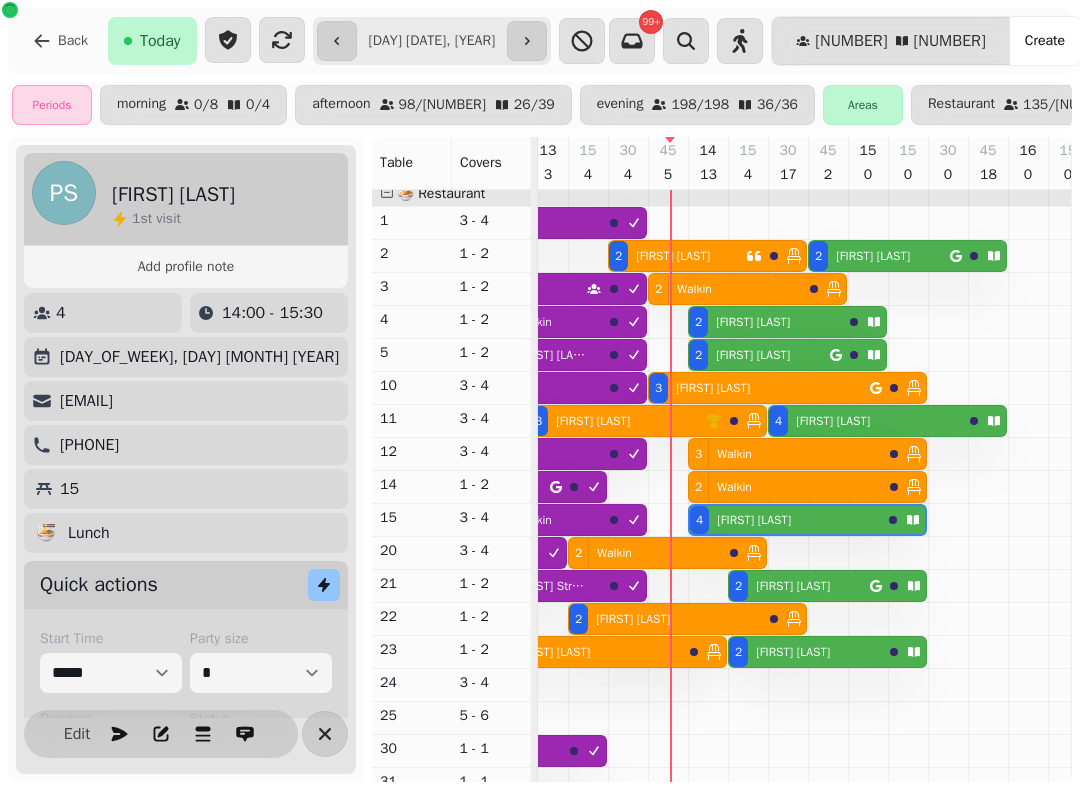 scroll, scrollTop: 0, scrollLeft: 2227, axis: horizontal 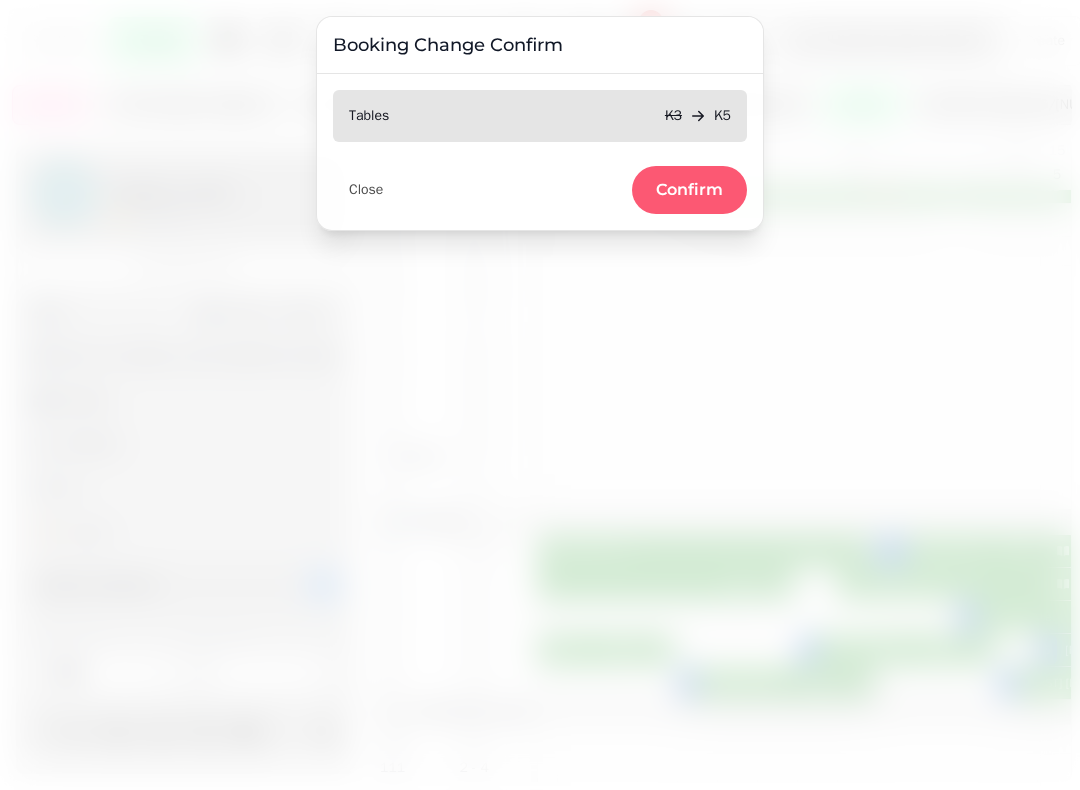 click on "Confirm" at bounding box center [689, 190] 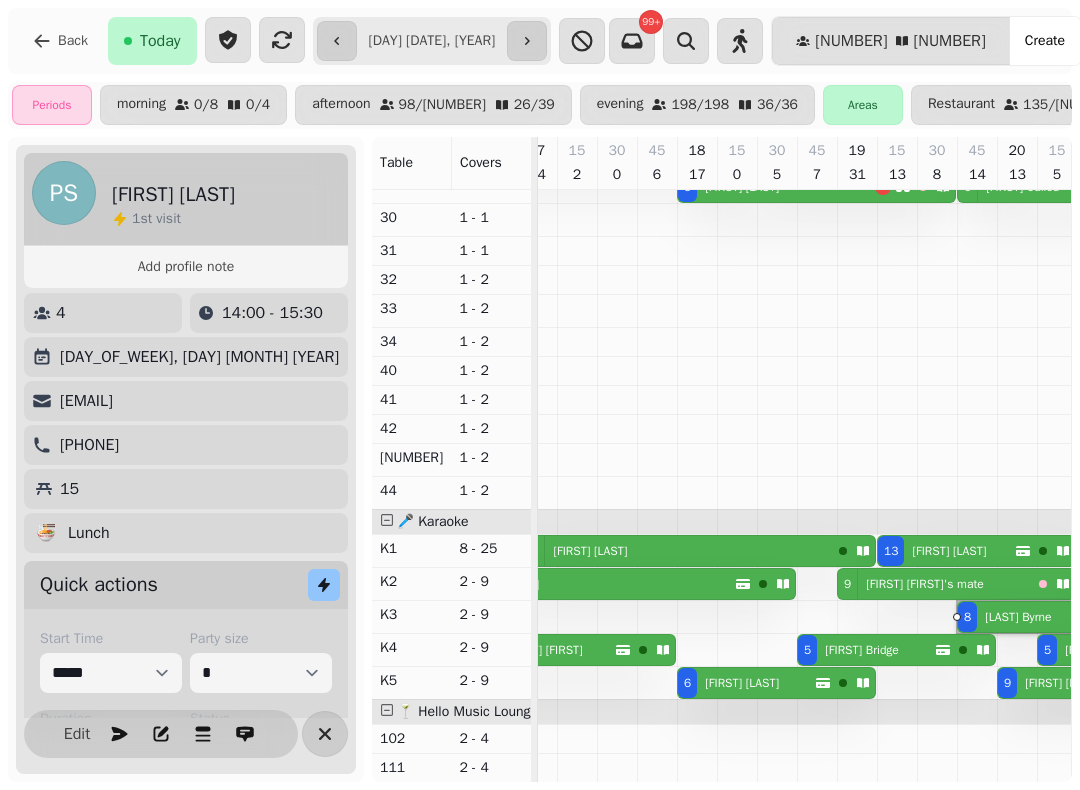 click on "[FIRST] [RELATIONSHIP]" at bounding box center (921, 584) 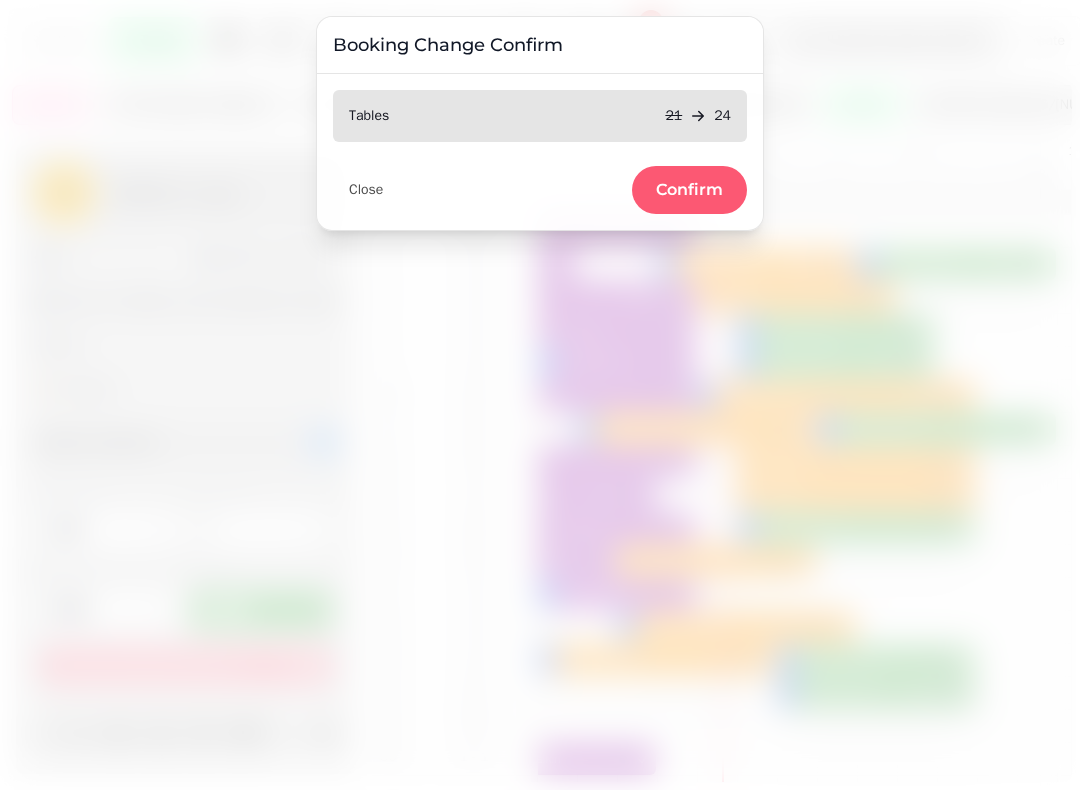 click on "Confirm" at bounding box center (689, 190) 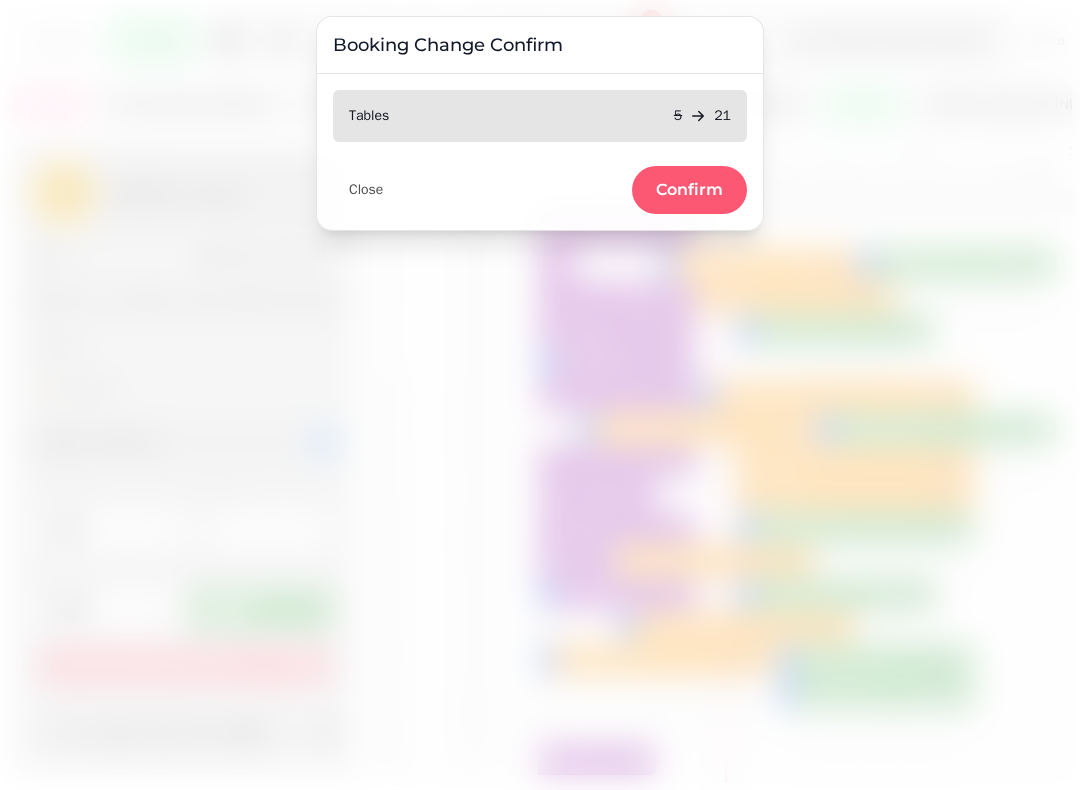click on "Confirm" at bounding box center [689, 190] 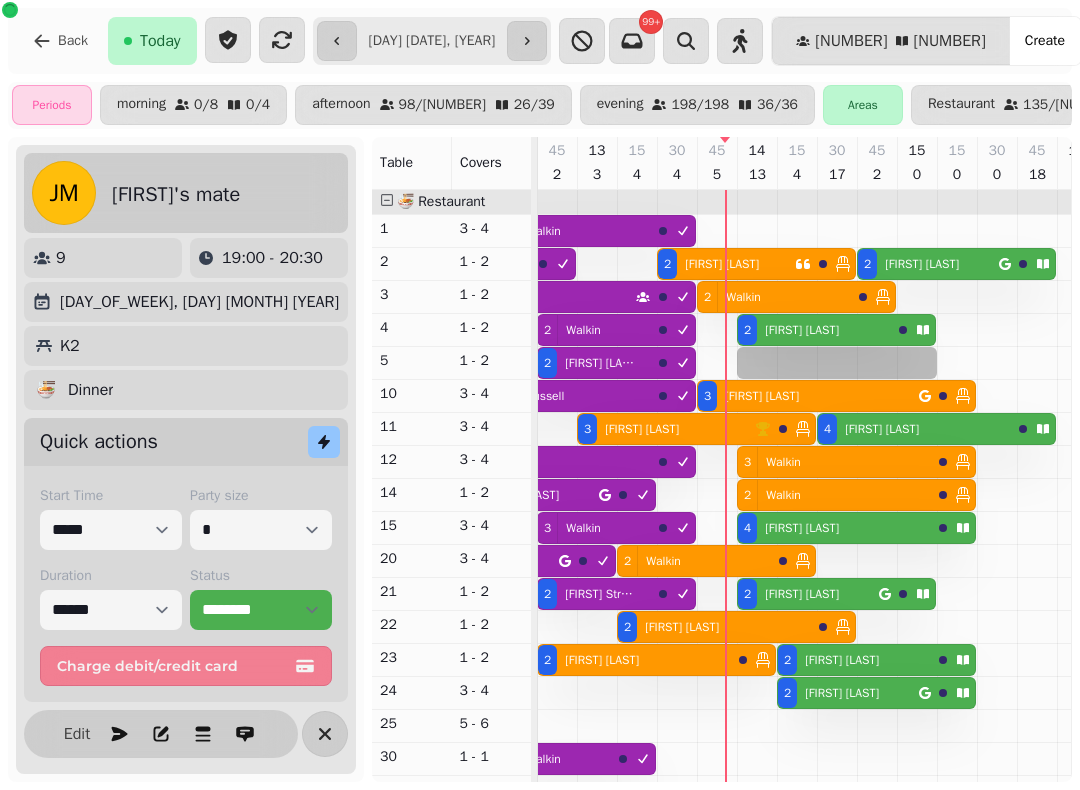 select on "*" 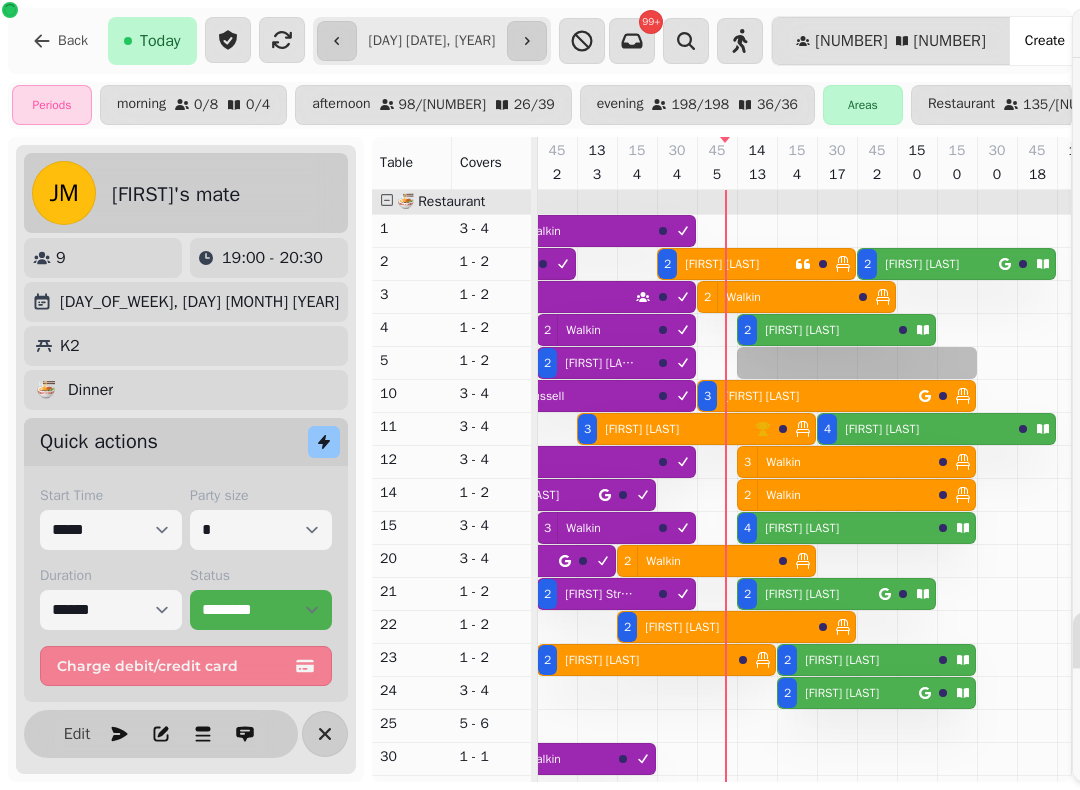 select on "****" 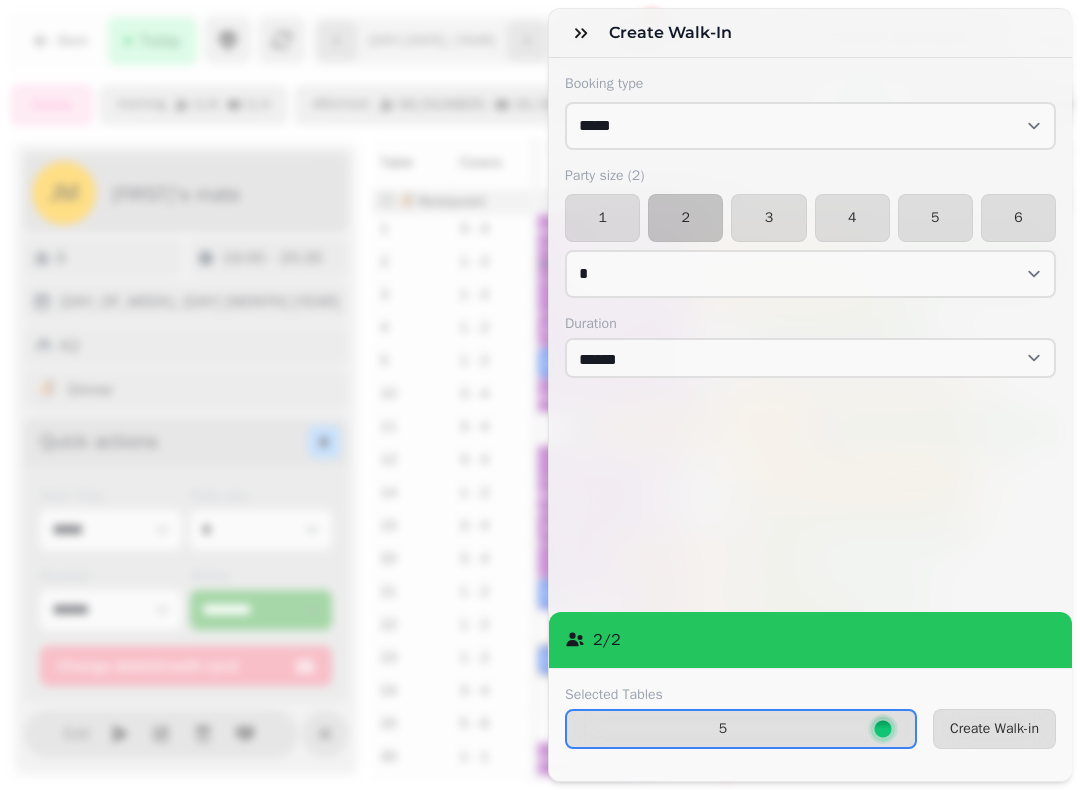 click on "Create Walk-in" at bounding box center [994, 729] 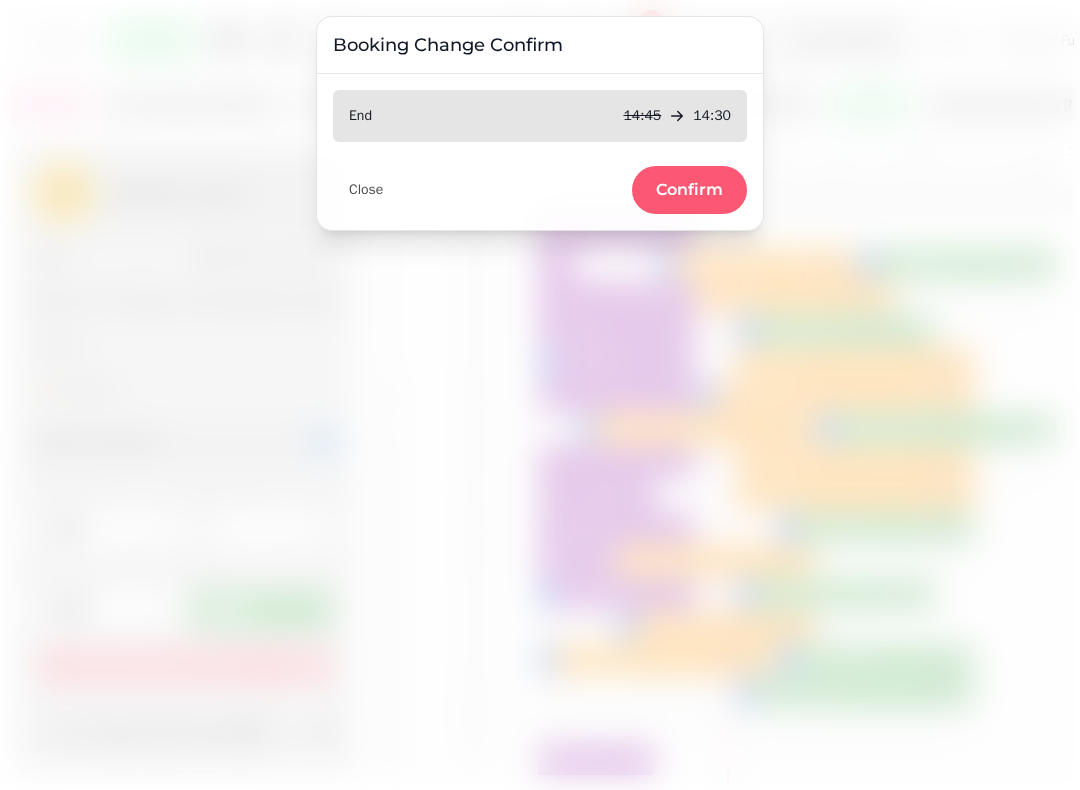 click on "Confirm" at bounding box center (689, 190) 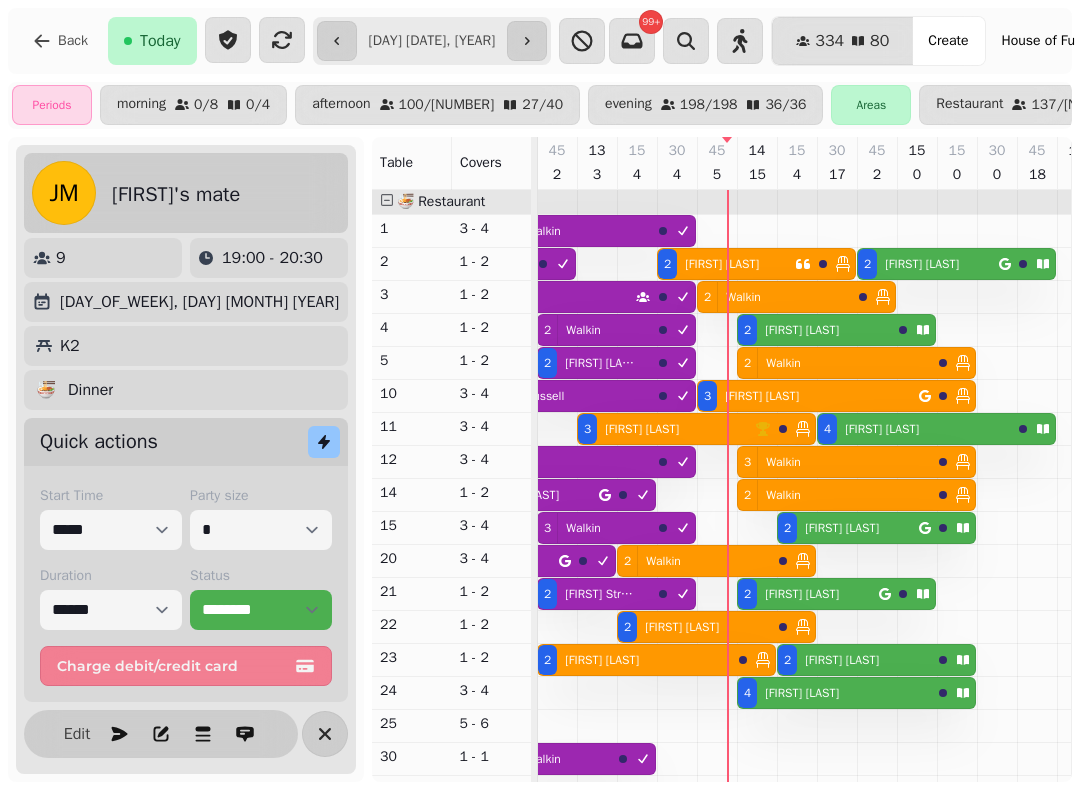 scroll, scrollTop: 169, scrollLeft: 2006, axis: both 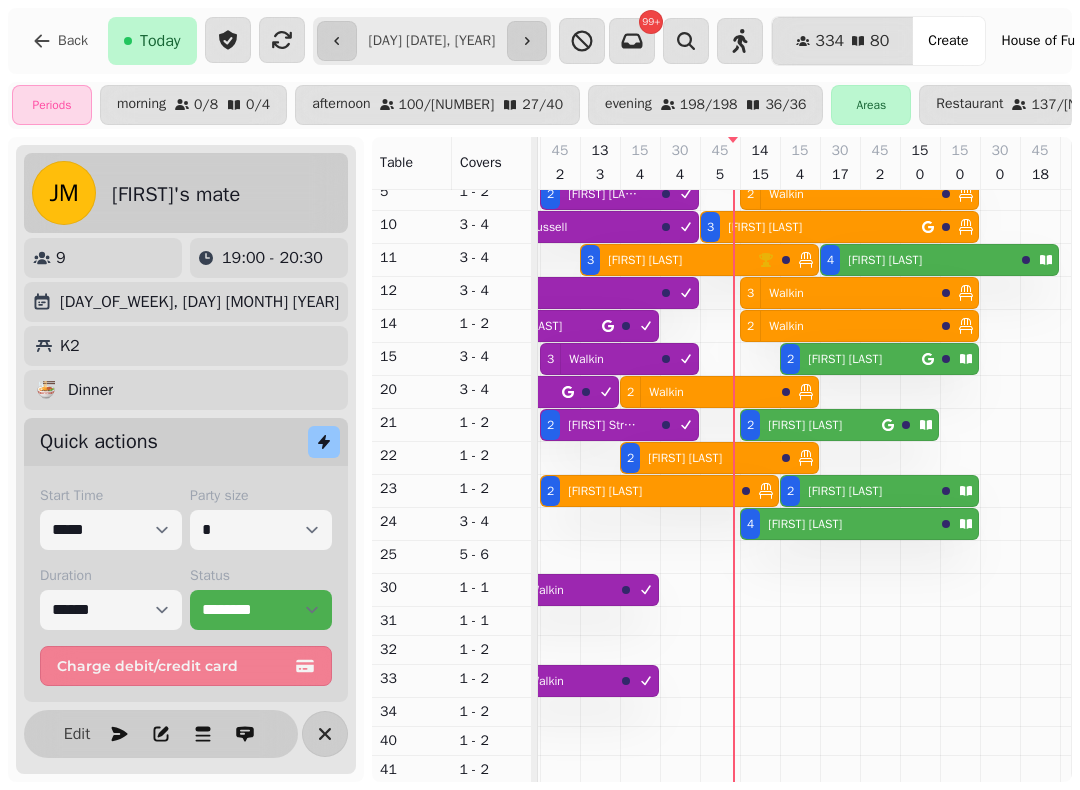 click on "[FIRST] [LAST]" at bounding box center (805, 524) 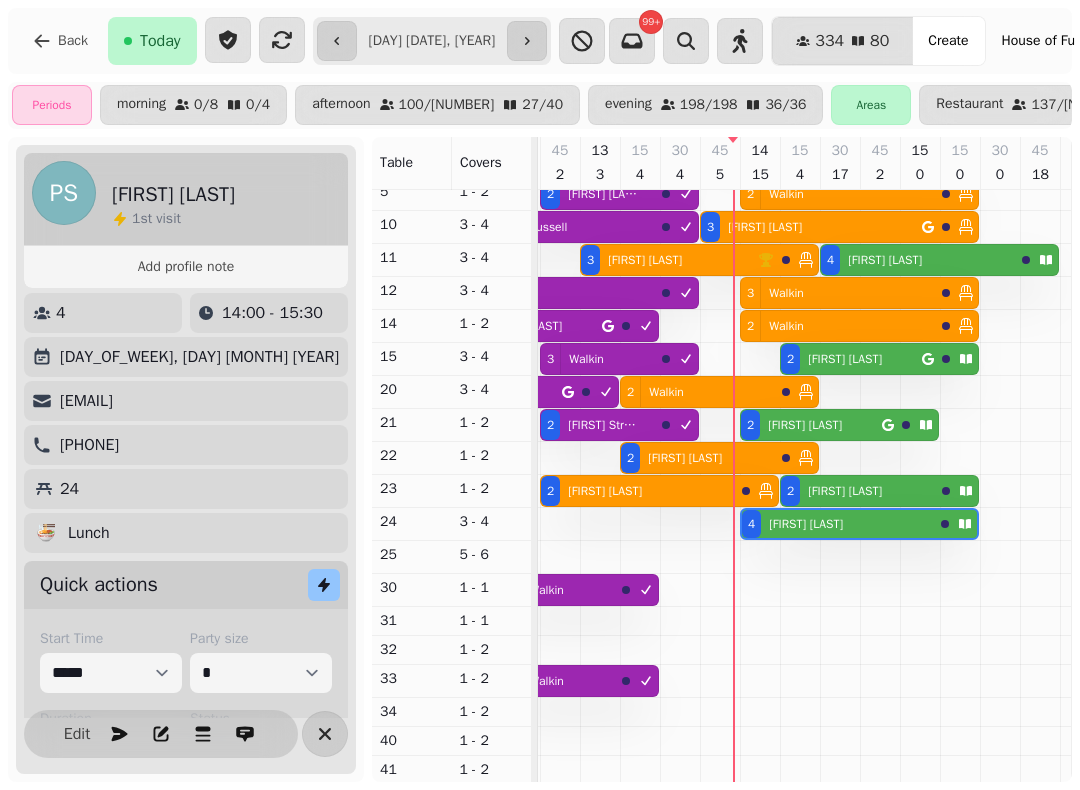 scroll, scrollTop: 0, scrollLeft: 2227, axis: horizontal 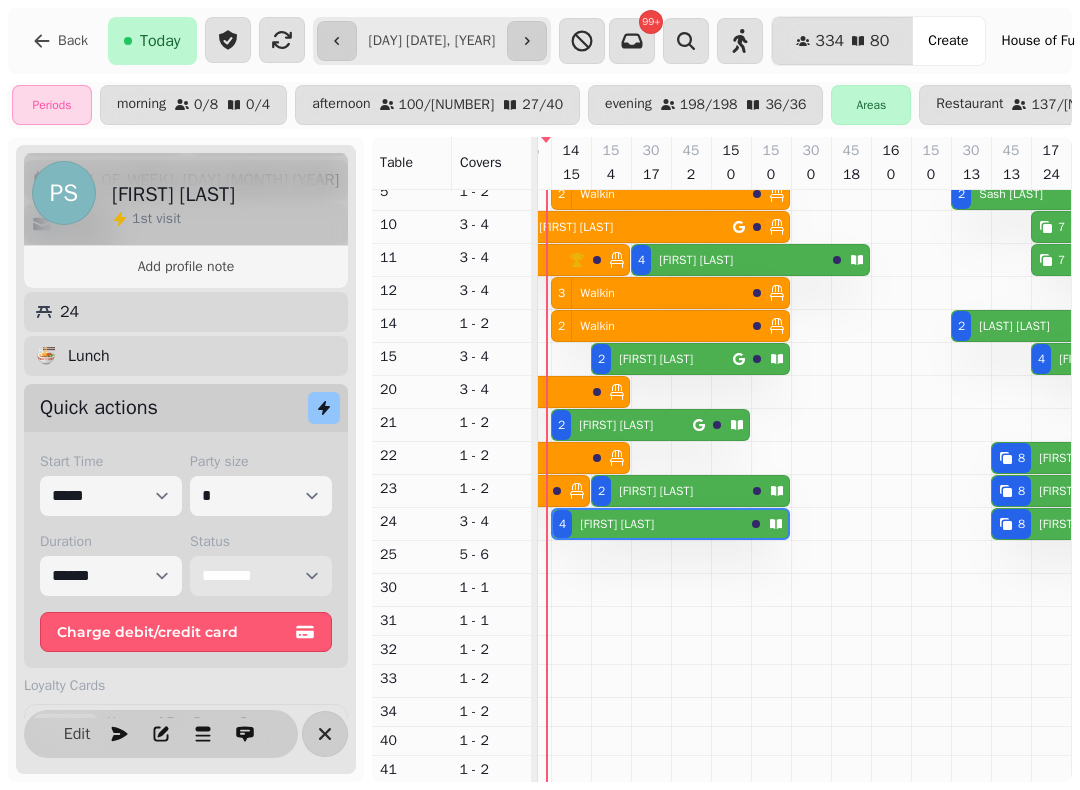 click on "**********" at bounding box center (261, 576) 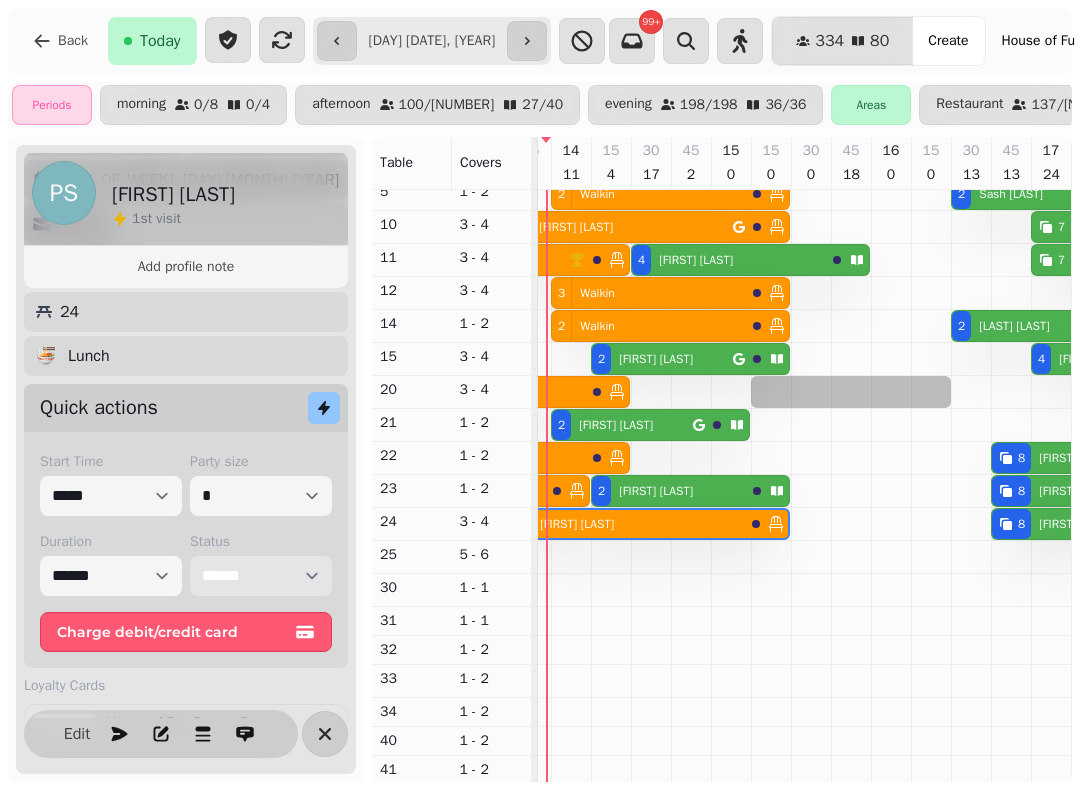 scroll, scrollTop: 60, scrollLeft: 2146, axis: both 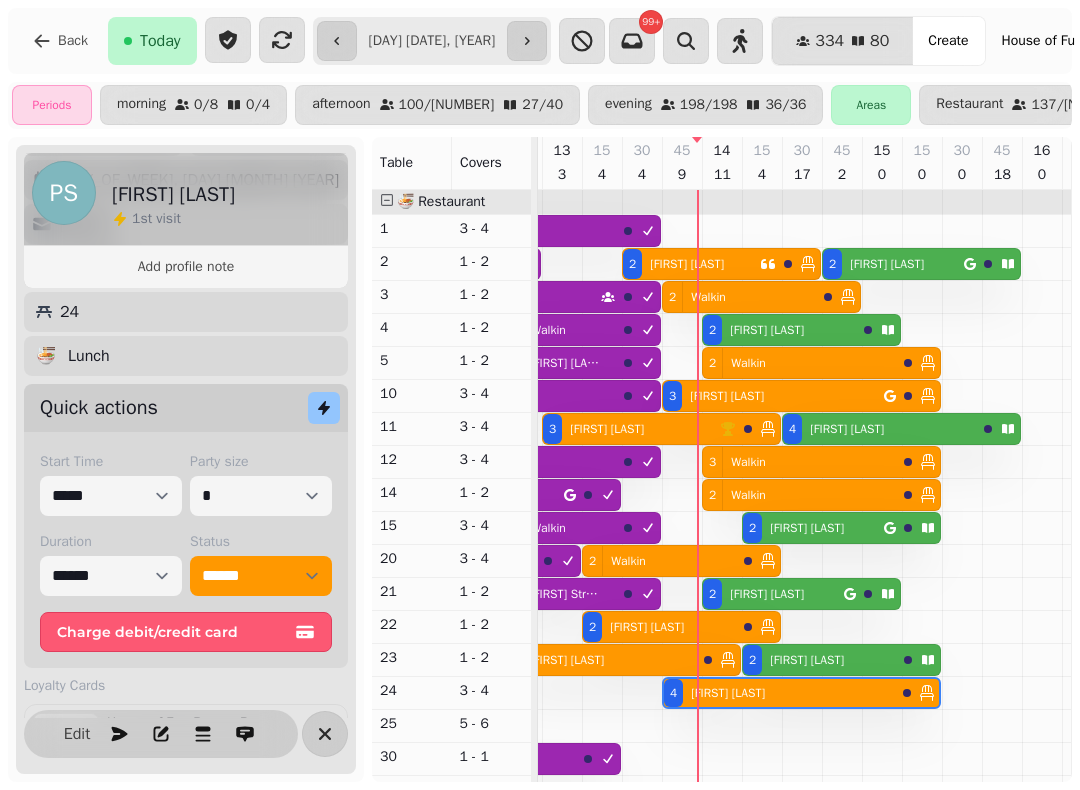 click on "[FIRST] [LAST]" at bounding box center [767, 330] 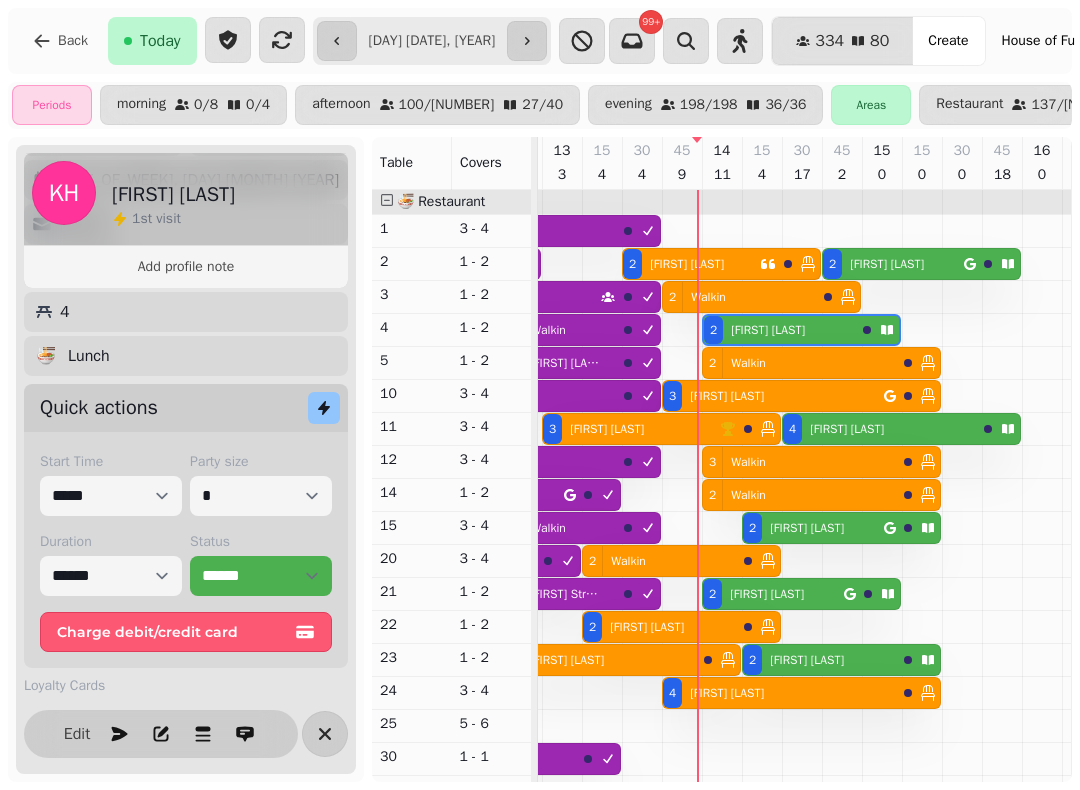 scroll, scrollTop: 0, scrollLeft: 2227, axis: horizontal 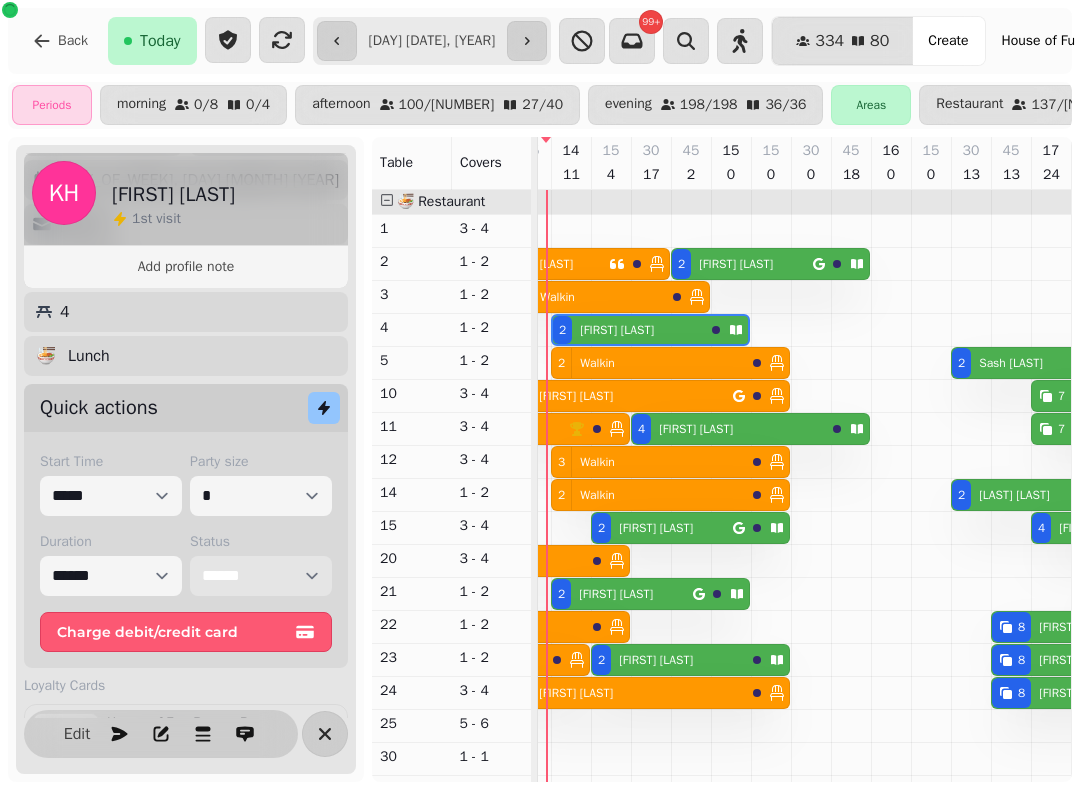 click on "**********" at bounding box center (261, 576) 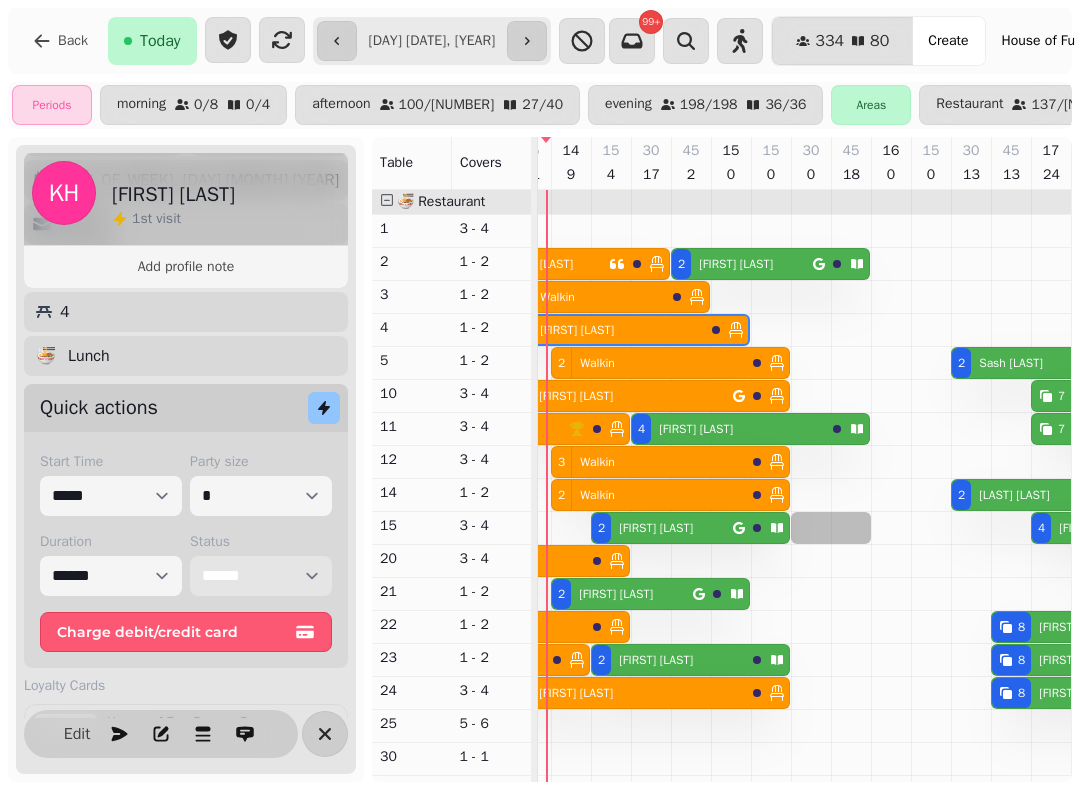 scroll, scrollTop: 0, scrollLeft: 2103, axis: horizontal 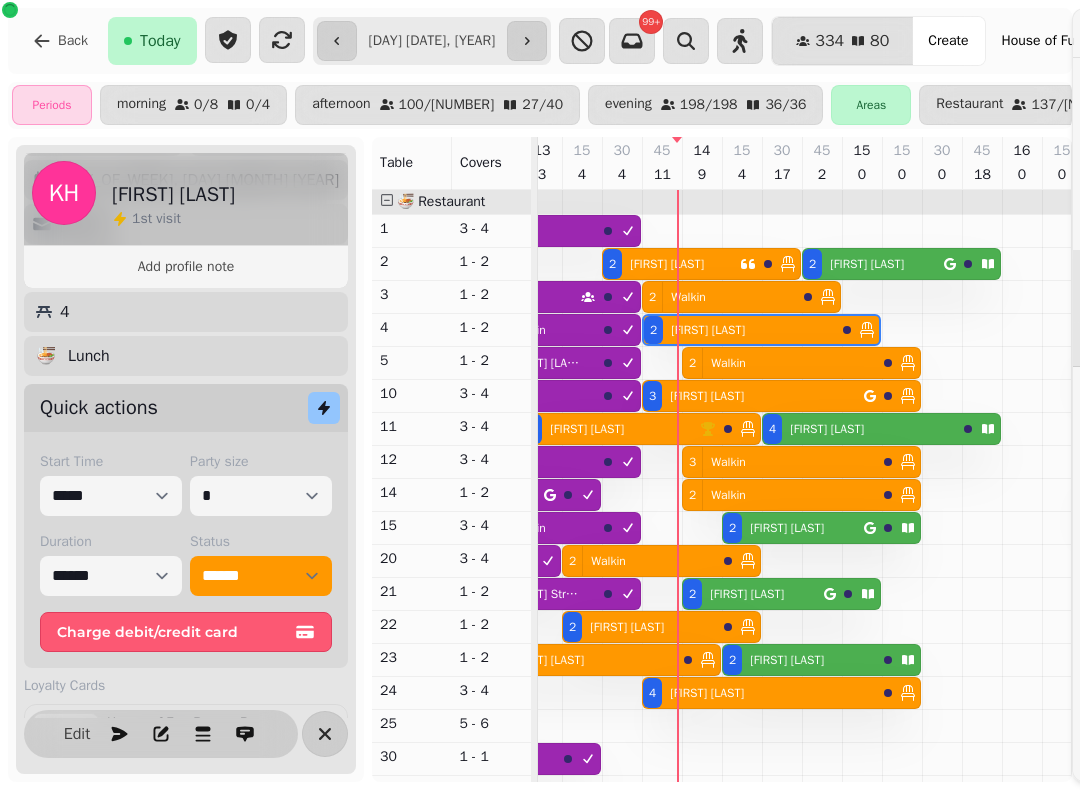 click on "[FIRST] [LAST]" at bounding box center (587, 429) 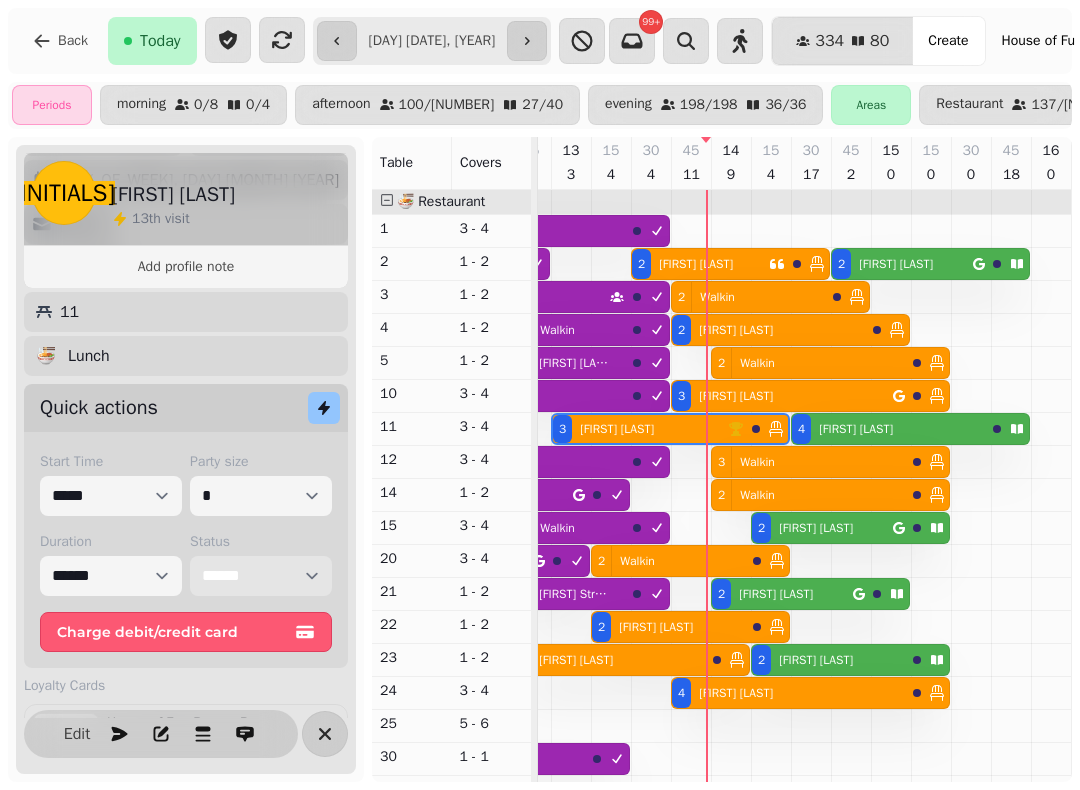 click on "**********" at bounding box center (261, 576) 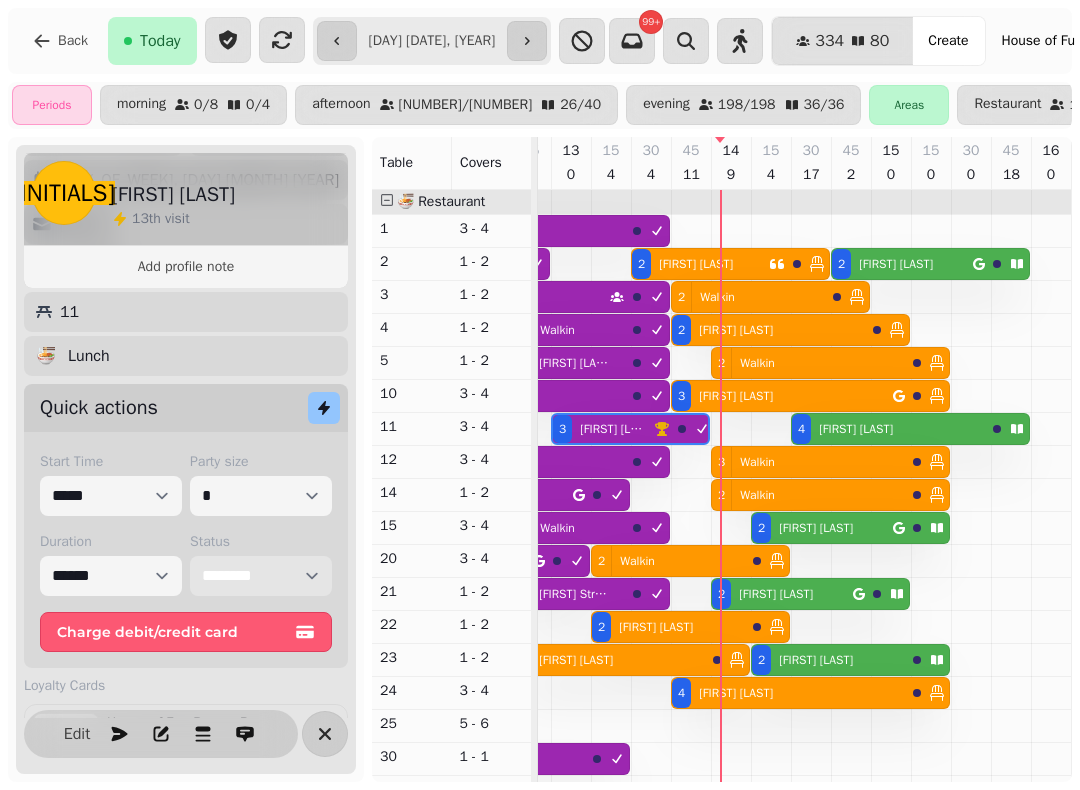 scroll, scrollTop: 0, scrollLeft: 2132, axis: horizontal 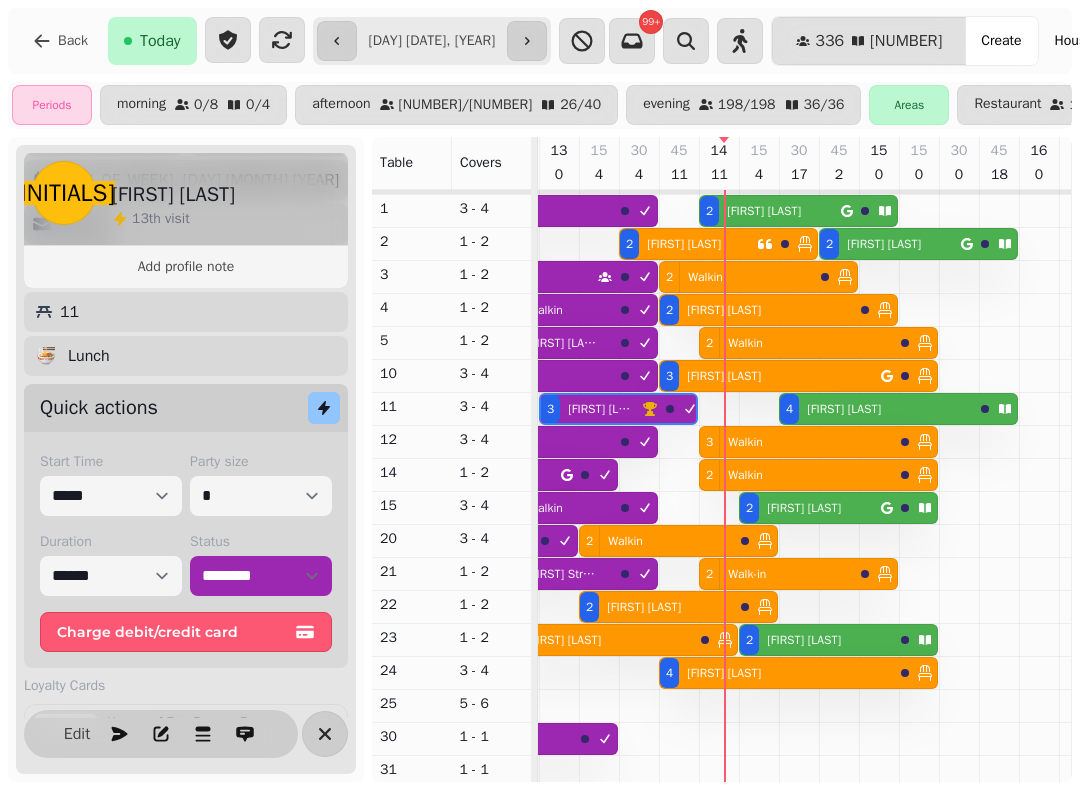 click at bounding box center [919, 640] 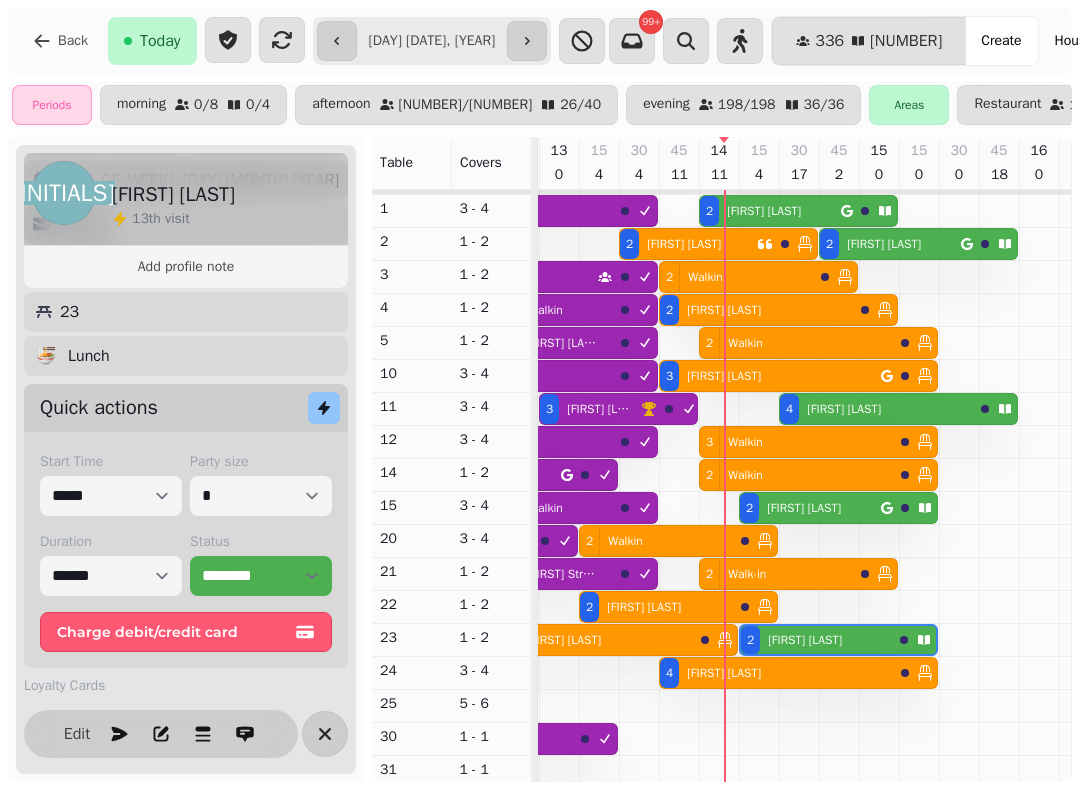 scroll, scrollTop: 0, scrollLeft: 2267, axis: horizontal 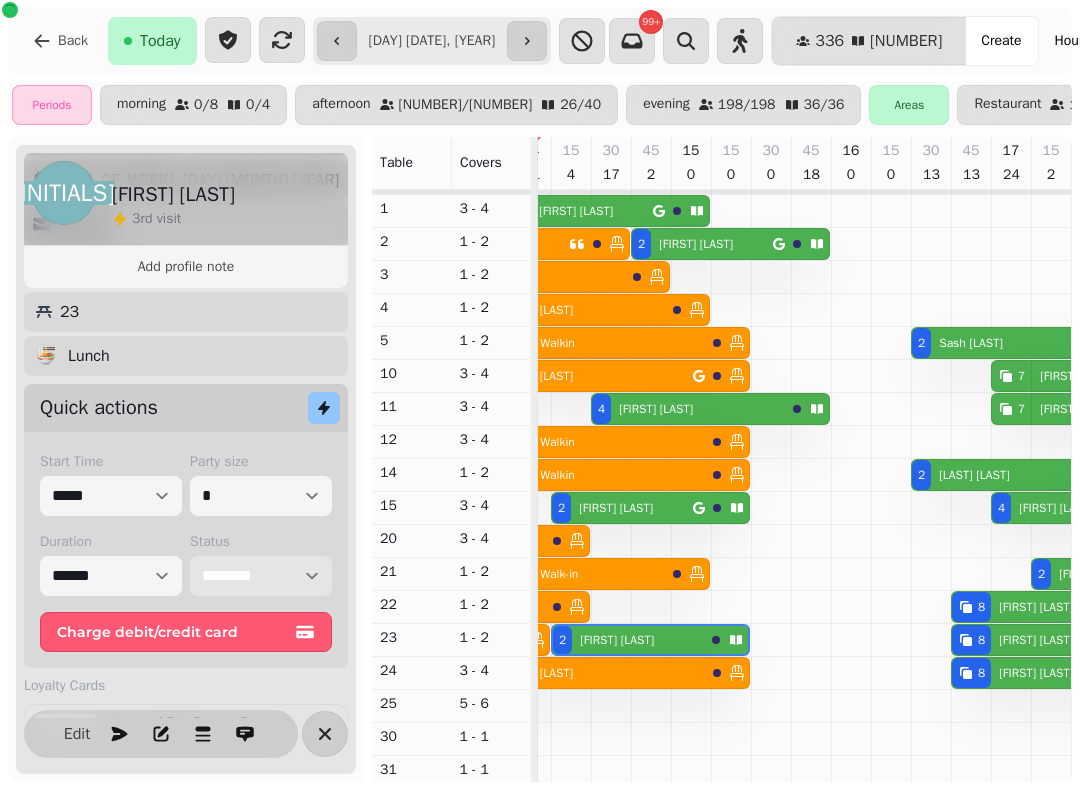 click on "**********" at bounding box center (261, 576) 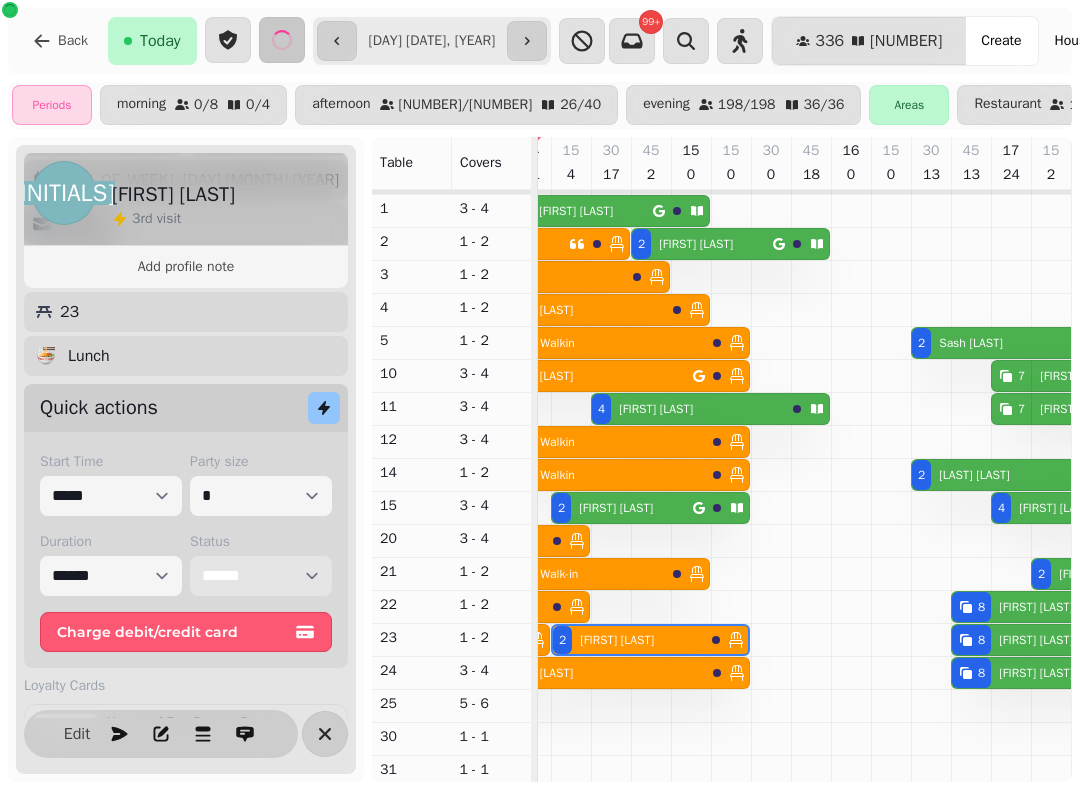click on "[FIRST] [LAST]" at bounding box center (576, 211) 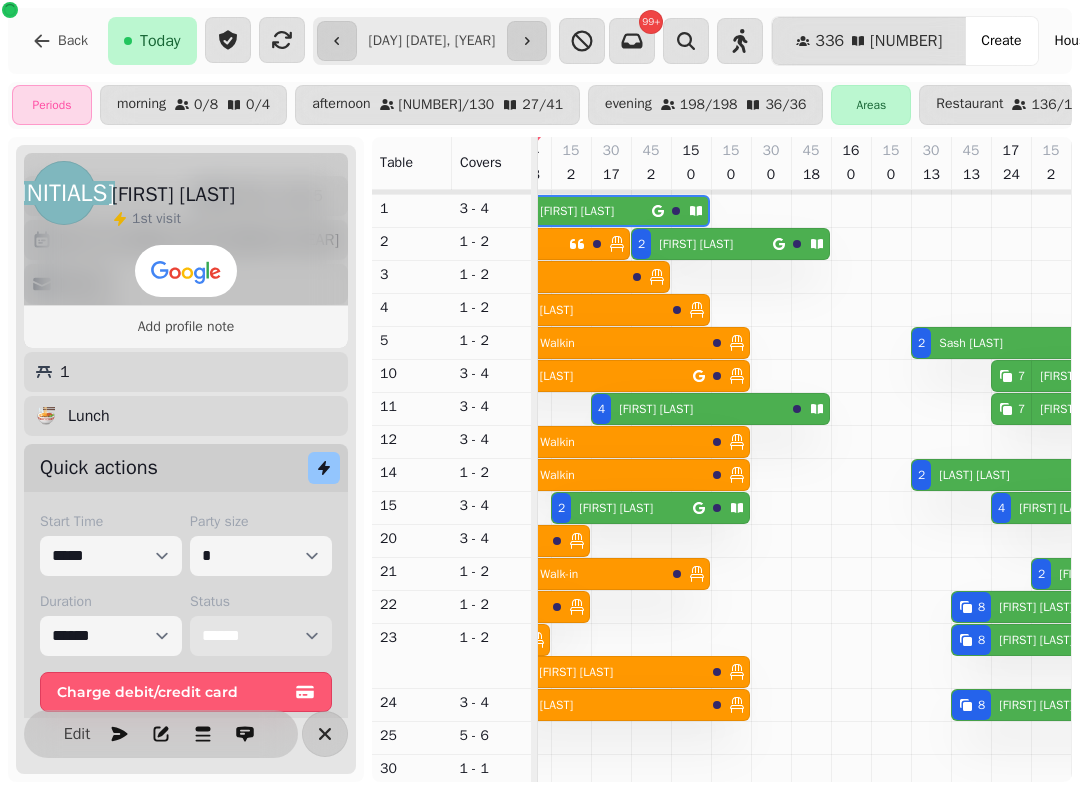 scroll, scrollTop: 0, scrollLeft: 2227, axis: horizontal 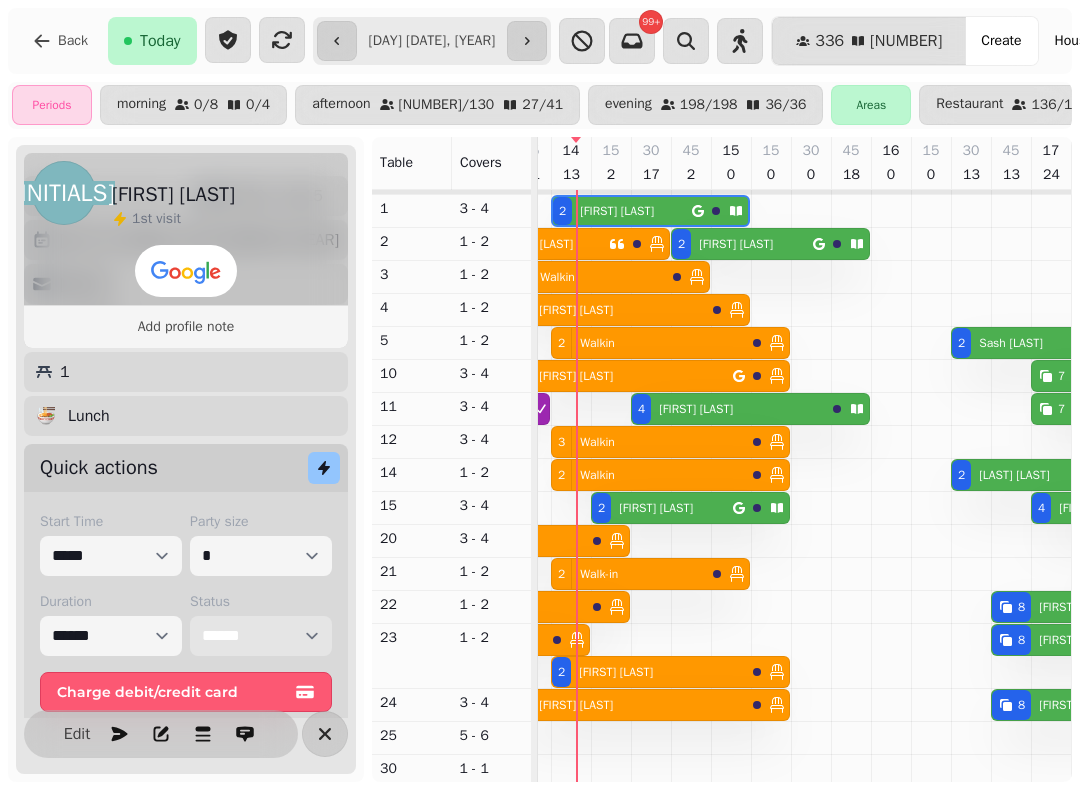 click on "**********" at bounding box center (261, 636) 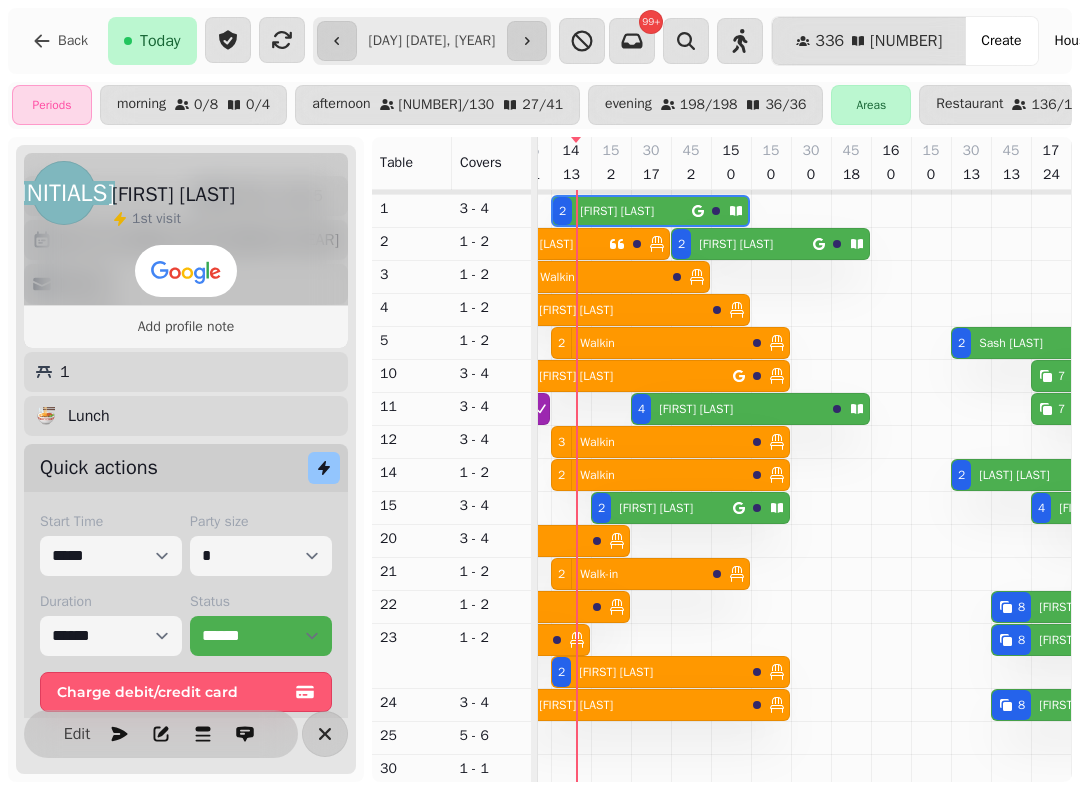 click at bounding box center [549, 640] 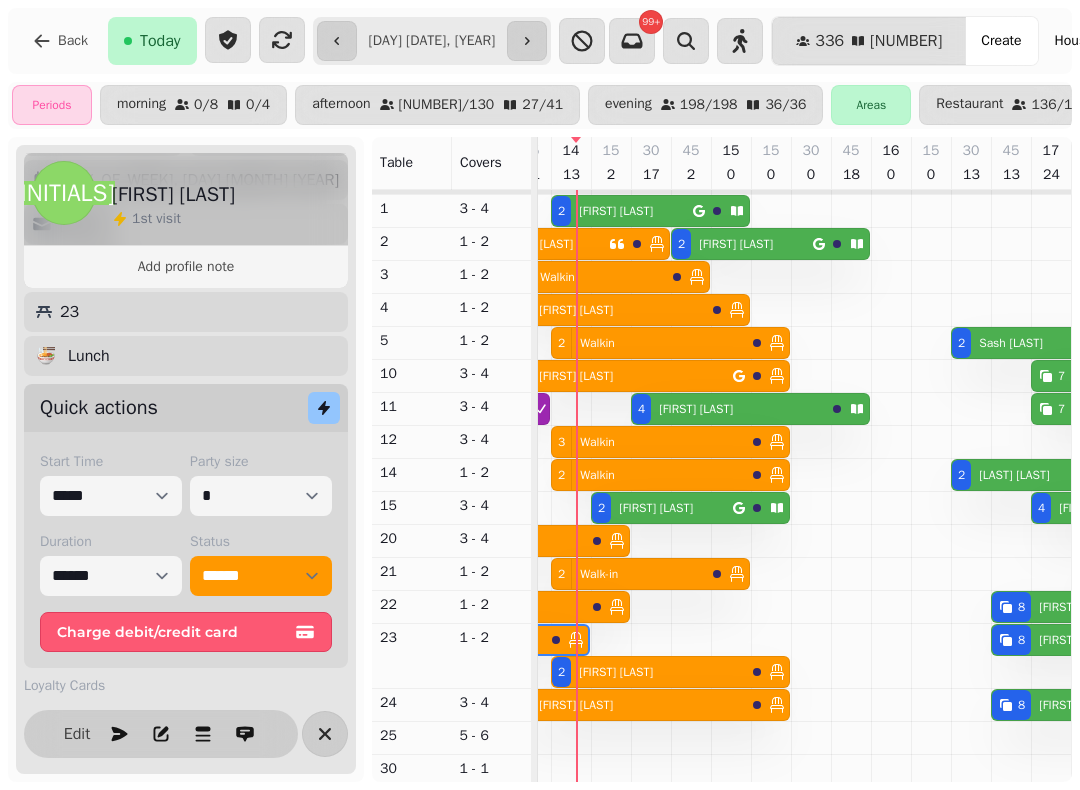 scroll, scrollTop: 0, scrollLeft: 2027, axis: horizontal 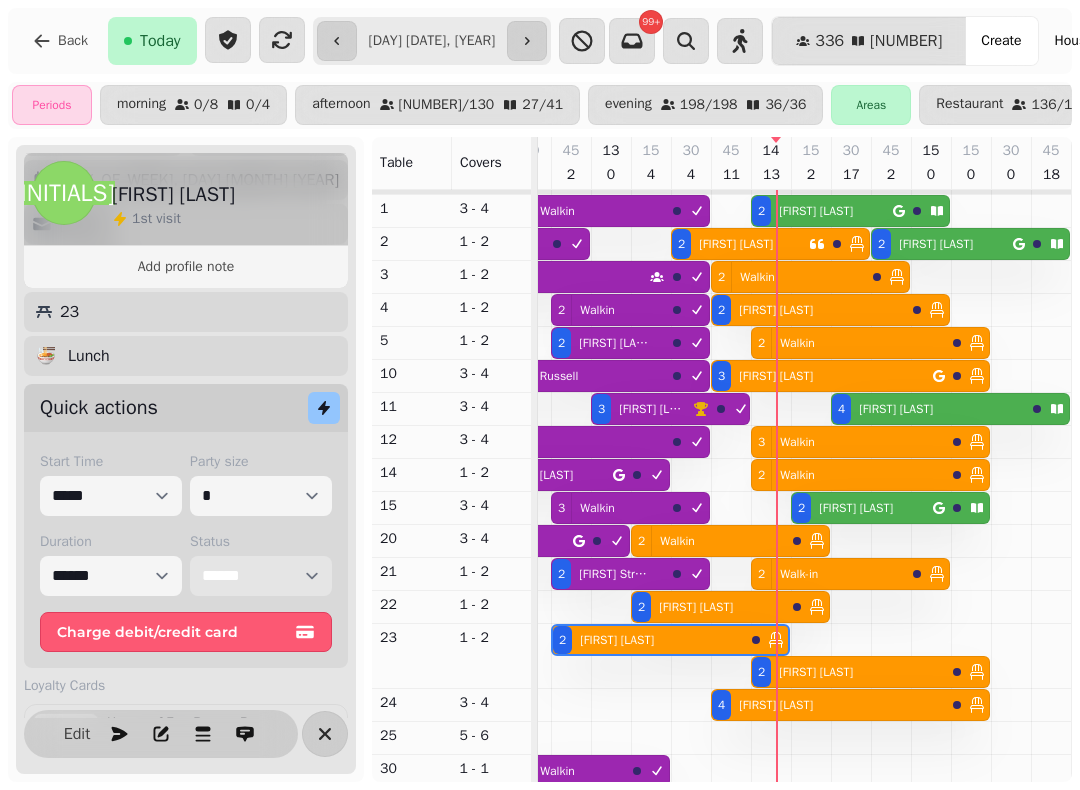 click on "**********" at bounding box center [261, 576] 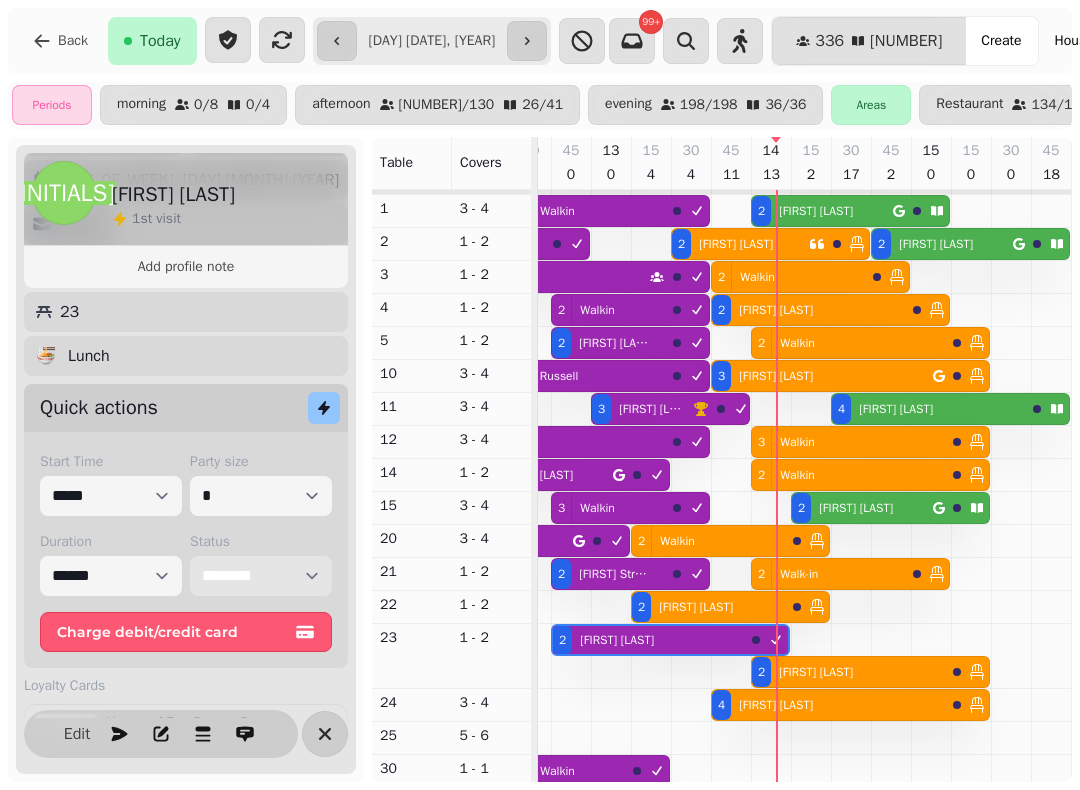 scroll, scrollTop: 21, scrollLeft: 2038, axis: both 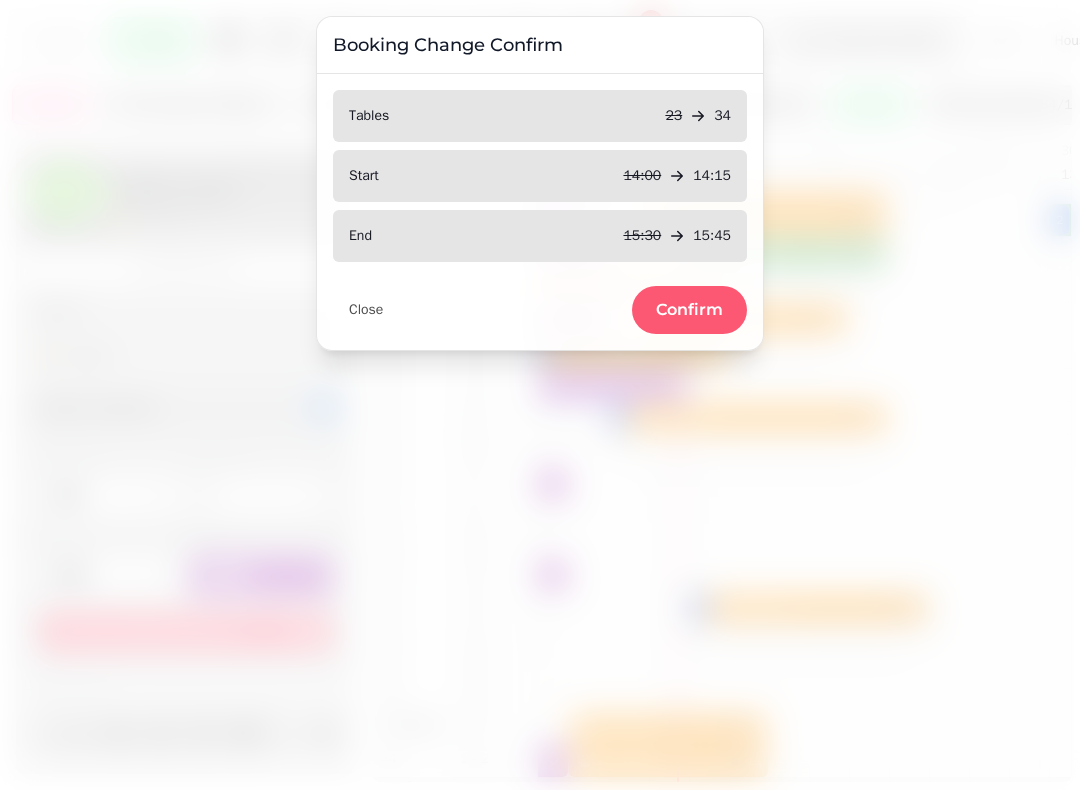 click on "Confirm" at bounding box center (689, 310) 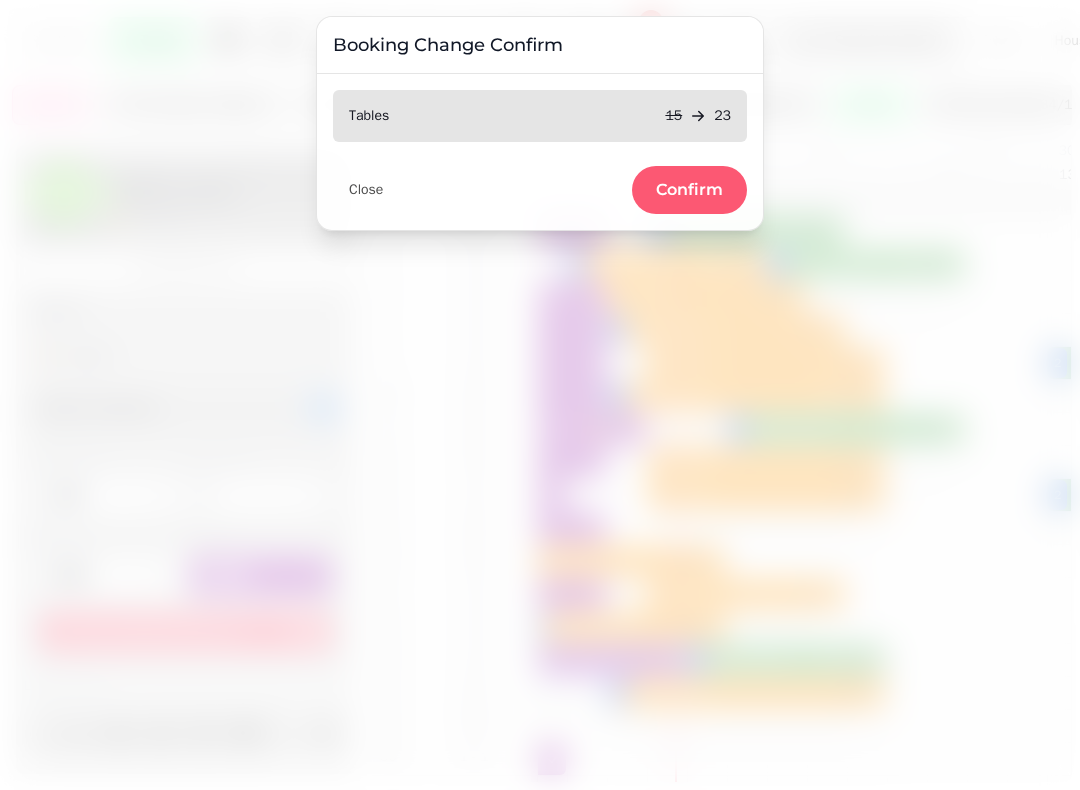 click on "Confirm" at bounding box center (689, 190) 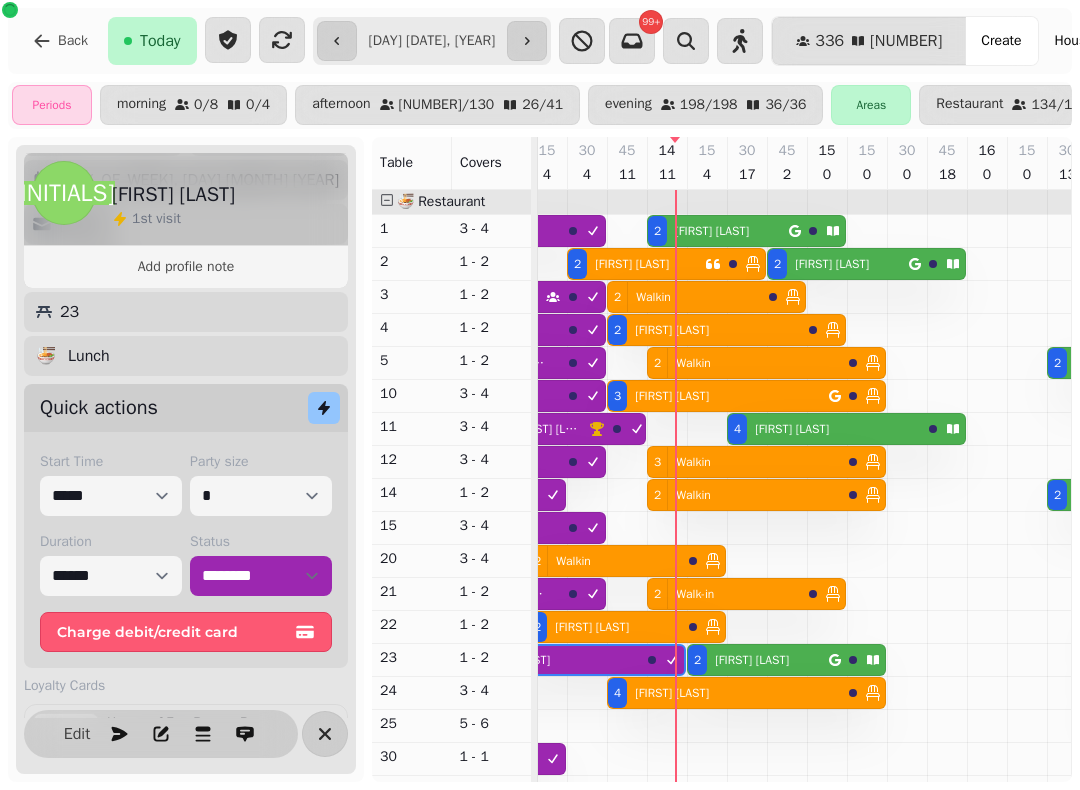 click on "Close Confirm" at bounding box center (540, 222) 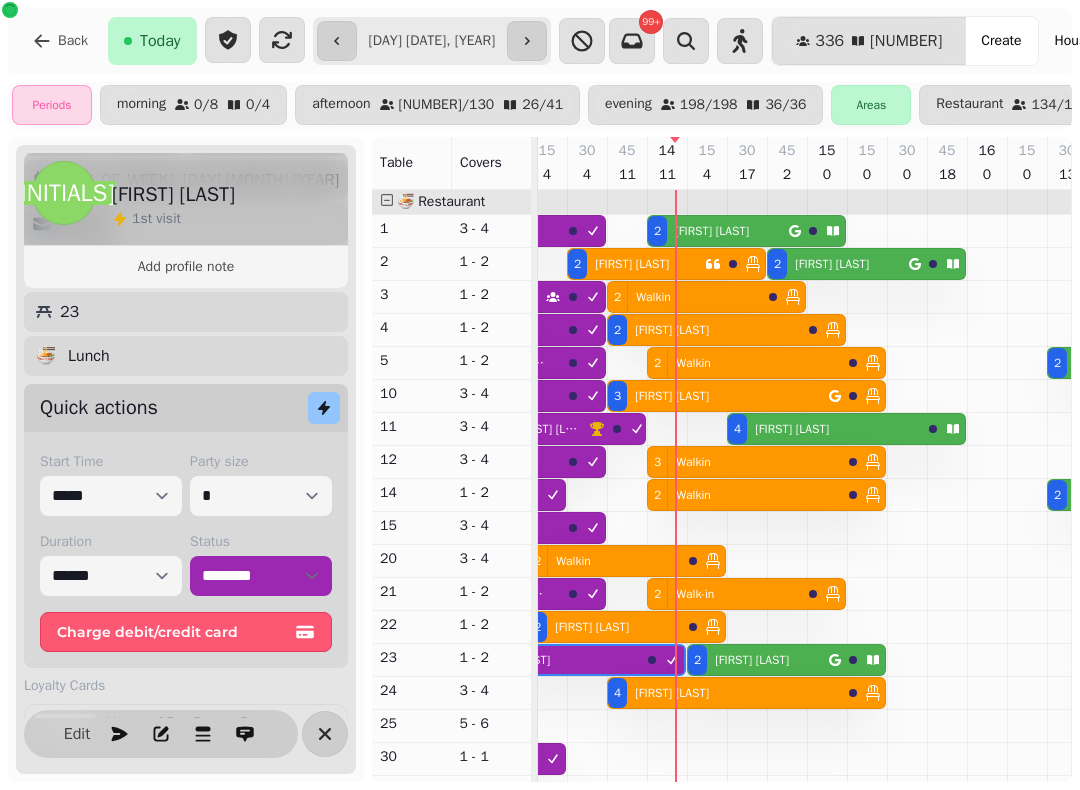 click on "[FIRST] [LAST]" at bounding box center (708, 231) 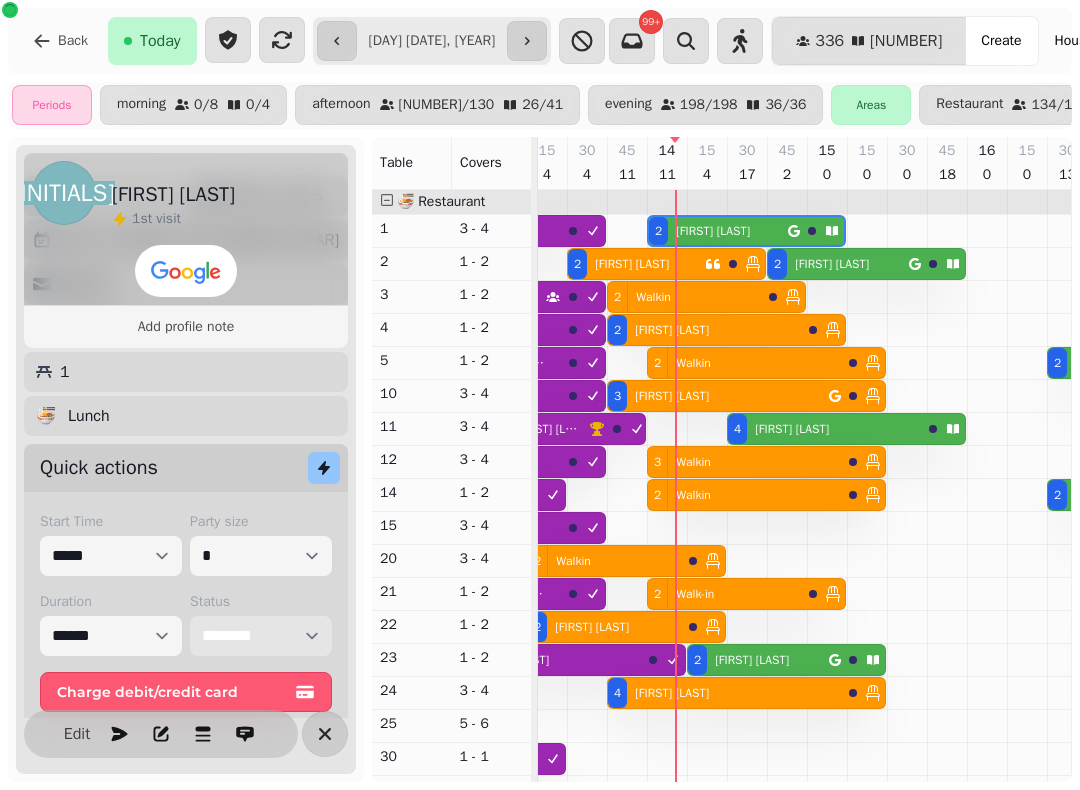 click on "**********" at bounding box center [261, 636] 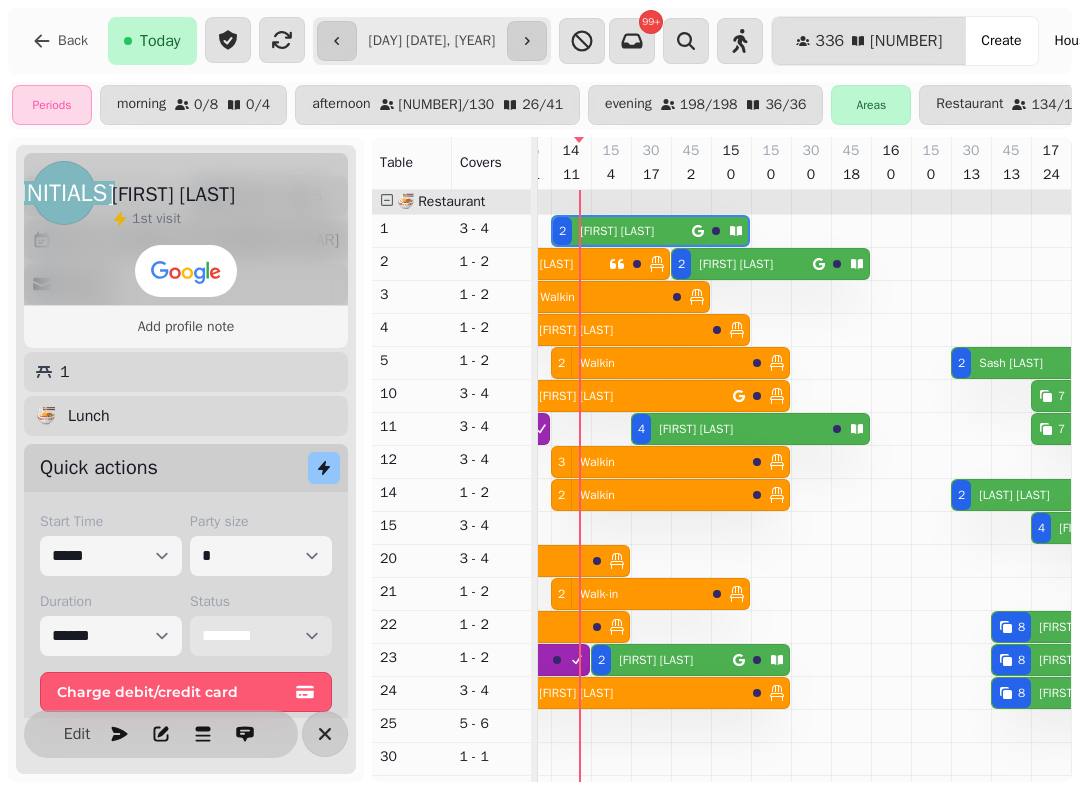 click on "**********" at bounding box center [261, 636] 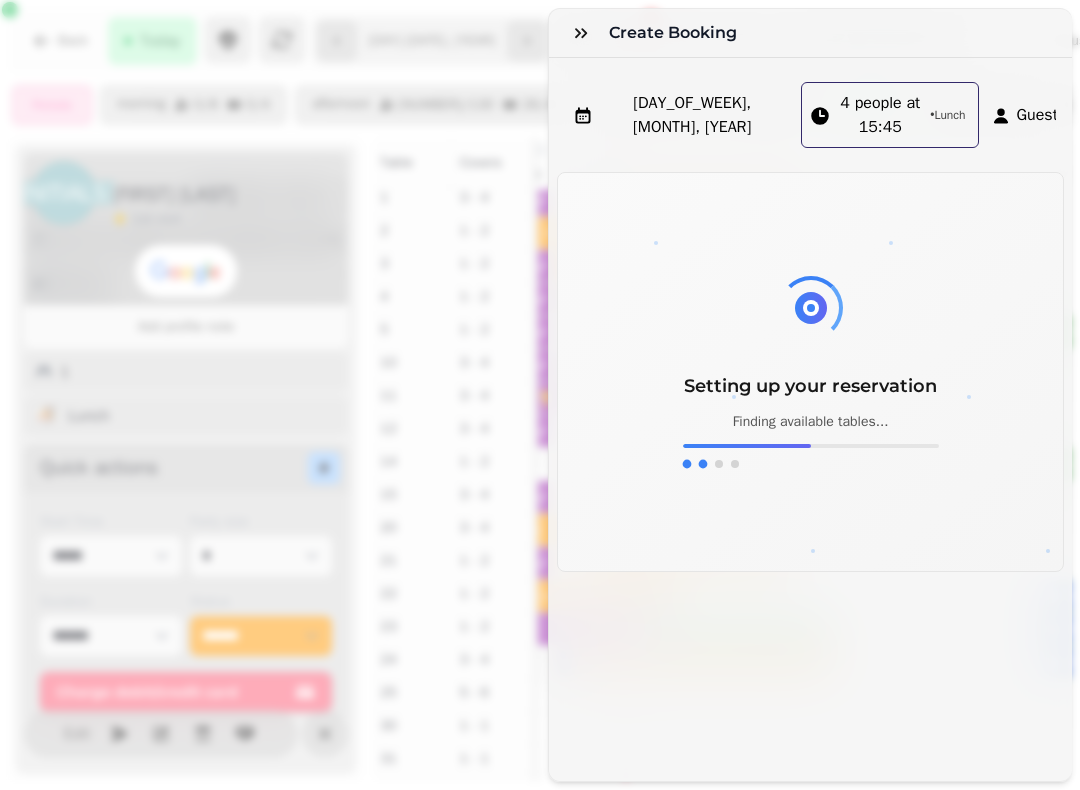 click 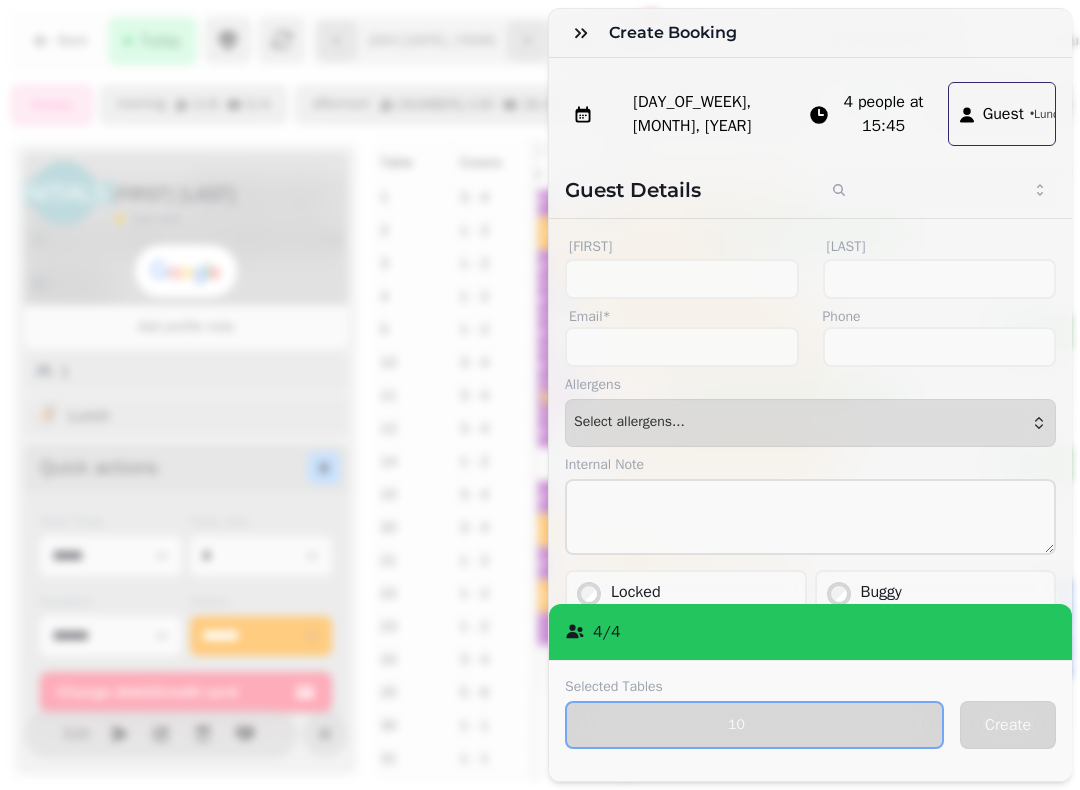 click at bounding box center [581, 33] 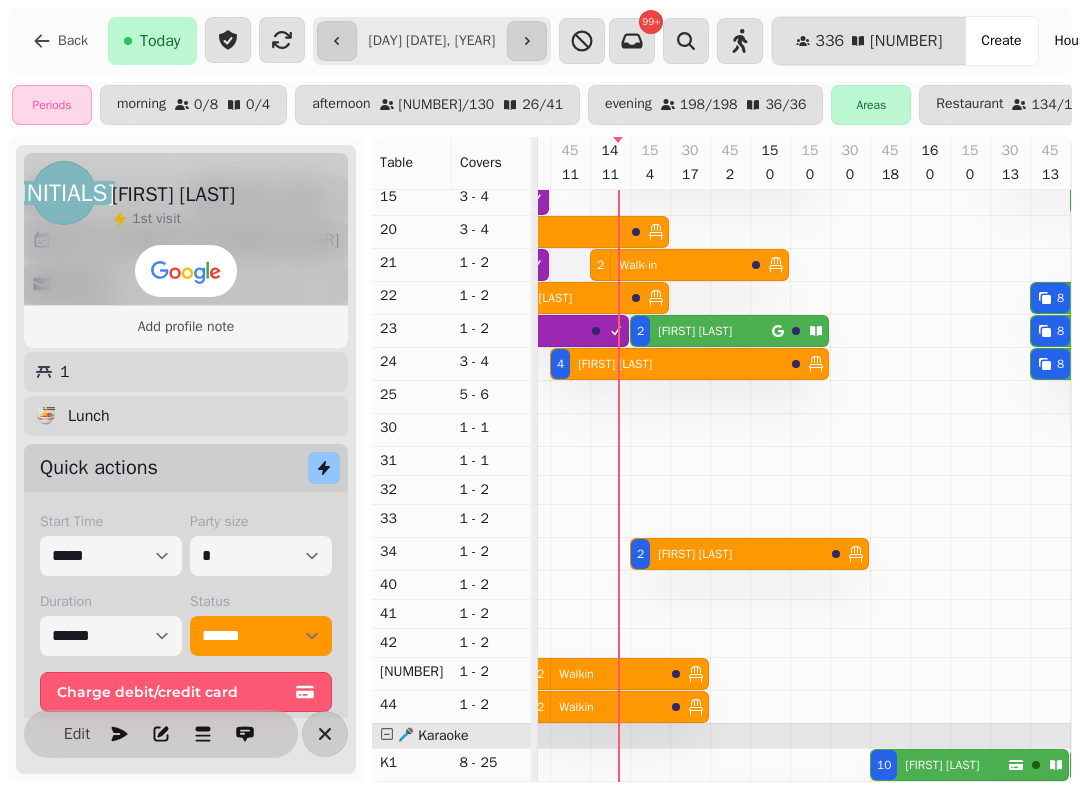 click on "[FIRST] [LAST]" at bounding box center (695, 554) 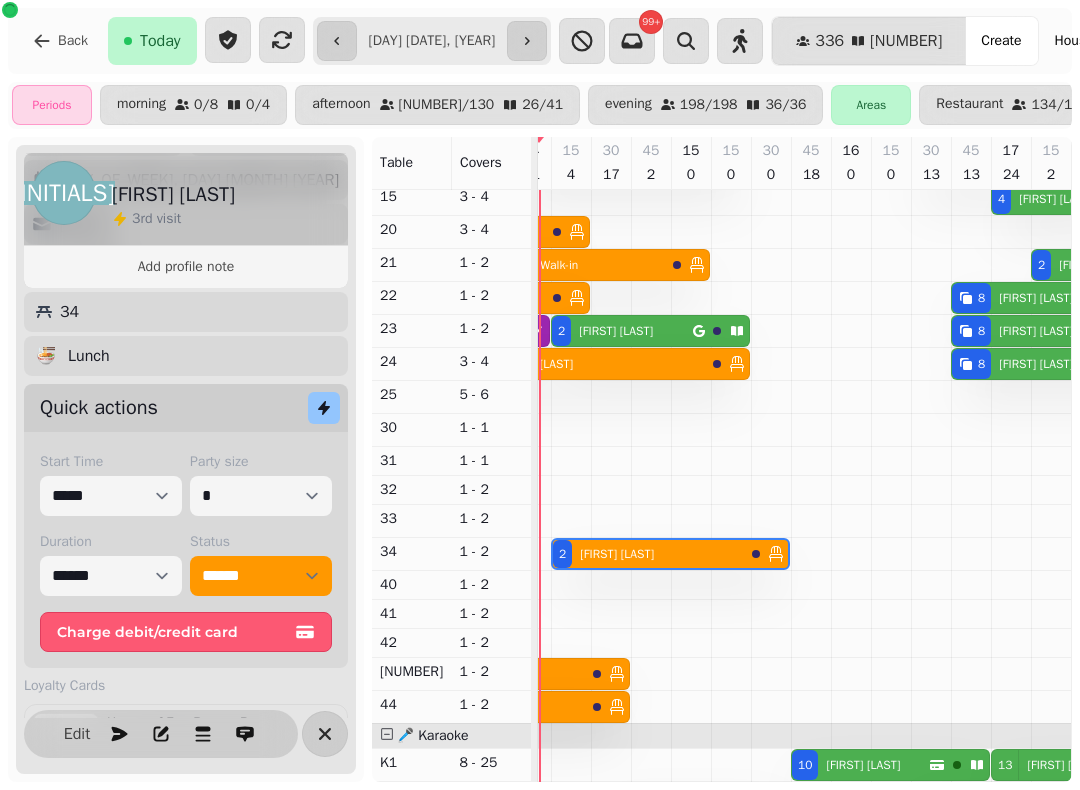 click on "Edit" at bounding box center [77, 734] 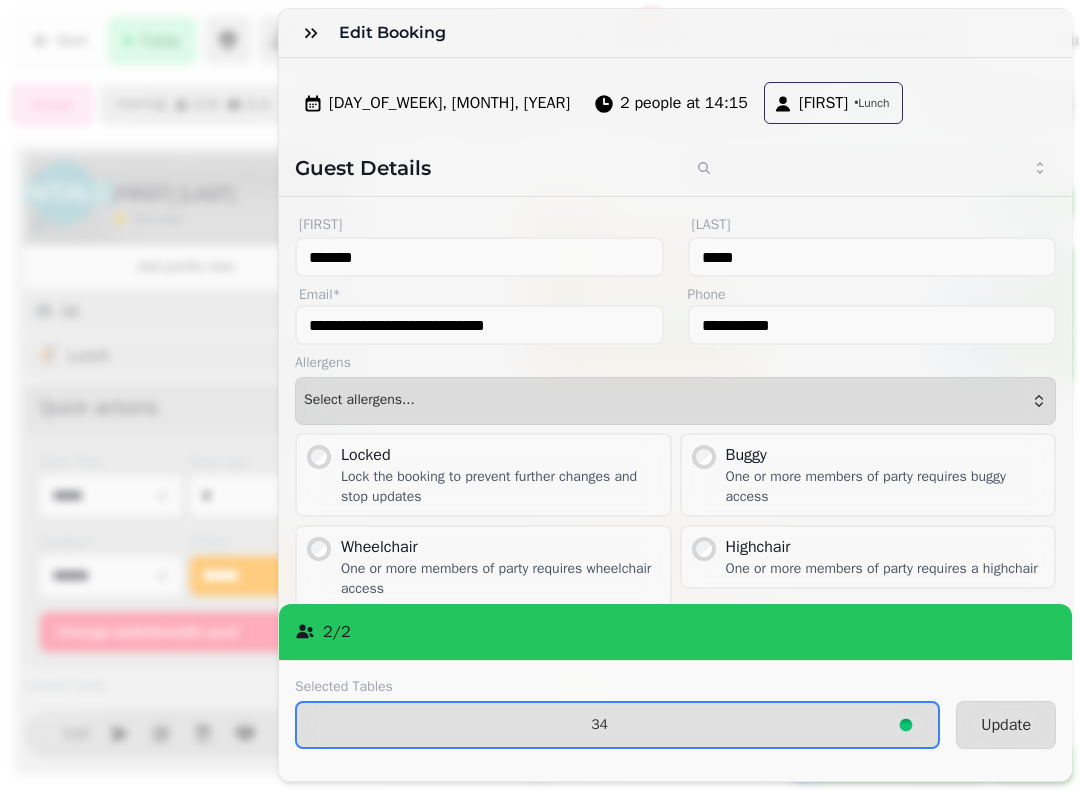 click on "34" at bounding box center [617, 725] 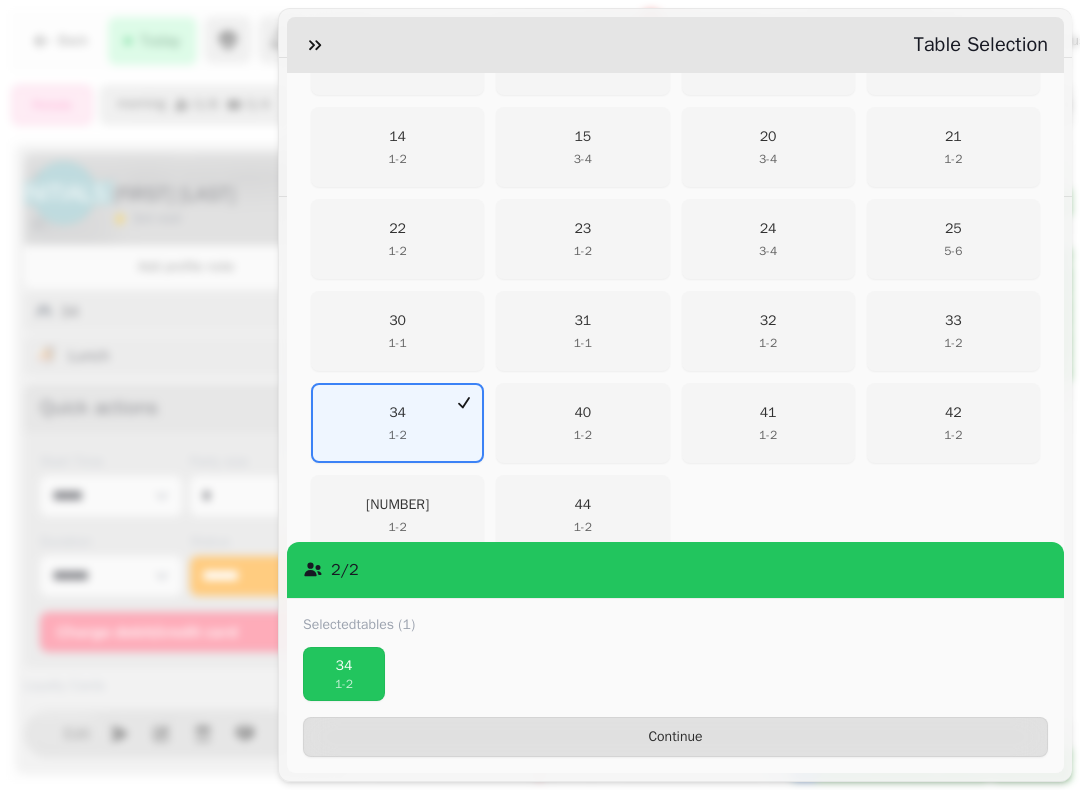 click on "[PHONE]" at bounding box center [953, 331] 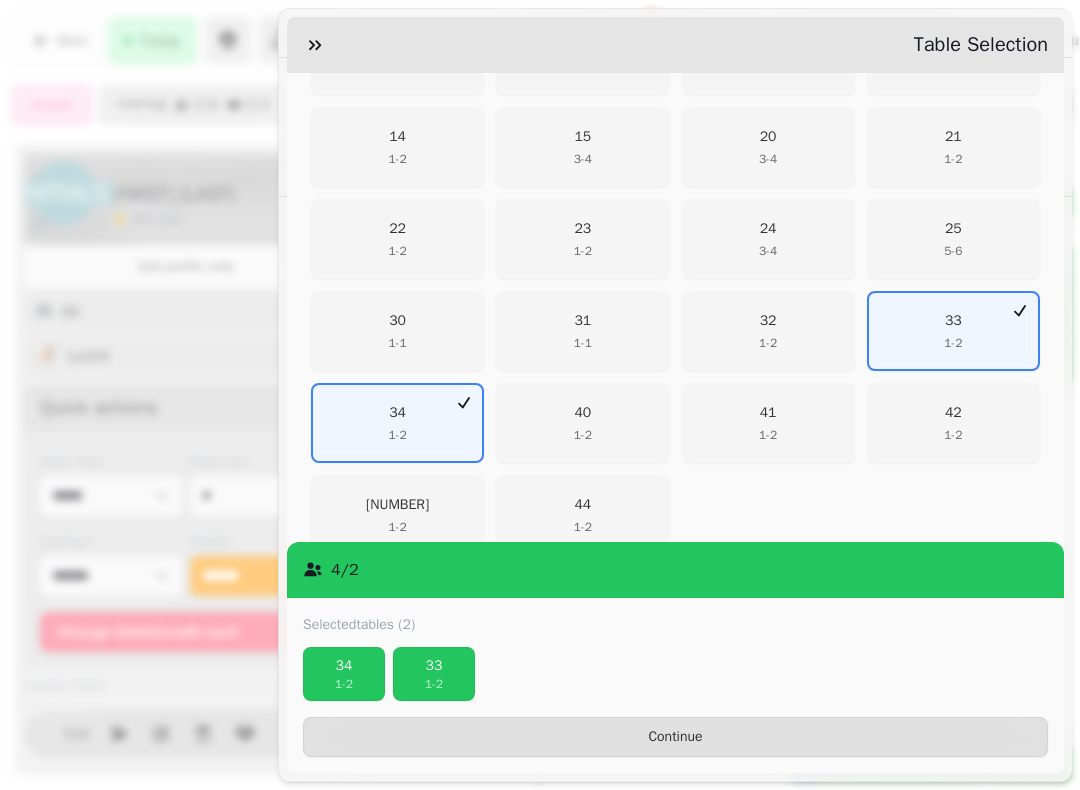 click on "[NUMBER] [NUMBER] - [NUMBER]" at bounding box center (768, 331) 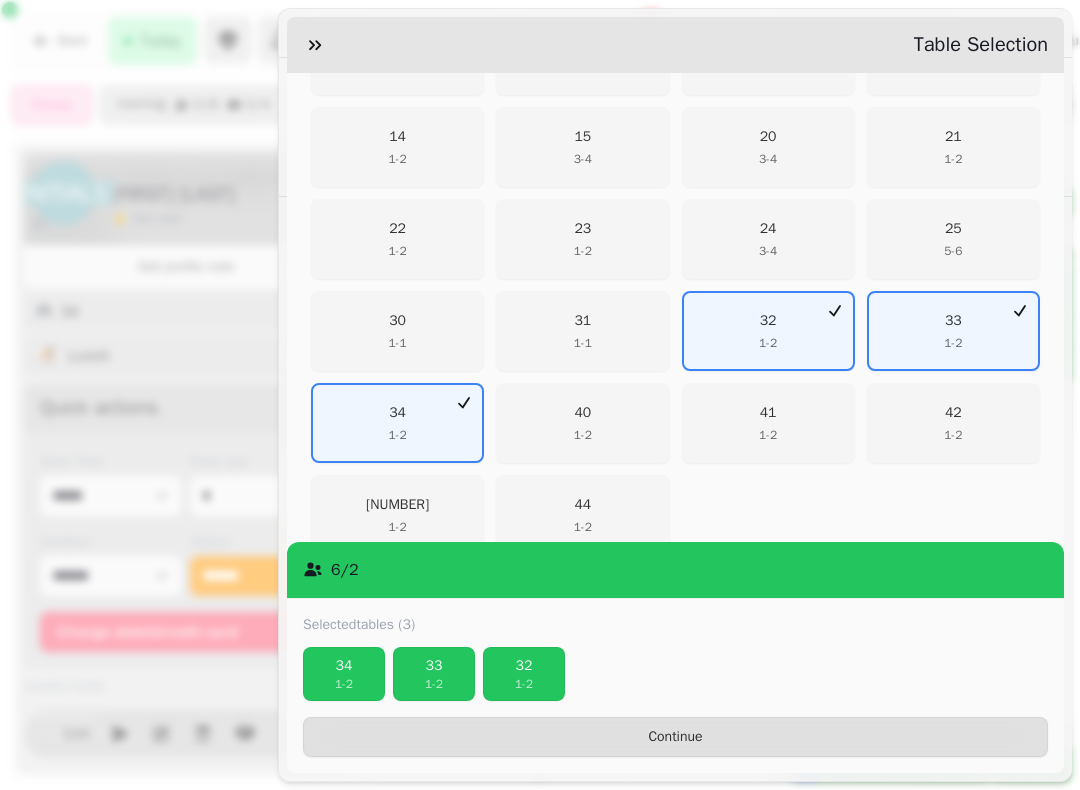 click on "Continue" at bounding box center (675, 737) 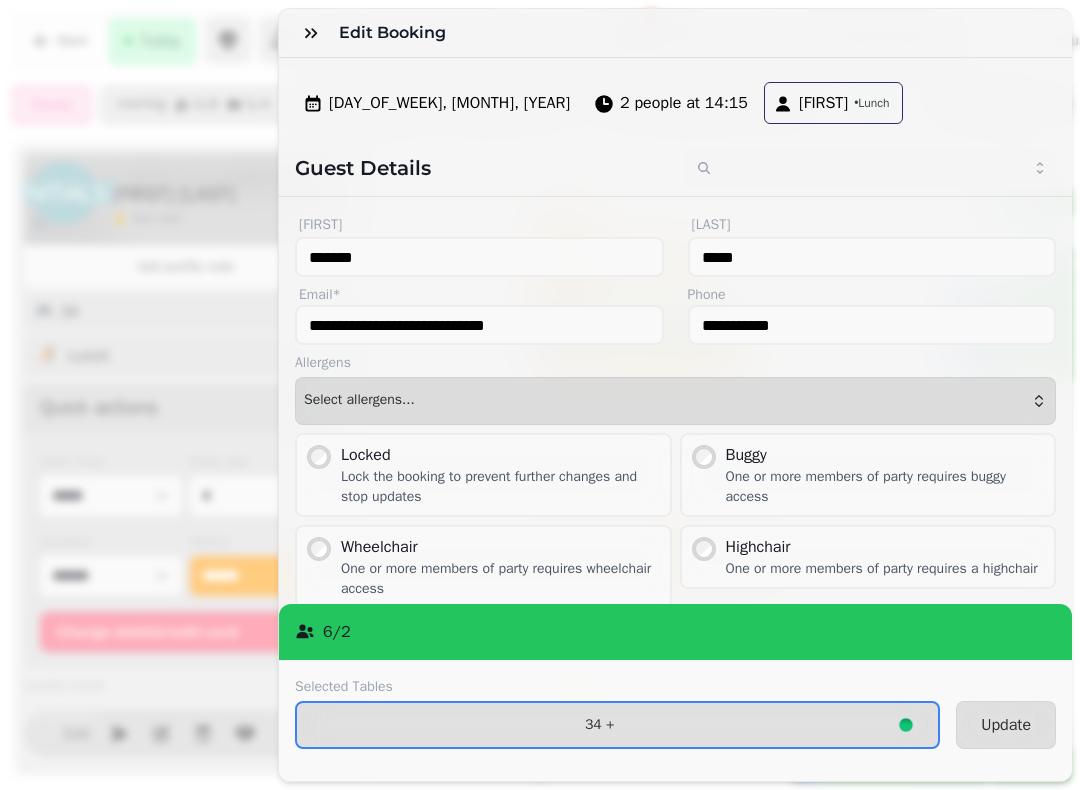 click on "Update" at bounding box center (1006, 725) 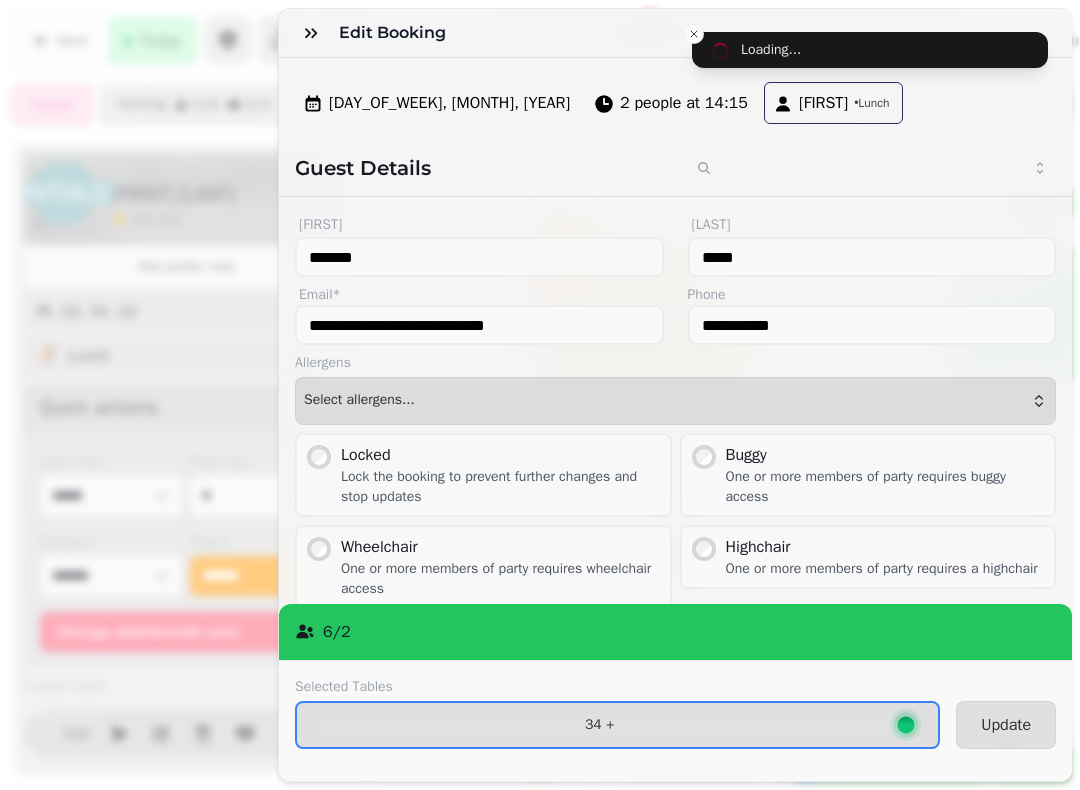 click on "Update" at bounding box center [1006, 725] 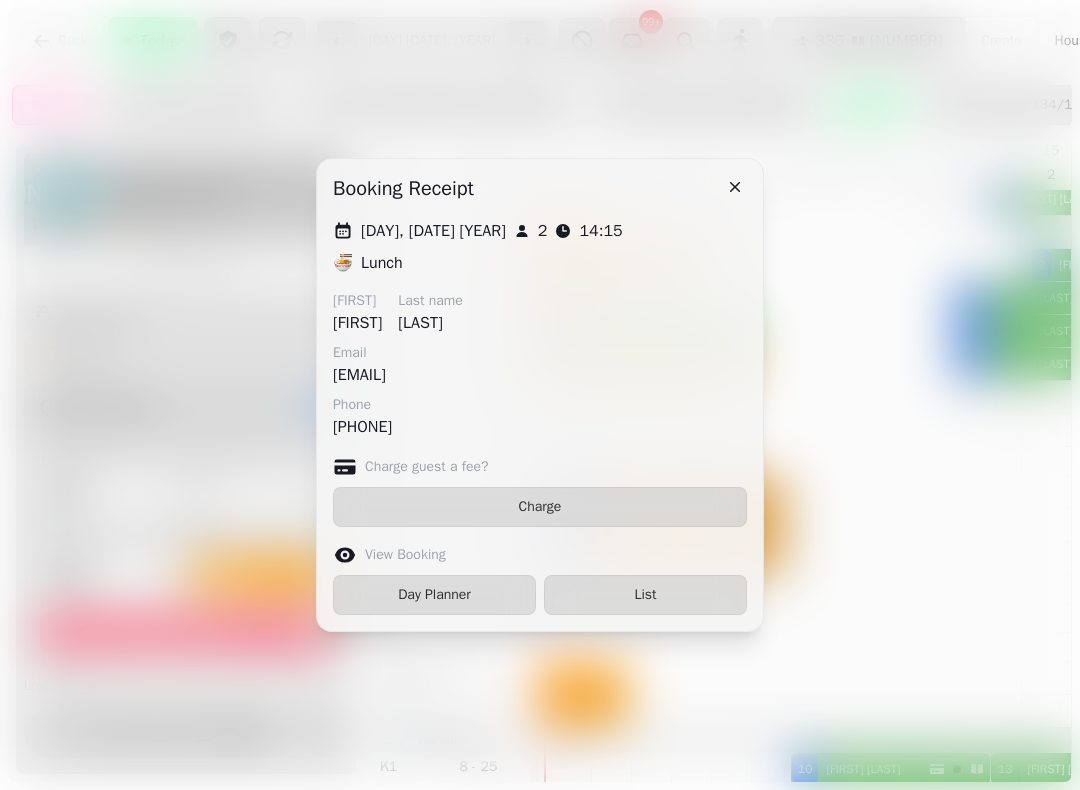 click 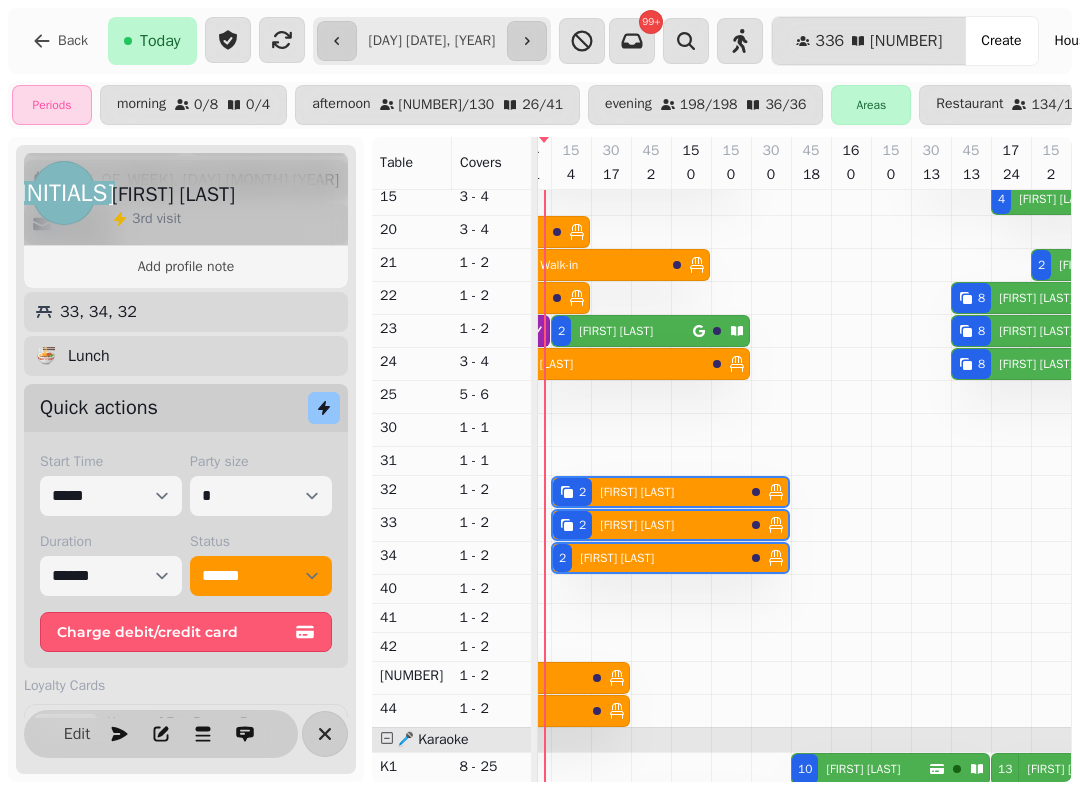 scroll, scrollTop: 145, scrollLeft: 2195, axis: both 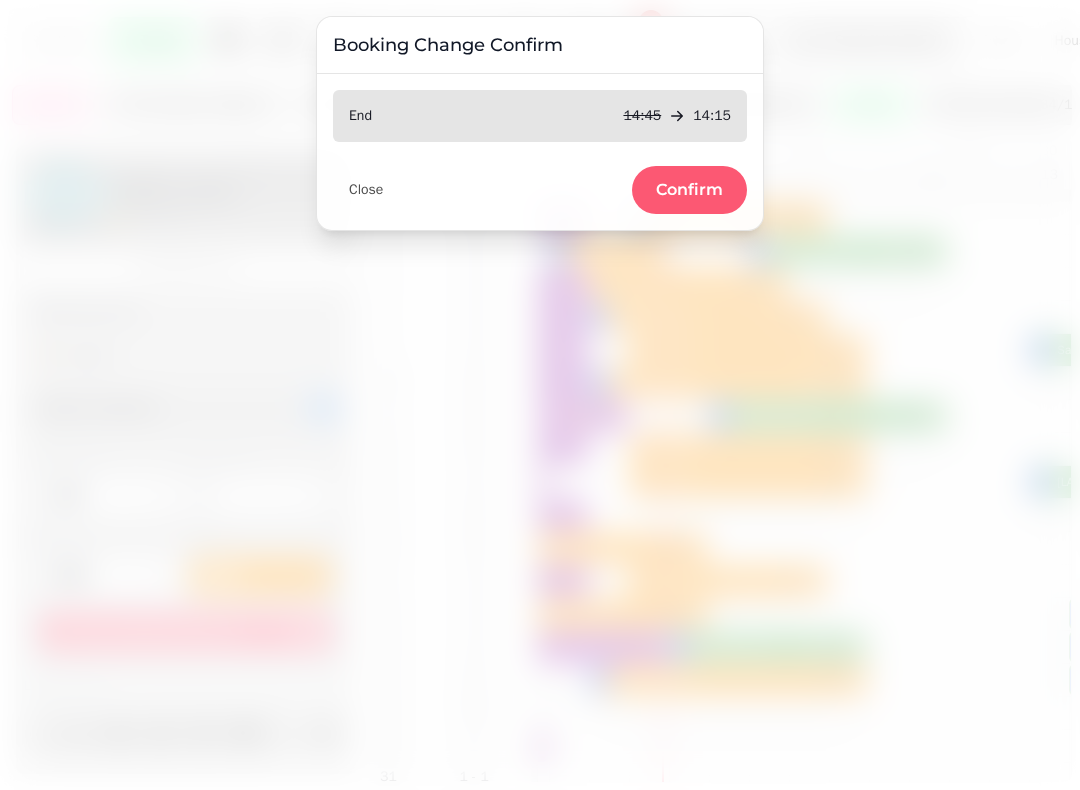 click on "Confirm" at bounding box center [689, 190] 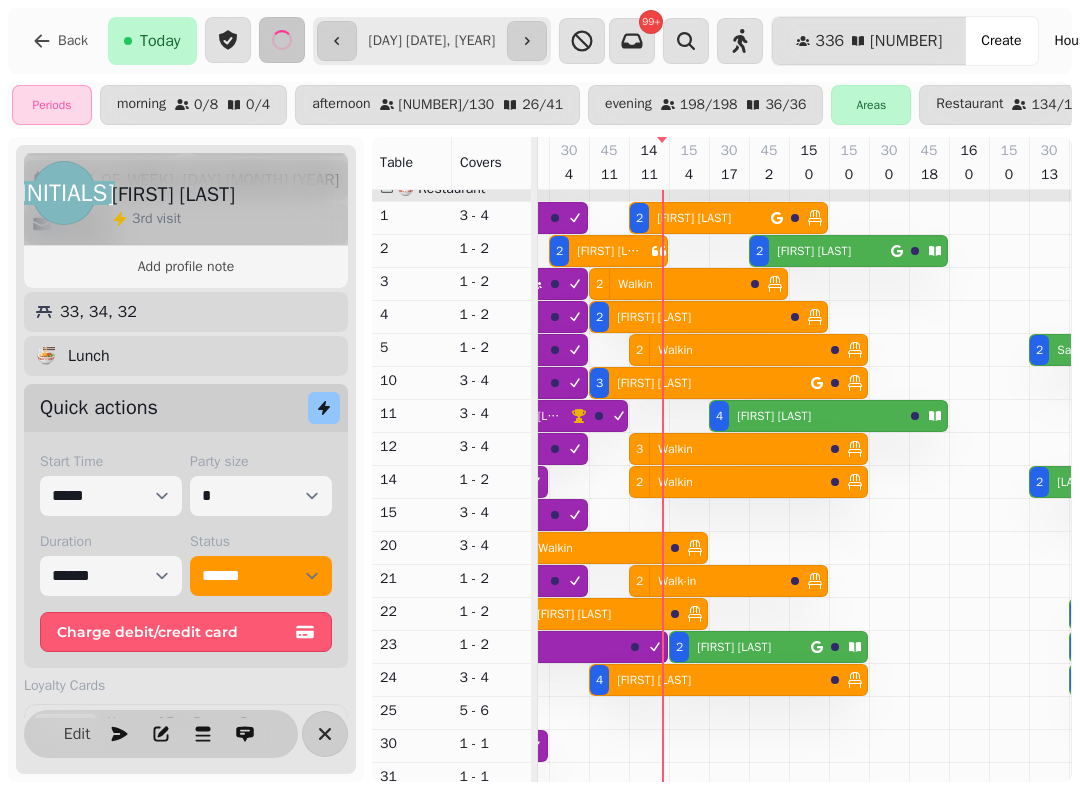 click on "[FIRST] [LAST]" at bounding box center [608, 251] 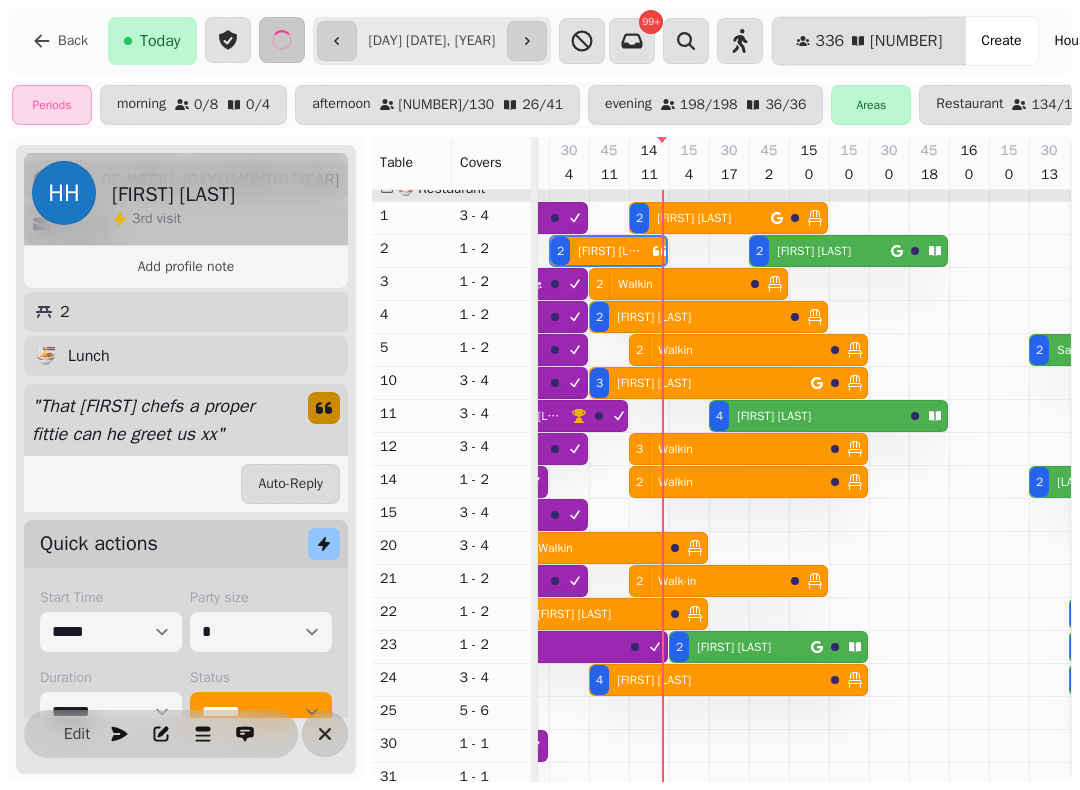 scroll, scrollTop: 0, scrollLeft: 2147, axis: horizontal 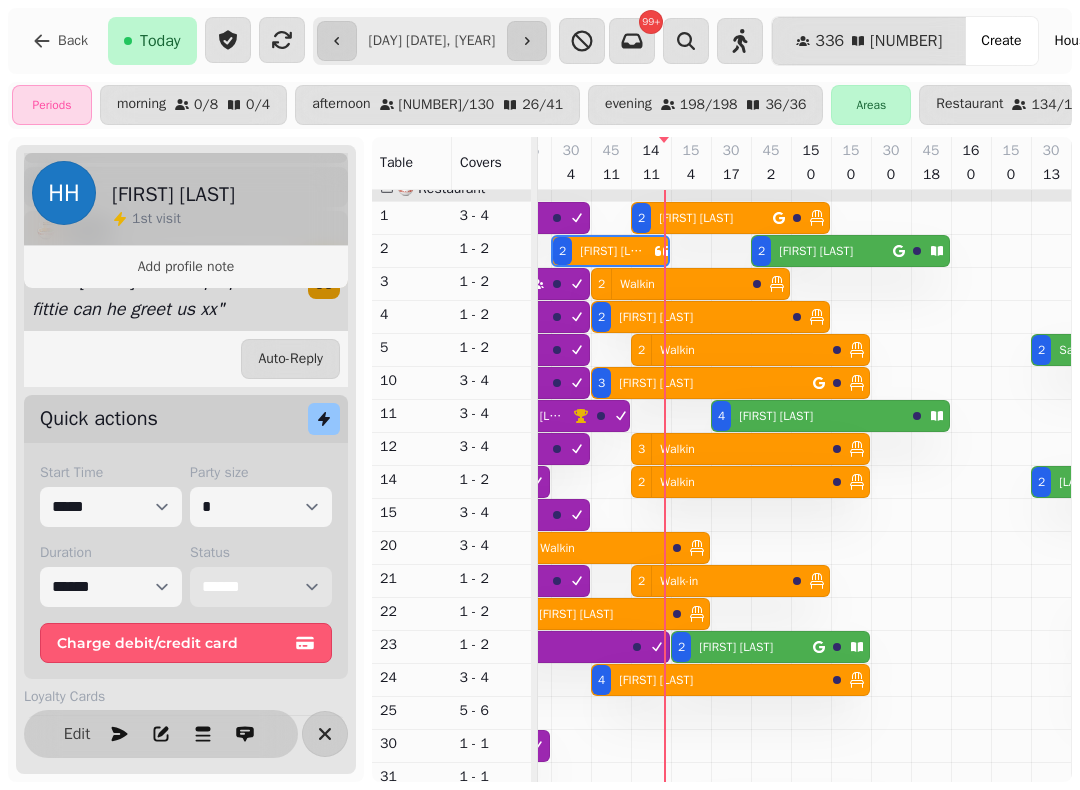 click on "**********" at bounding box center [261, 587] 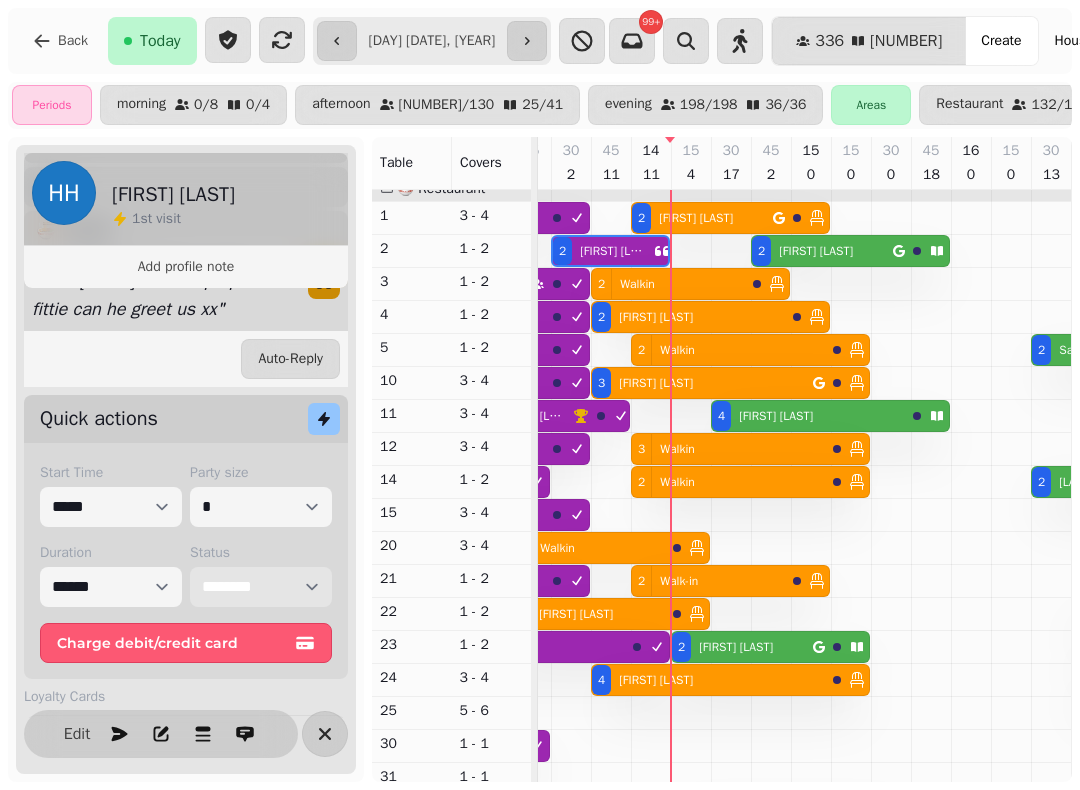 scroll, scrollTop: 0, scrollLeft: 2122, axis: horizontal 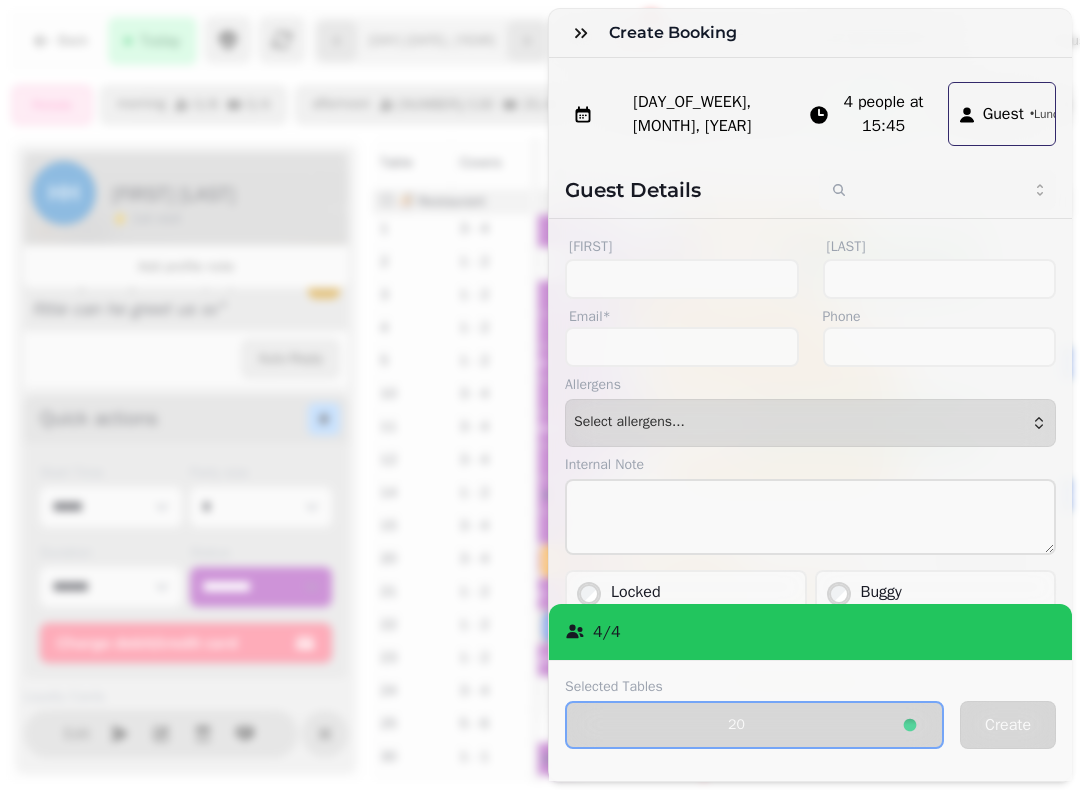 click 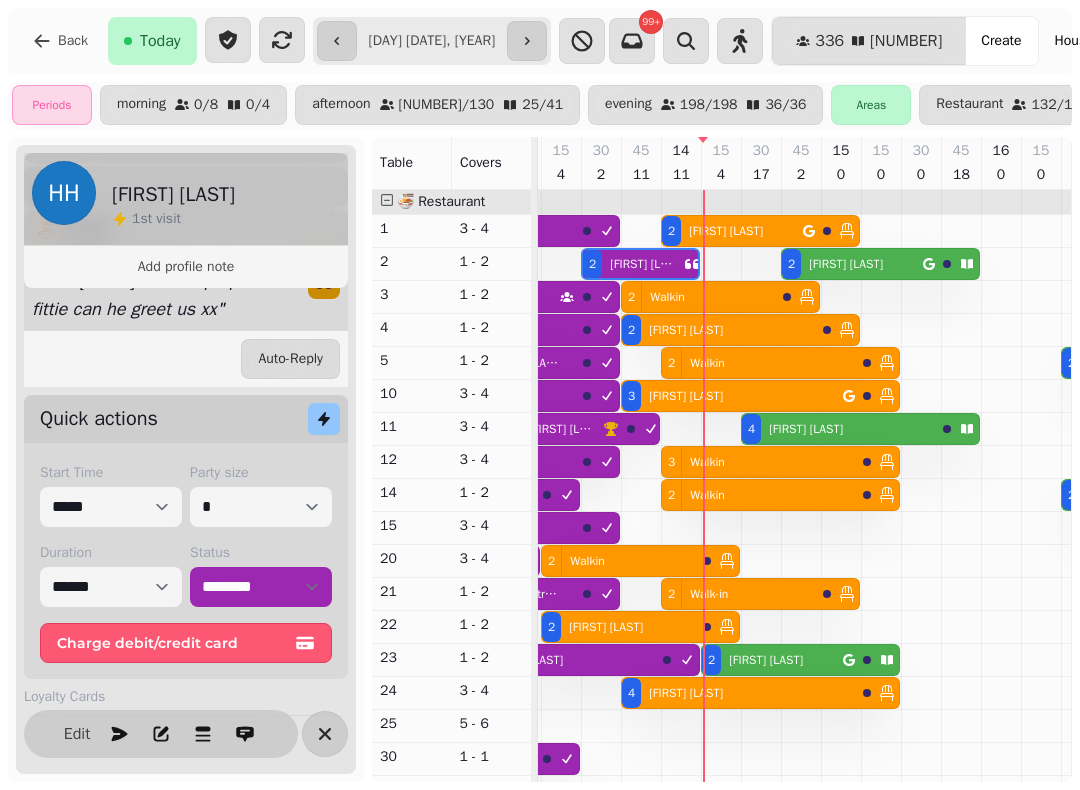 click on "[FIRST] [LAST]" at bounding box center [802, 429] 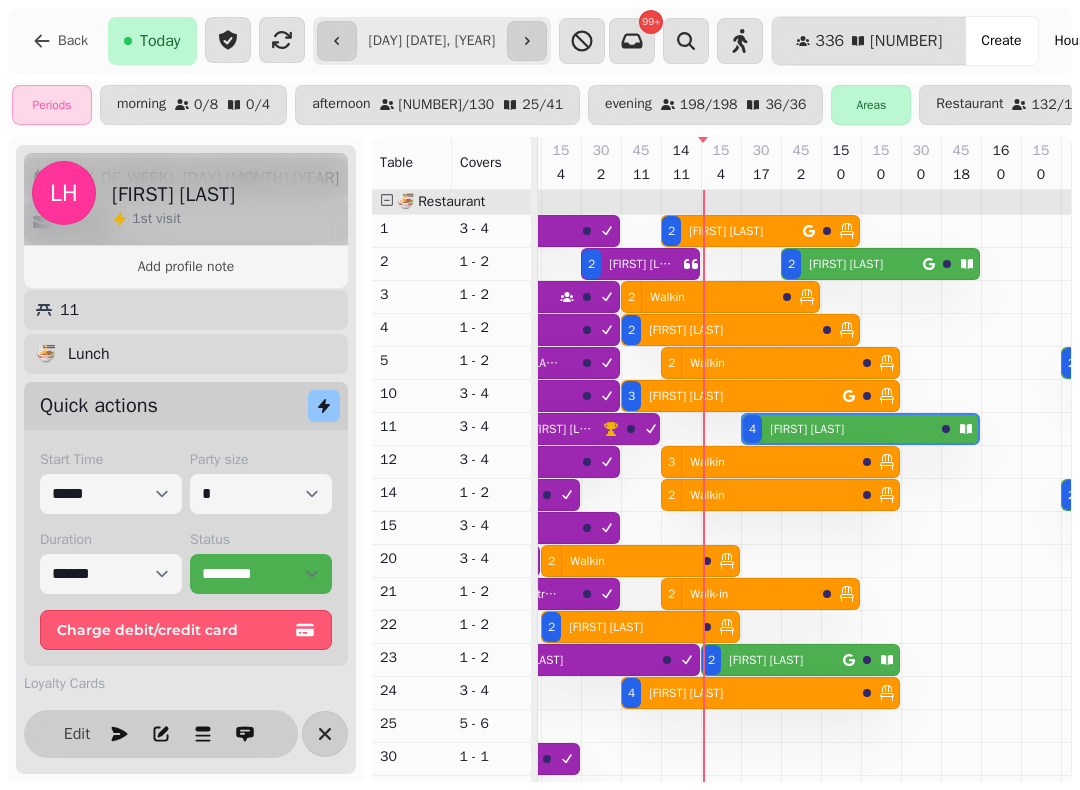 scroll, scrollTop: 181, scrollLeft: 0, axis: vertical 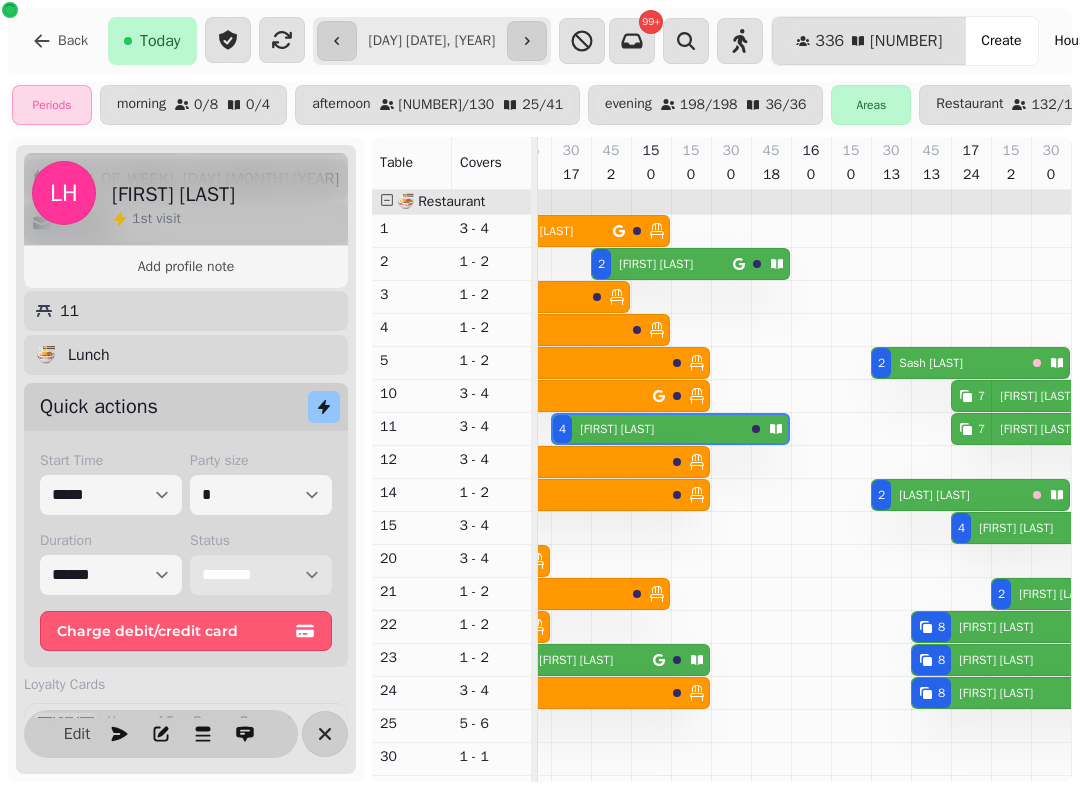click on "**********" at bounding box center [261, 575] 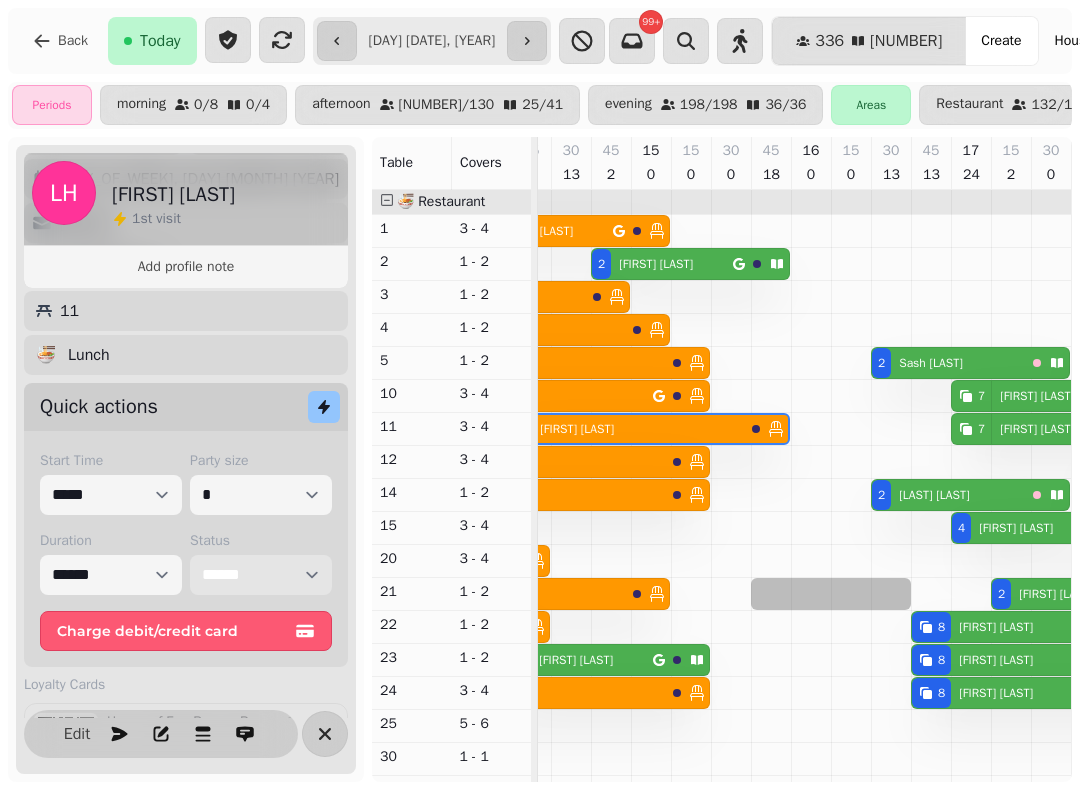 scroll, scrollTop: 79, scrollLeft: 2265, axis: both 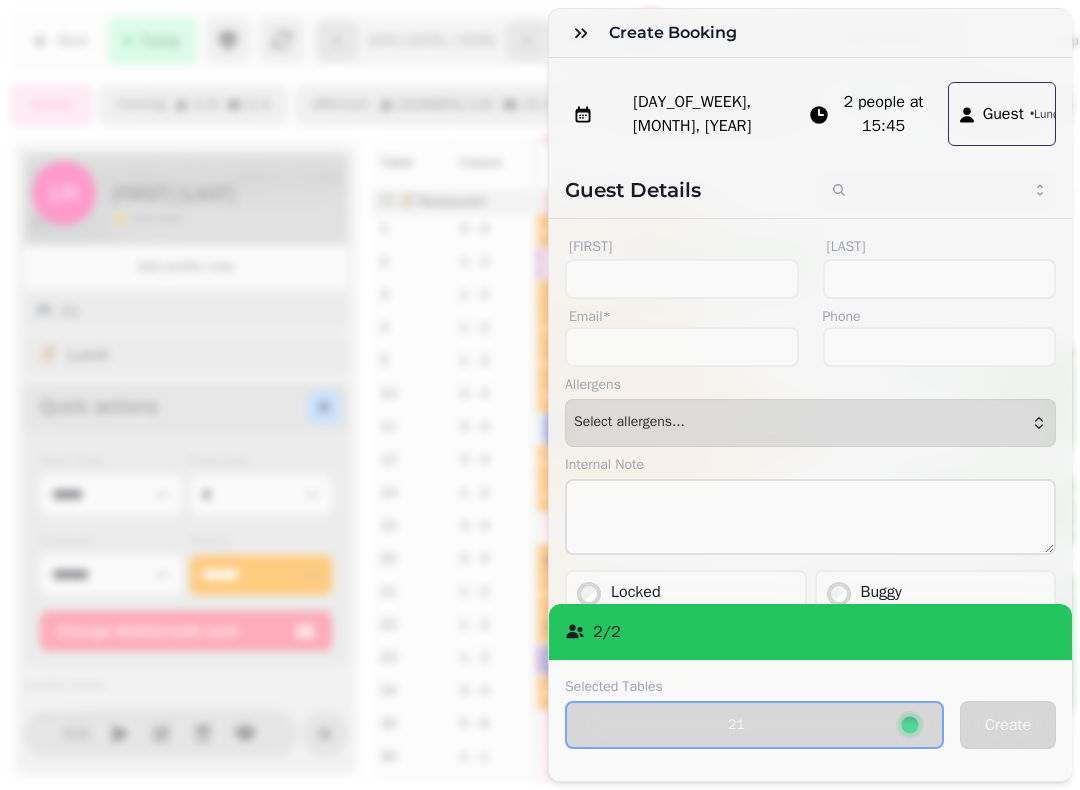 click at bounding box center [581, 33] 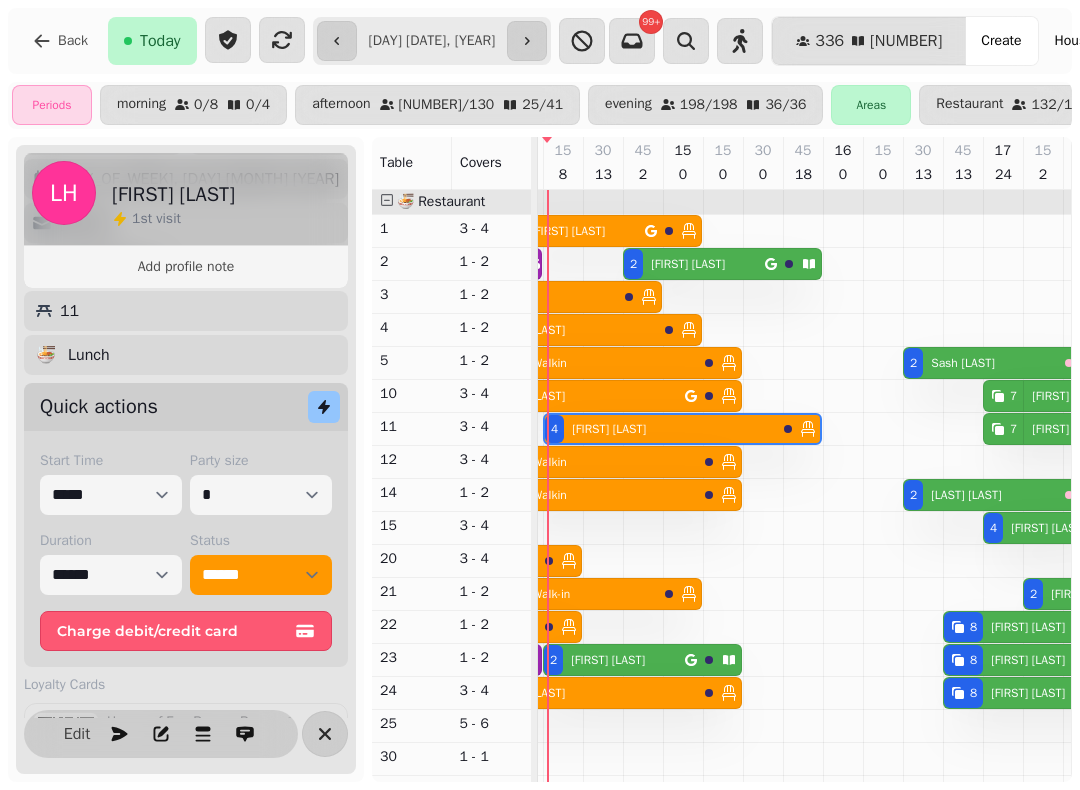 click on "[FIRST] [LAST]" at bounding box center (608, 660) 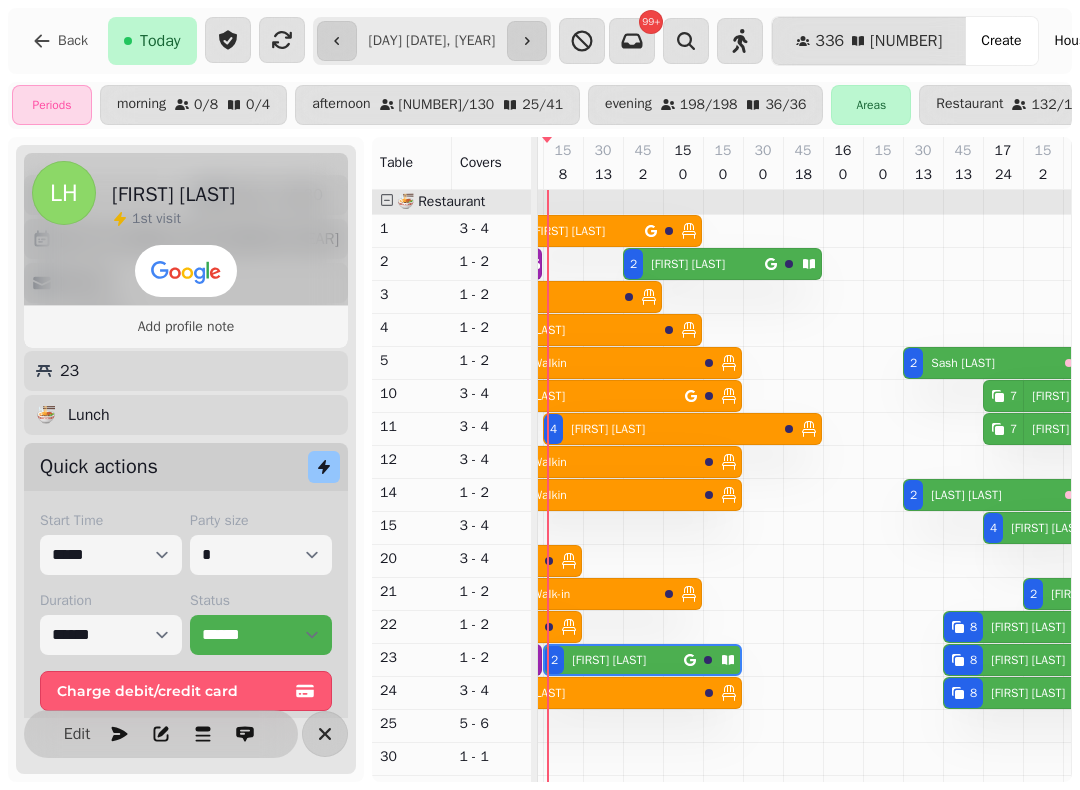 scroll, scrollTop: 0, scrollLeft: 2267, axis: horizontal 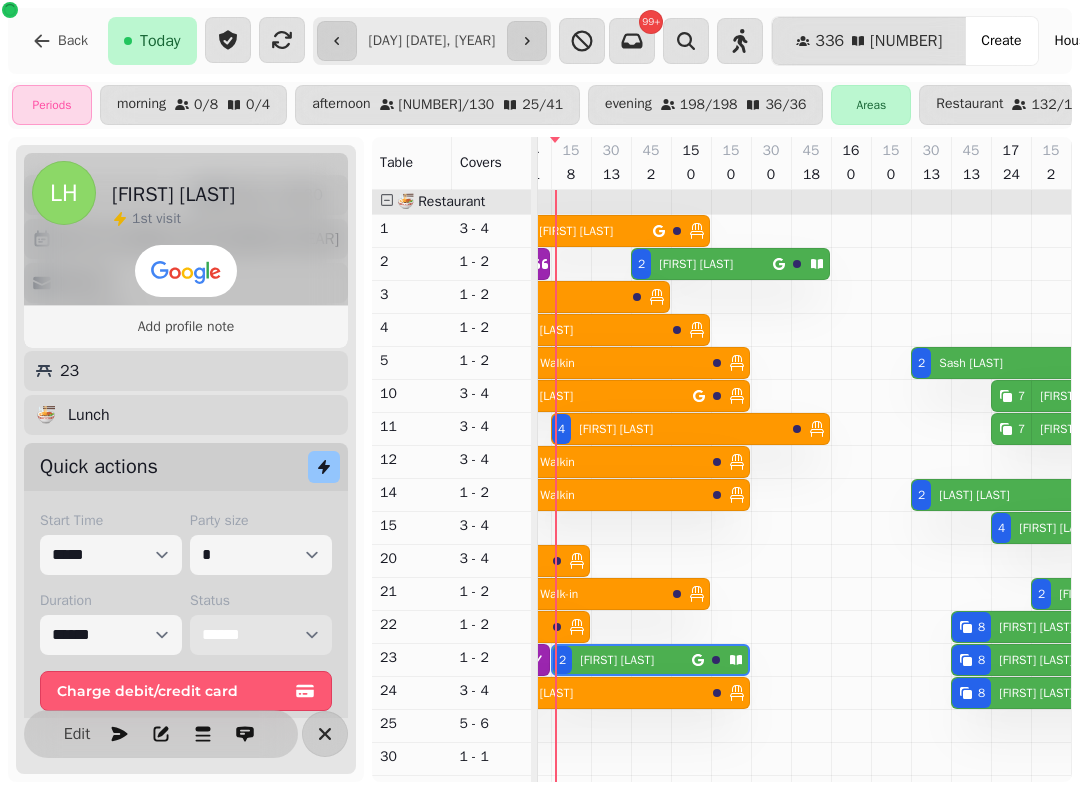 click on "**********" at bounding box center [261, 635] 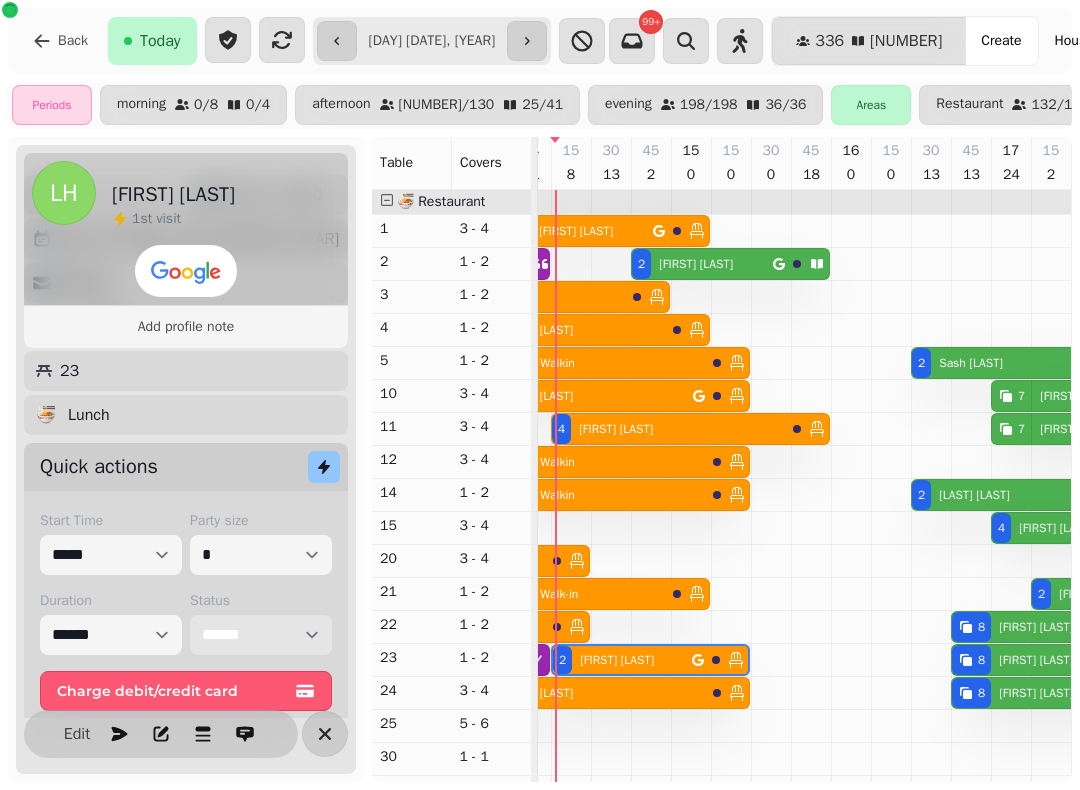 scroll, scrollTop: 6, scrollLeft: 2192, axis: both 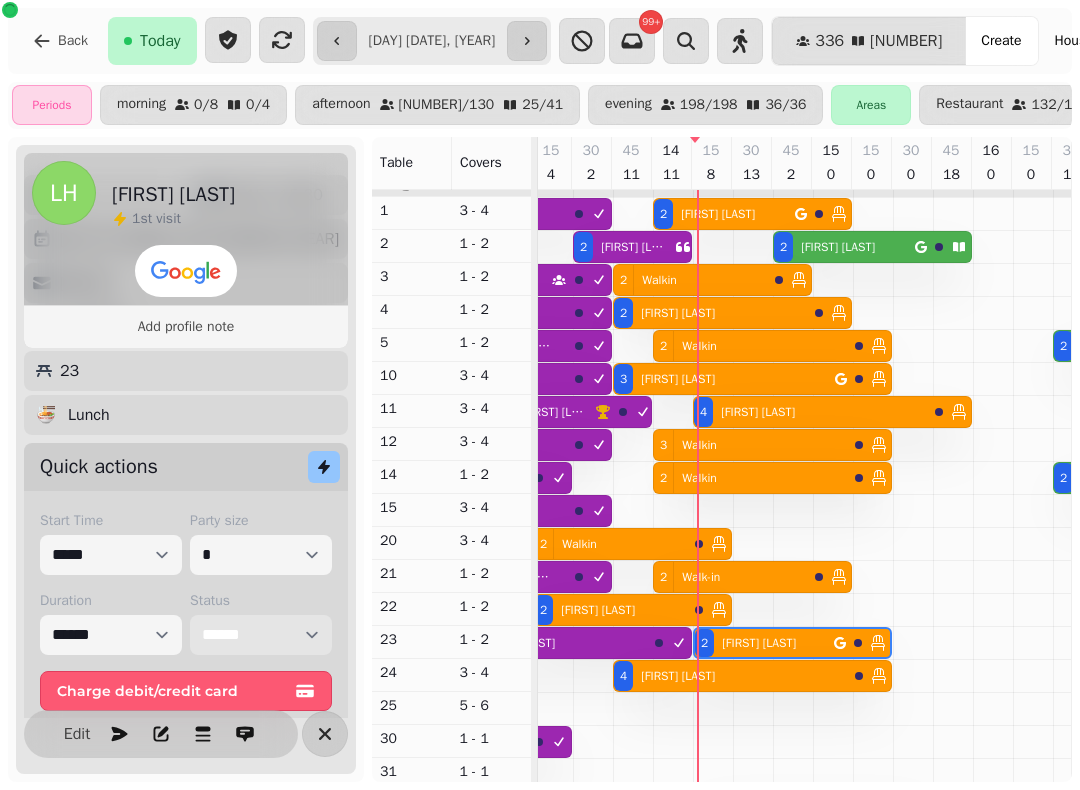 click on "[NUMBER] [TERM]" at bounding box center [610, 544] 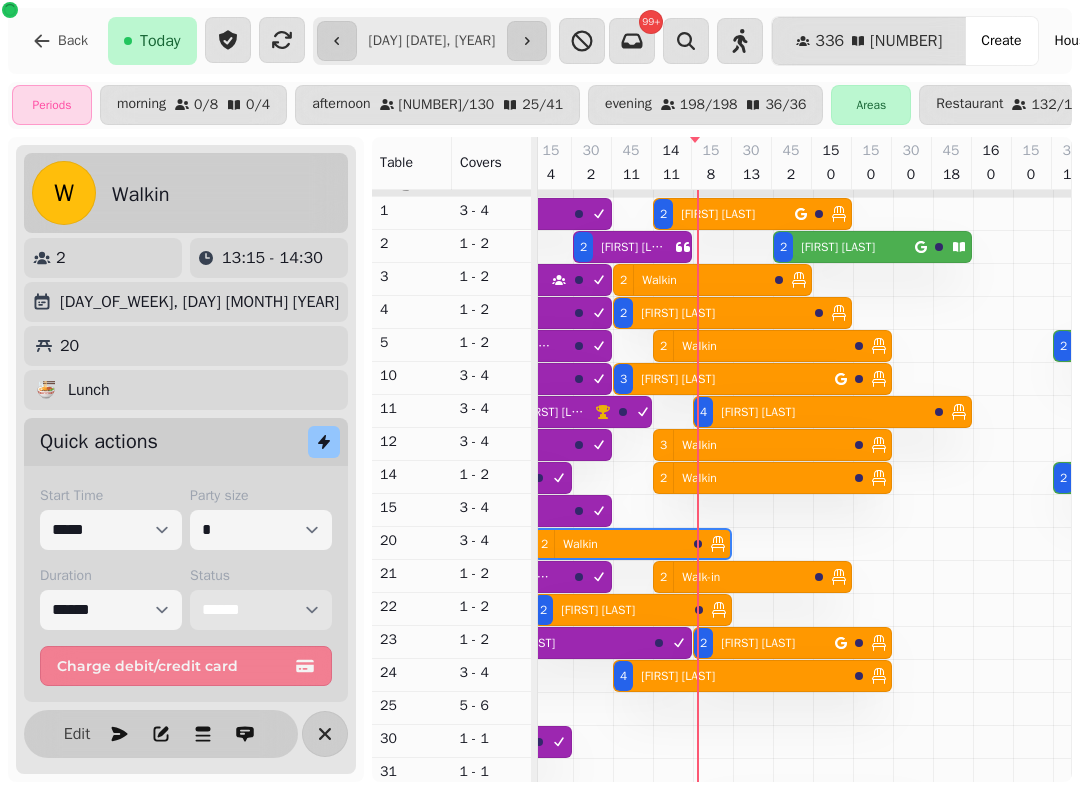 scroll, scrollTop: 0, scrollLeft: 2107, axis: horizontal 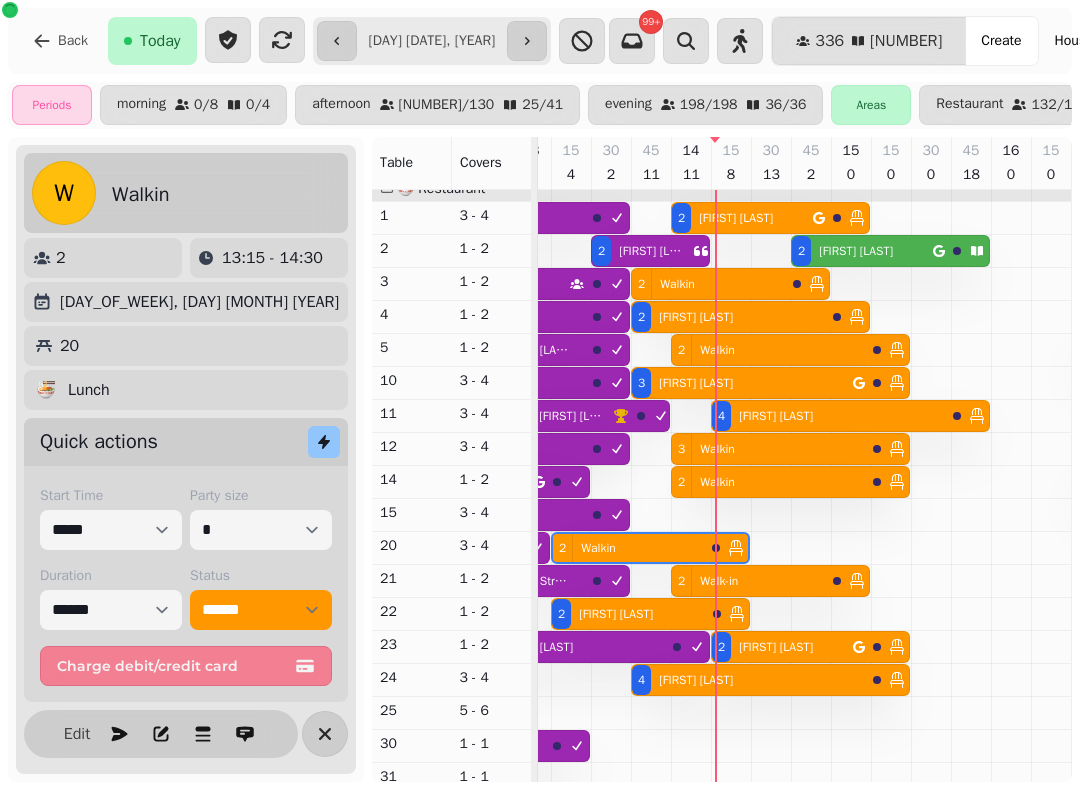 click on "Walkin" at bounding box center [594, 548] 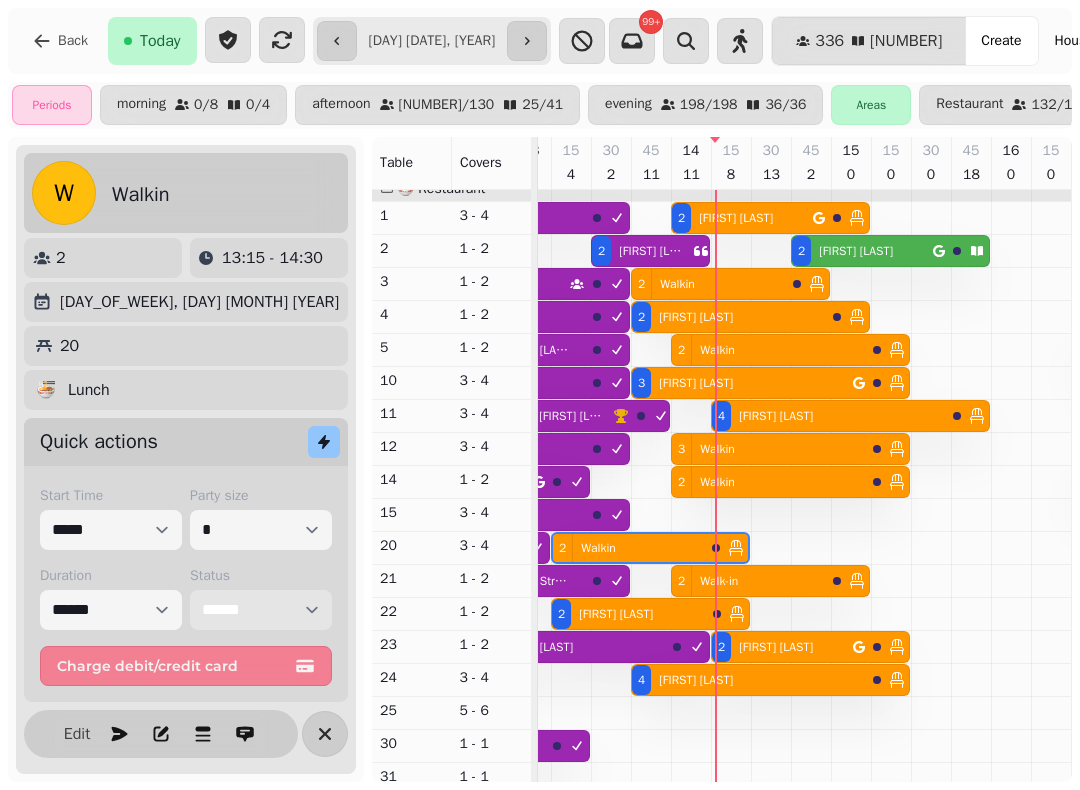 click on "**********" at bounding box center [261, 610] 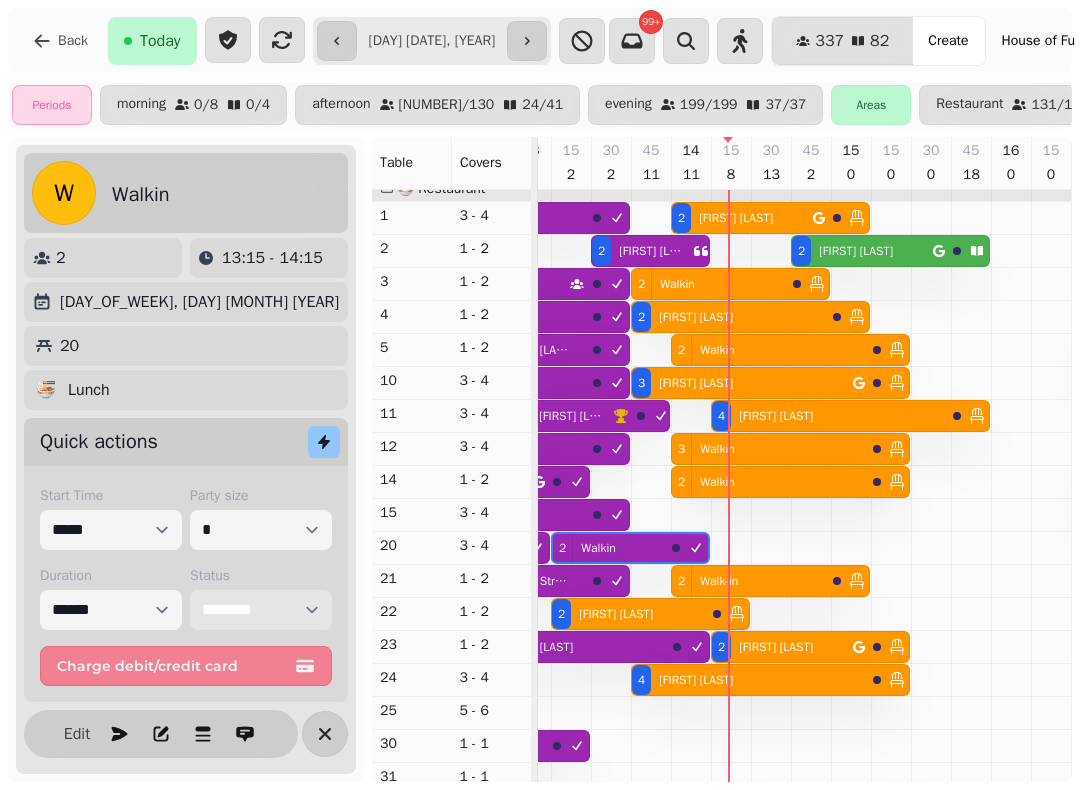 scroll, scrollTop: 223, scrollLeft: 2135, axis: both 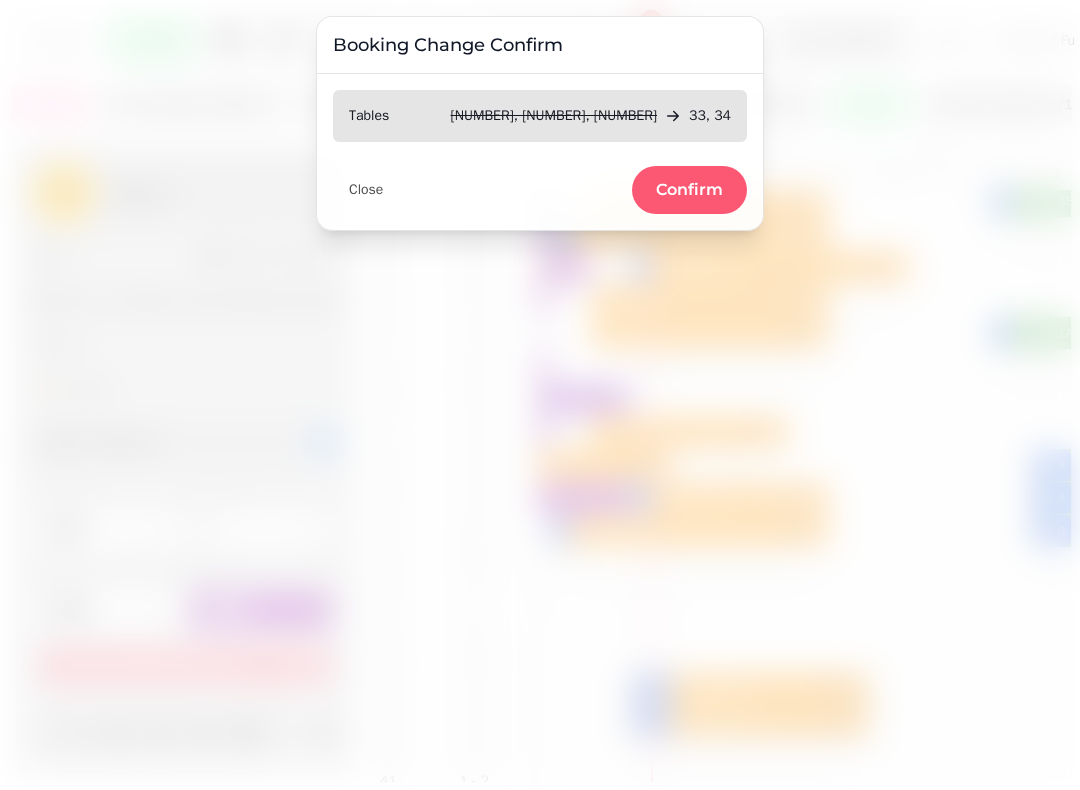 click on "Confirm" at bounding box center [689, 190] 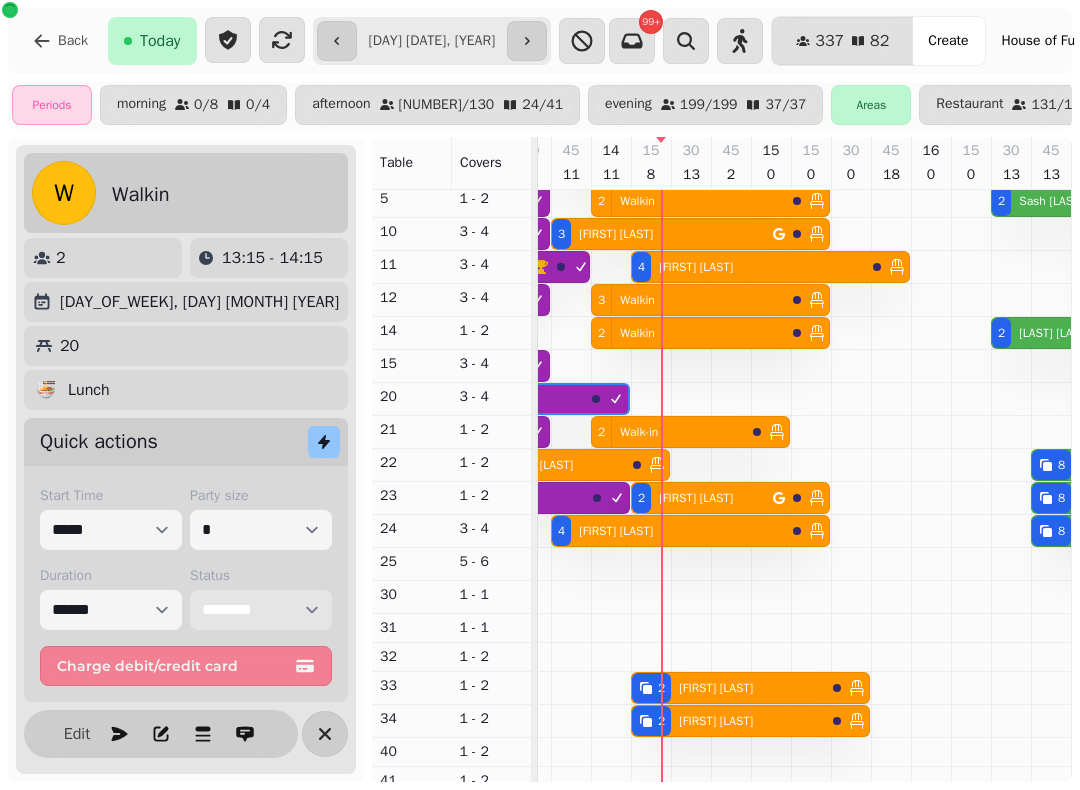 scroll, scrollTop: 135, scrollLeft: 2182, axis: both 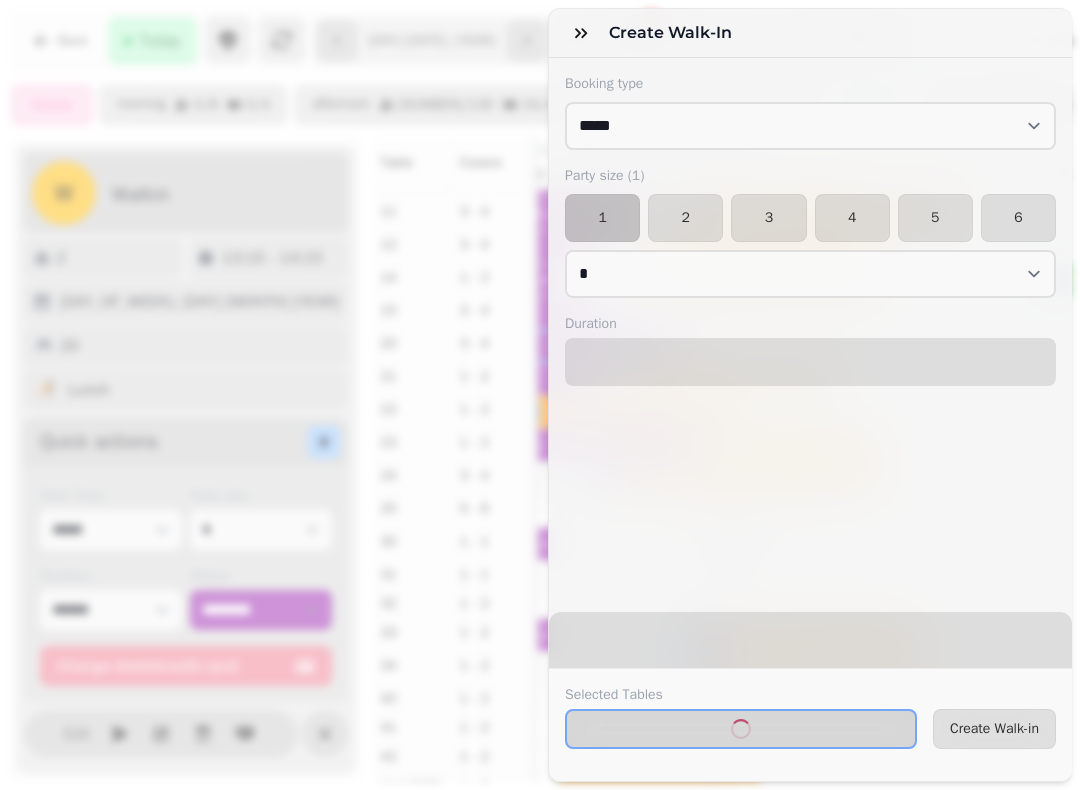 select on "****" 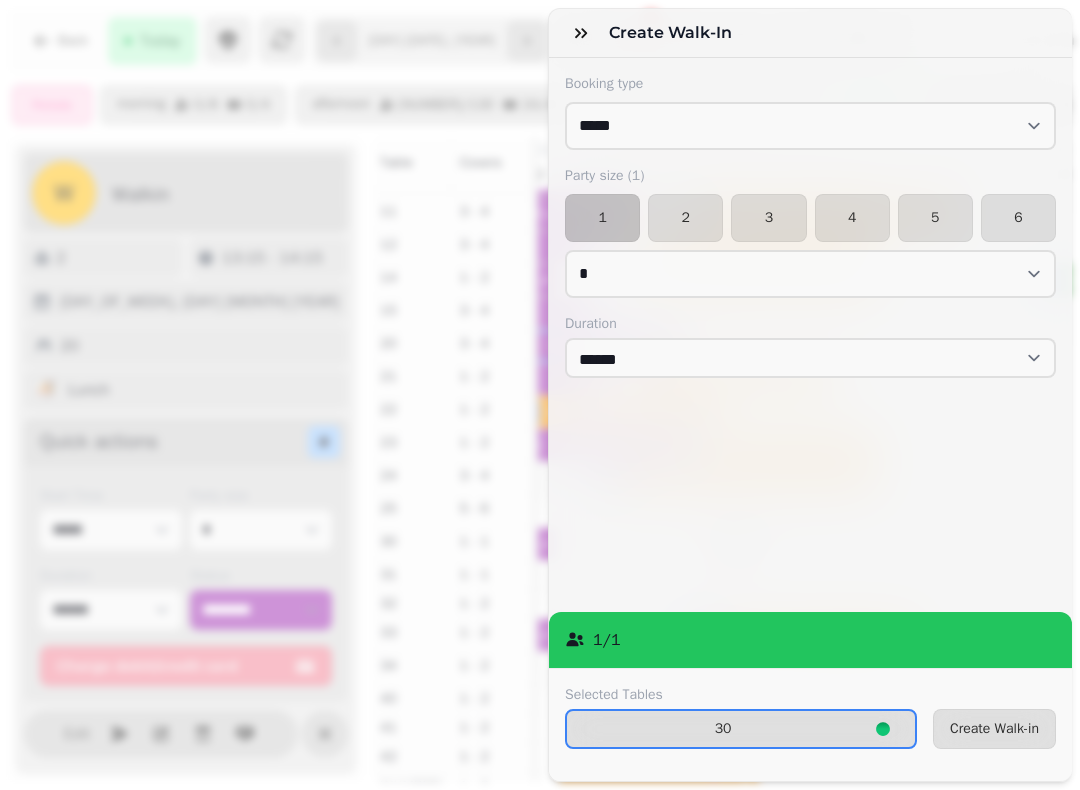 click on "1" at bounding box center (602, 218) 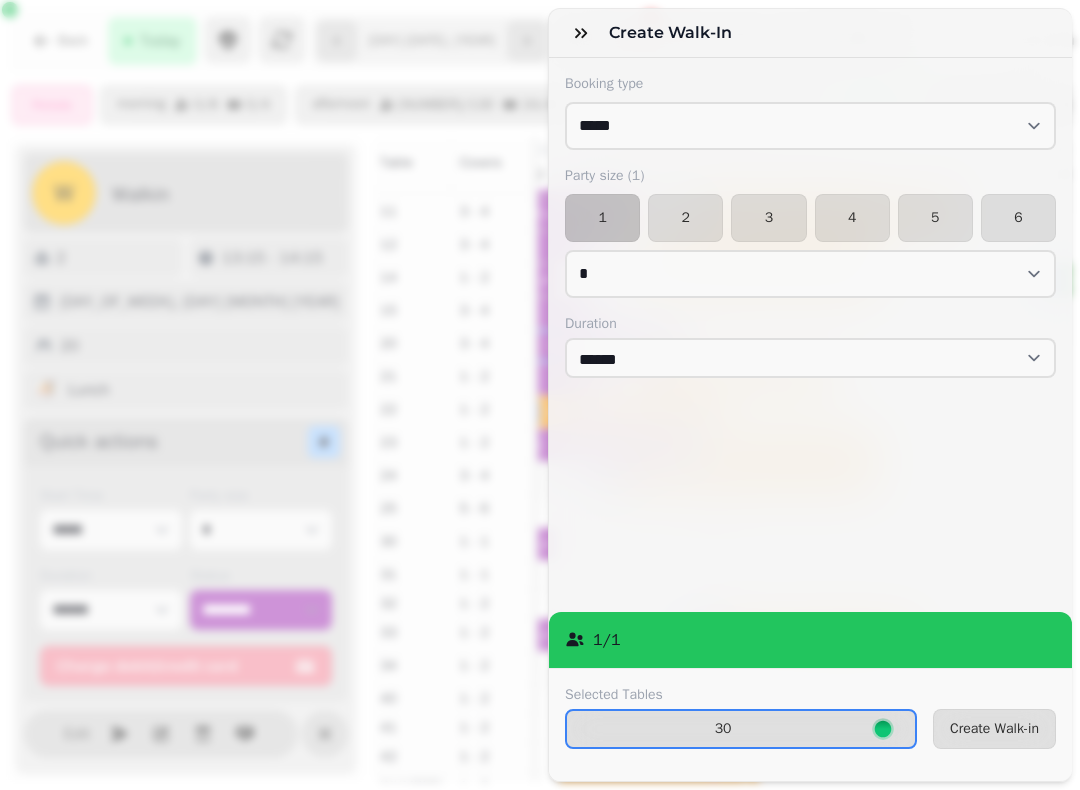 click on "Create Walk-in" at bounding box center (994, 729) 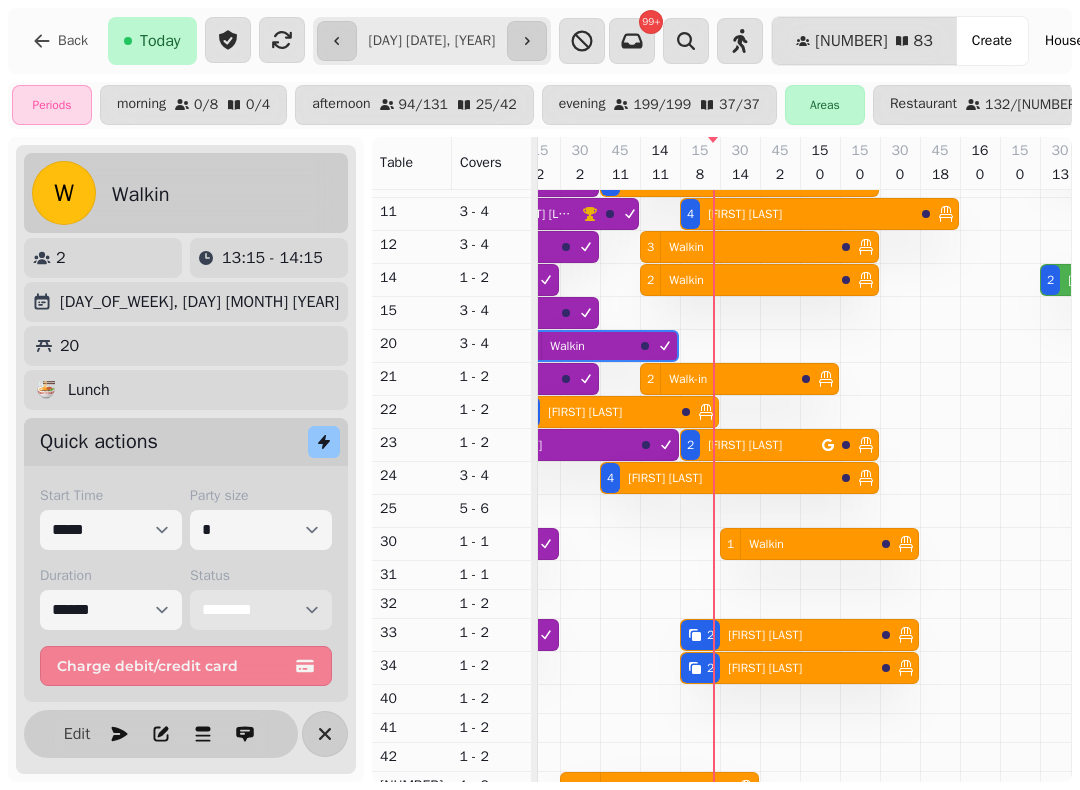 scroll, scrollTop: 154, scrollLeft: 1843, axis: both 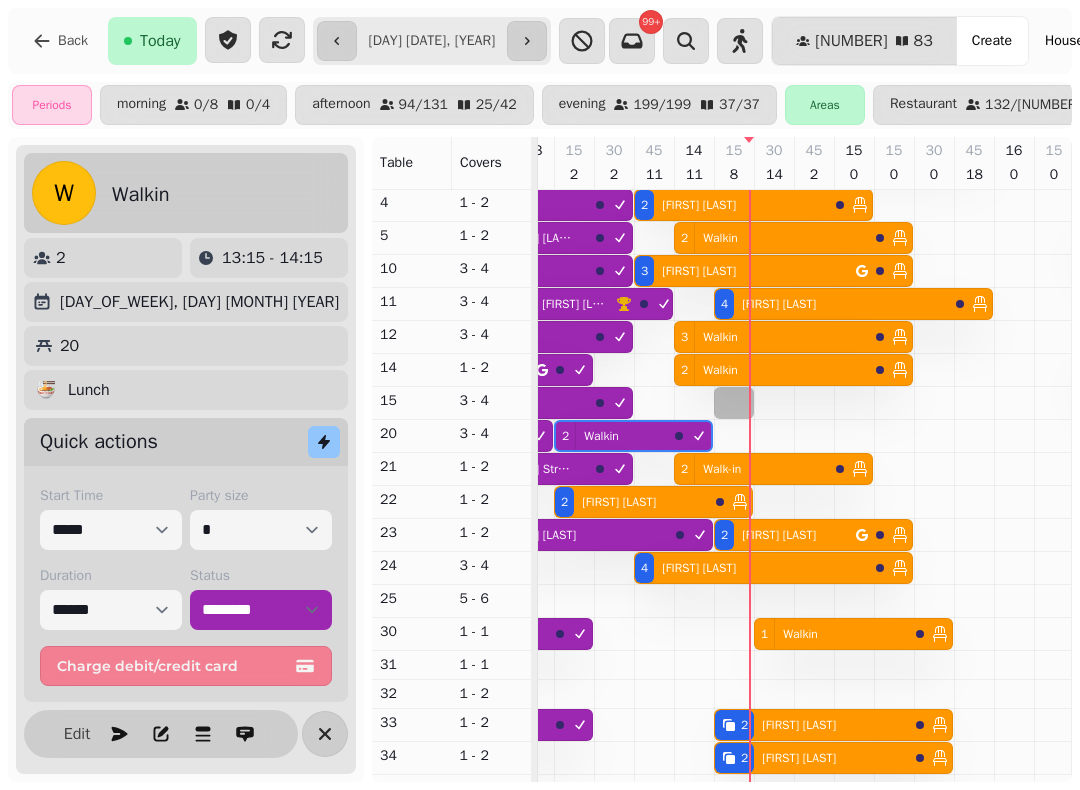 select on "*" 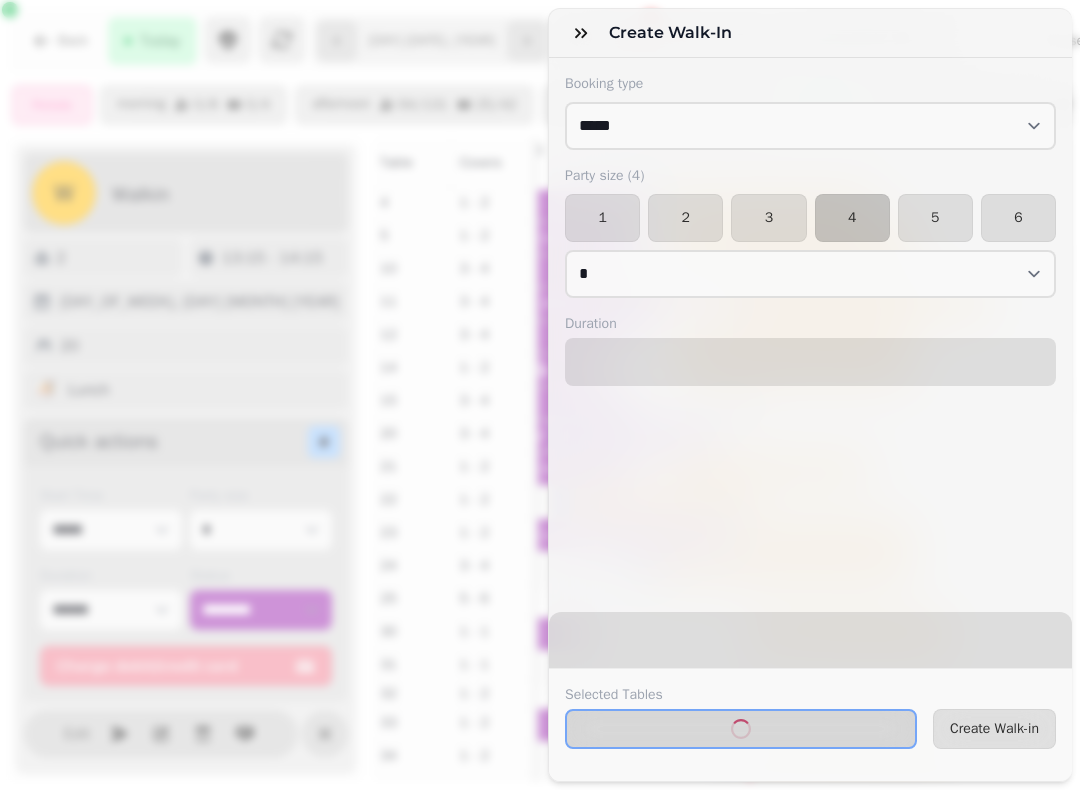 select on "****" 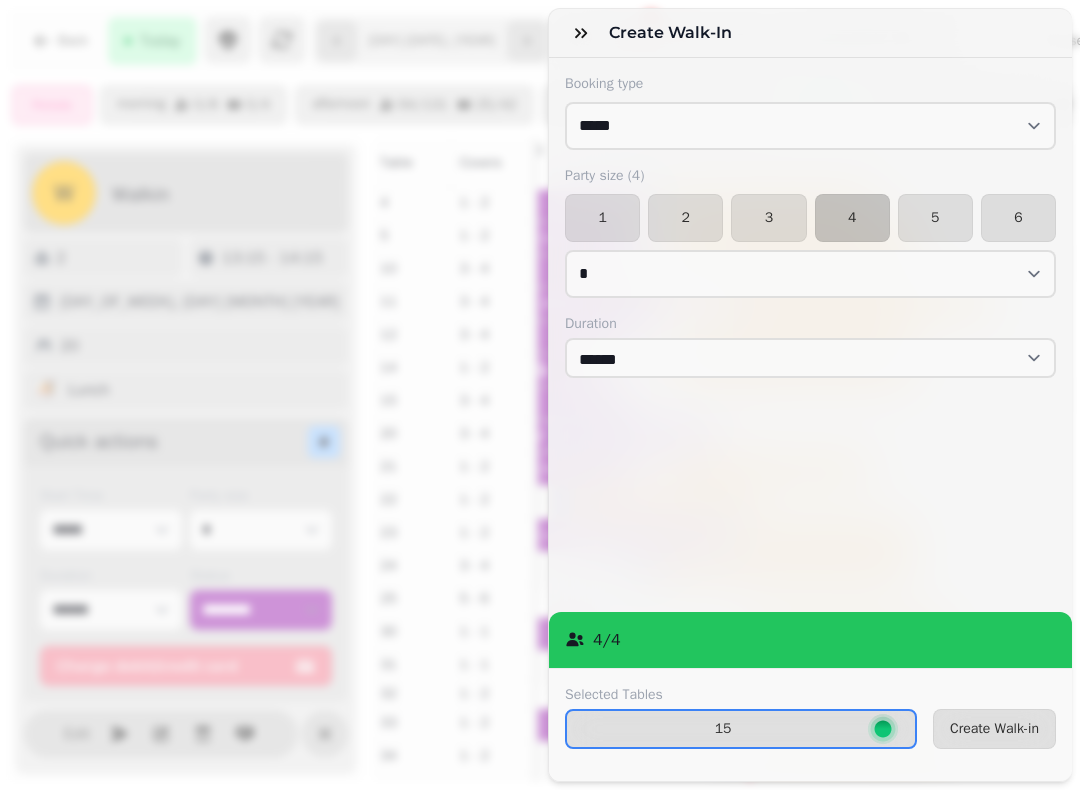 click on "3" at bounding box center (768, 218) 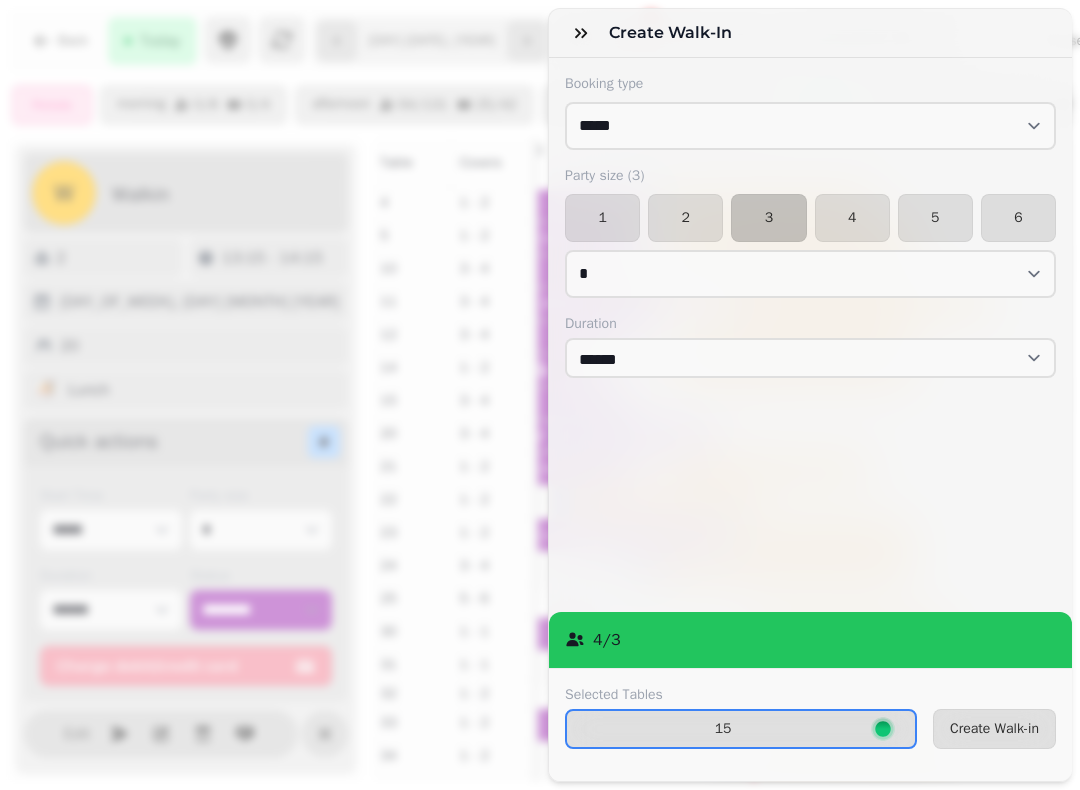 click on "Create Walk-in" at bounding box center [994, 729] 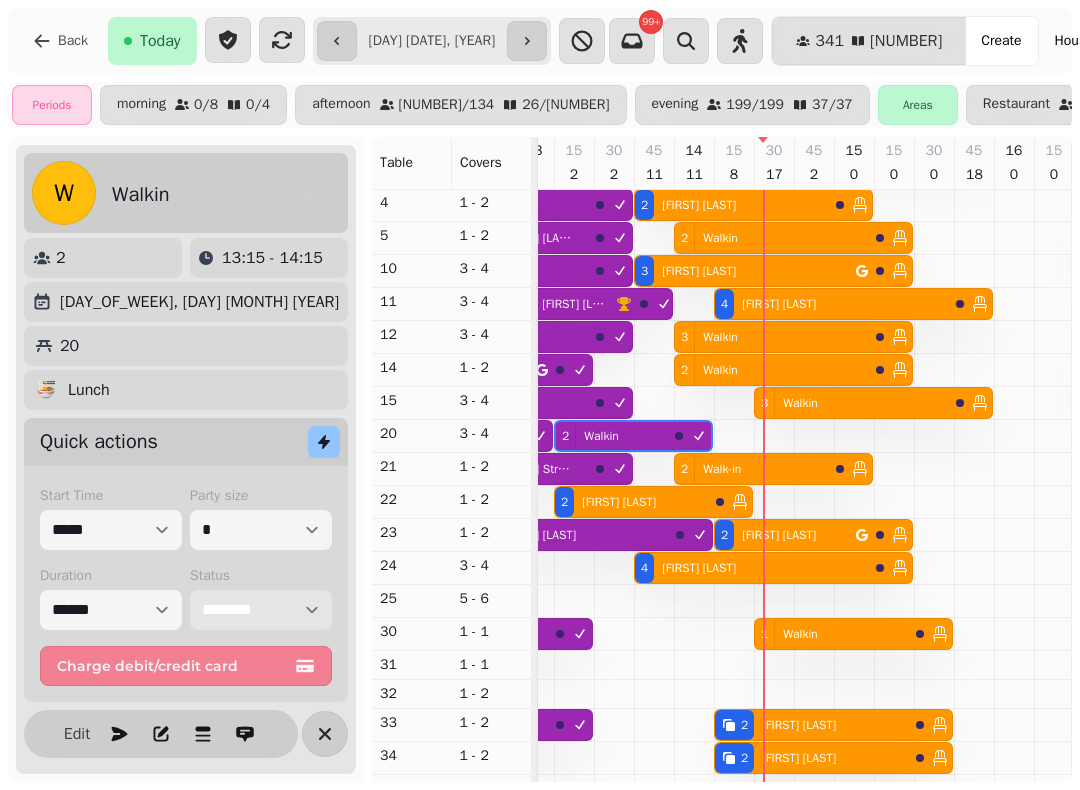 scroll, scrollTop: 0, scrollLeft: 0, axis: both 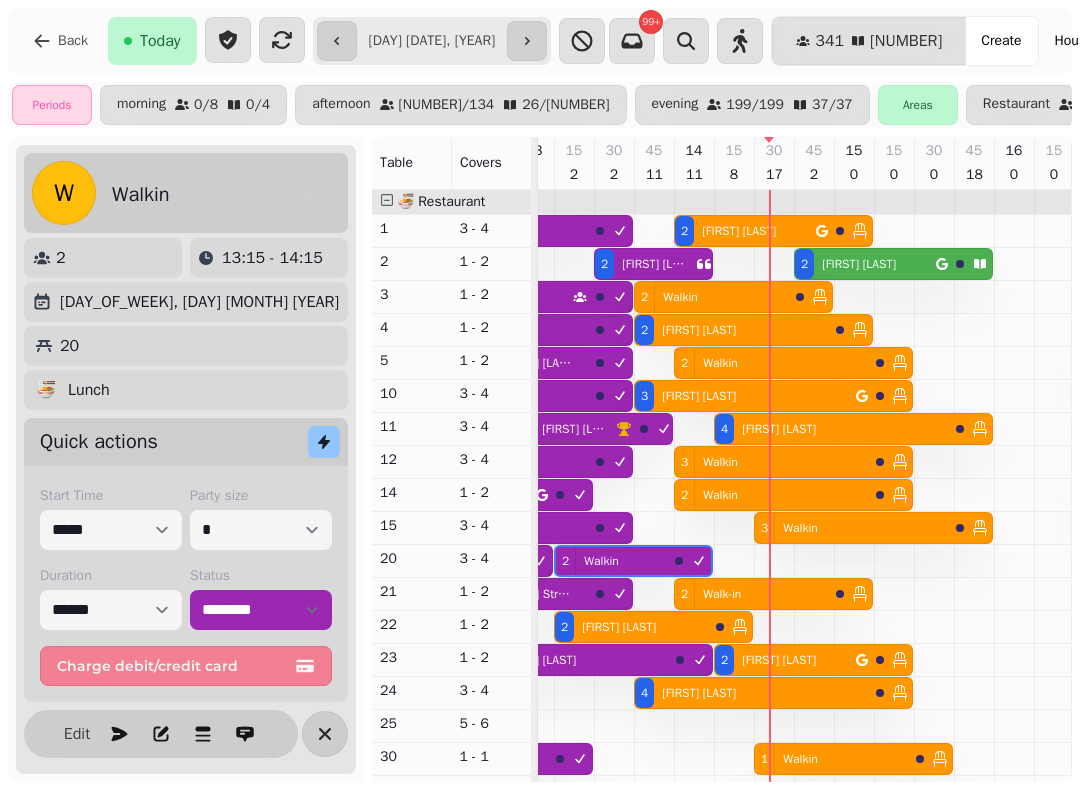 click on "[FIRST] [LAST]" at bounding box center (859, 264) 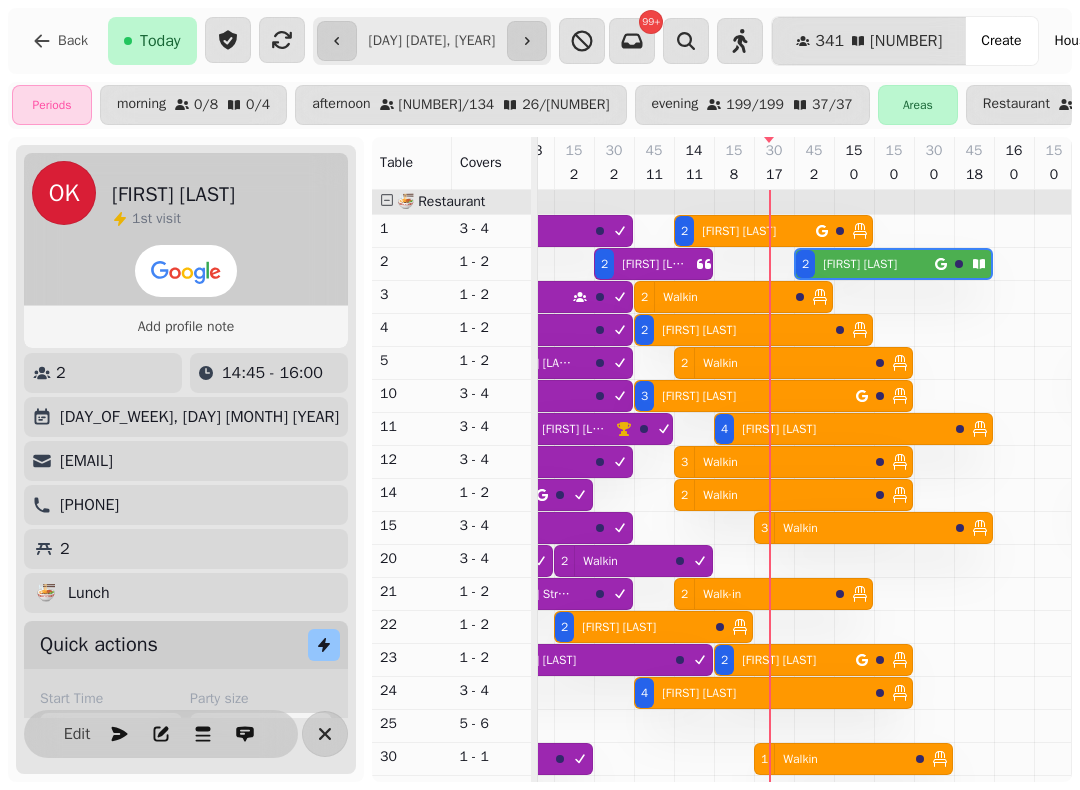 scroll, scrollTop: 0, scrollLeft: 2347, axis: horizontal 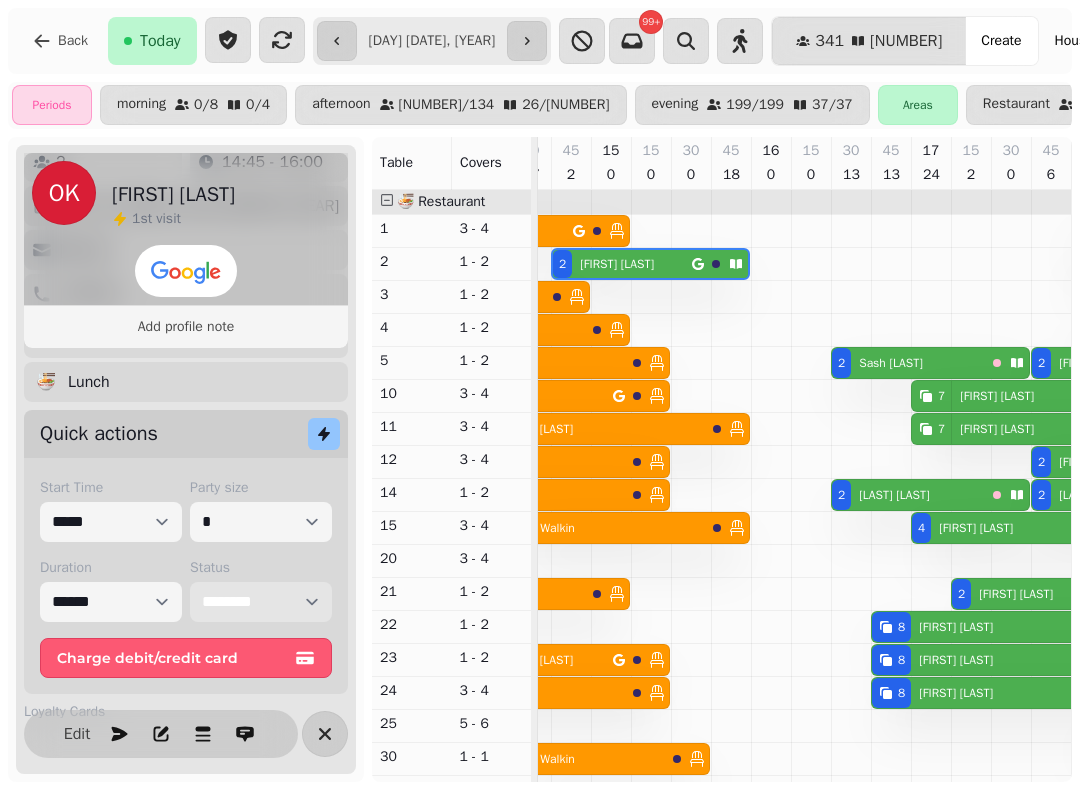 click on "**********" at bounding box center [261, 602] 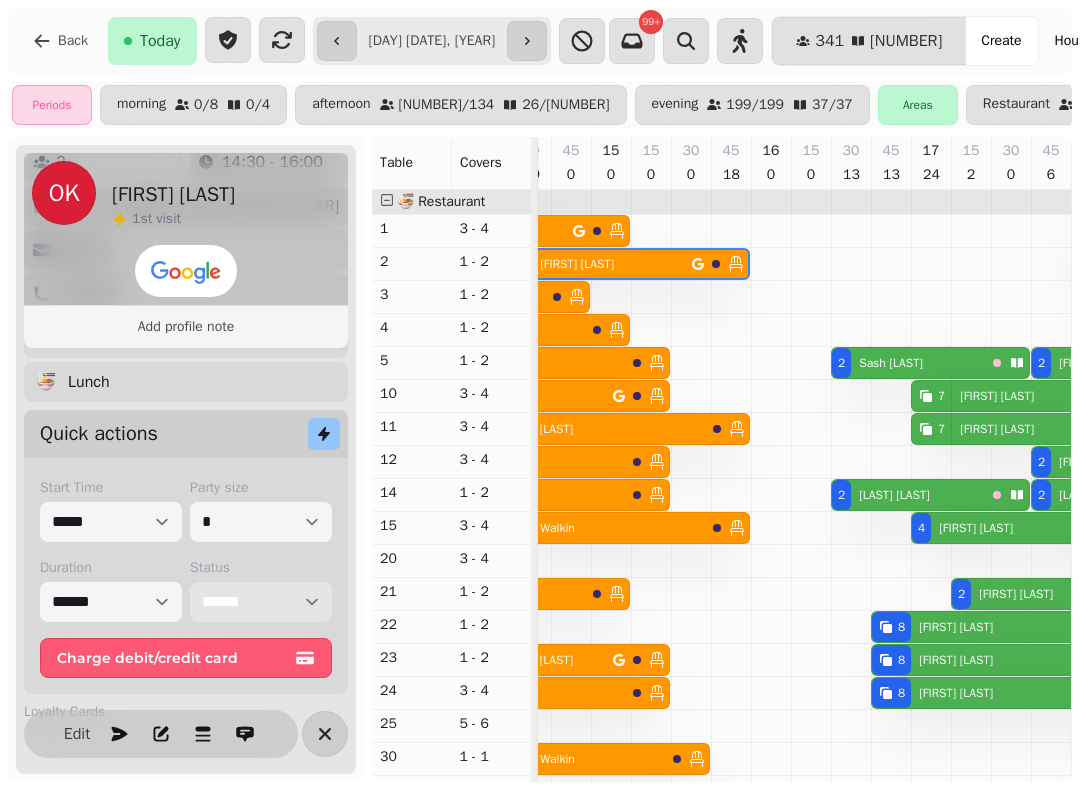 scroll, scrollTop: 162, scrollLeft: 2351, axis: both 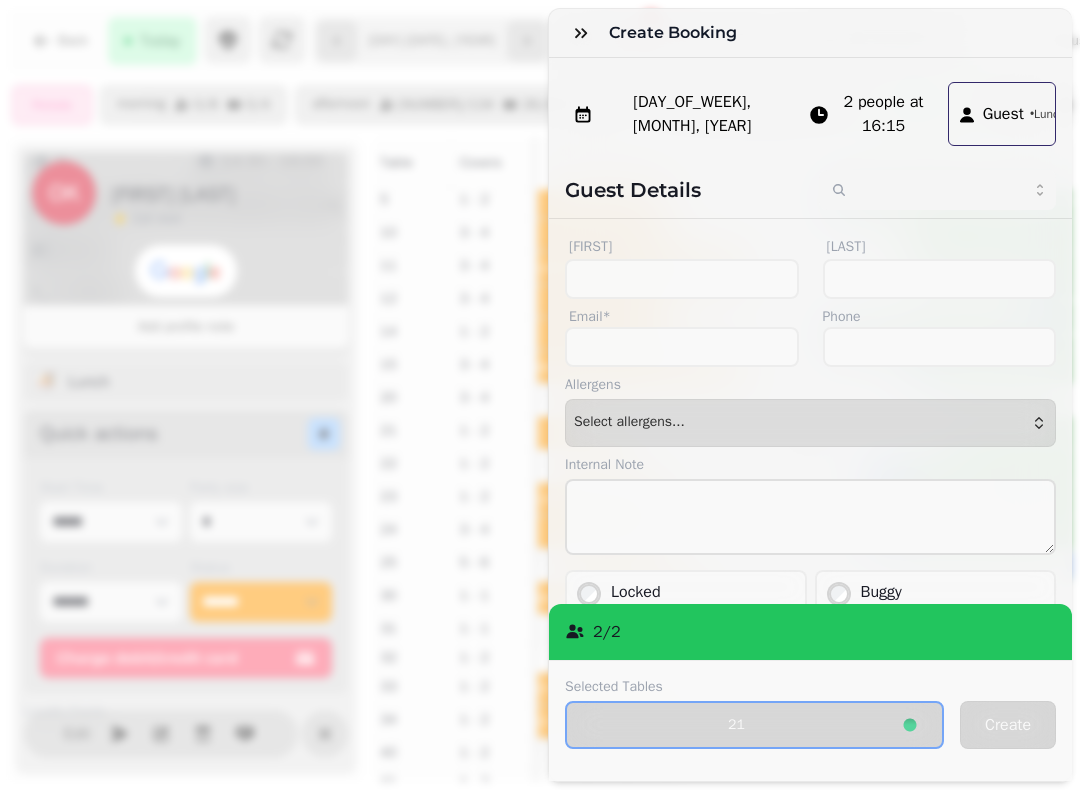 click 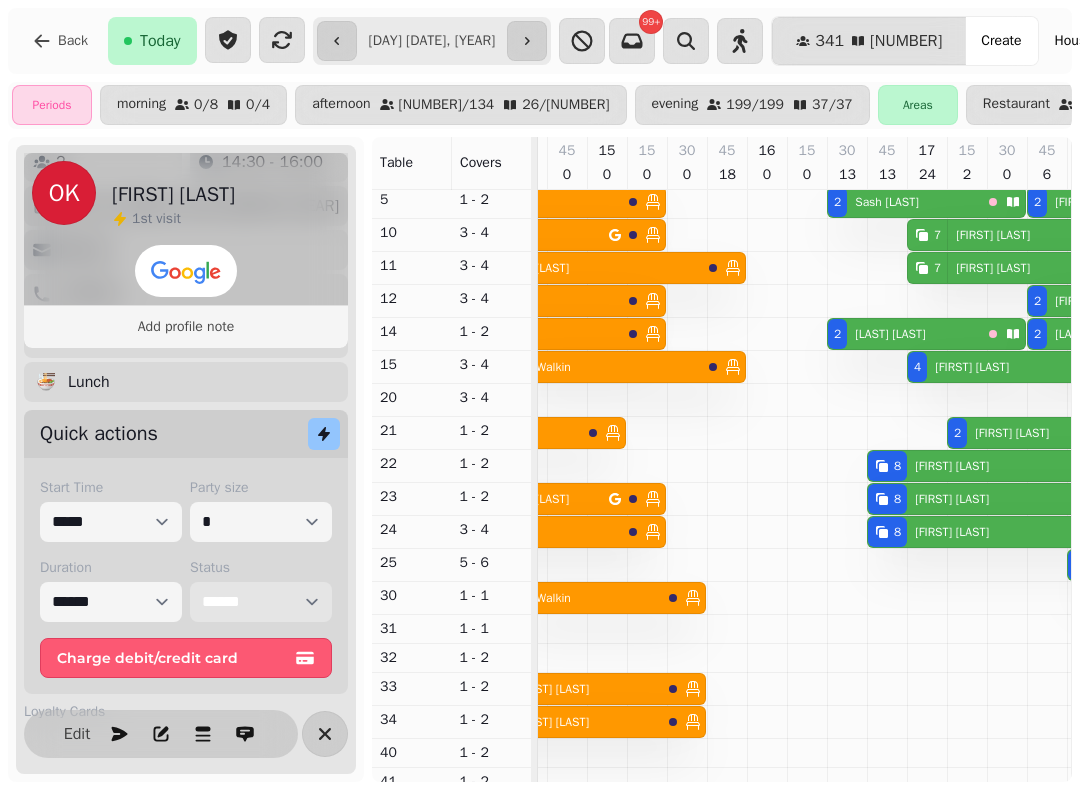 scroll, scrollTop: 512, scrollLeft: 2273, axis: both 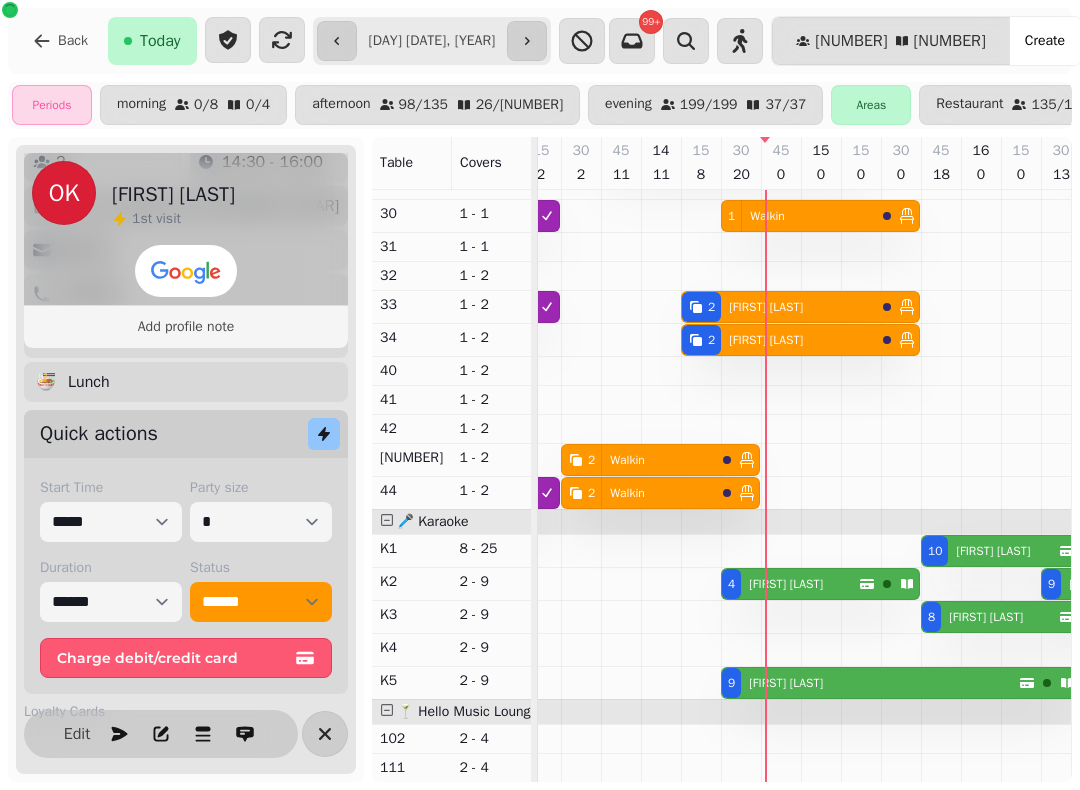 click on "[FIRST] [LAST]" at bounding box center (786, 584) 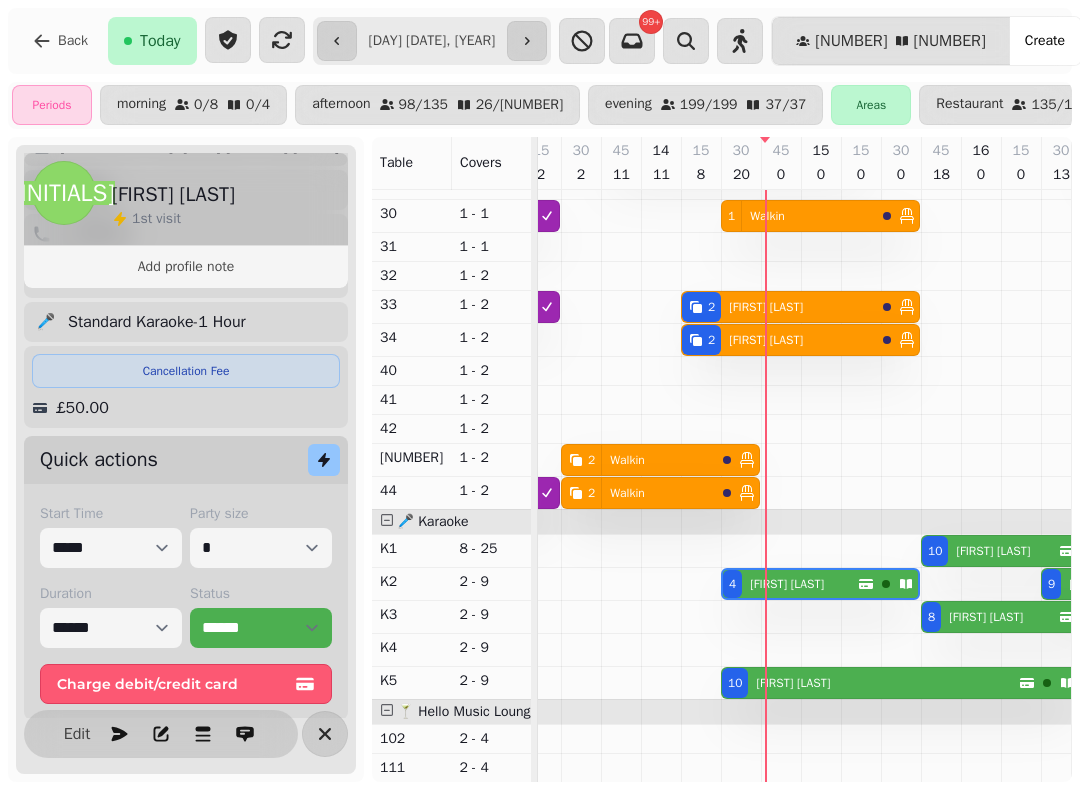 scroll, scrollTop: 0, scrollLeft: 2307, axis: horizontal 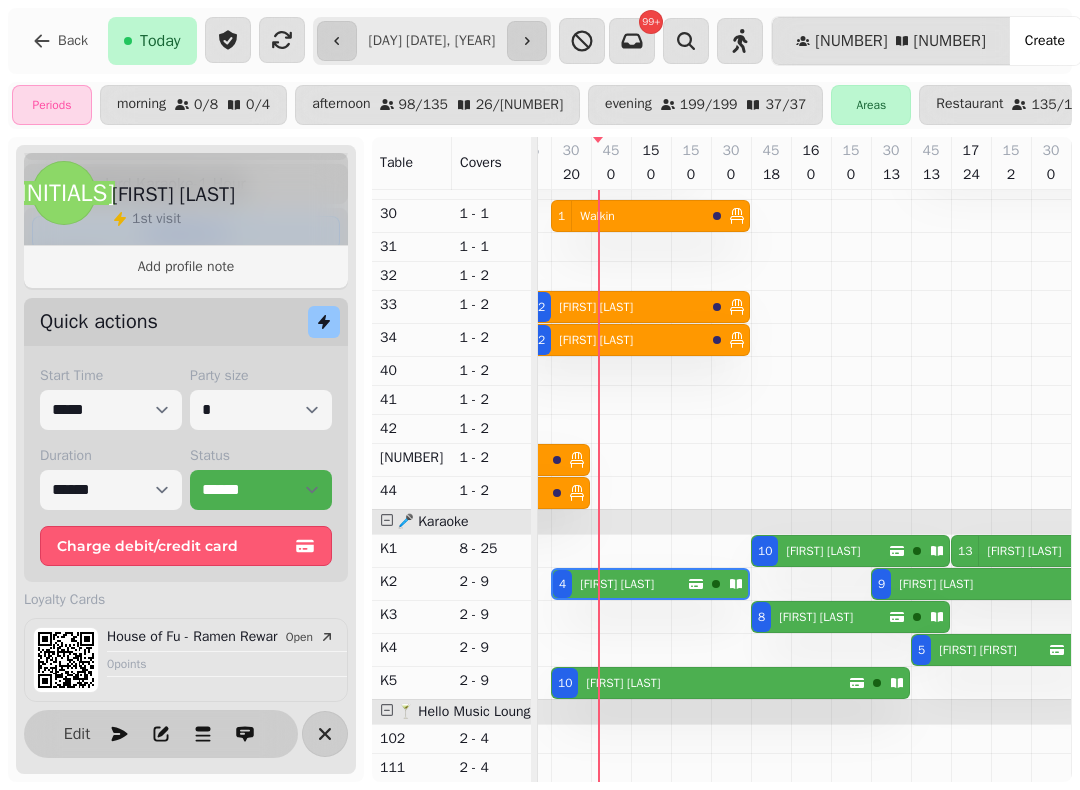 click at bounding box center (161, 734) 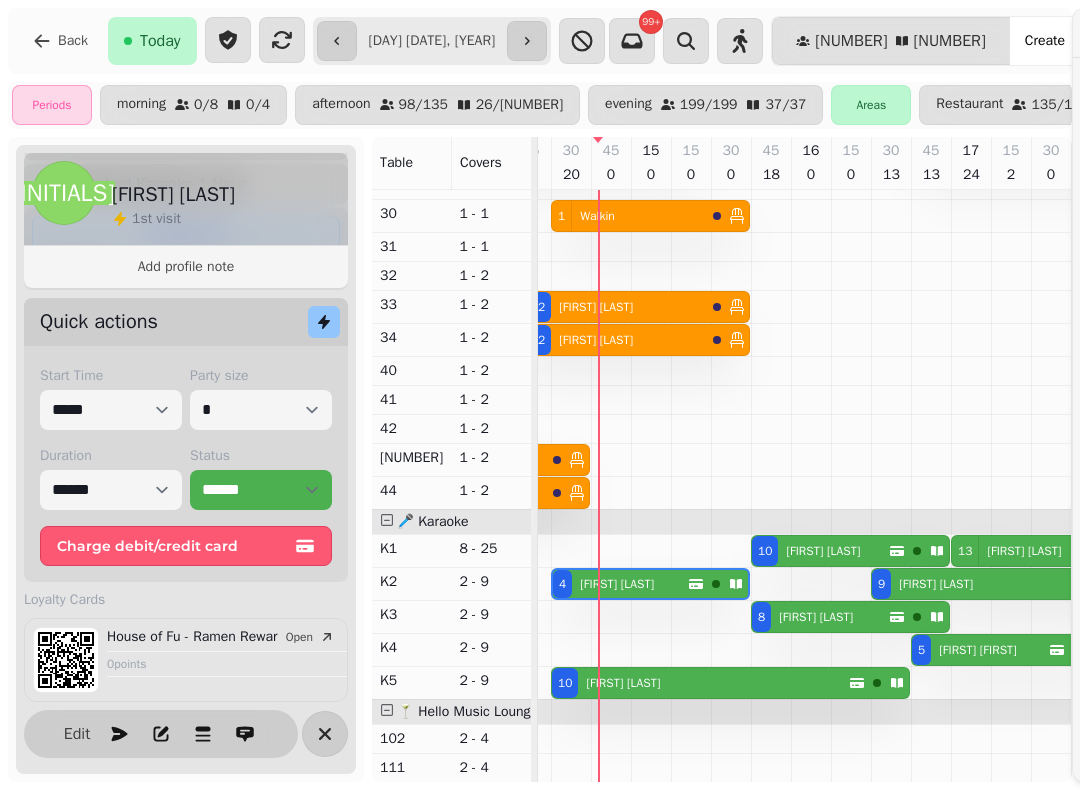 scroll, scrollTop: 351, scrollLeft: 0, axis: vertical 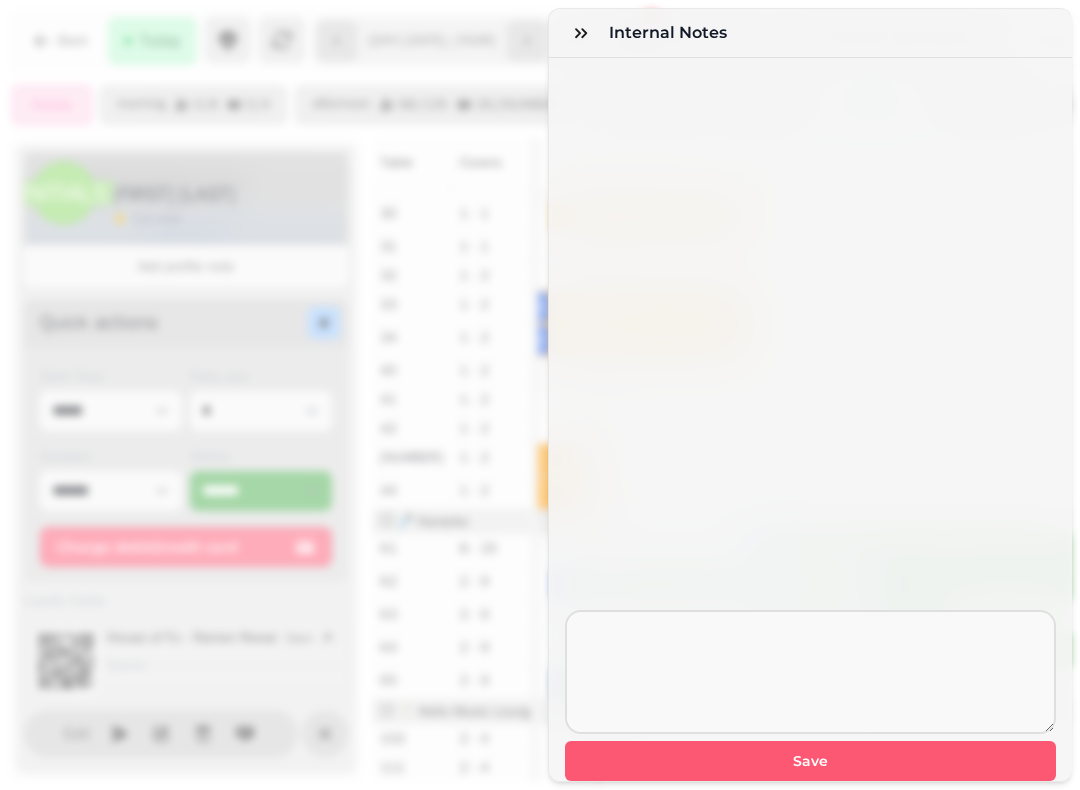 click 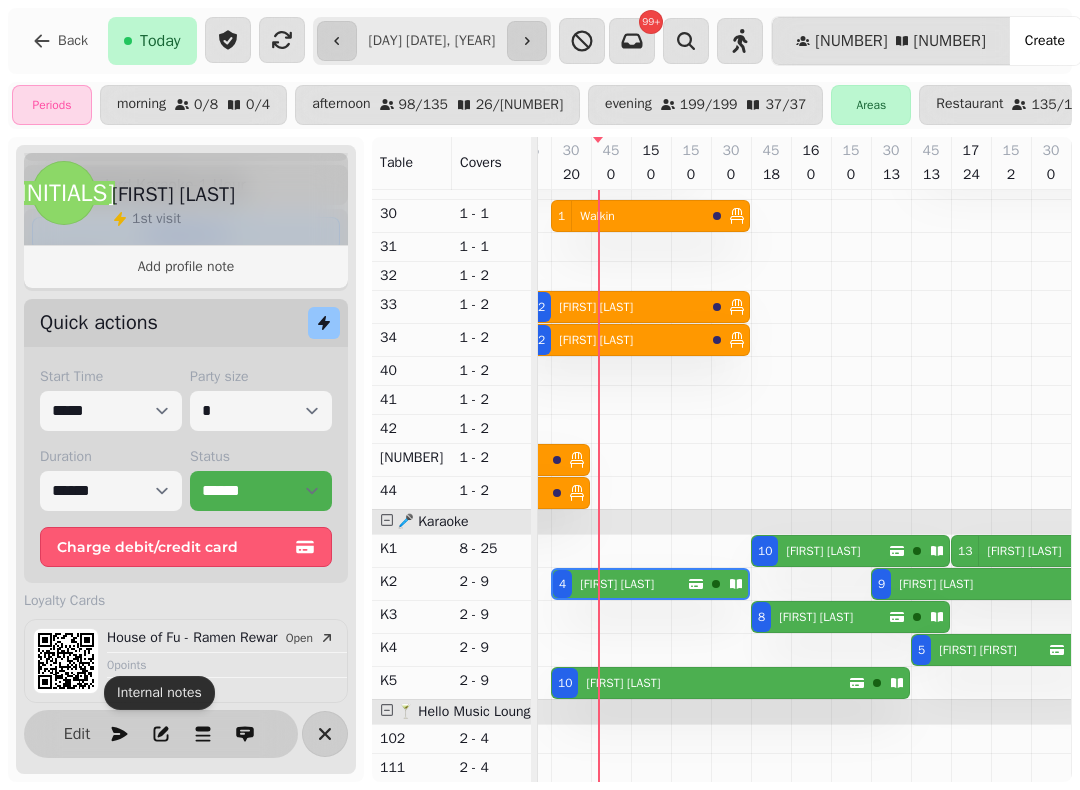 click at bounding box center (203, 734) 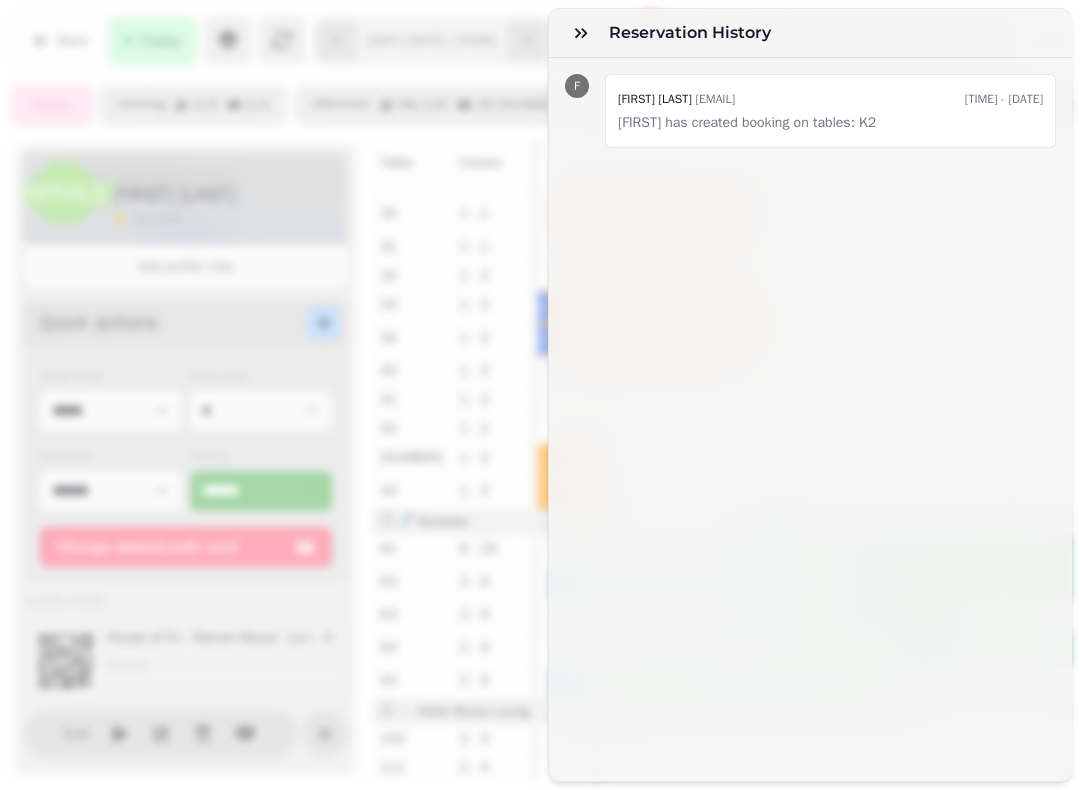 click at bounding box center [581, 33] 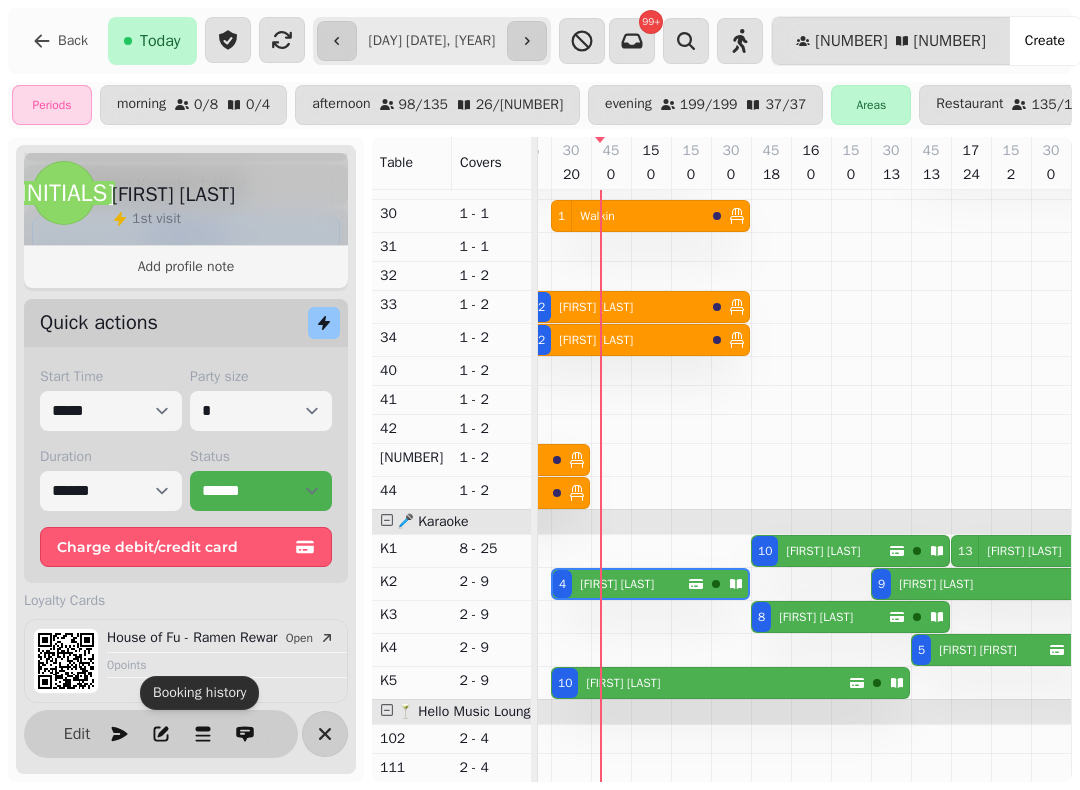 scroll, scrollTop: 195, scrollLeft: 2246, axis: both 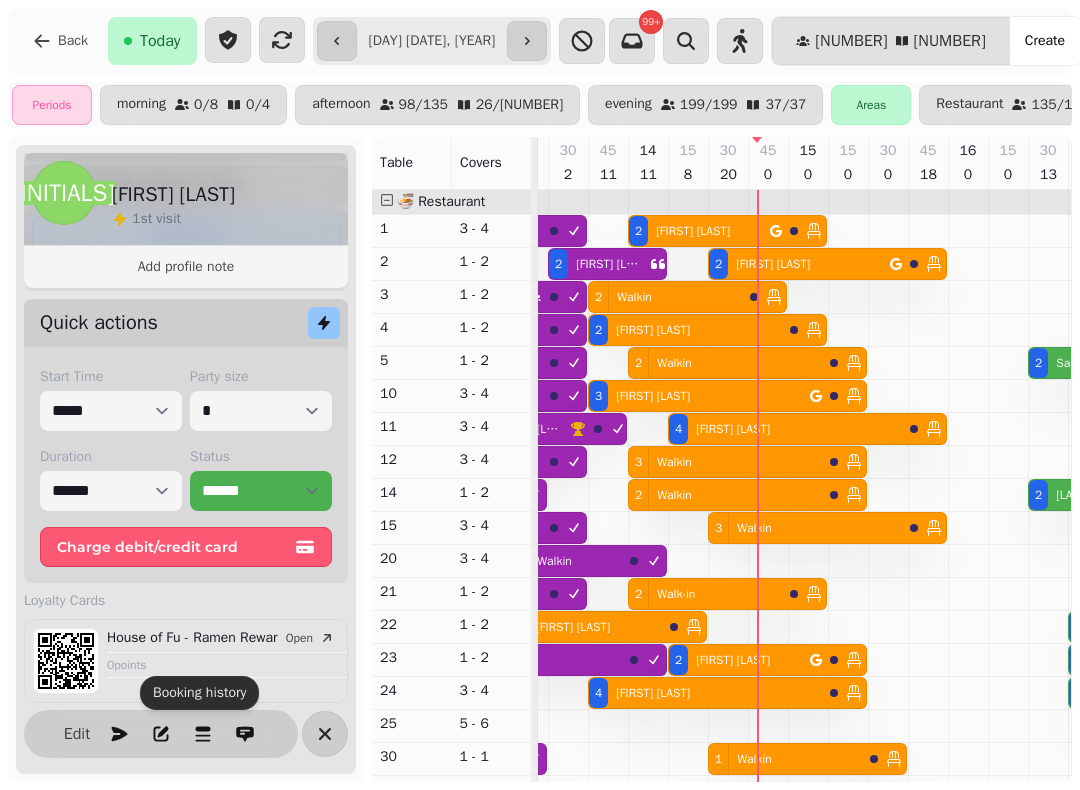 click on "[NUMBER] [TERM]" at bounding box center [665, 297] 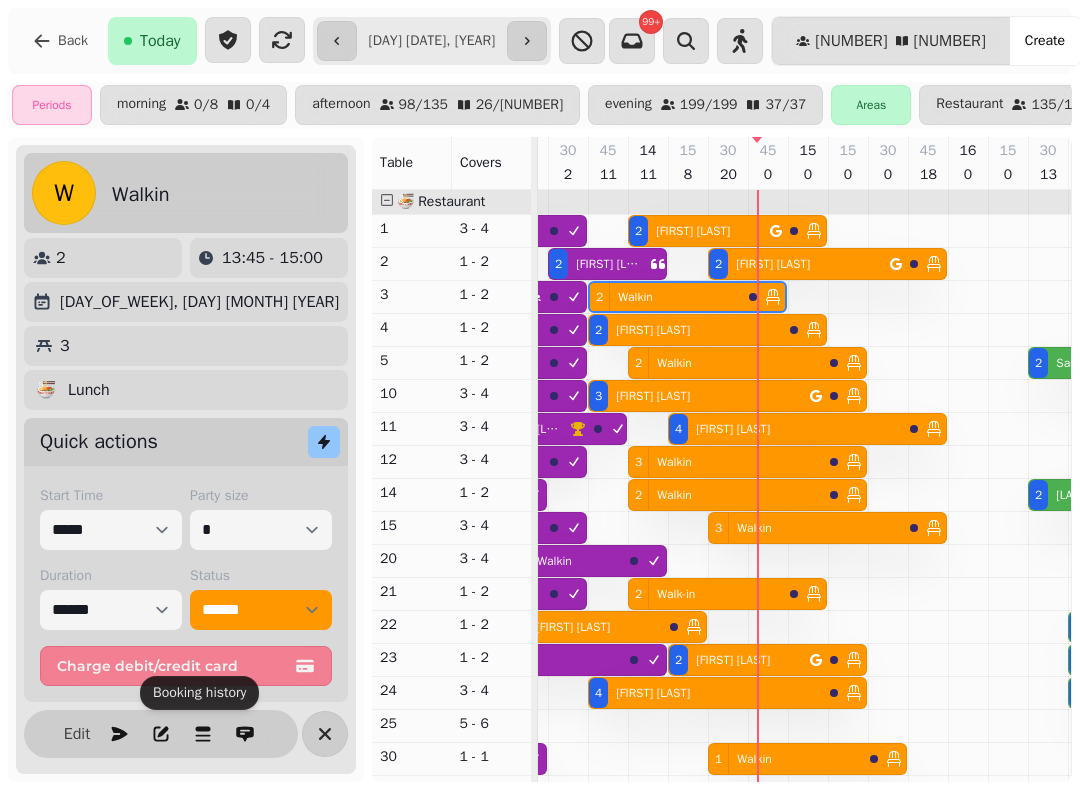 scroll, scrollTop: 3, scrollLeft: 0, axis: vertical 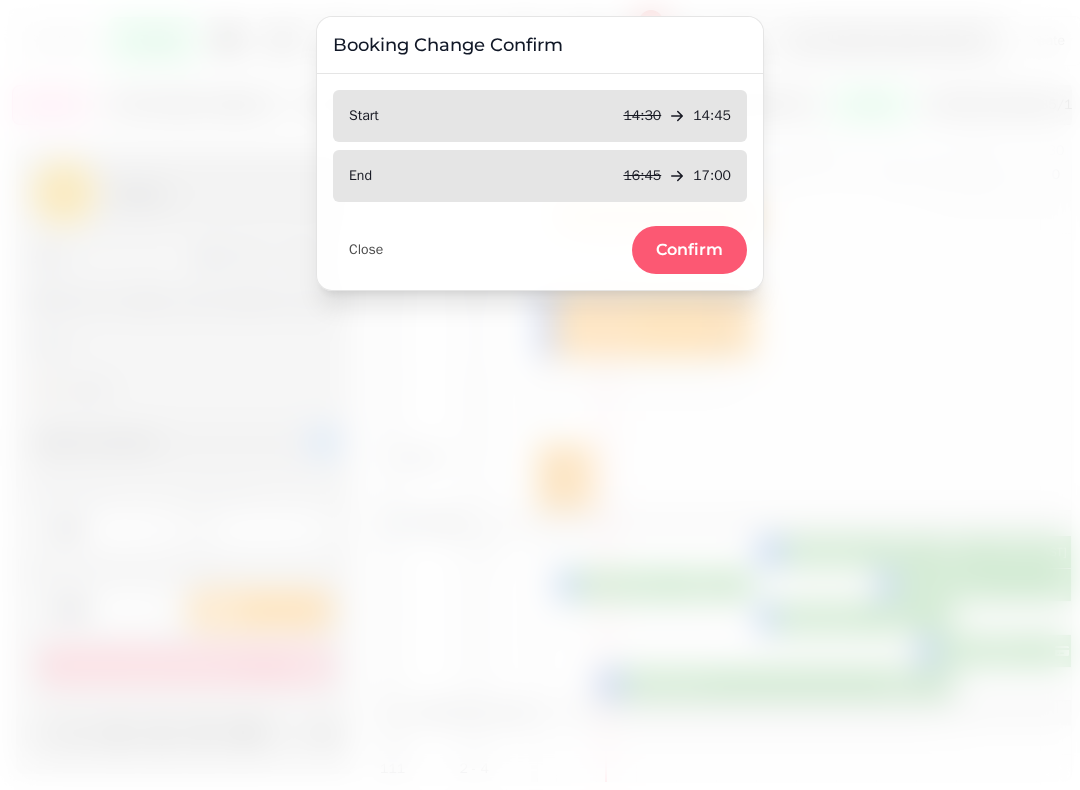 click on "Confirm" at bounding box center [689, 250] 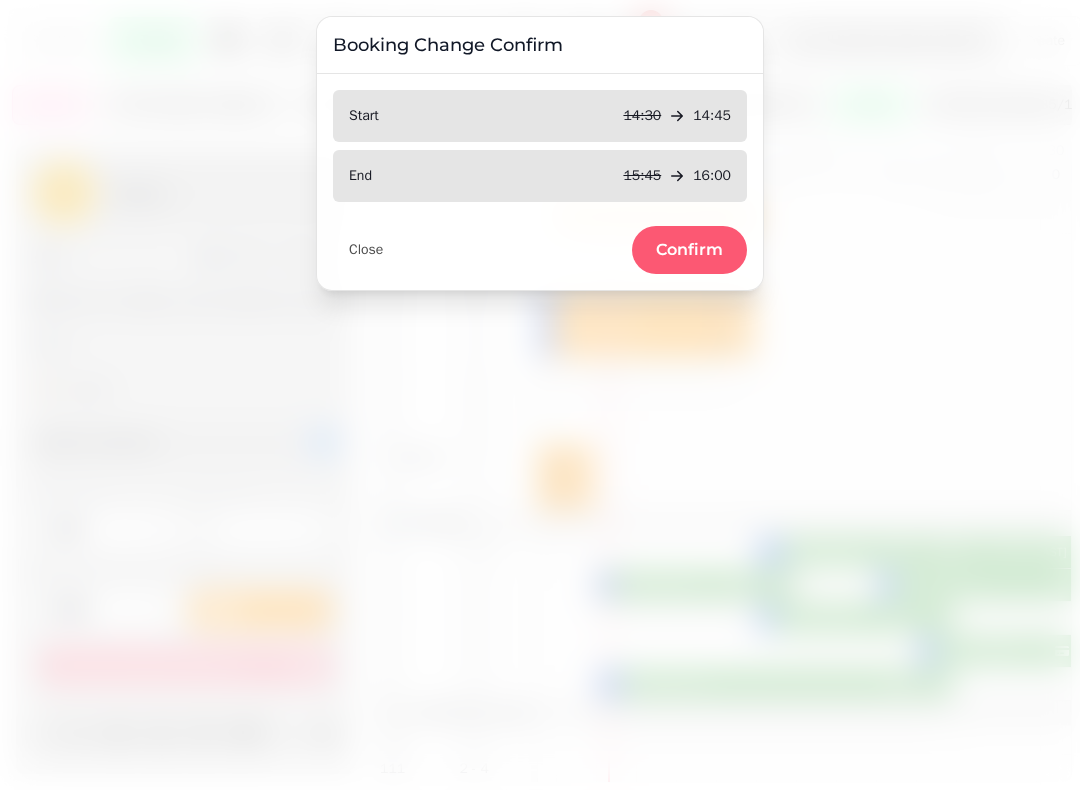 click on "Confirm" at bounding box center (689, 250) 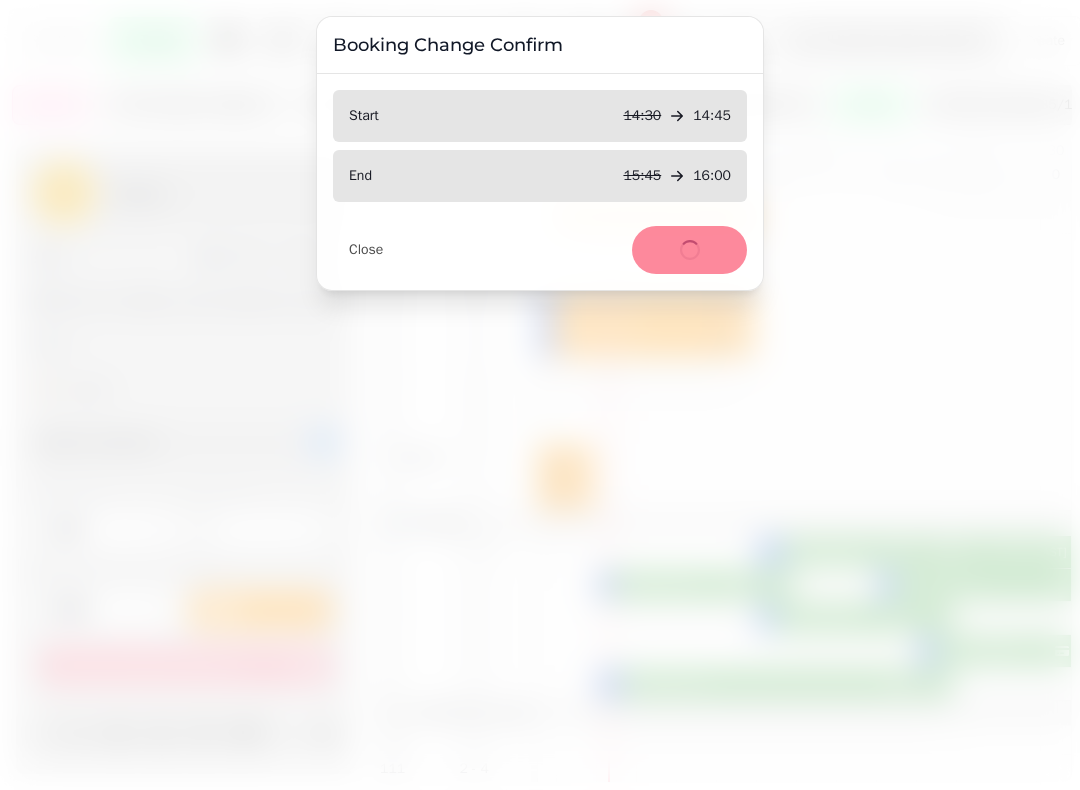 click on "Close Confirm" at bounding box center (540, 242) 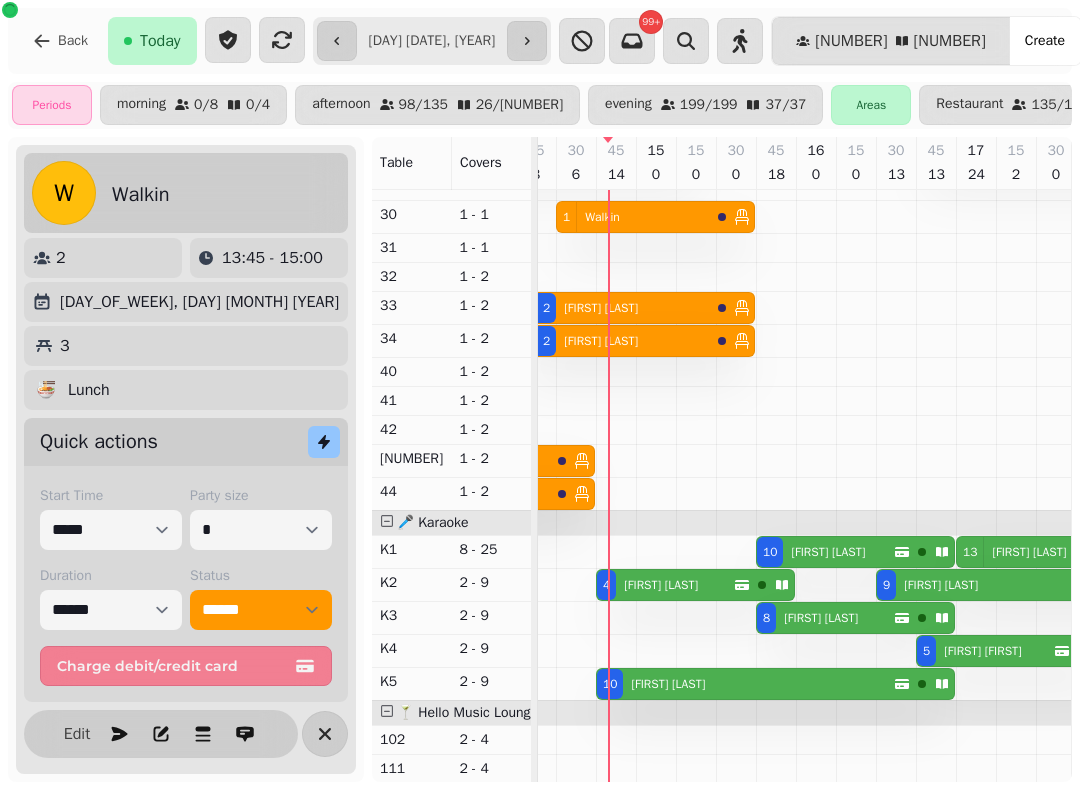 scroll, scrollTop: 543, scrollLeft: 2231, axis: both 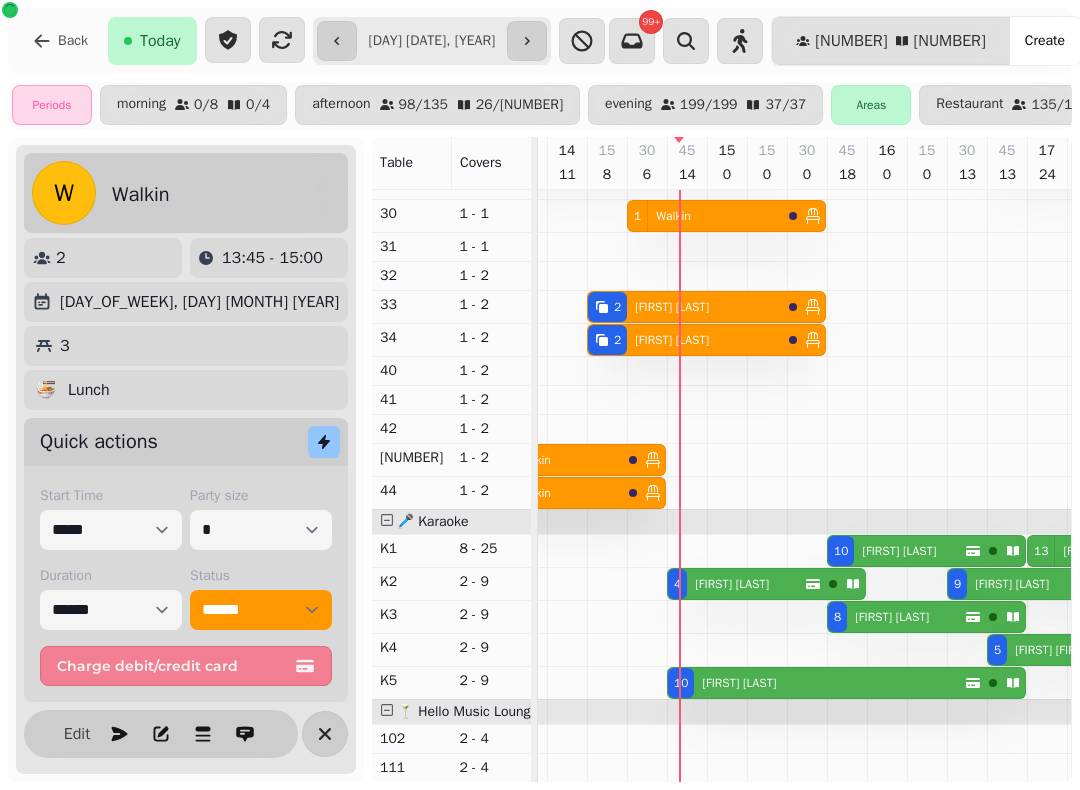 click on "[FIRST] [LAST]" at bounding box center (732, 584) 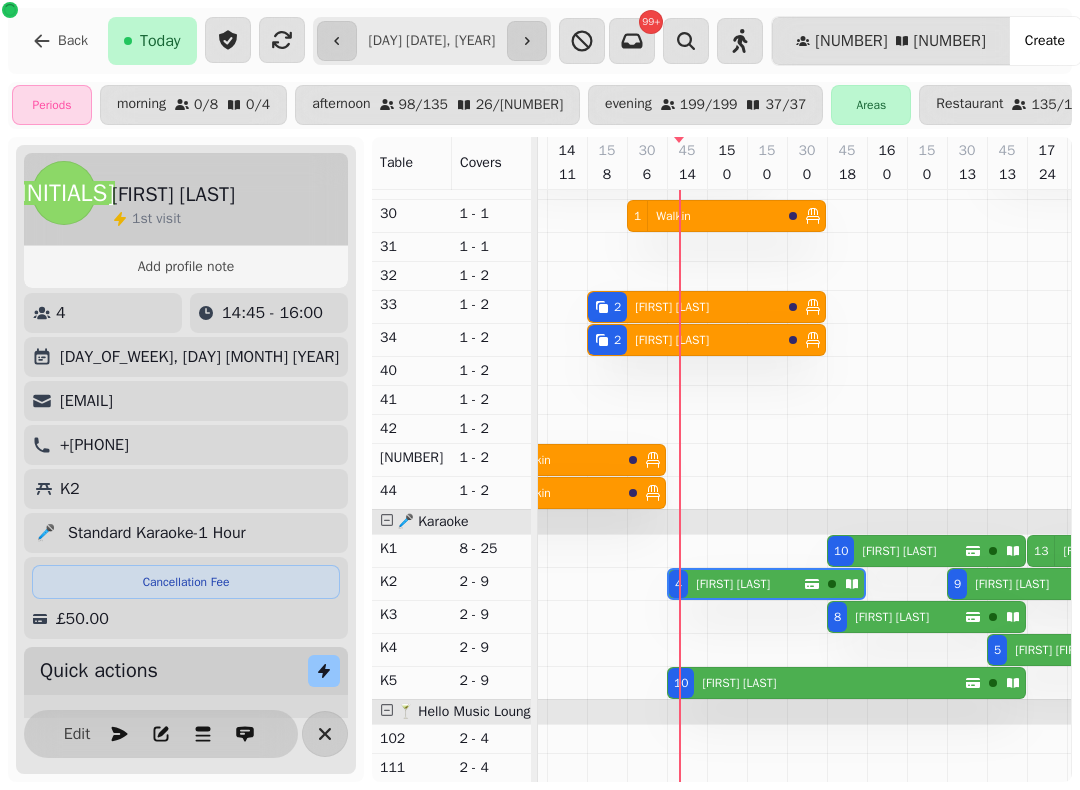 scroll, scrollTop: 0, scrollLeft: 2307, axis: horizontal 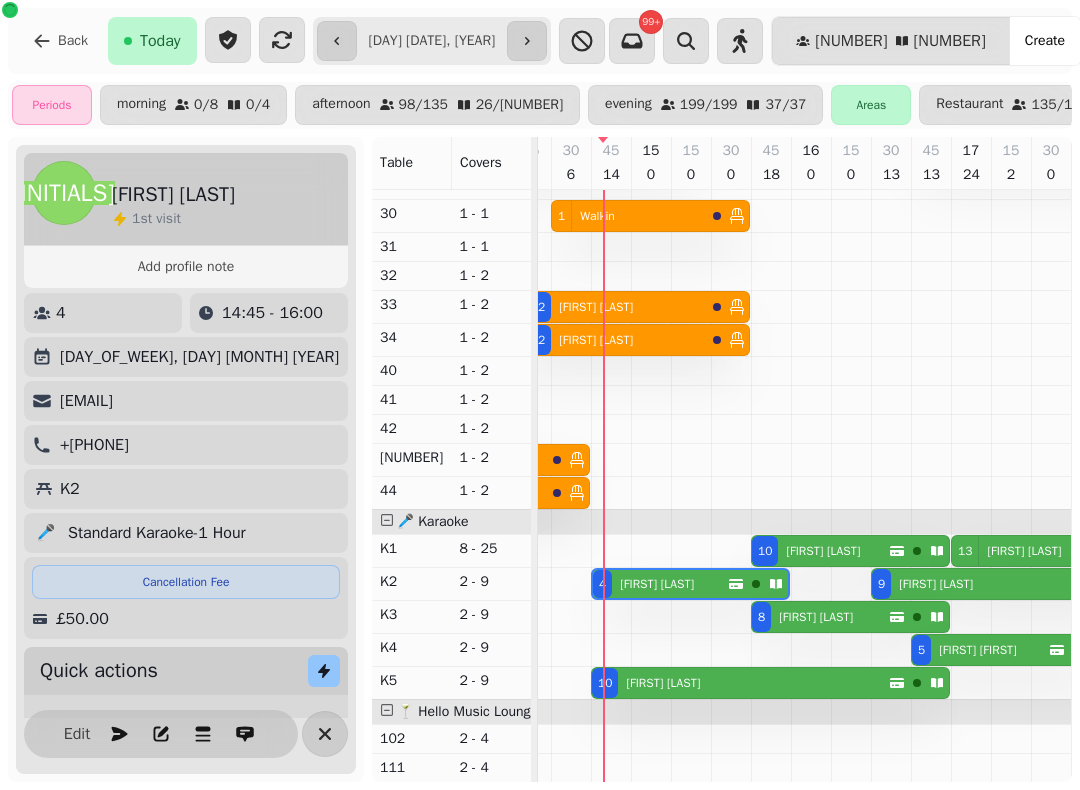 click at bounding box center (770, 584) 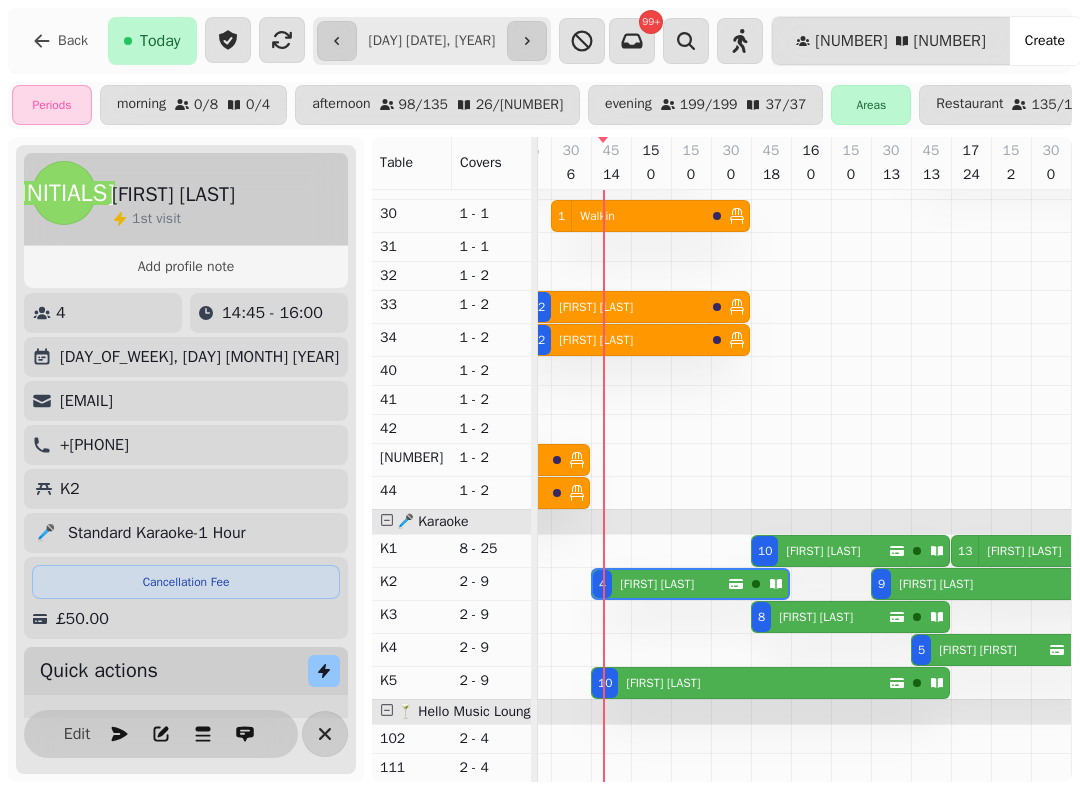scroll, scrollTop: 0, scrollLeft: 2347, axis: horizontal 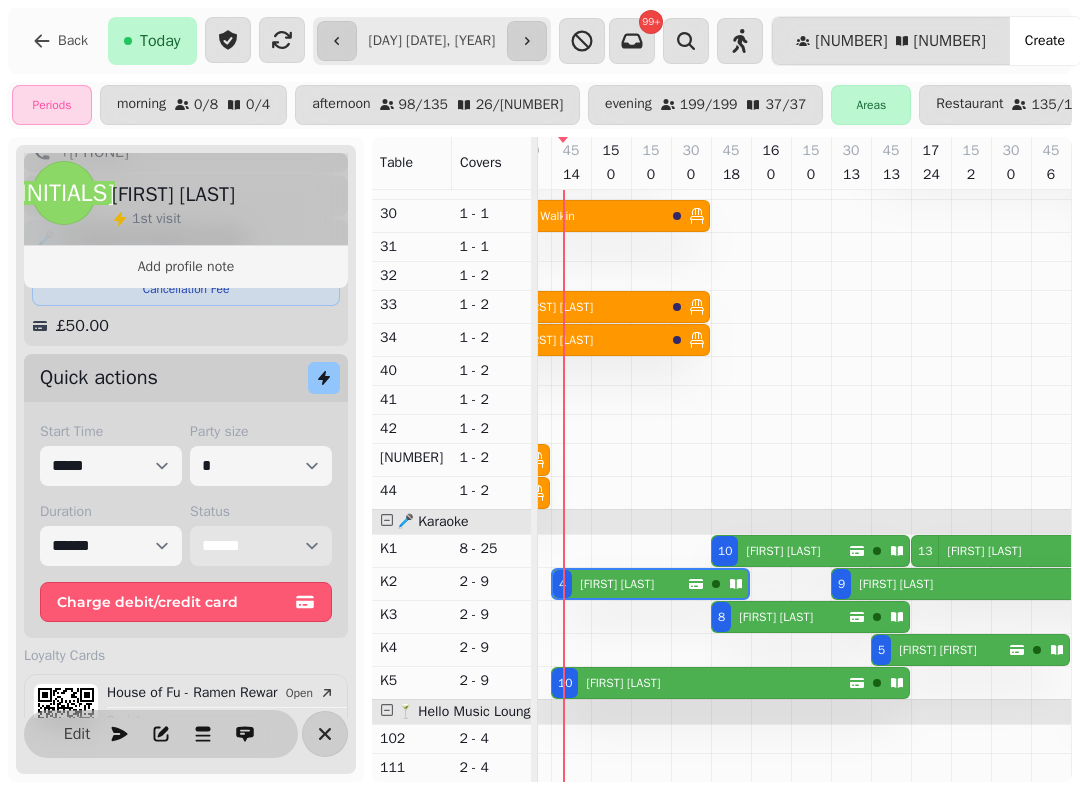click on "**********" at bounding box center [261, 546] 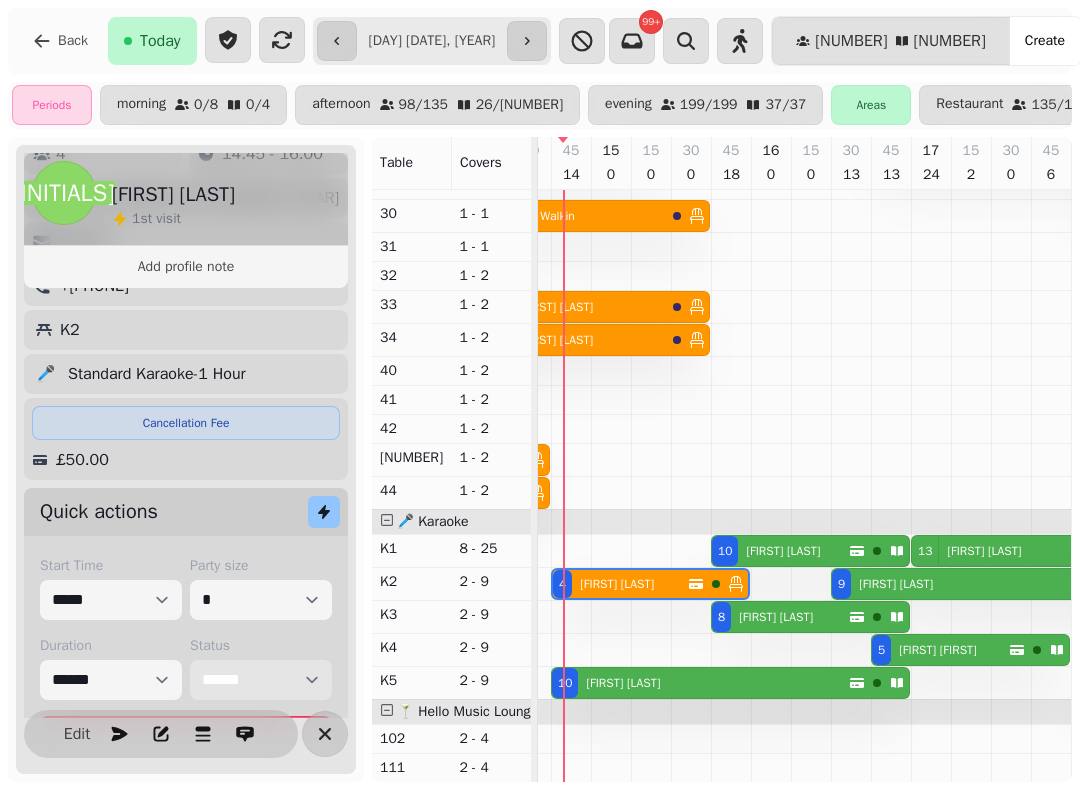scroll, scrollTop: 163, scrollLeft: 0, axis: vertical 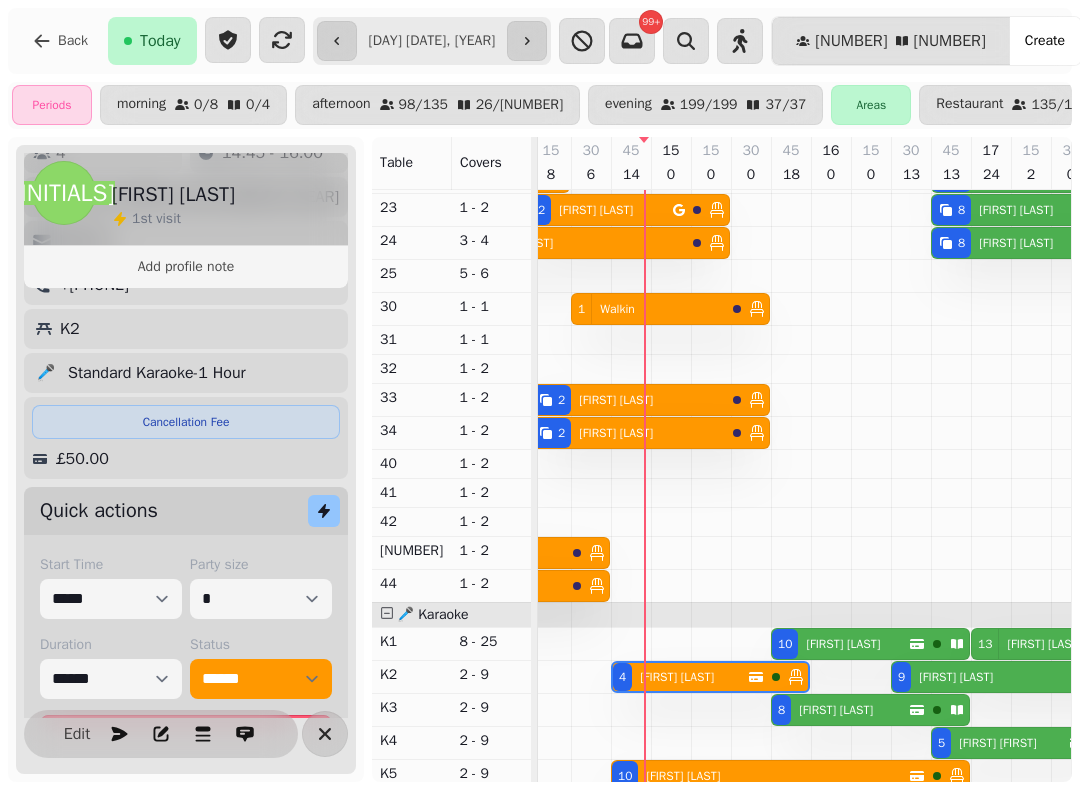 click 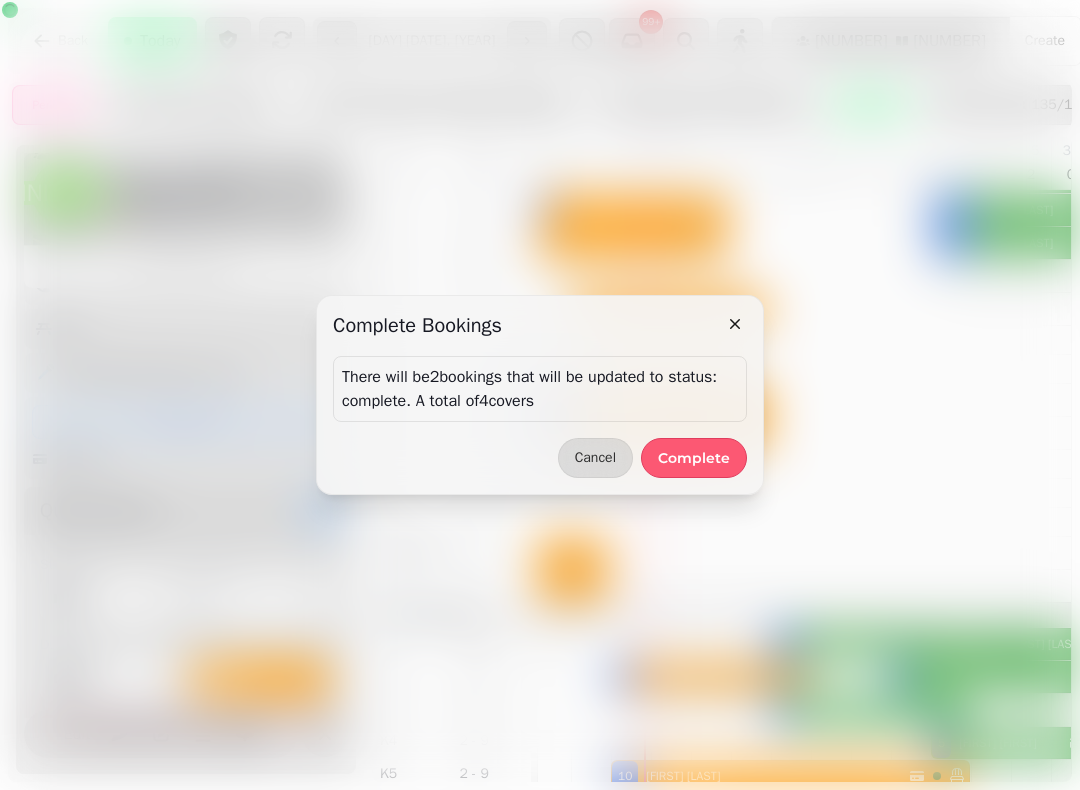 click on "Complete" at bounding box center (694, 458) 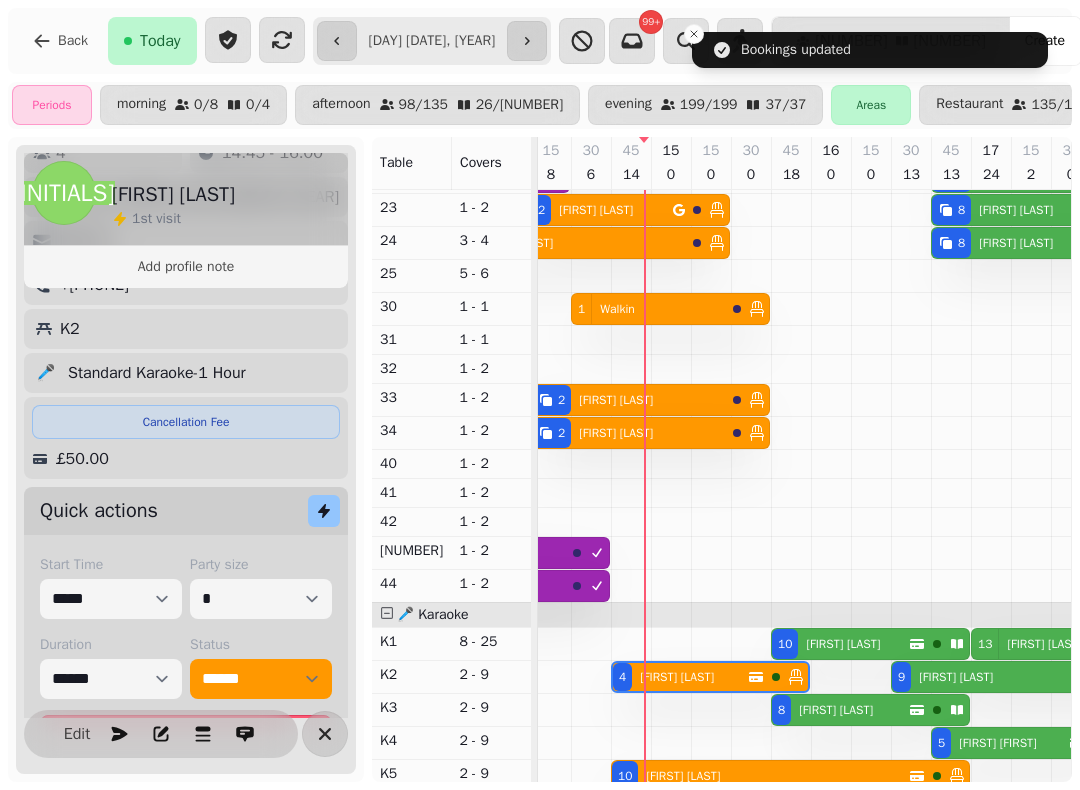 scroll, scrollTop: 392, scrollLeft: 2232, axis: both 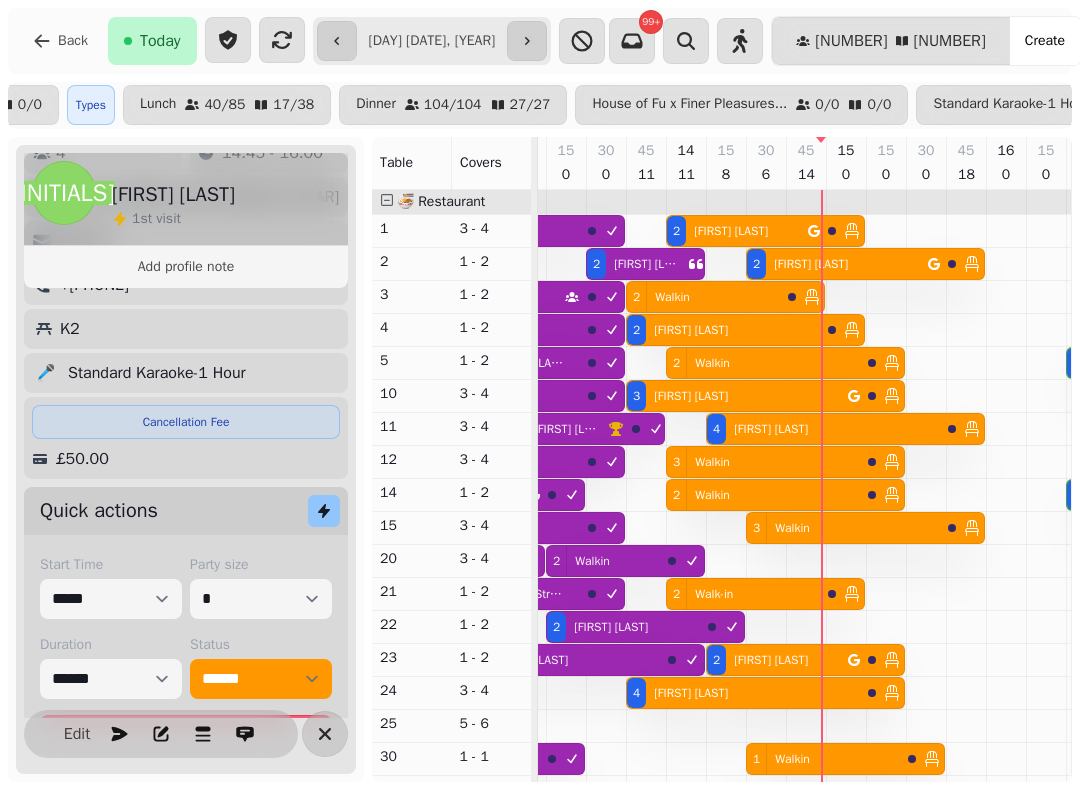 click on "[NUMBER] [TERM]" at bounding box center (703, 297) 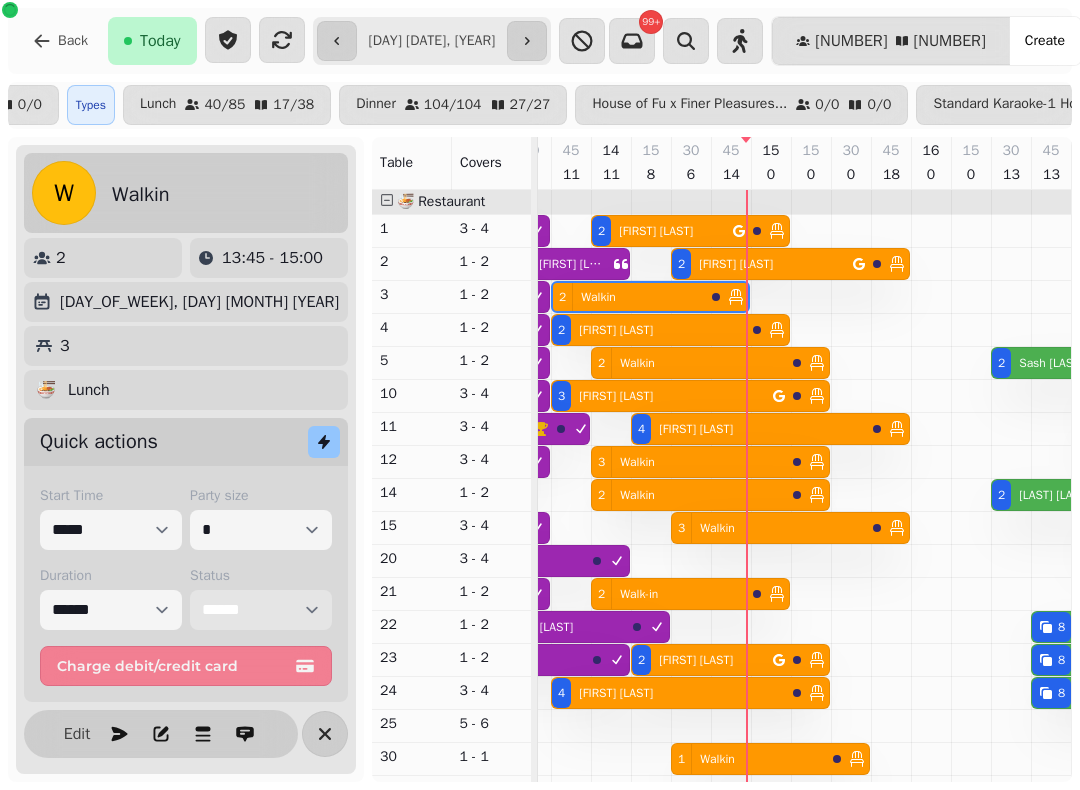 click on "**********" at bounding box center (261, 610) 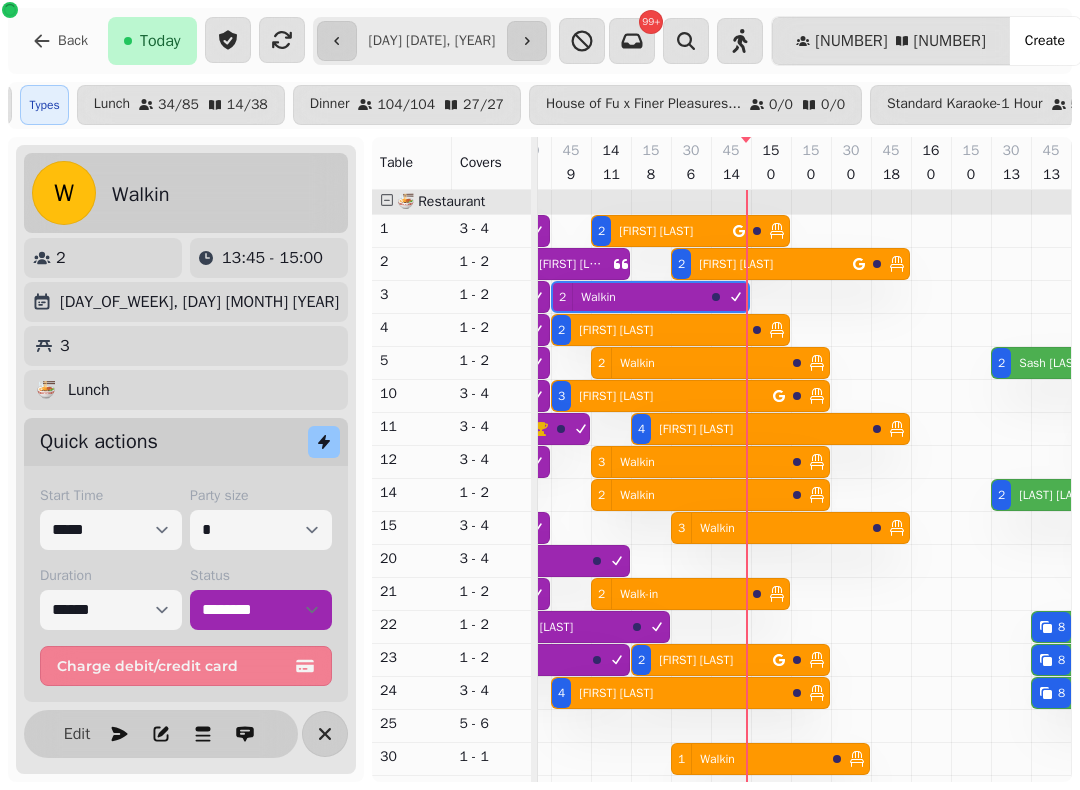 click on "[NUMBER] [TERM]" at bounding box center [688, 363] 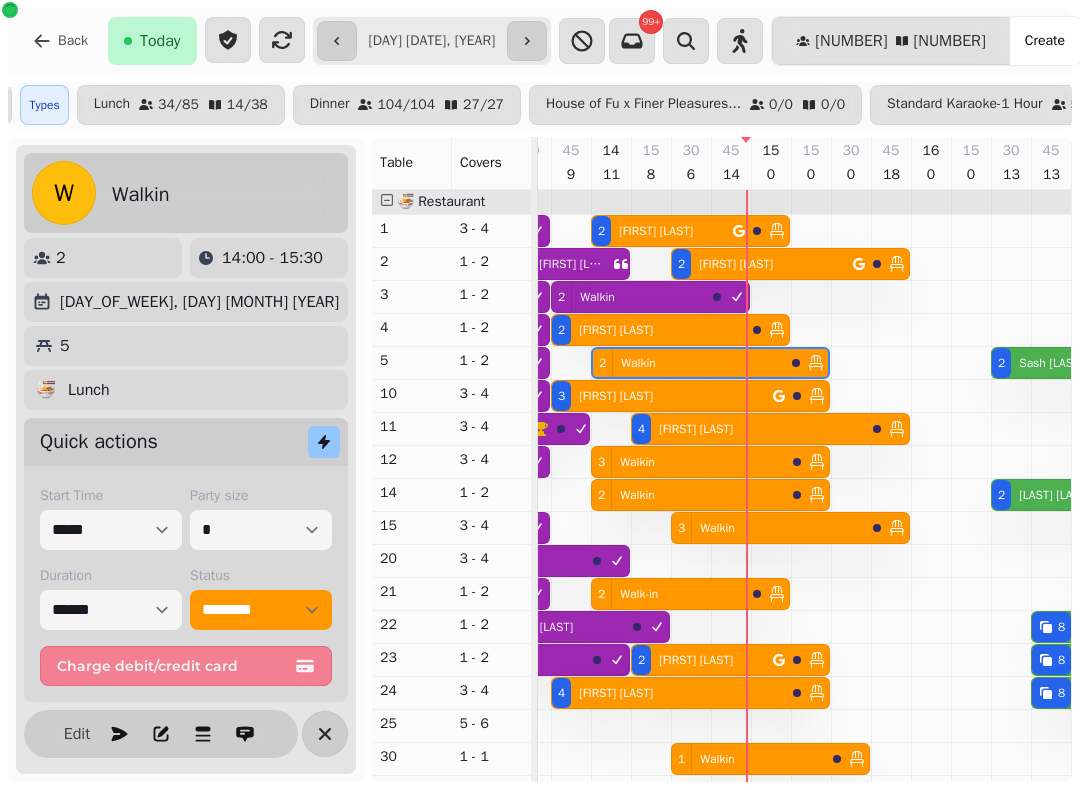 click on "[NUMBER] [TERM]" at bounding box center (688, 363) 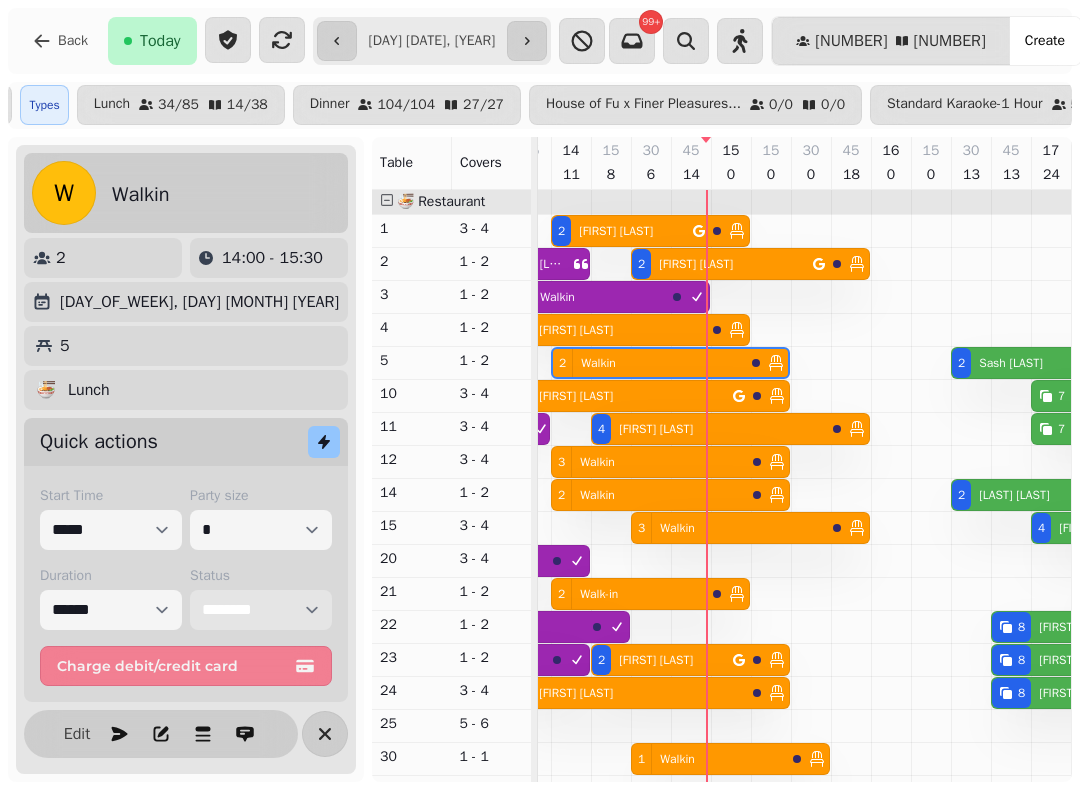 click on "**********" at bounding box center [261, 610] 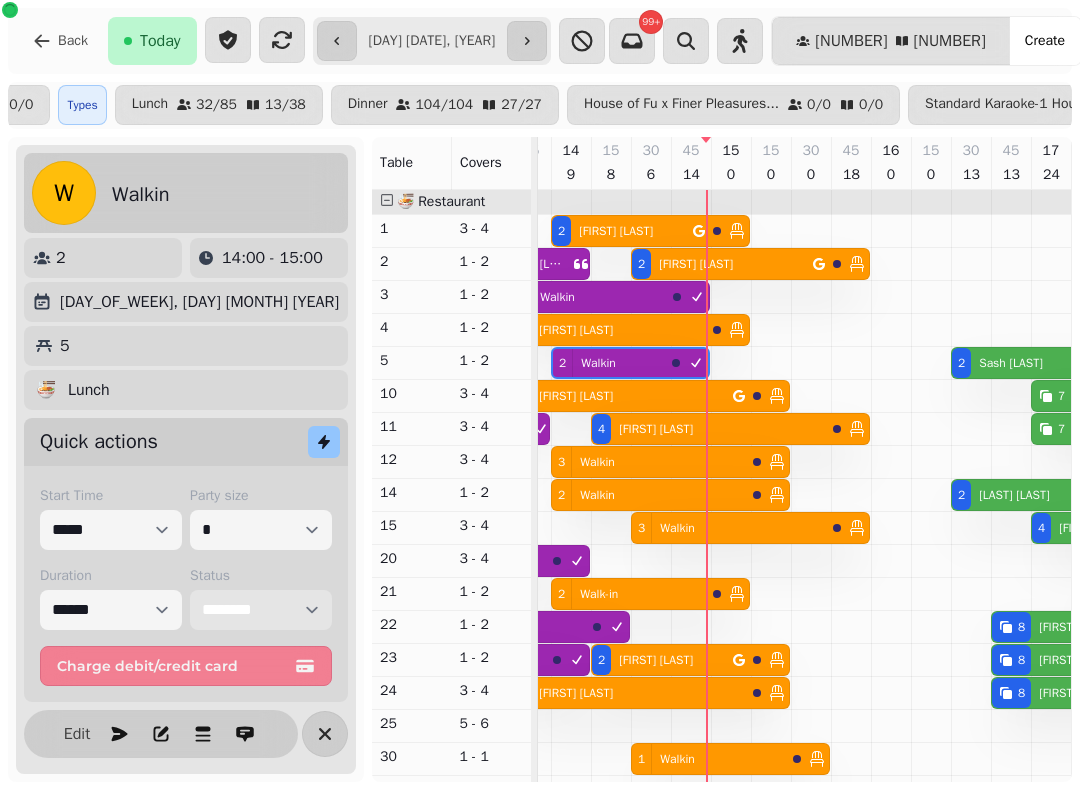click on "3 Walkin" at bounding box center [648, 462] 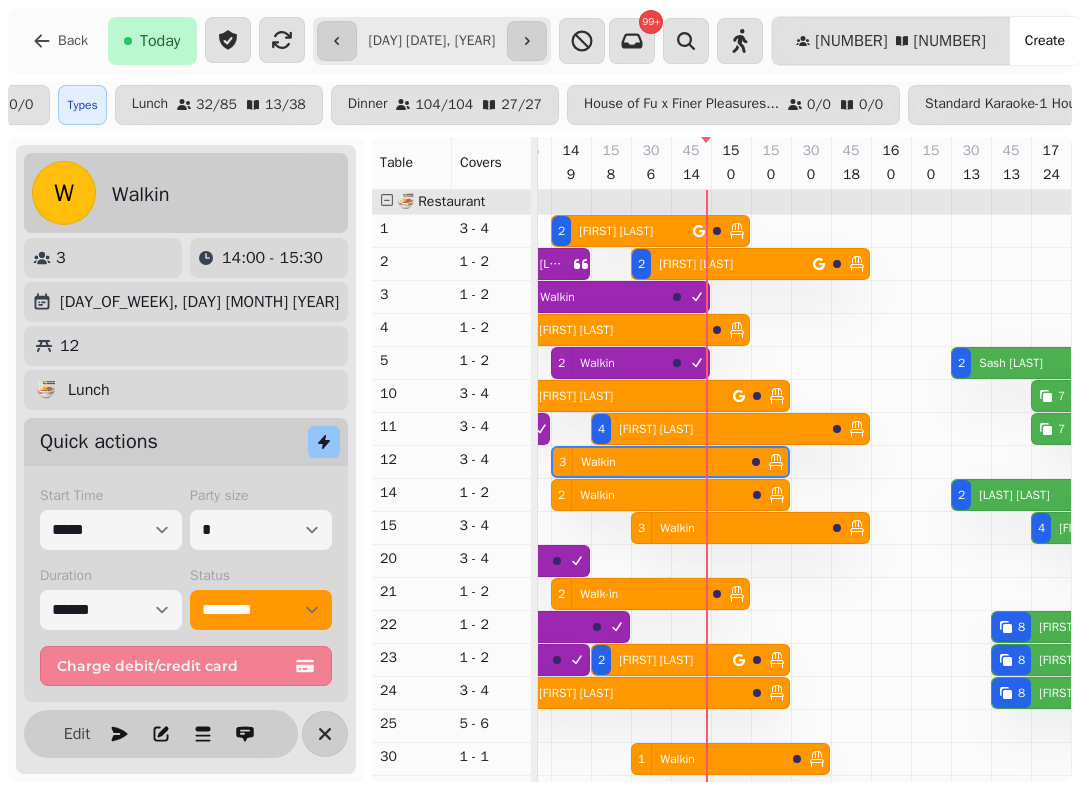 click on "3 Walkin" at bounding box center (648, 462) 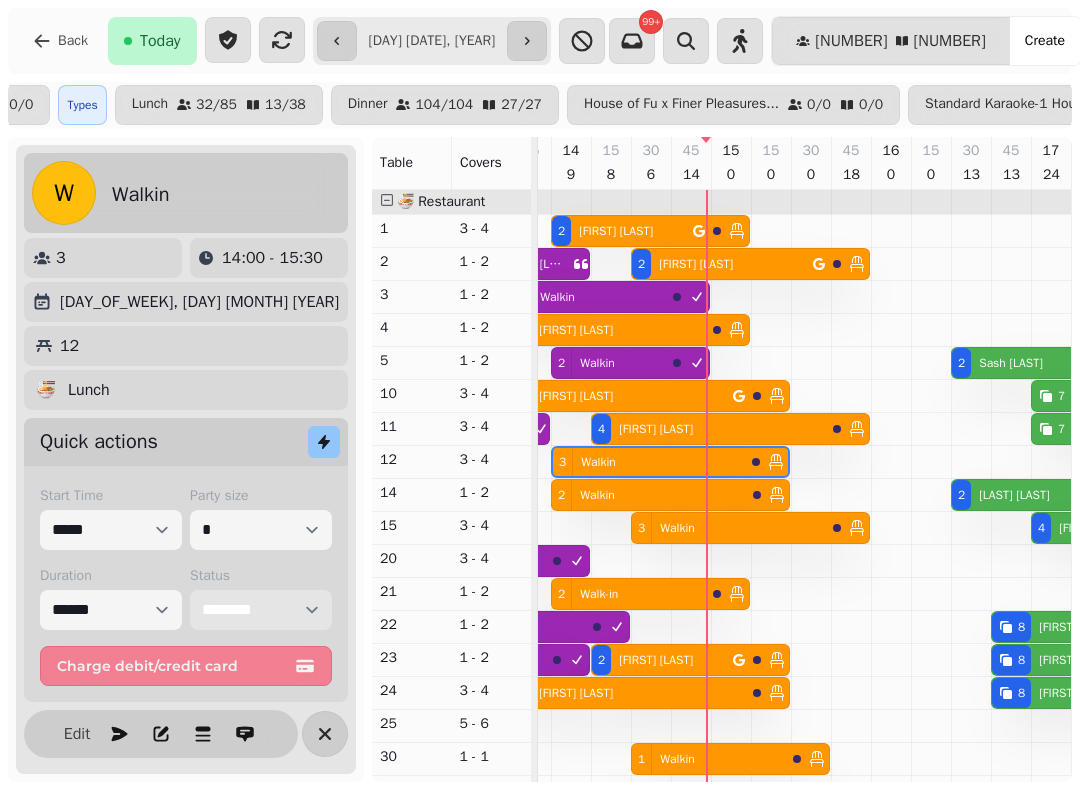 click on "**********" at bounding box center [261, 610] 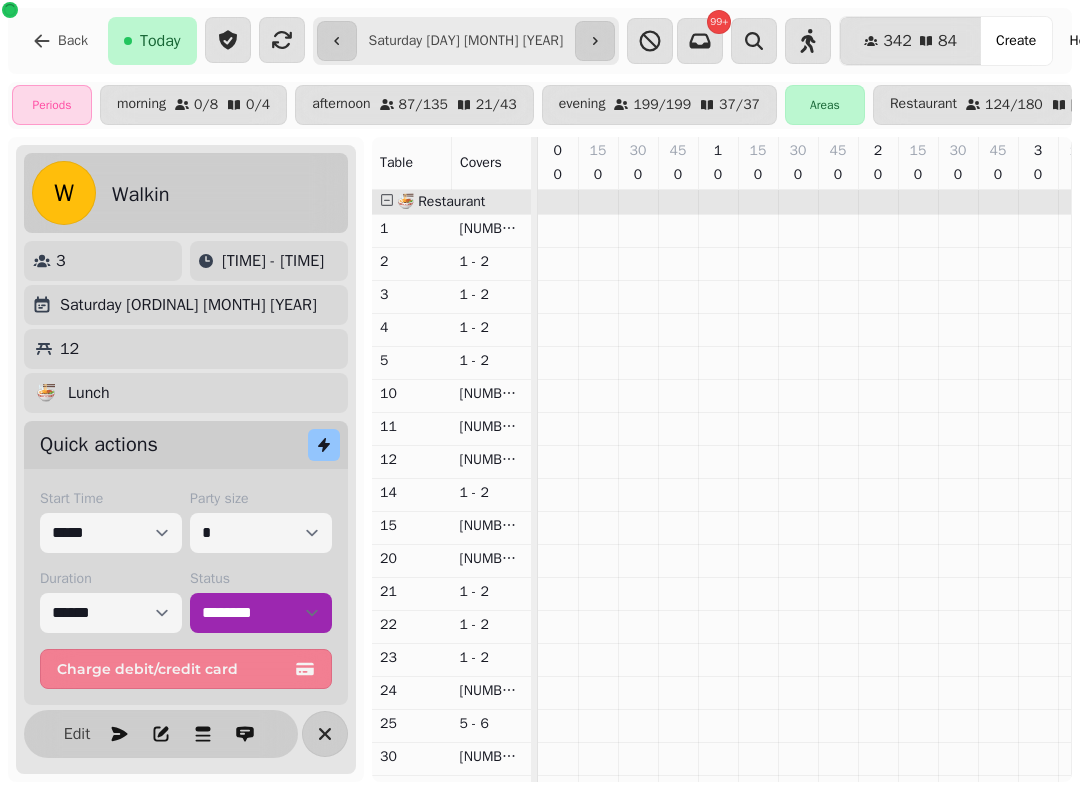 select on "**********" 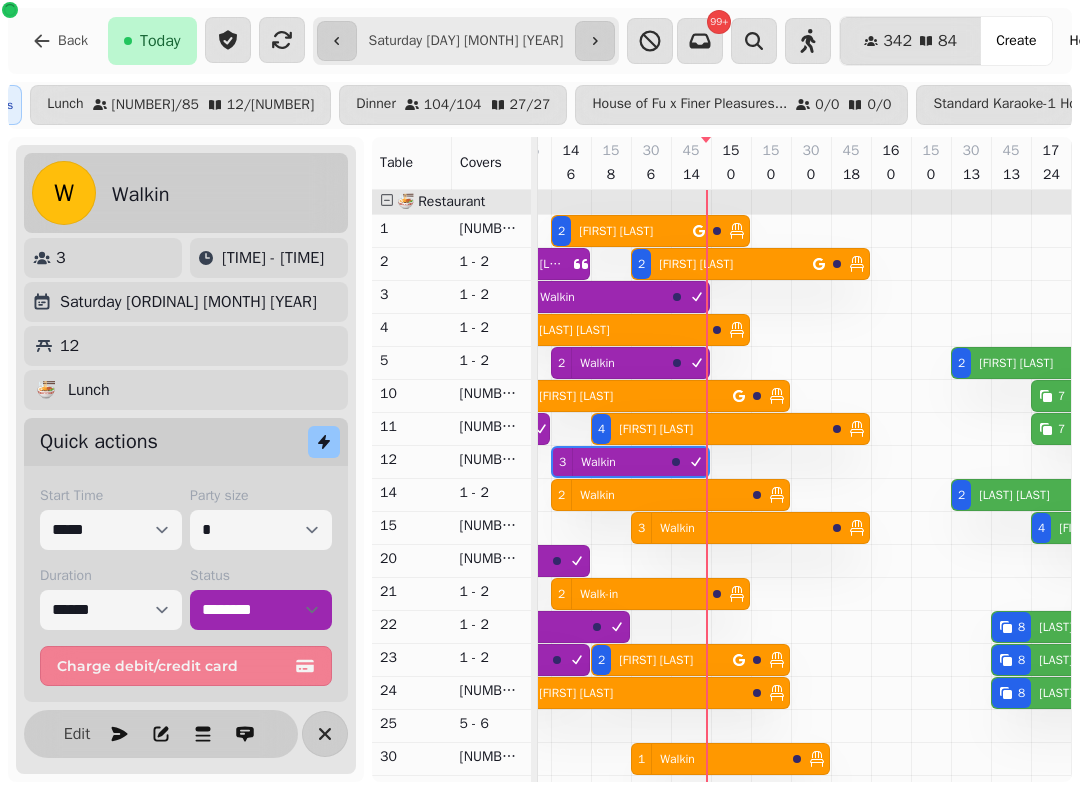 scroll, scrollTop: 206, scrollLeft: 2230, axis: both 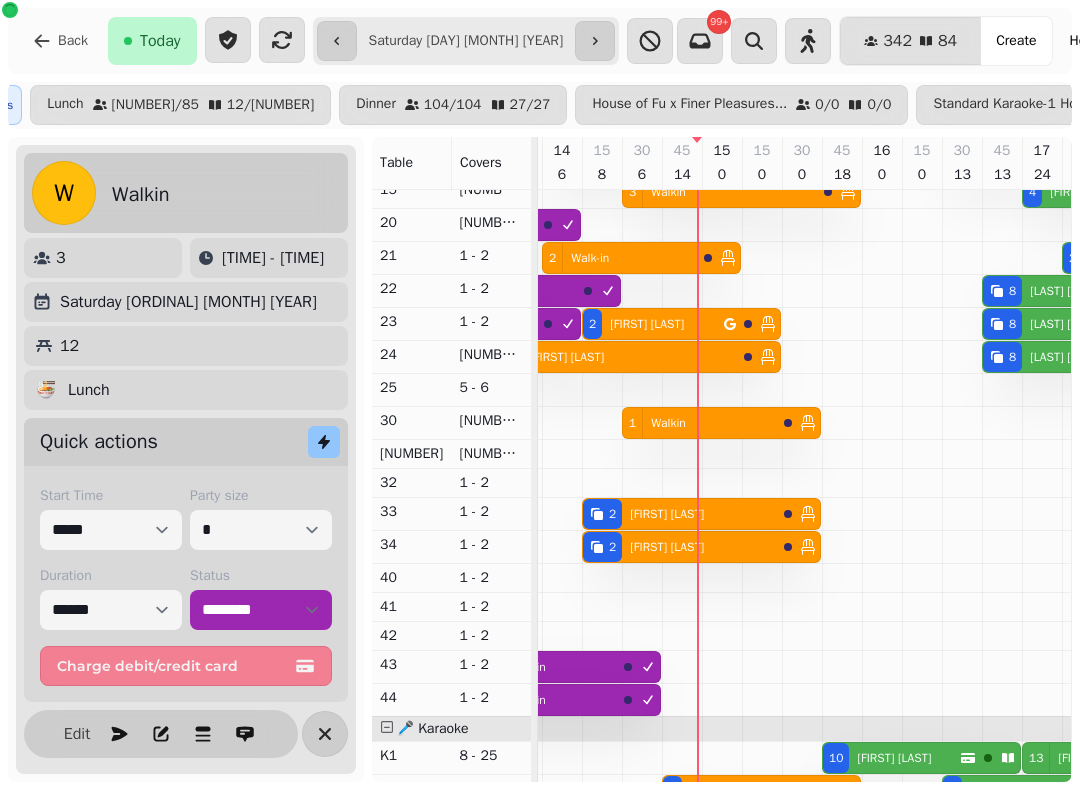 click on "2 Charles   Moran" at bounding box center [701, 514] 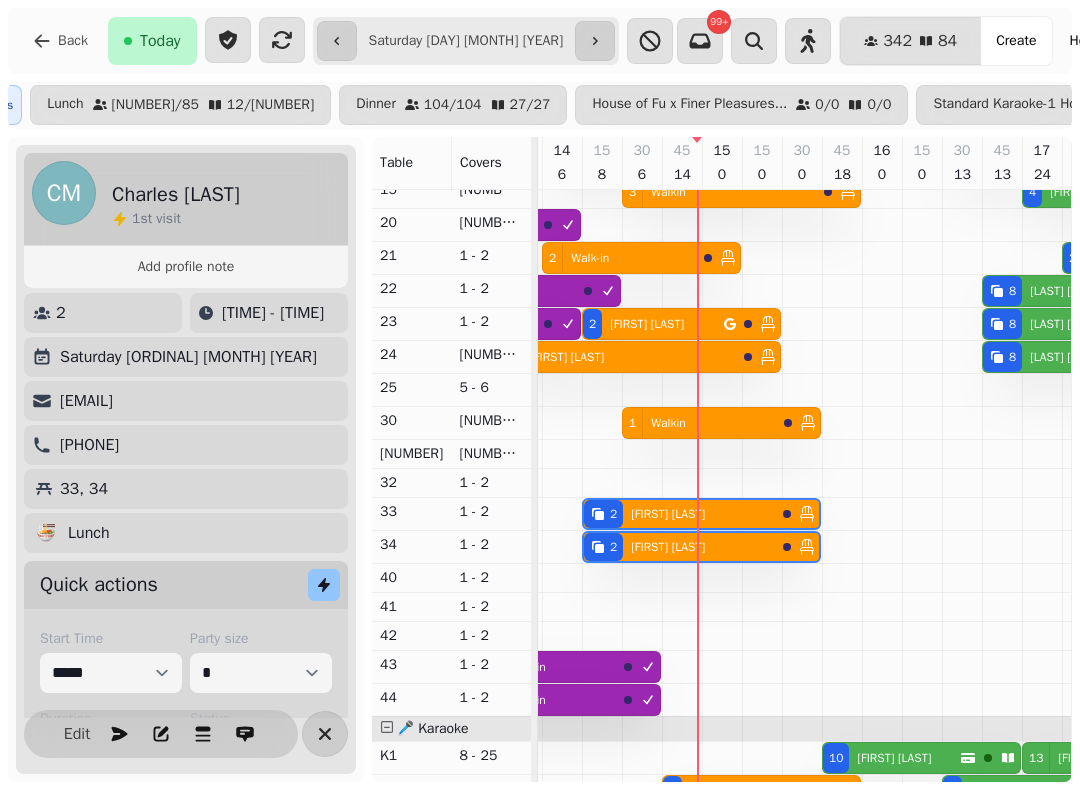 select on "**********" 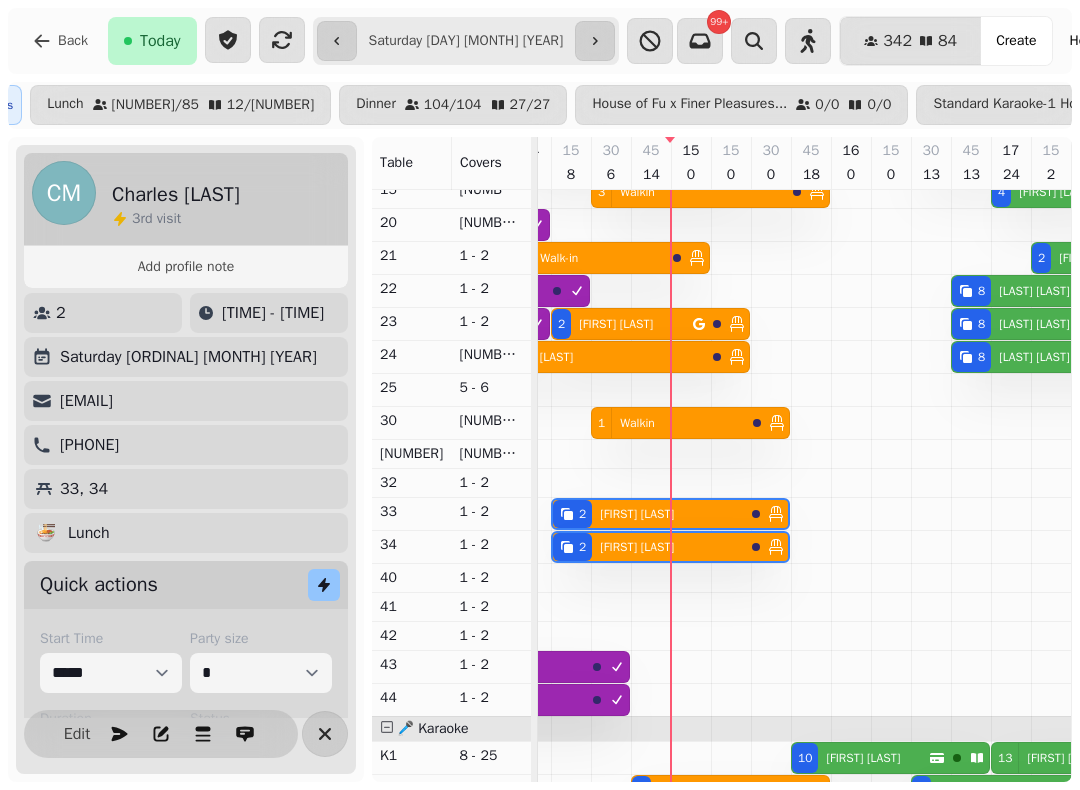 scroll, scrollTop: 199, scrollLeft: 2234, axis: both 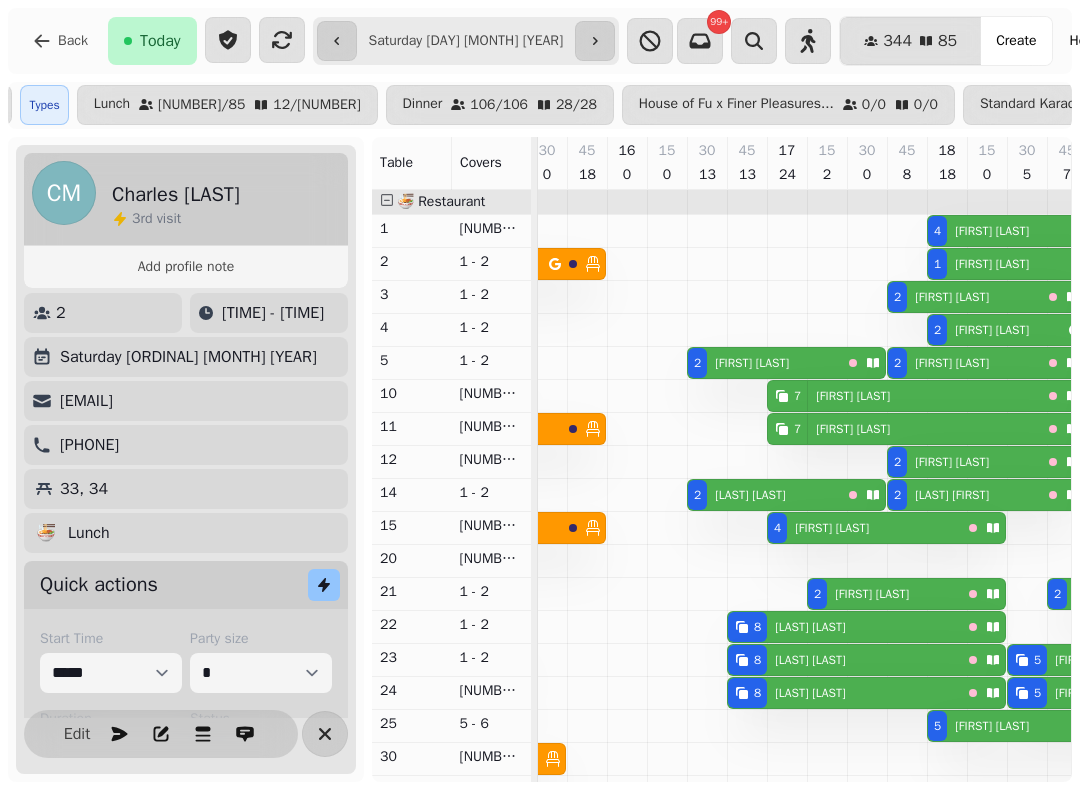 click on "Create" at bounding box center [1016, 41] 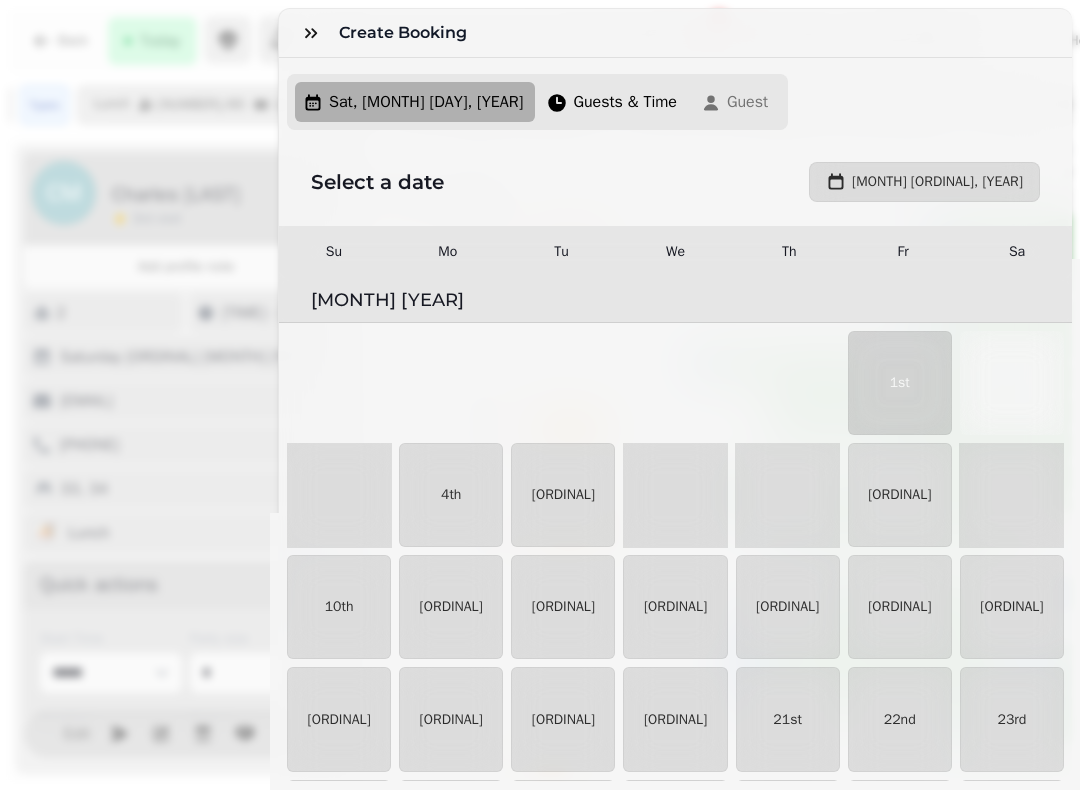 click on "[DAY]" at bounding box center [1011, 383] 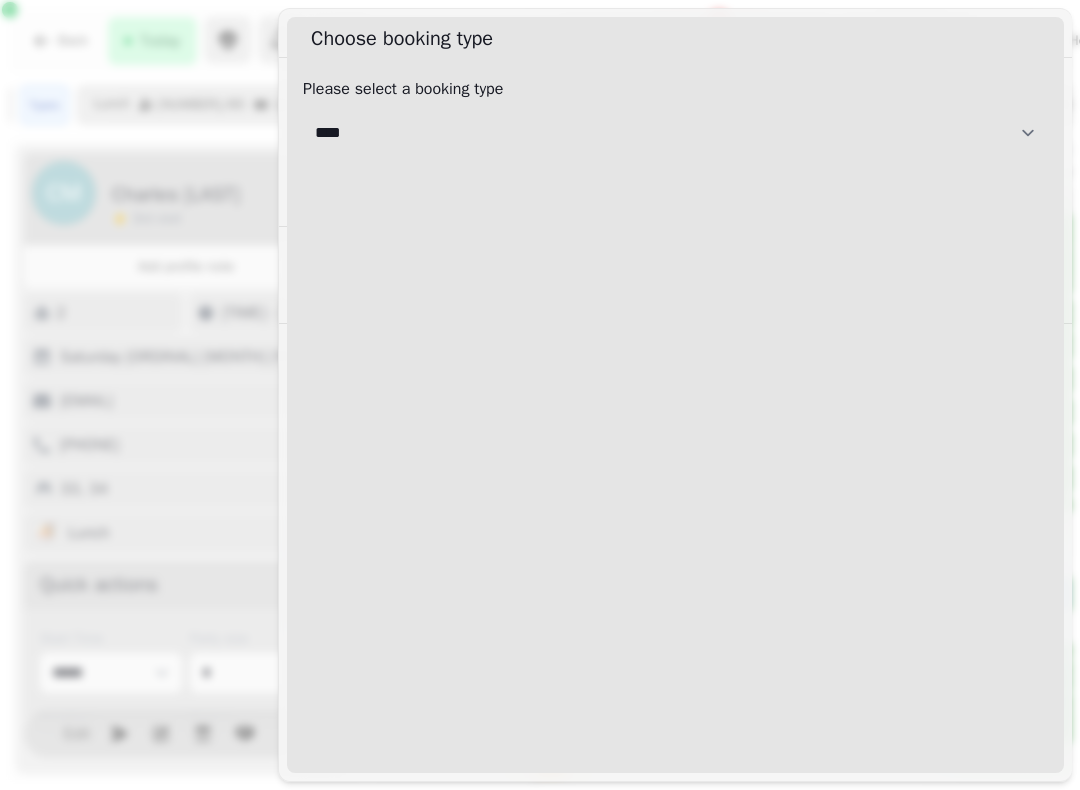 click on "**********" at bounding box center [675, 133] 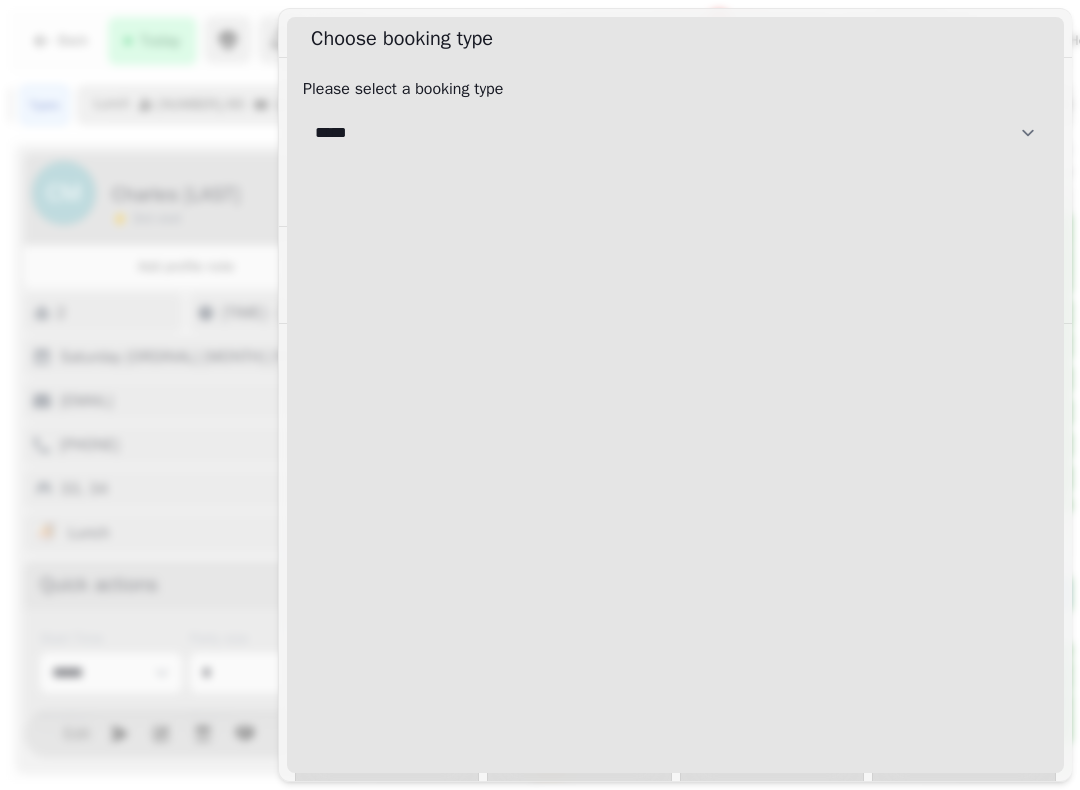 select on "**********" 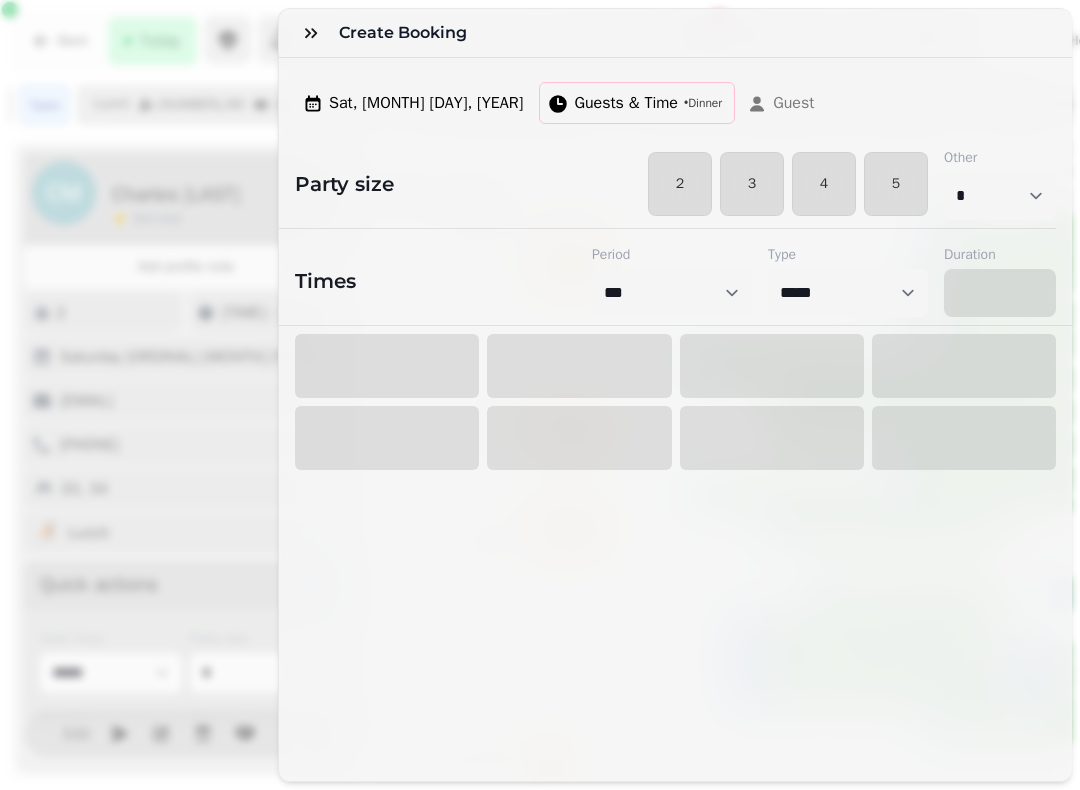 select on "****" 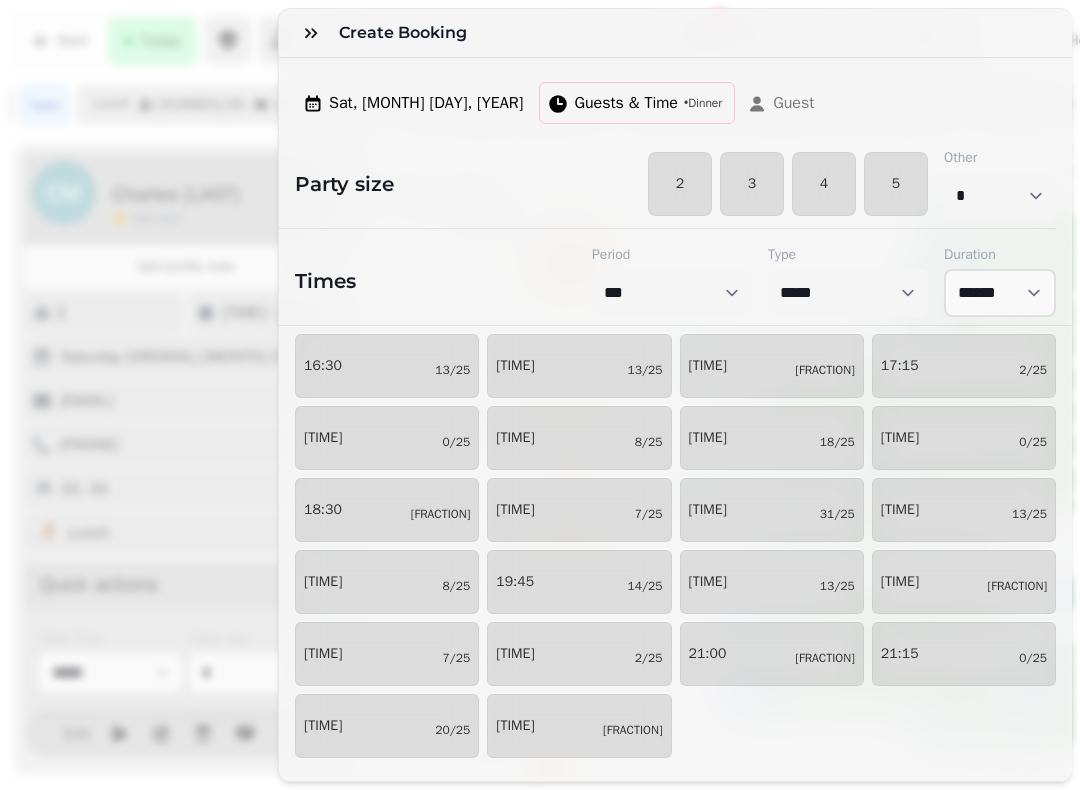 click on "16:30 13/25" at bounding box center (387, 366) 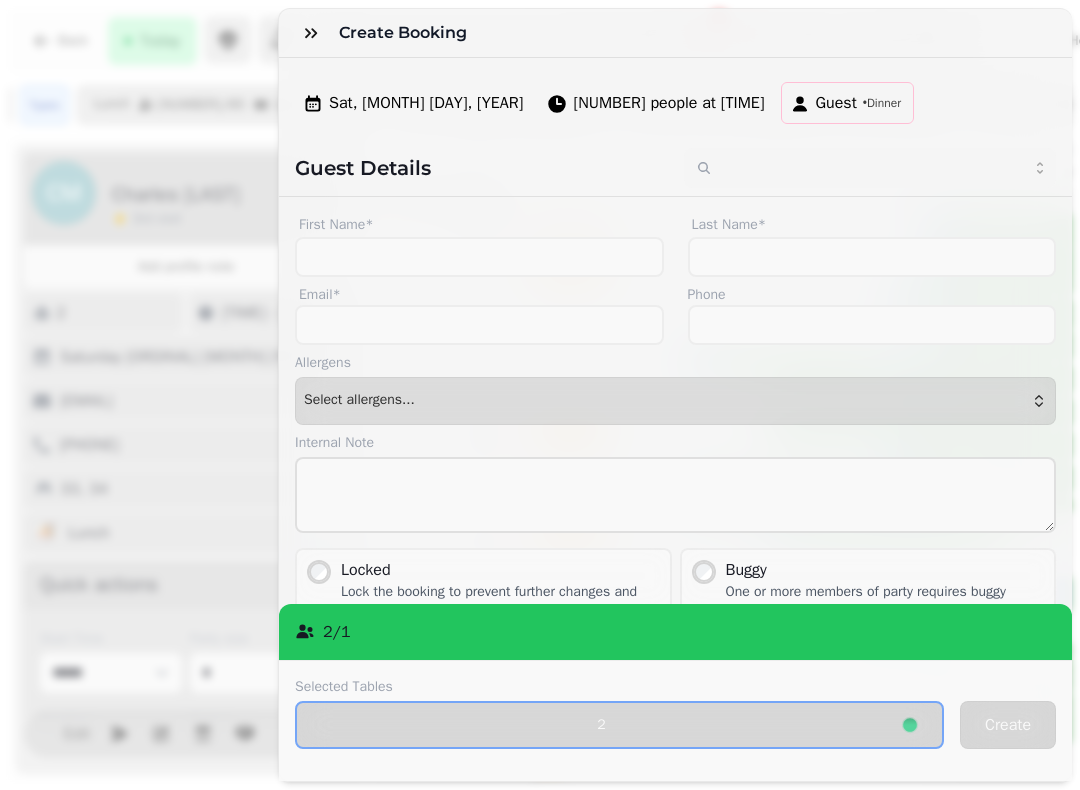 click on "1 people at 16:30" at bounding box center (668, 103) 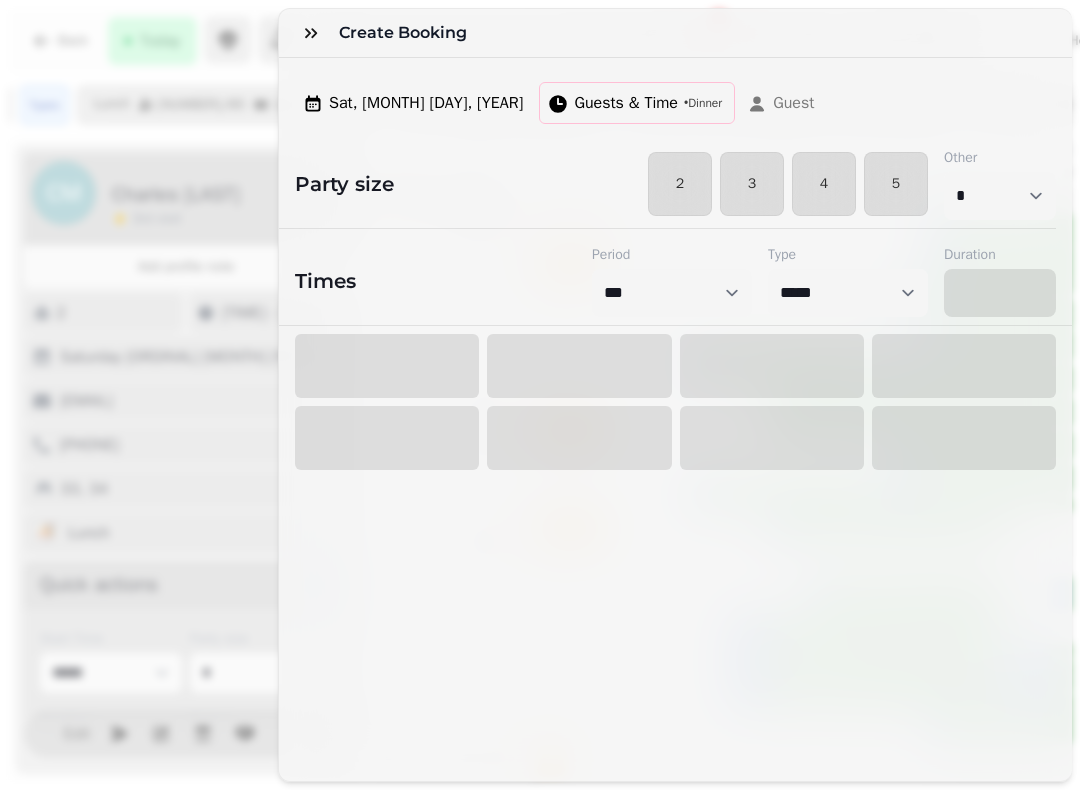 select on "****" 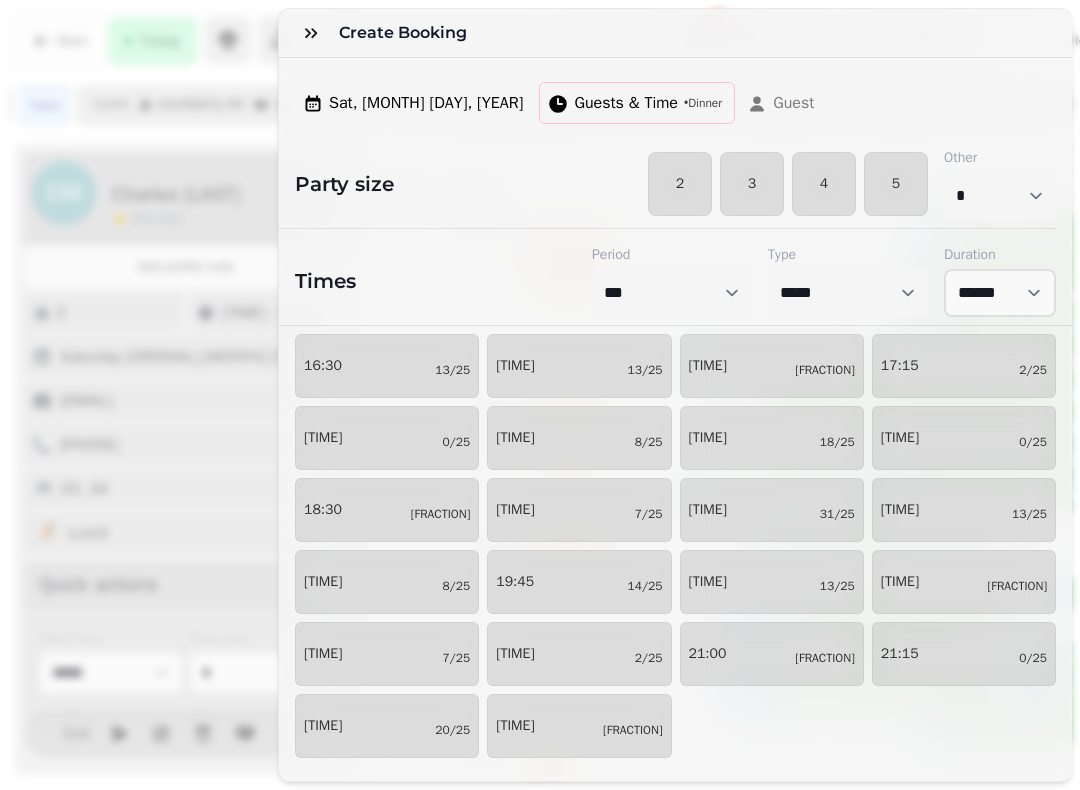 click on "3" at bounding box center [752, 184] 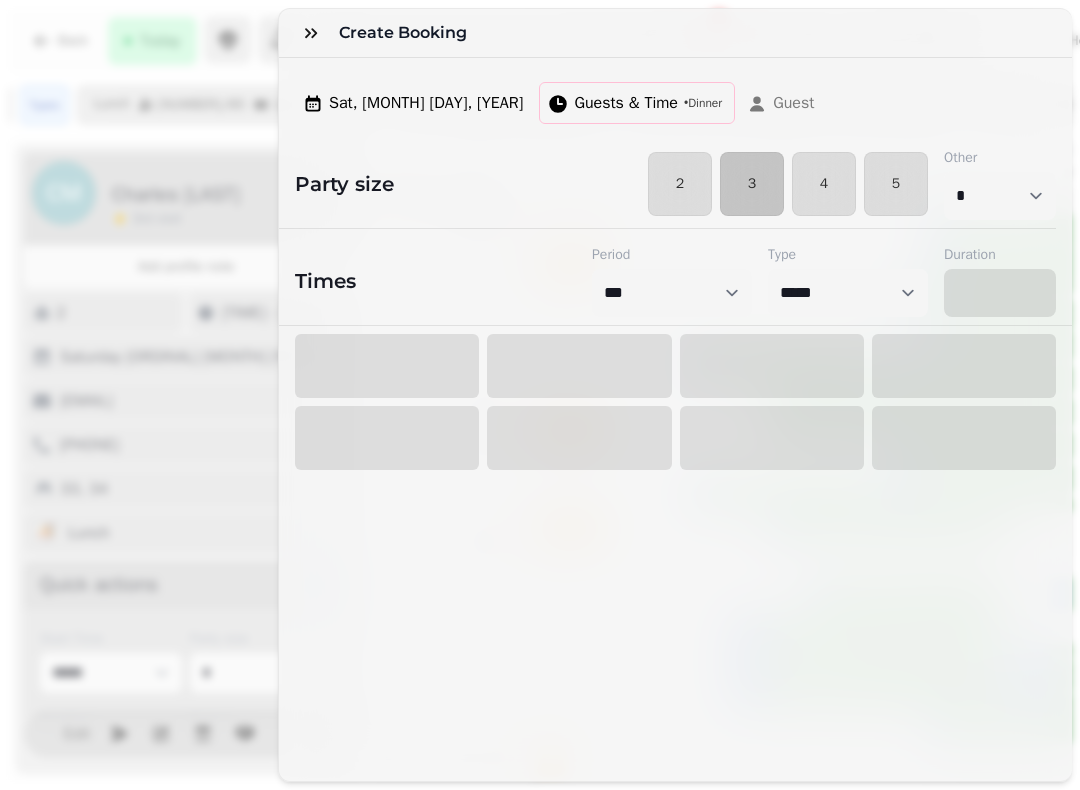 select on "*" 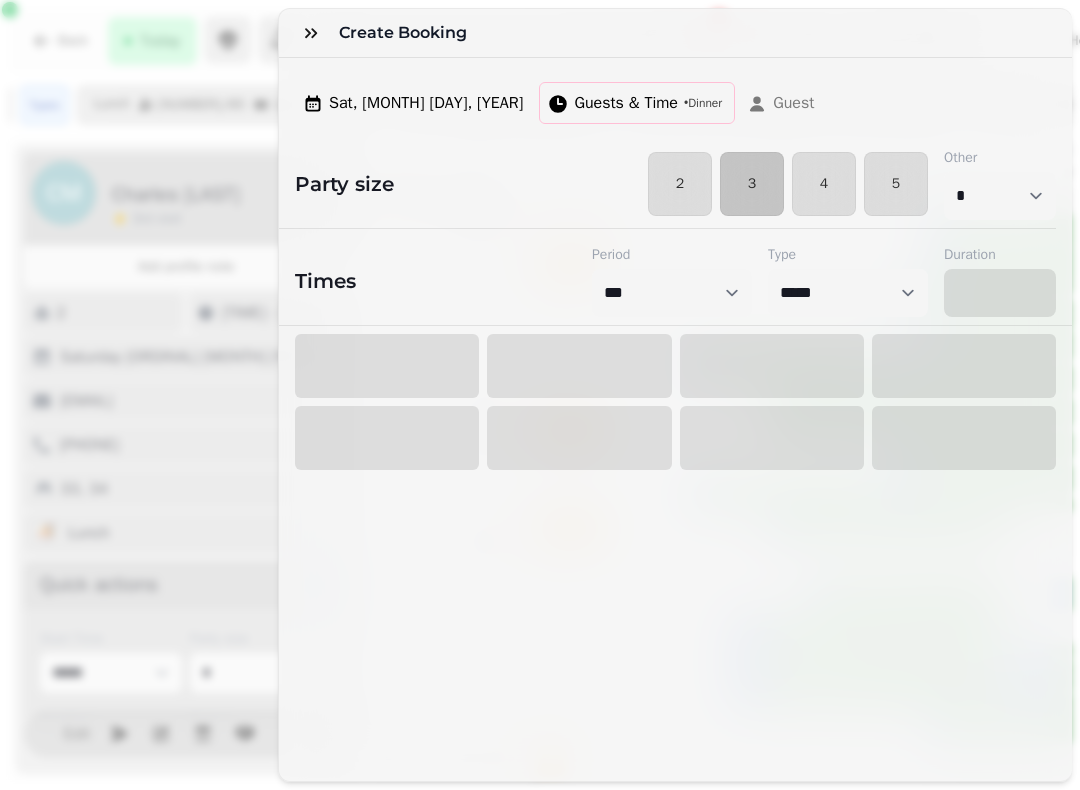 select on "****" 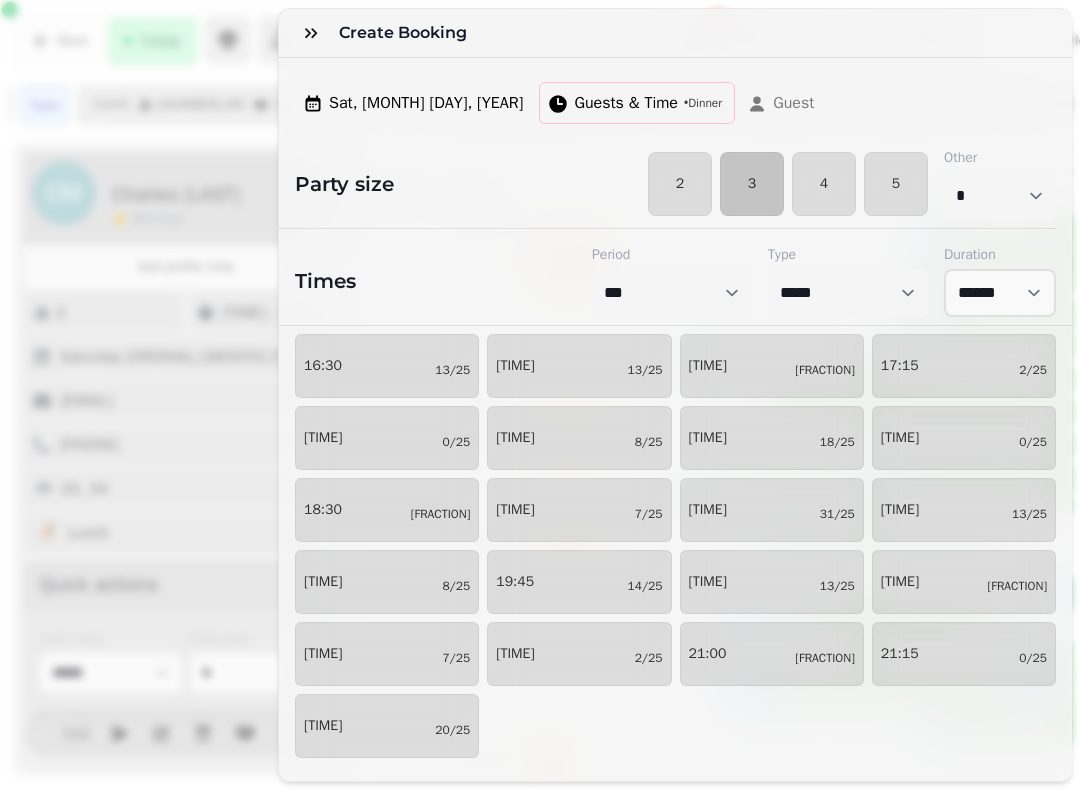 click on "16:30 13/25" at bounding box center (387, 366) 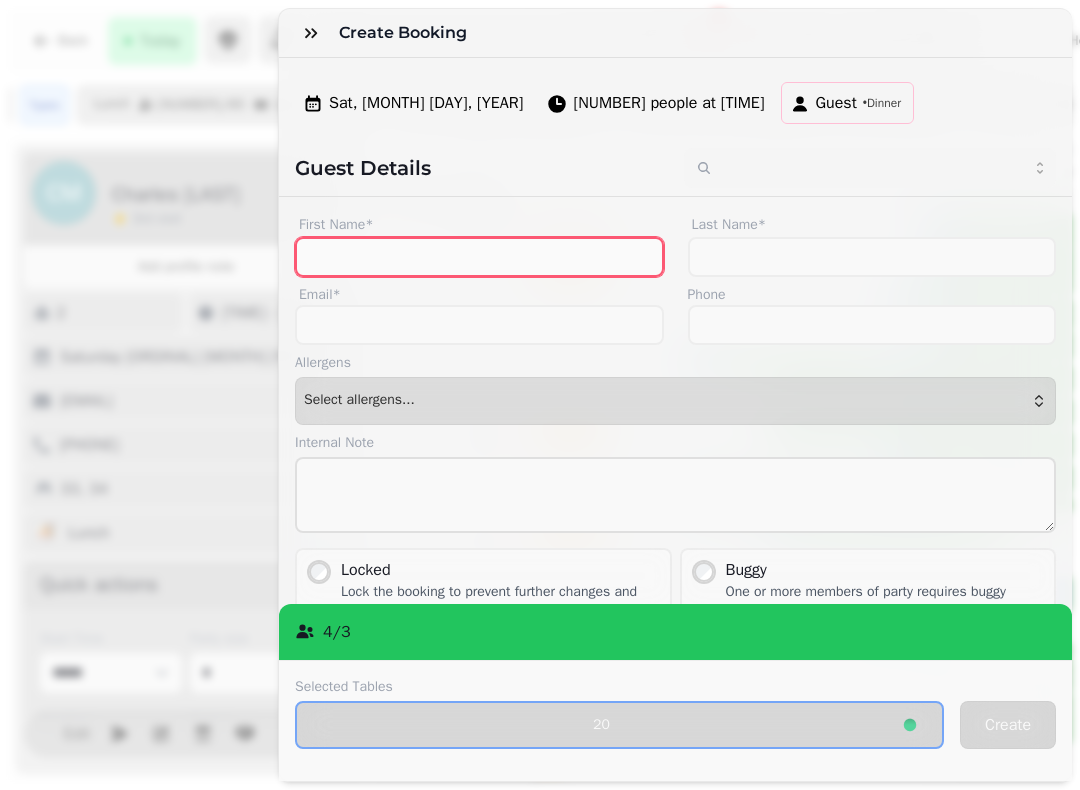 click on "[FIRST]" at bounding box center (479, 257) 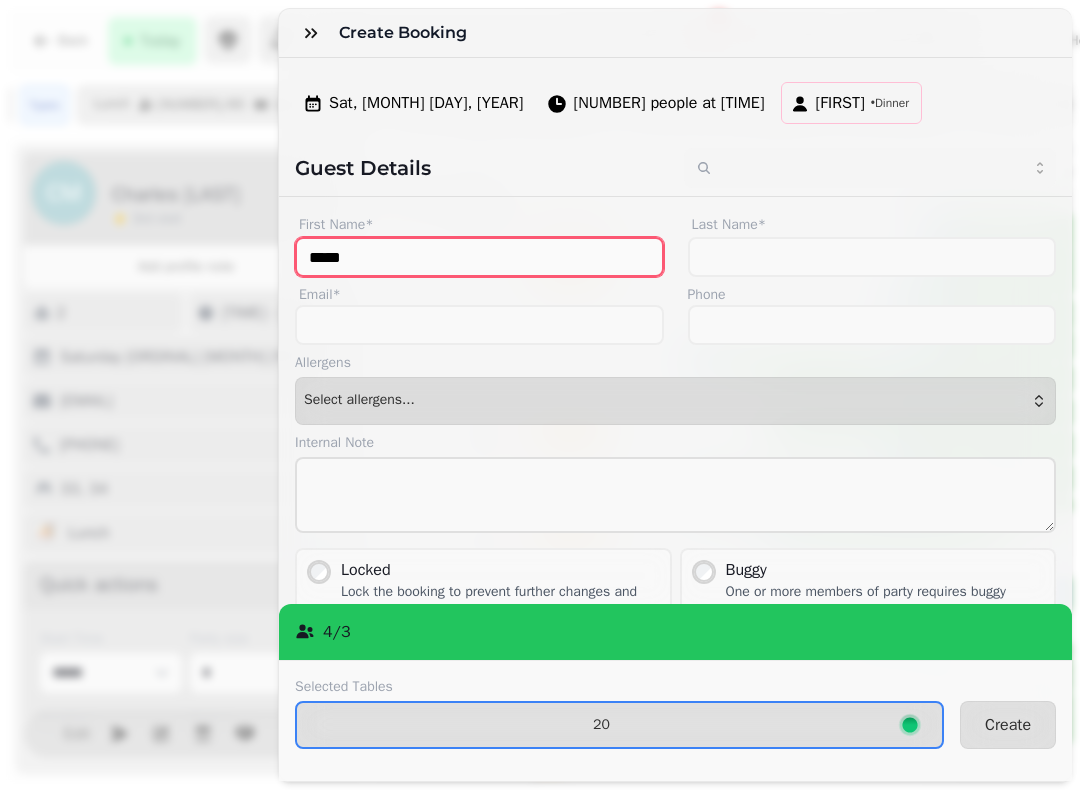 type on "*****" 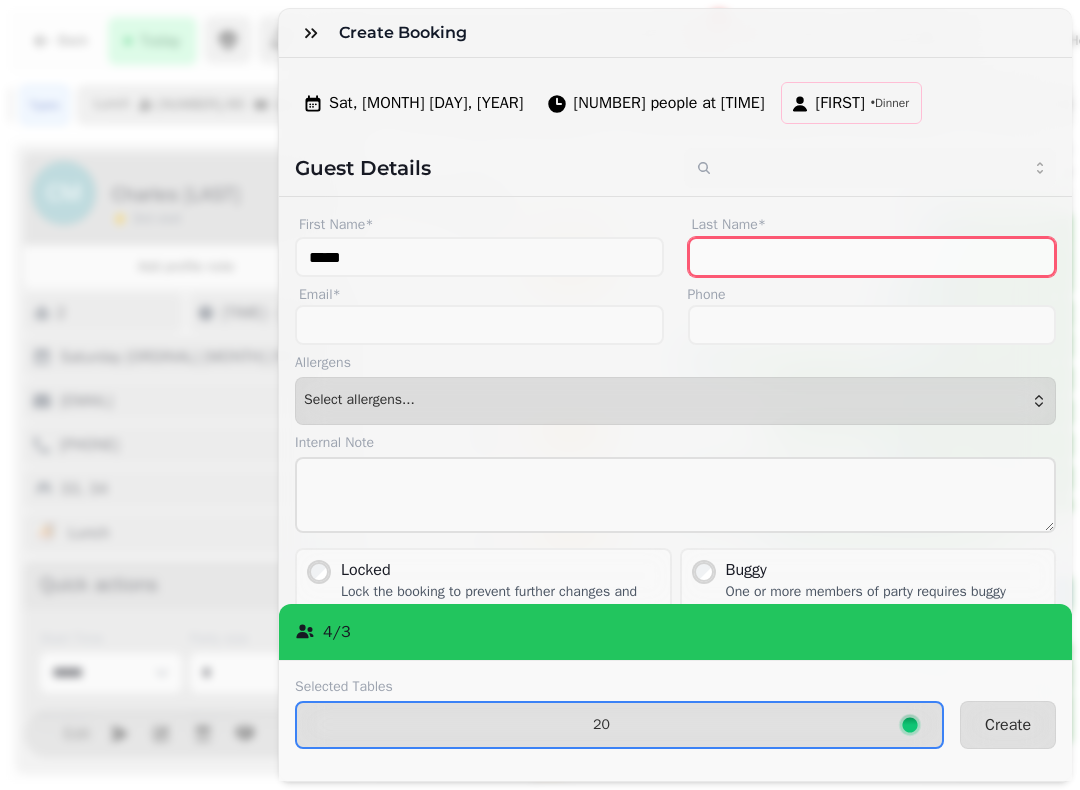 click on "[LAST]" at bounding box center [872, 257] 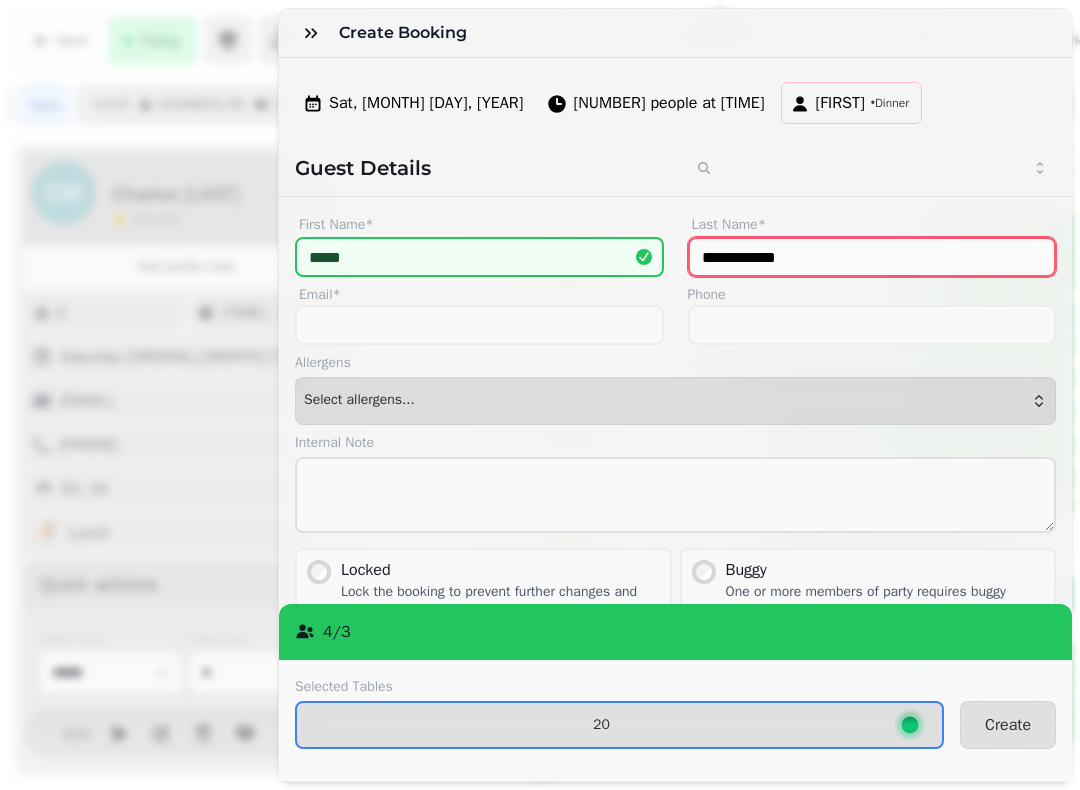 type on "**********" 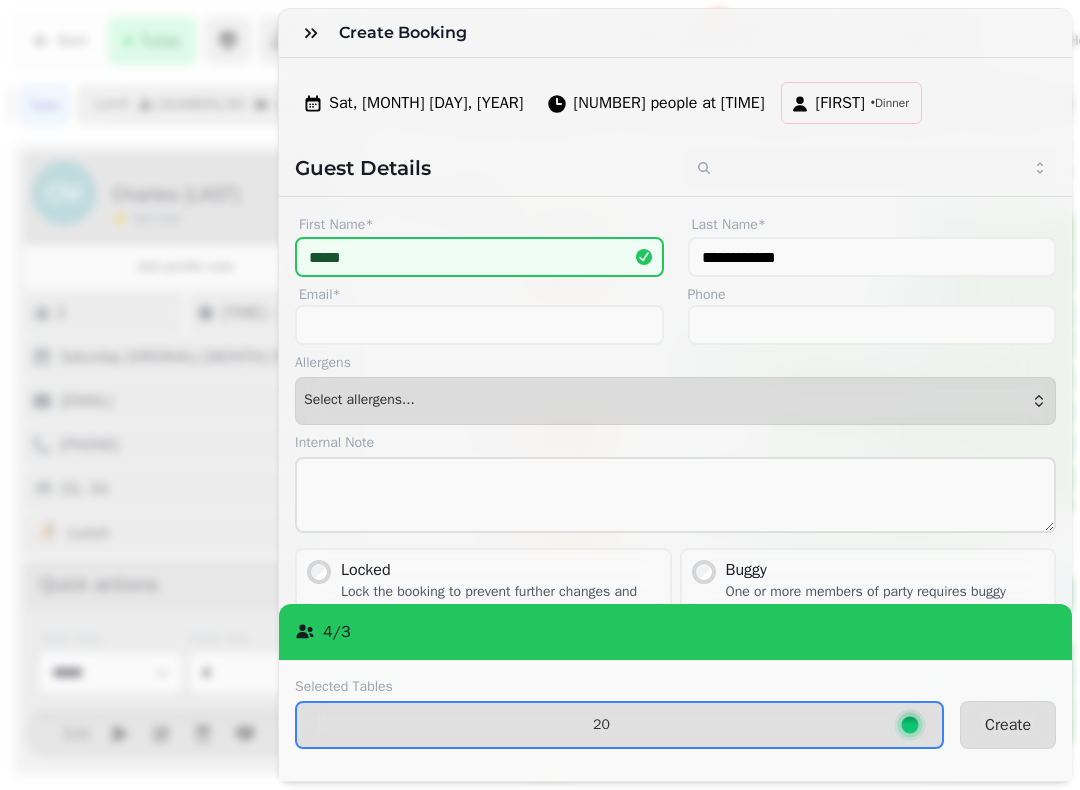 click on "20" at bounding box center [619, 725] 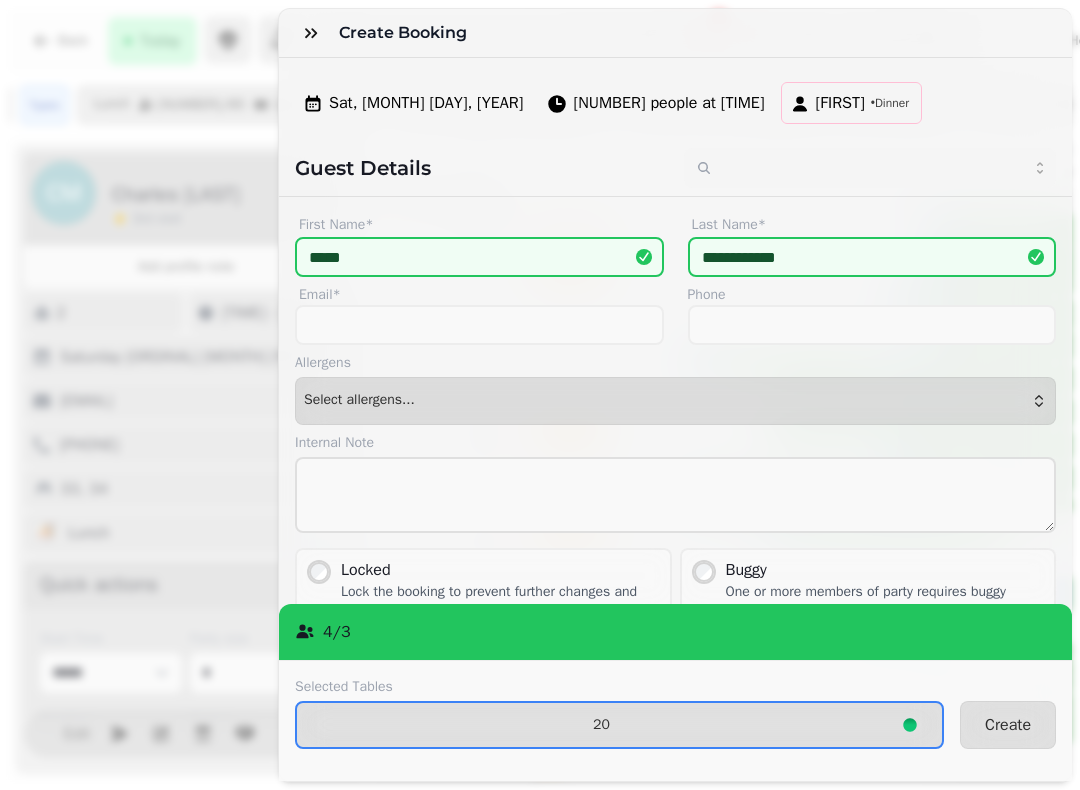scroll, scrollTop: 0, scrollLeft: 0, axis: both 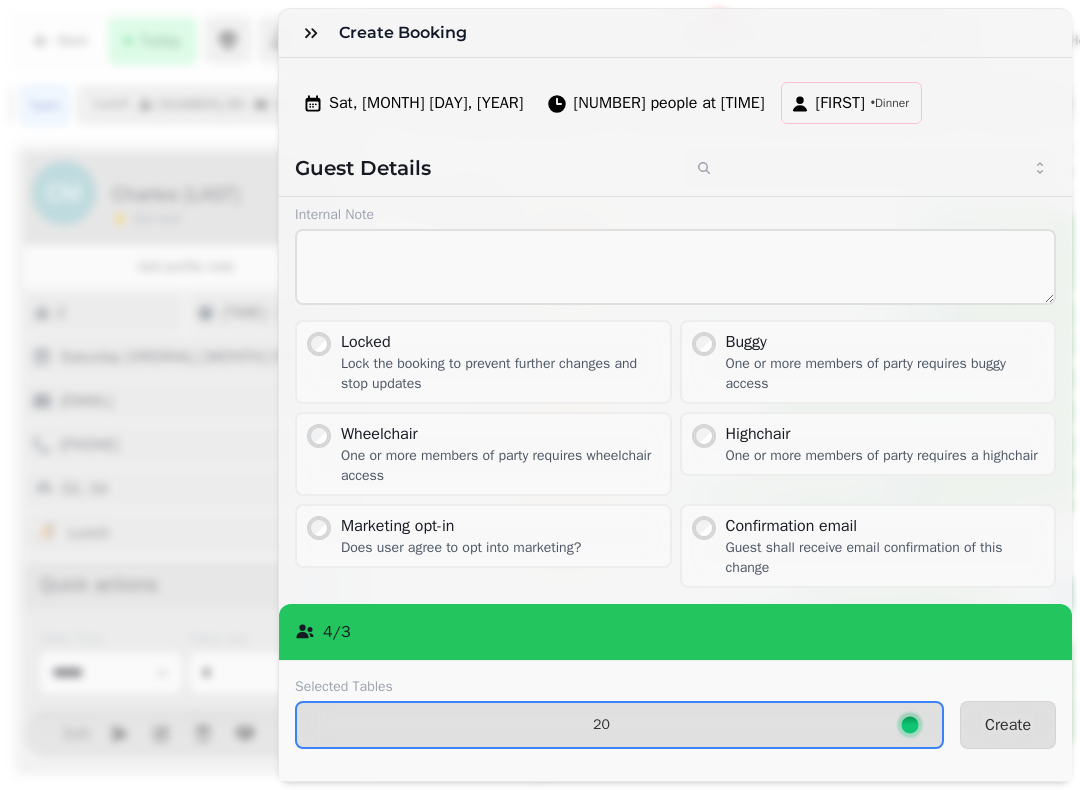 click on "20" at bounding box center [601, 725] 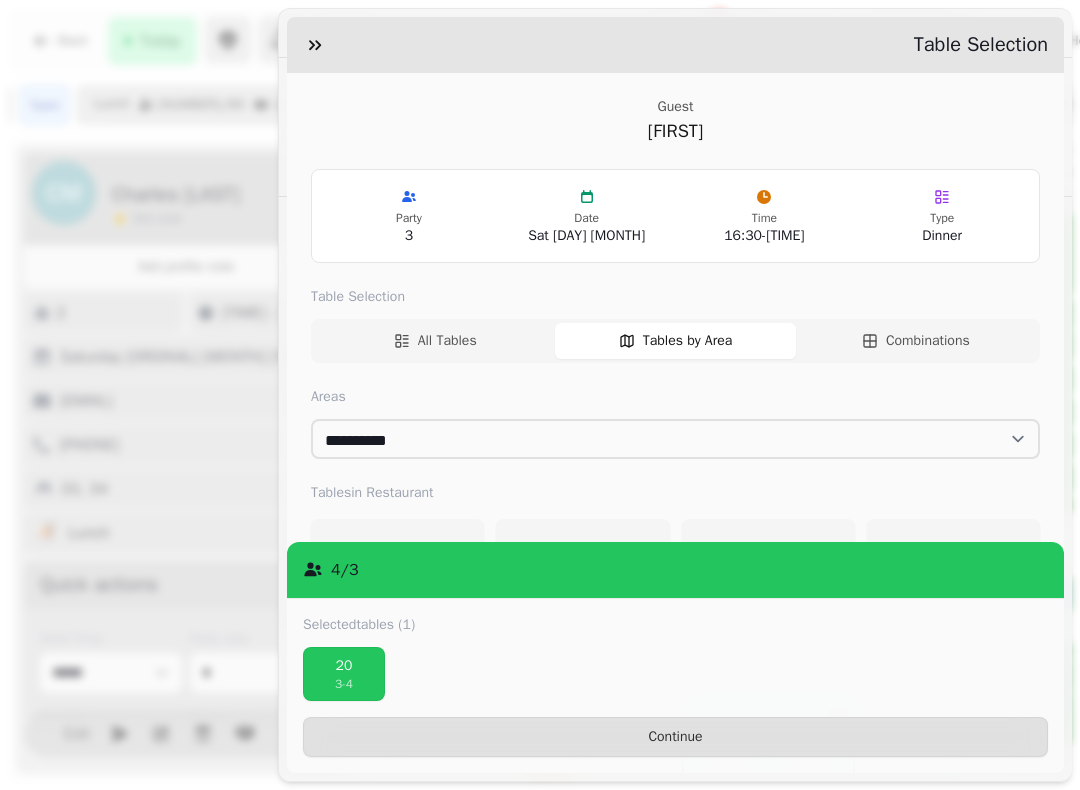scroll, scrollTop: 227, scrollLeft: 0, axis: vertical 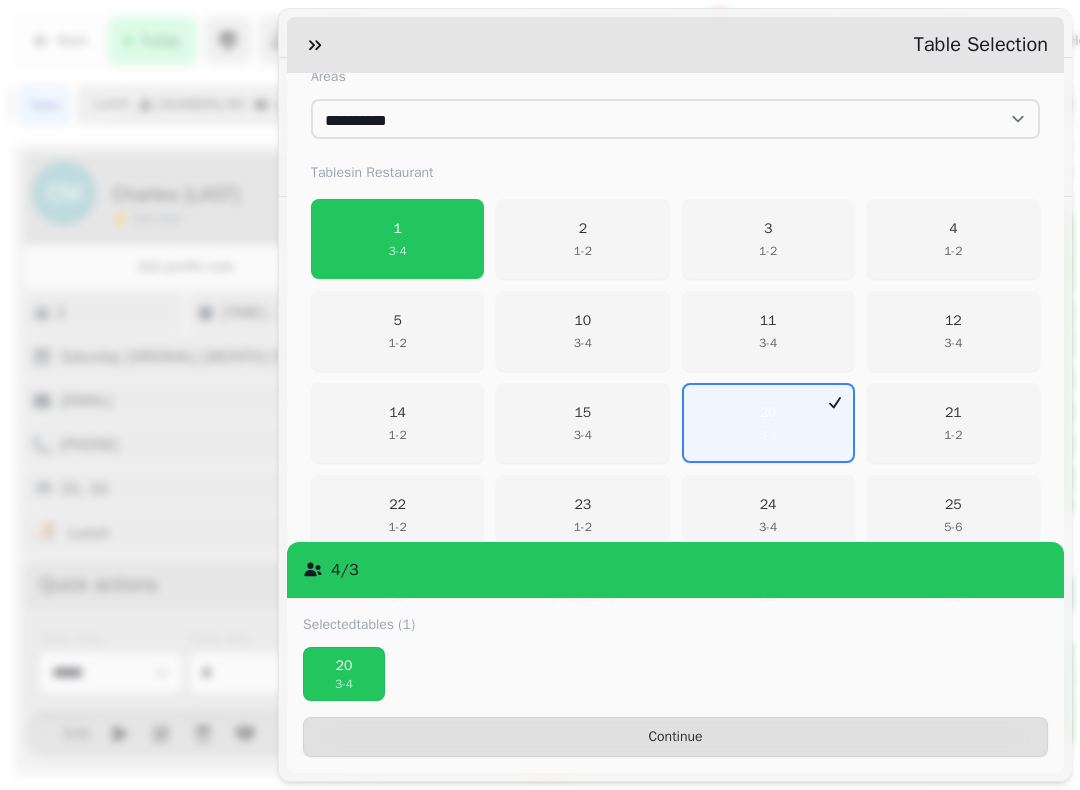 click on "1 3  -  4" at bounding box center [397, 239] 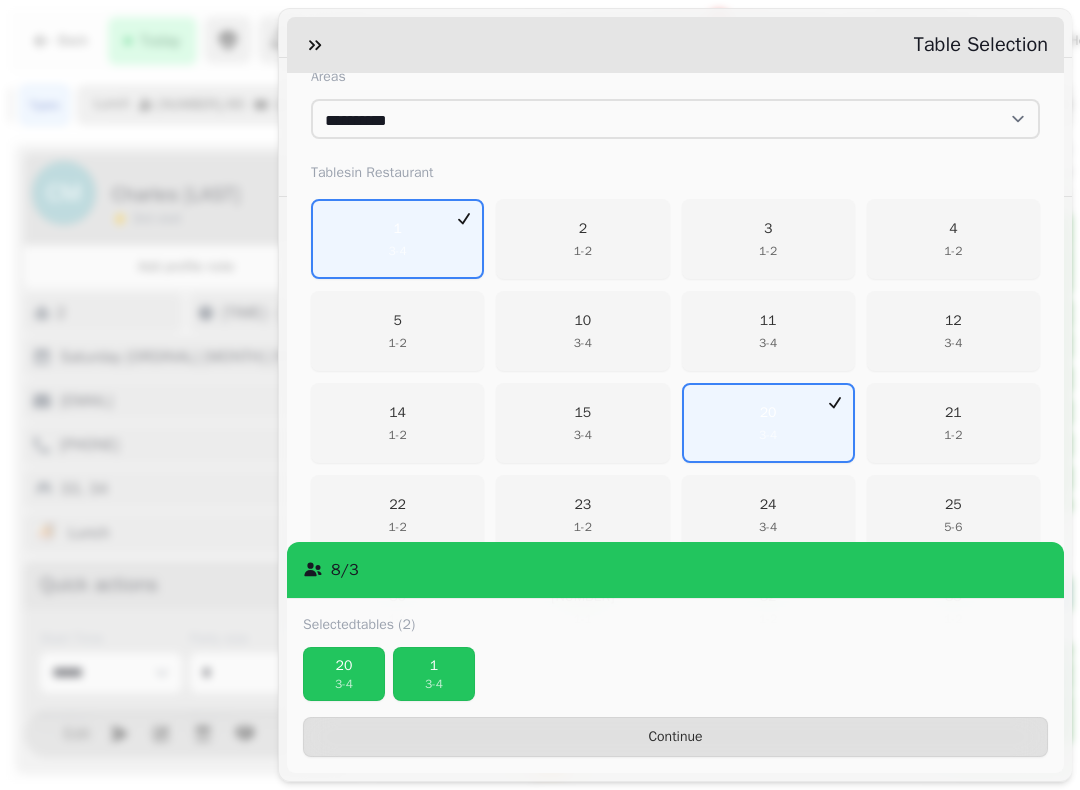 click on "20 3  -  4" at bounding box center (768, 423) 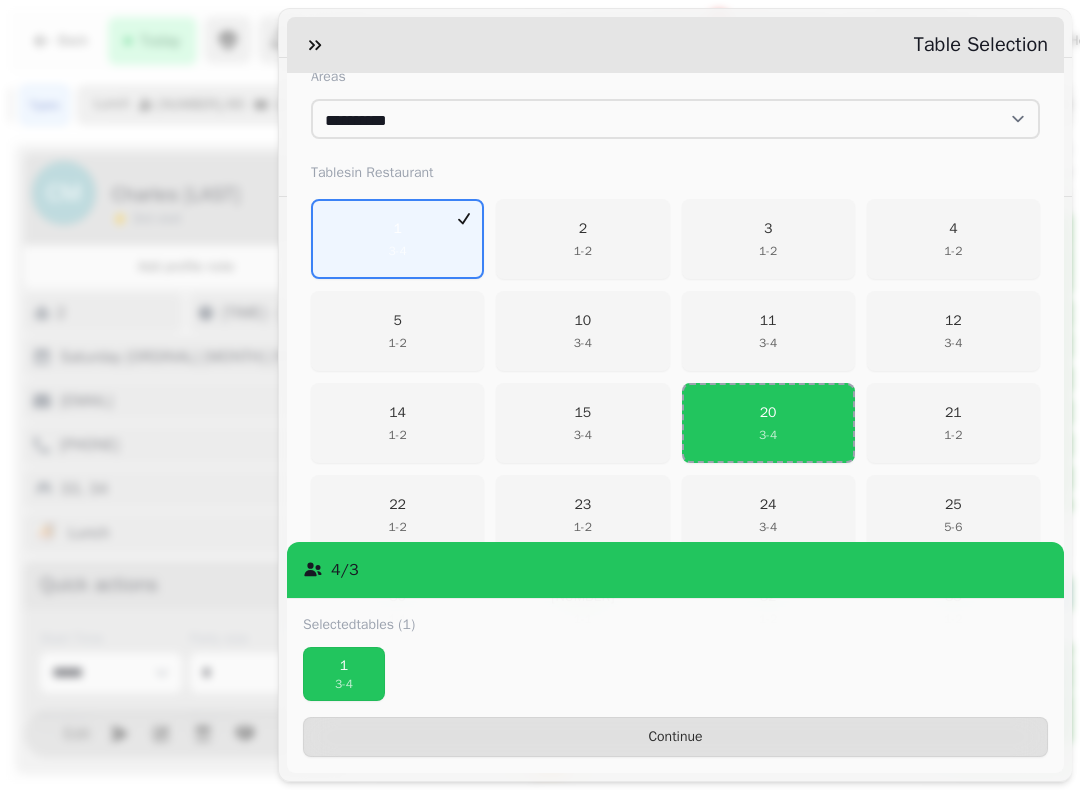 click on "Continue" at bounding box center [675, 737] 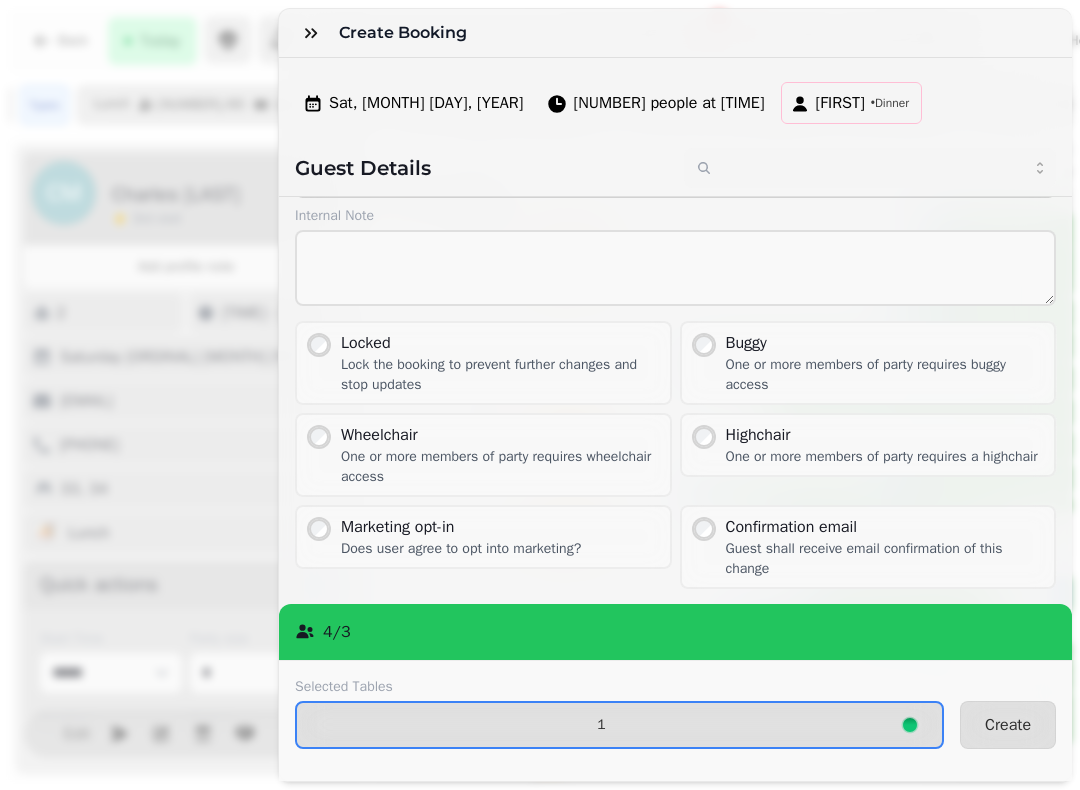 click on "Create" at bounding box center (1008, 725) 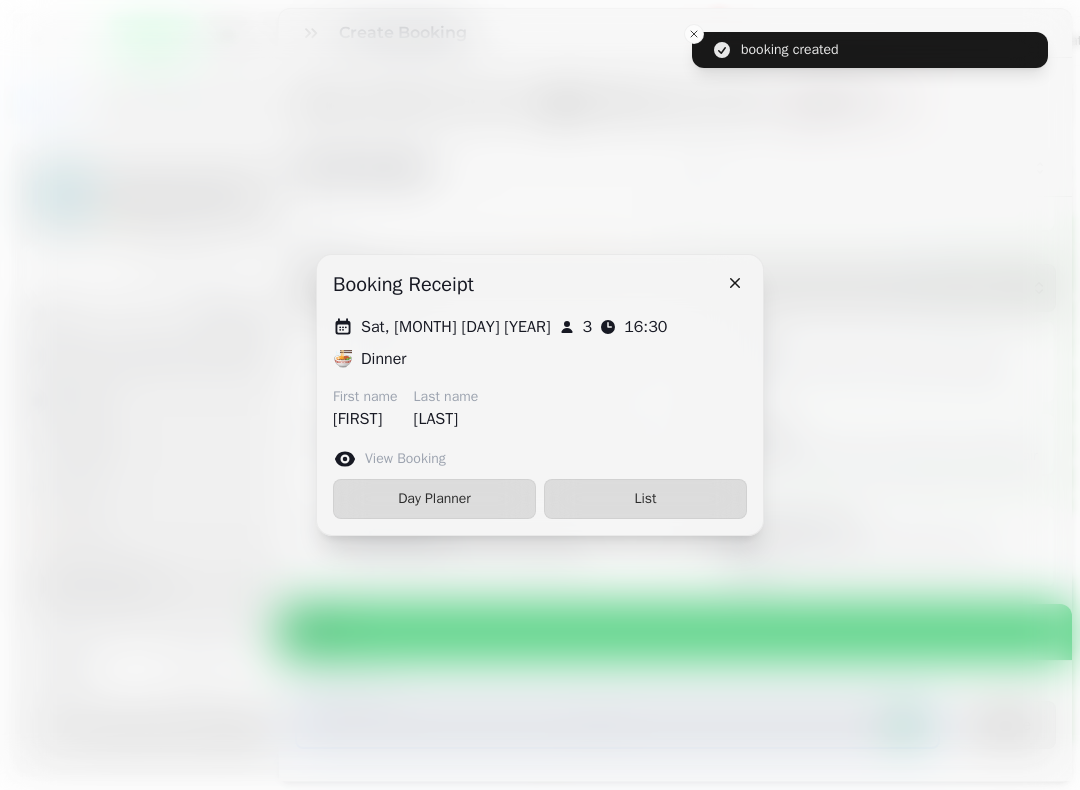 scroll, scrollTop: 113, scrollLeft: 0, axis: vertical 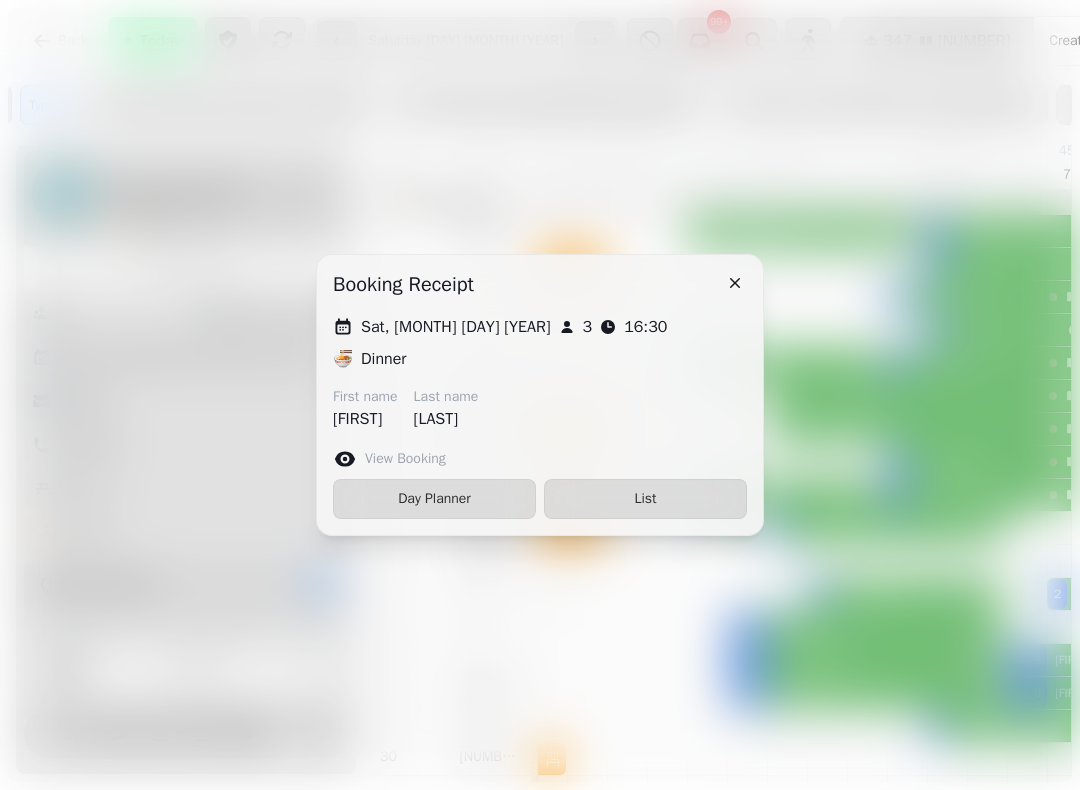 click on "Day Planner" at bounding box center [434, 499] 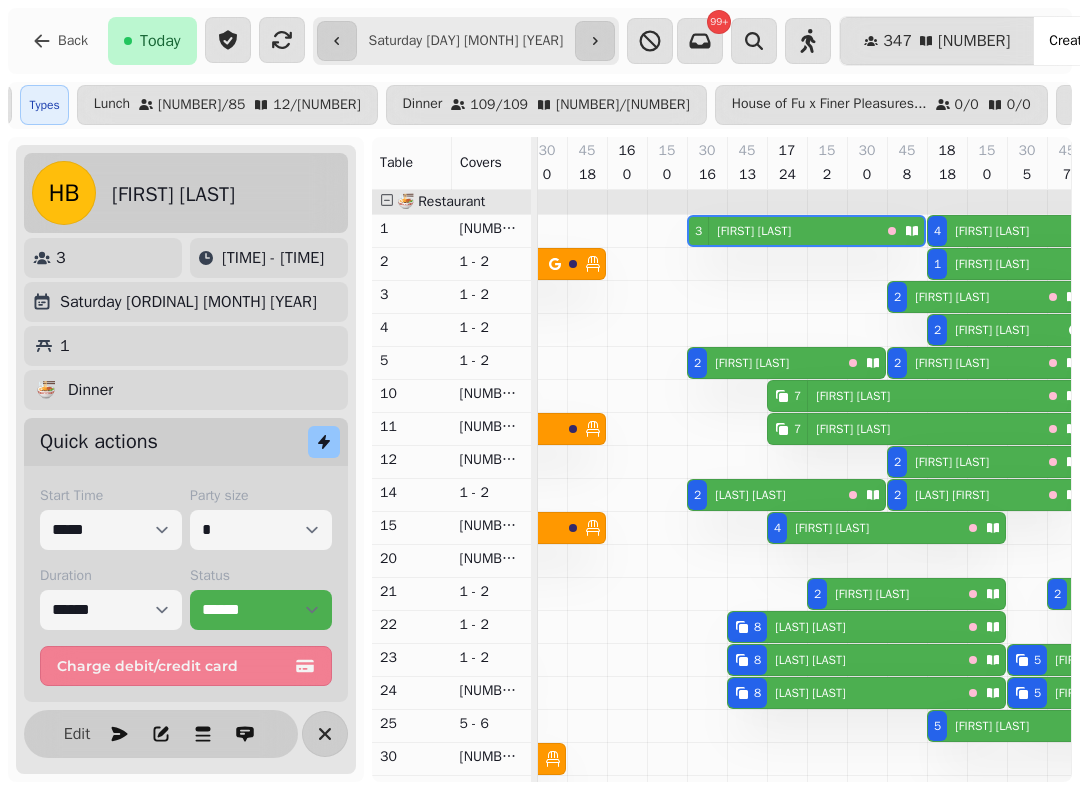 select on "******" 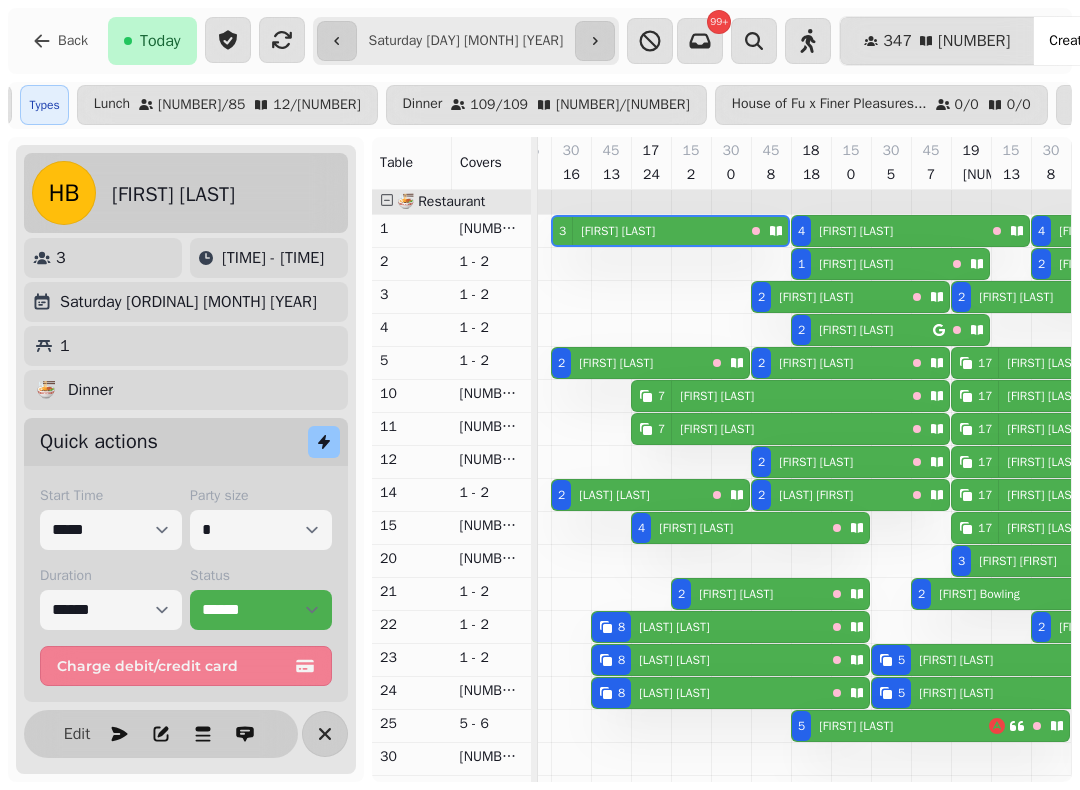 scroll, scrollTop: 0, scrollLeft: 2465, axis: horizontal 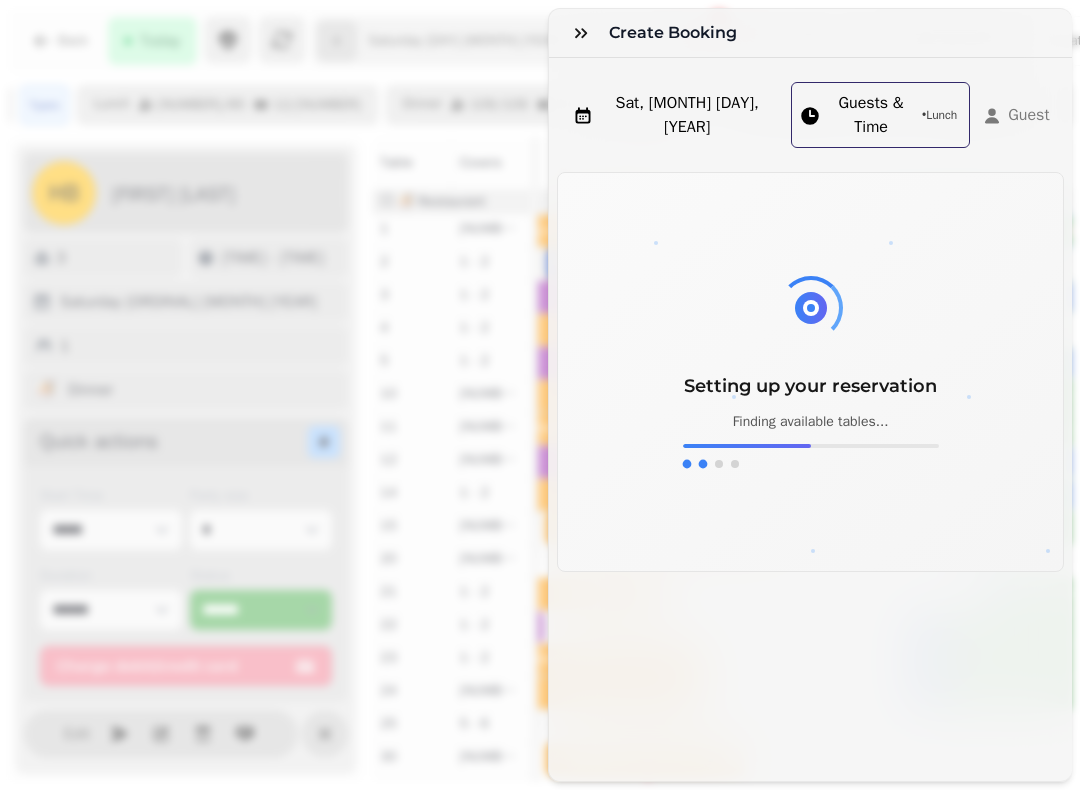 click at bounding box center (581, 33) 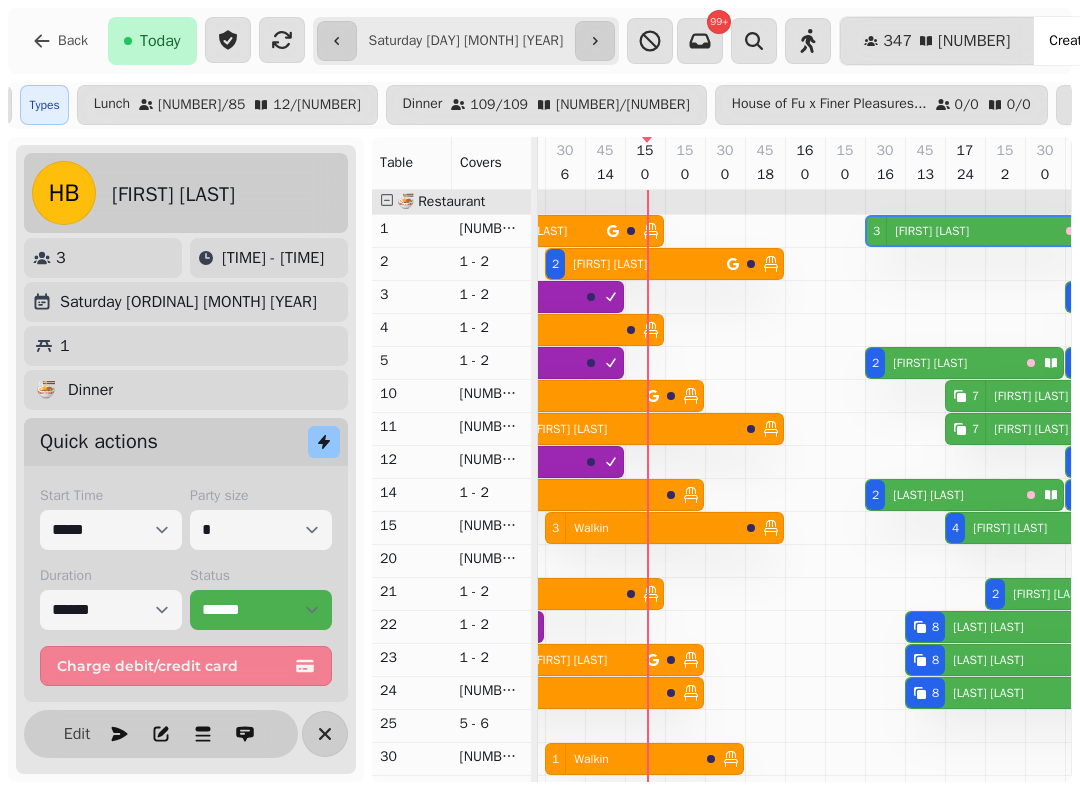 scroll, scrollTop: 72, scrollLeft: 2227, axis: both 